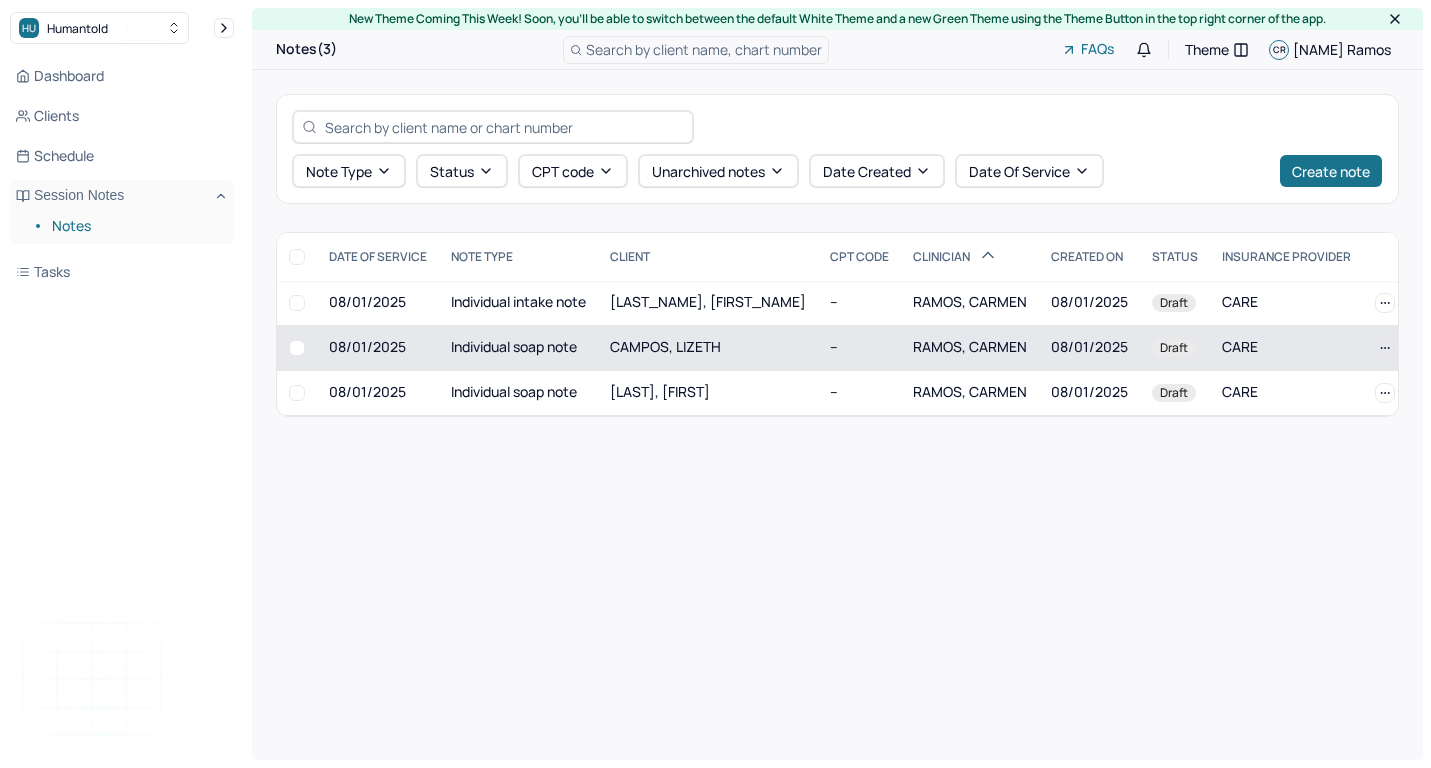 scroll, scrollTop: 0, scrollLeft: 0, axis: both 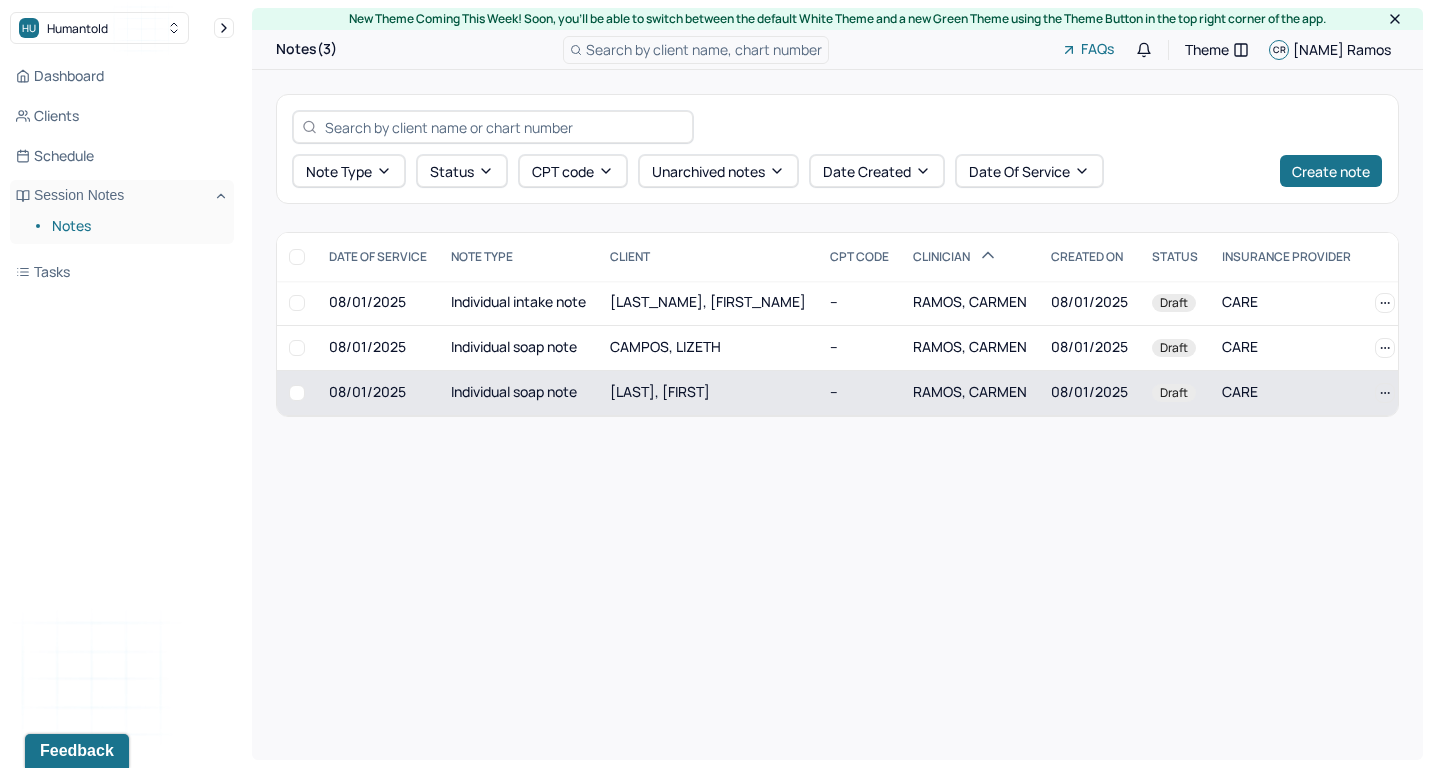 click on "[LAST], [FIRST]" at bounding box center (708, 392) 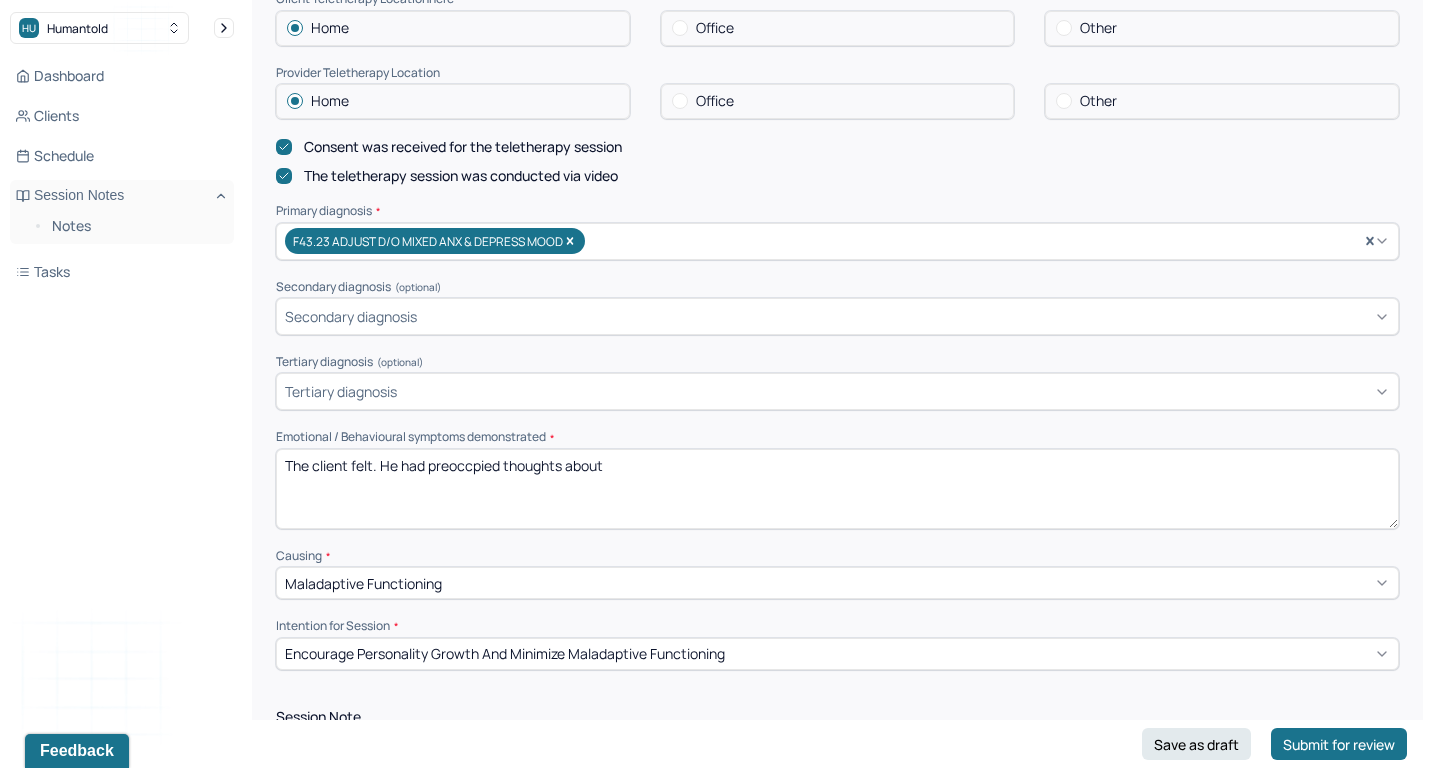 scroll, scrollTop: 571, scrollLeft: 0, axis: vertical 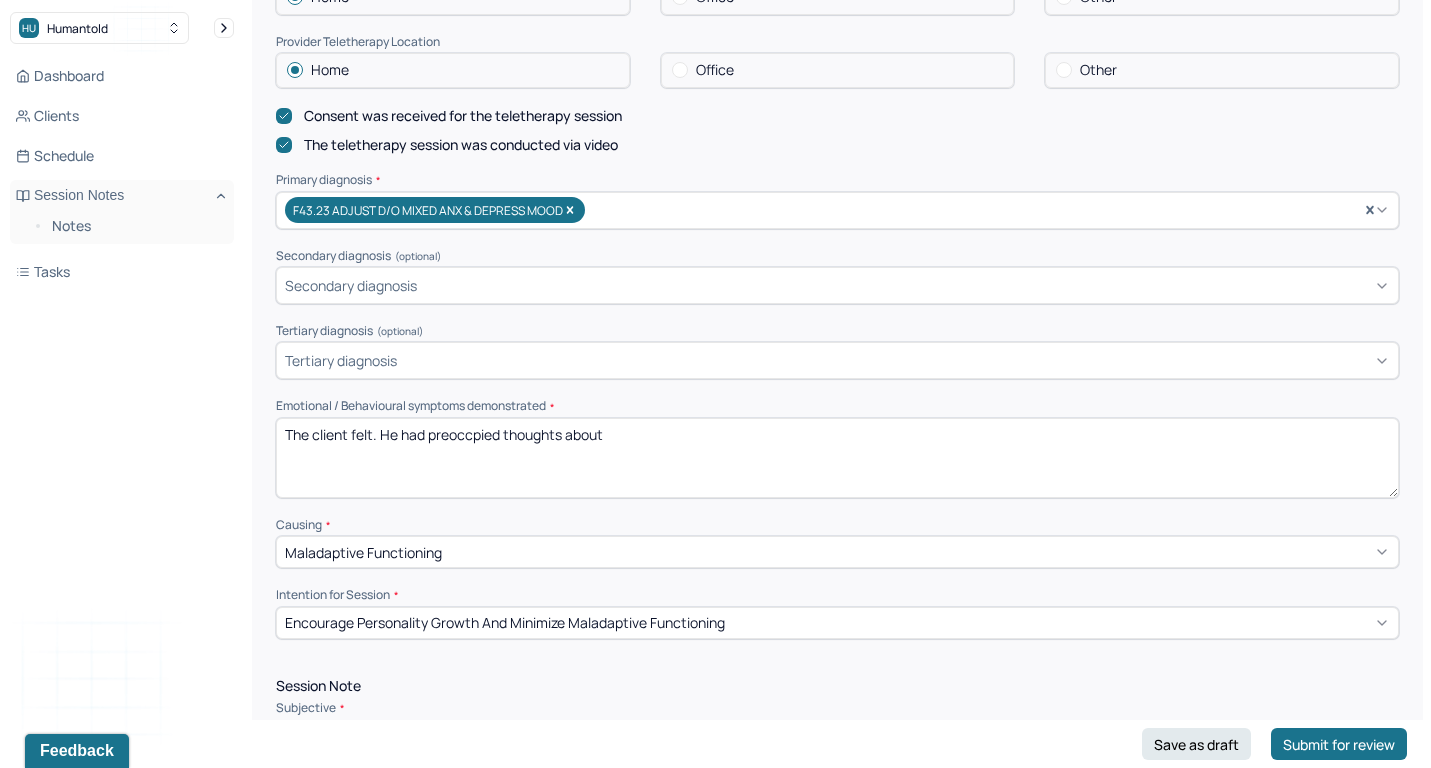 click on "The client felt. He had preoccpied thoughts about" at bounding box center (837, 458) 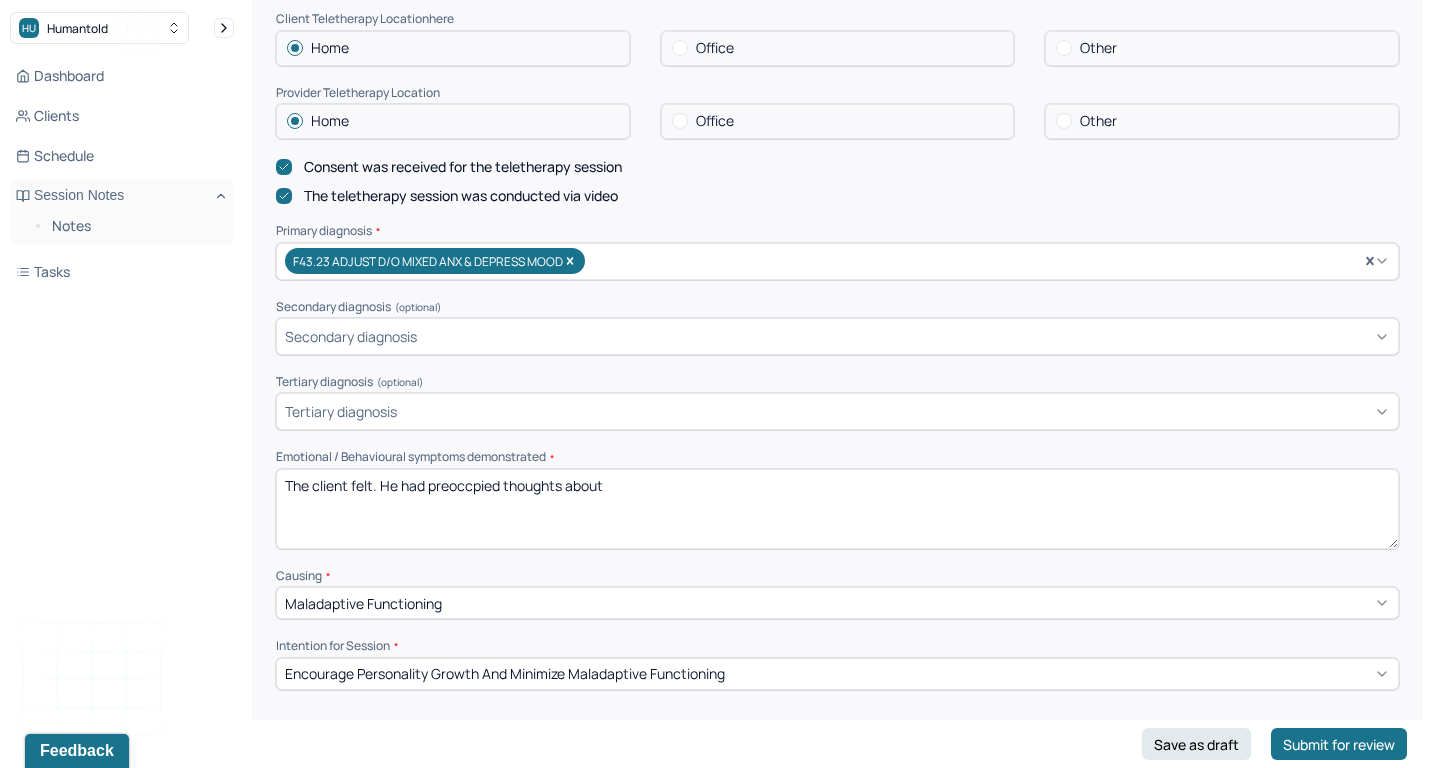 scroll, scrollTop: 527, scrollLeft: 0, axis: vertical 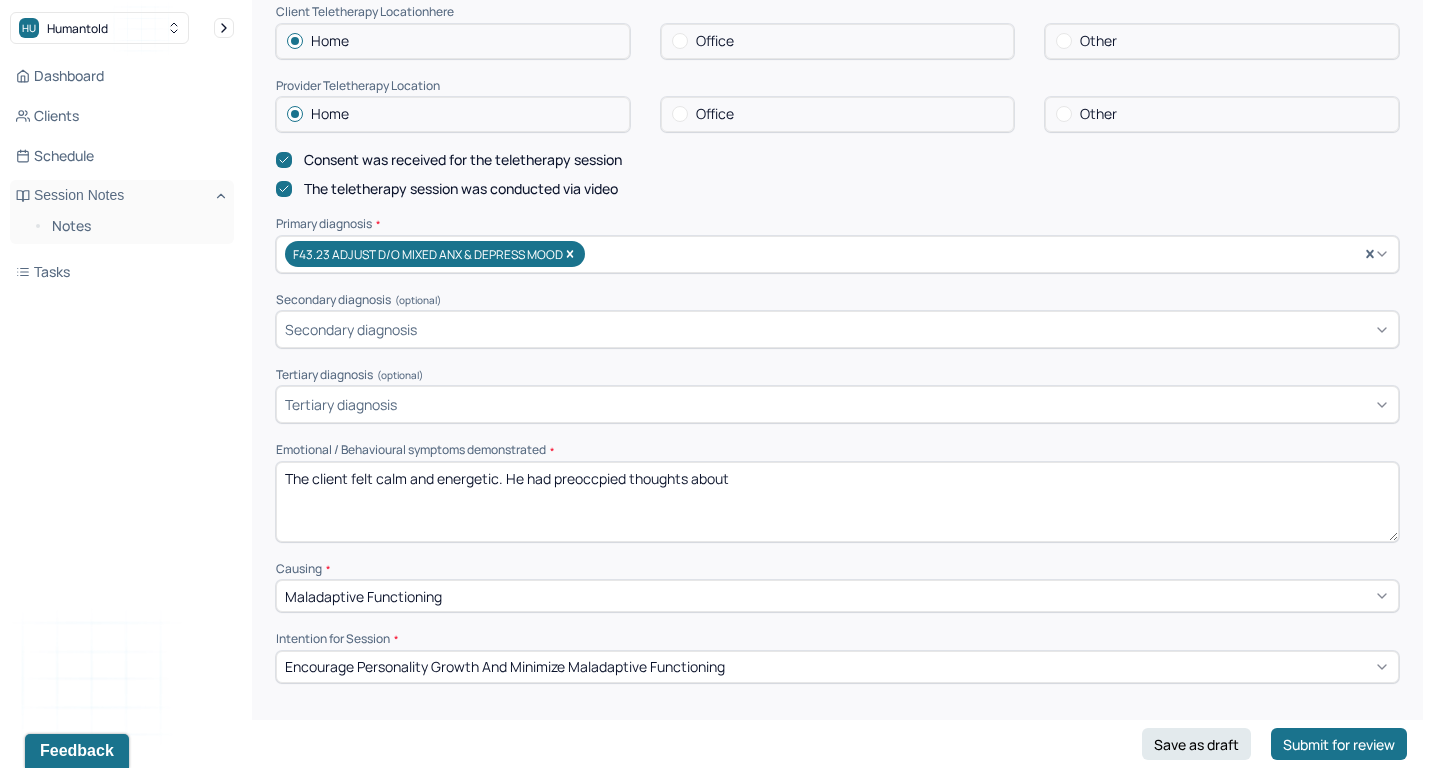 click on "The client felt. He had preoccpied thoughts about" at bounding box center (837, 502) 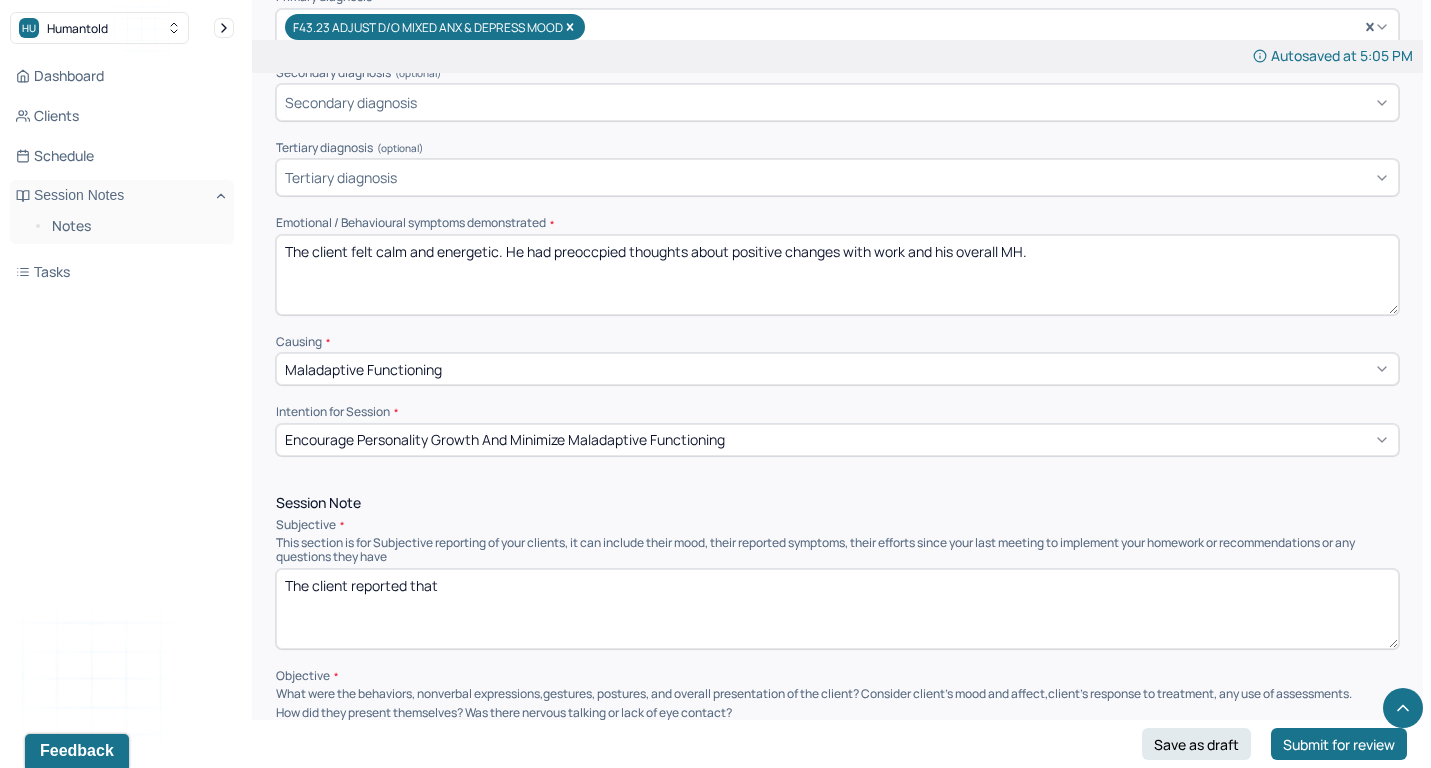scroll, scrollTop: 775, scrollLeft: 0, axis: vertical 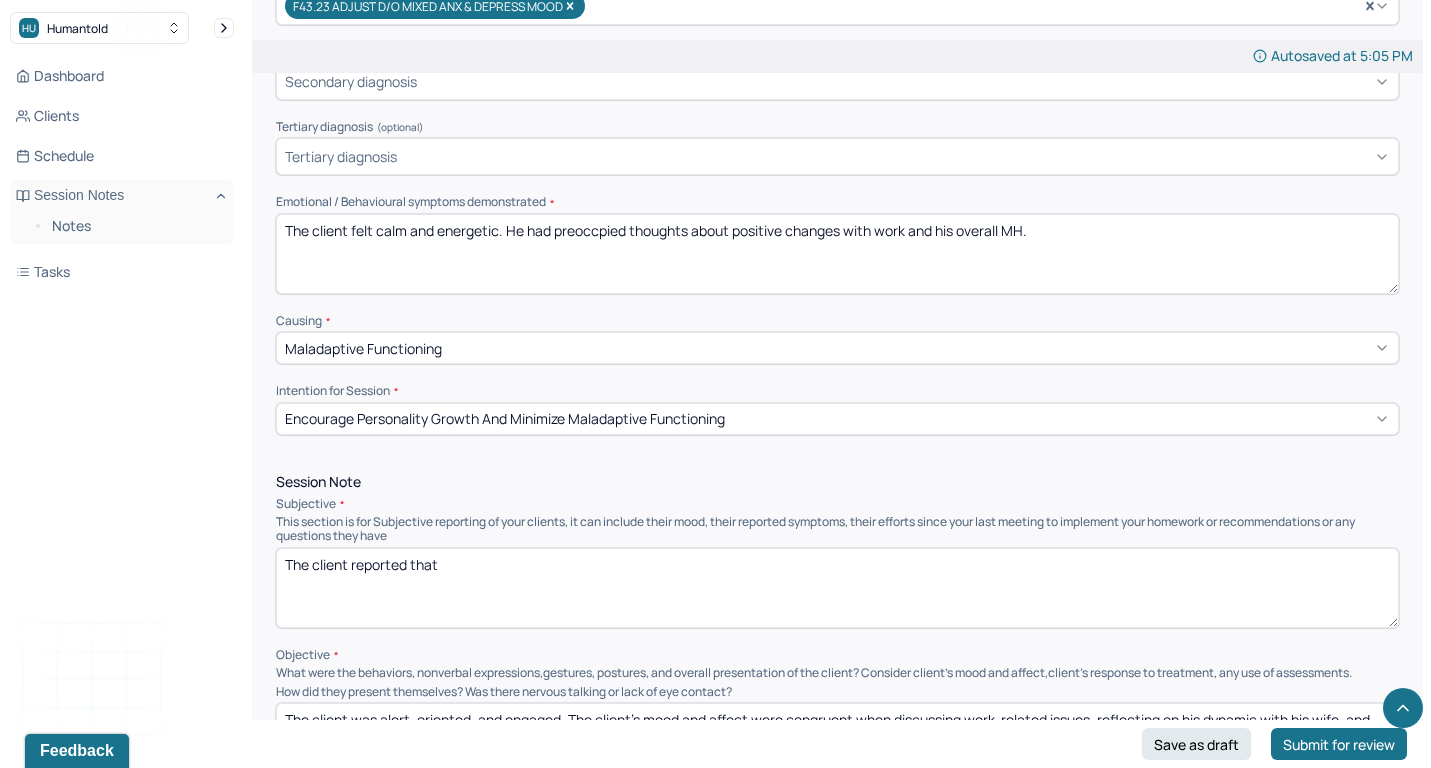 type on "The client felt calm and energetic. He had preoccpied thoughts about positive changes with work and his overall MH." 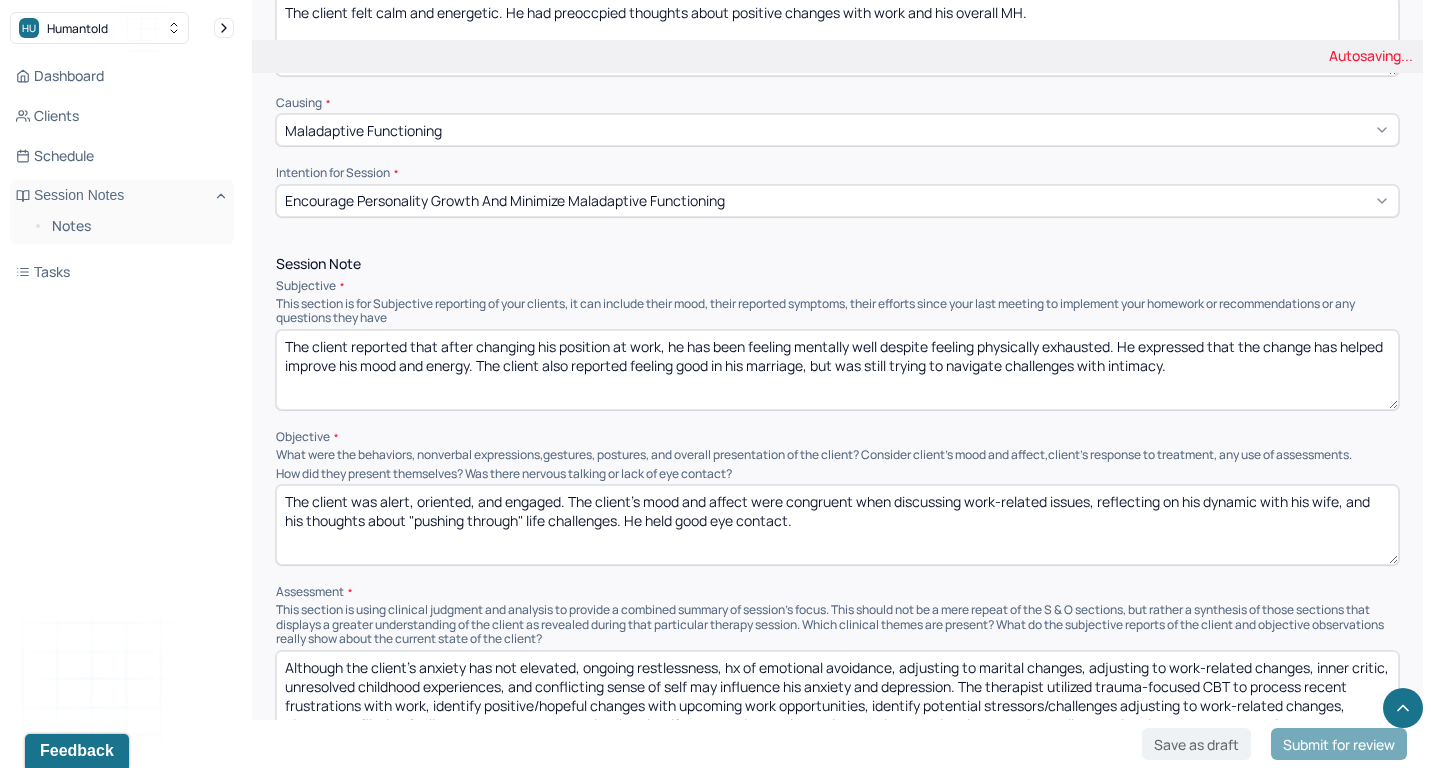 scroll, scrollTop: 994, scrollLeft: 0, axis: vertical 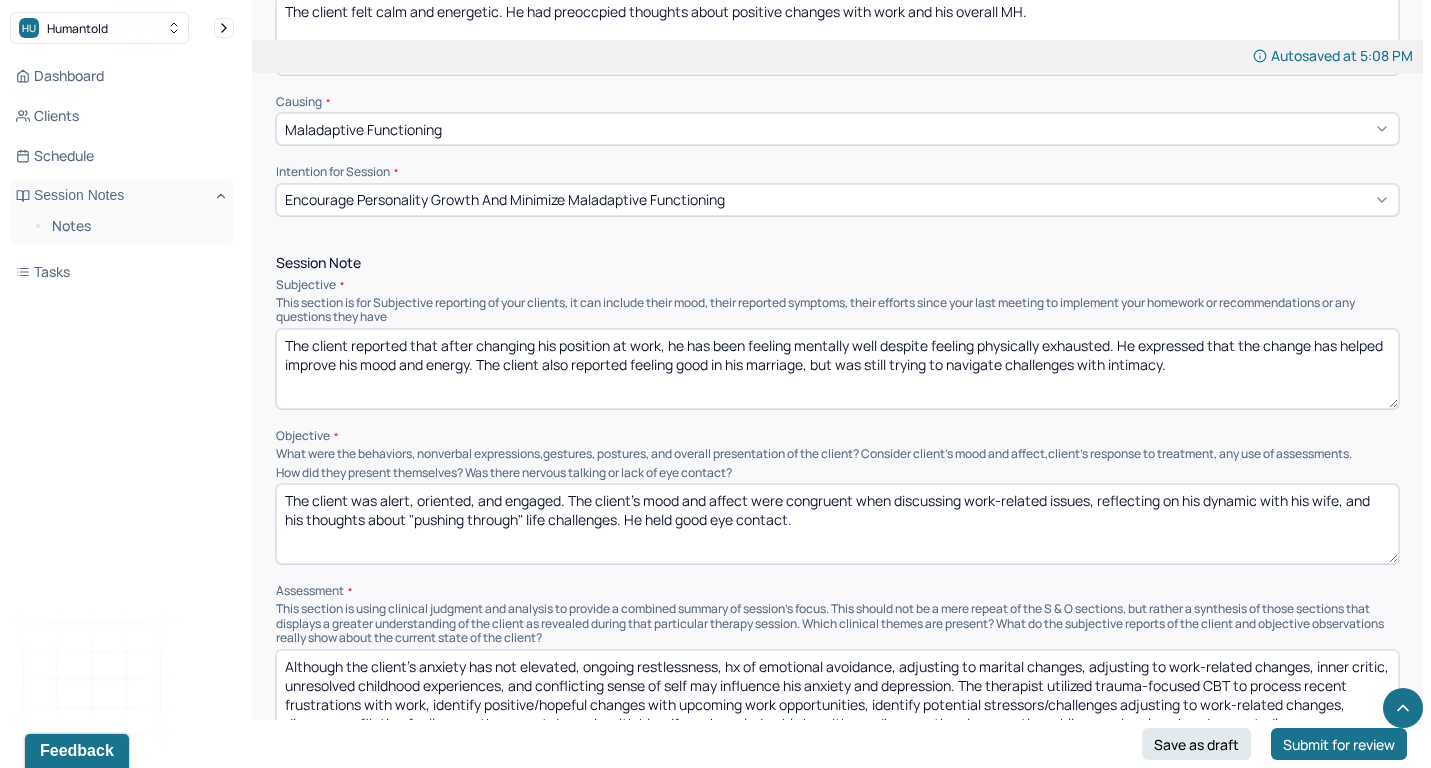 type on "The client reported that after changing his position at work, he has been feeling mentally well despite feeling physically exhausted. He expressed that the change has helped improve his mood and energy. The client also reported feeling good in his marriage, but was still trying to navigate challenges with intimacy." 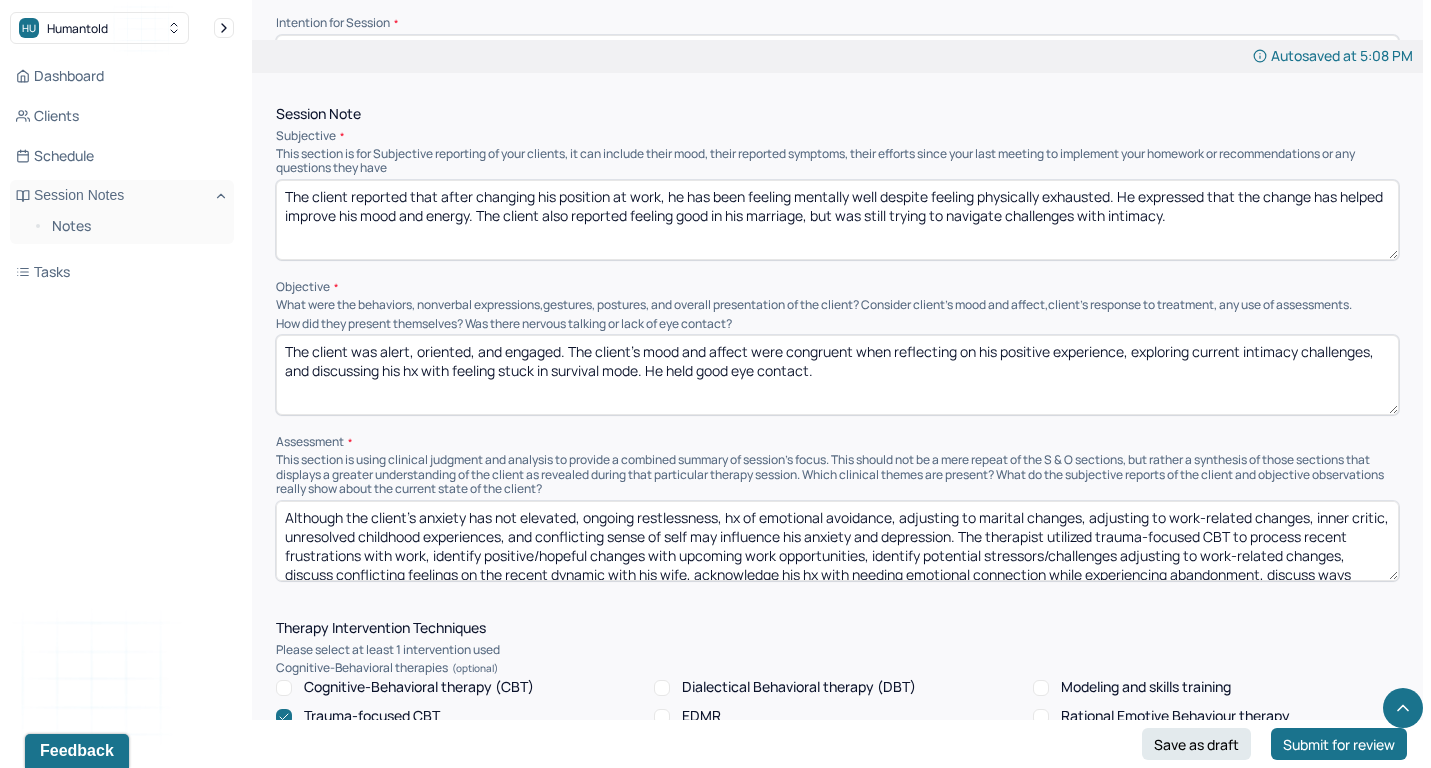 scroll, scrollTop: 1216, scrollLeft: 0, axis: vertical 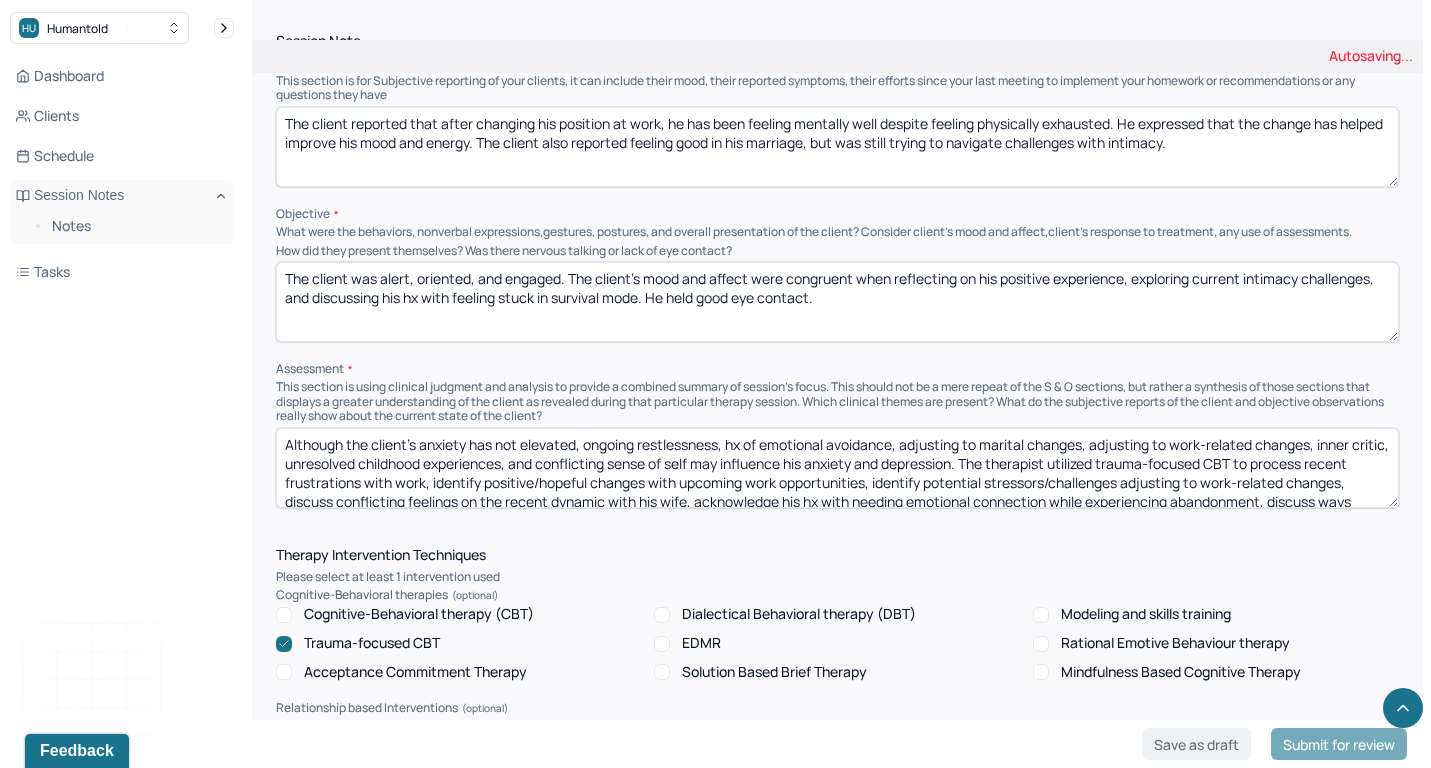 type on "The client was alert, oriented, and engaged. The client’s mood and affect were congruent when reflecting on his positive experience, exploring current intimacy challenges, and discussing his hx with feeling stuck in survival mode. He held good eye contact." 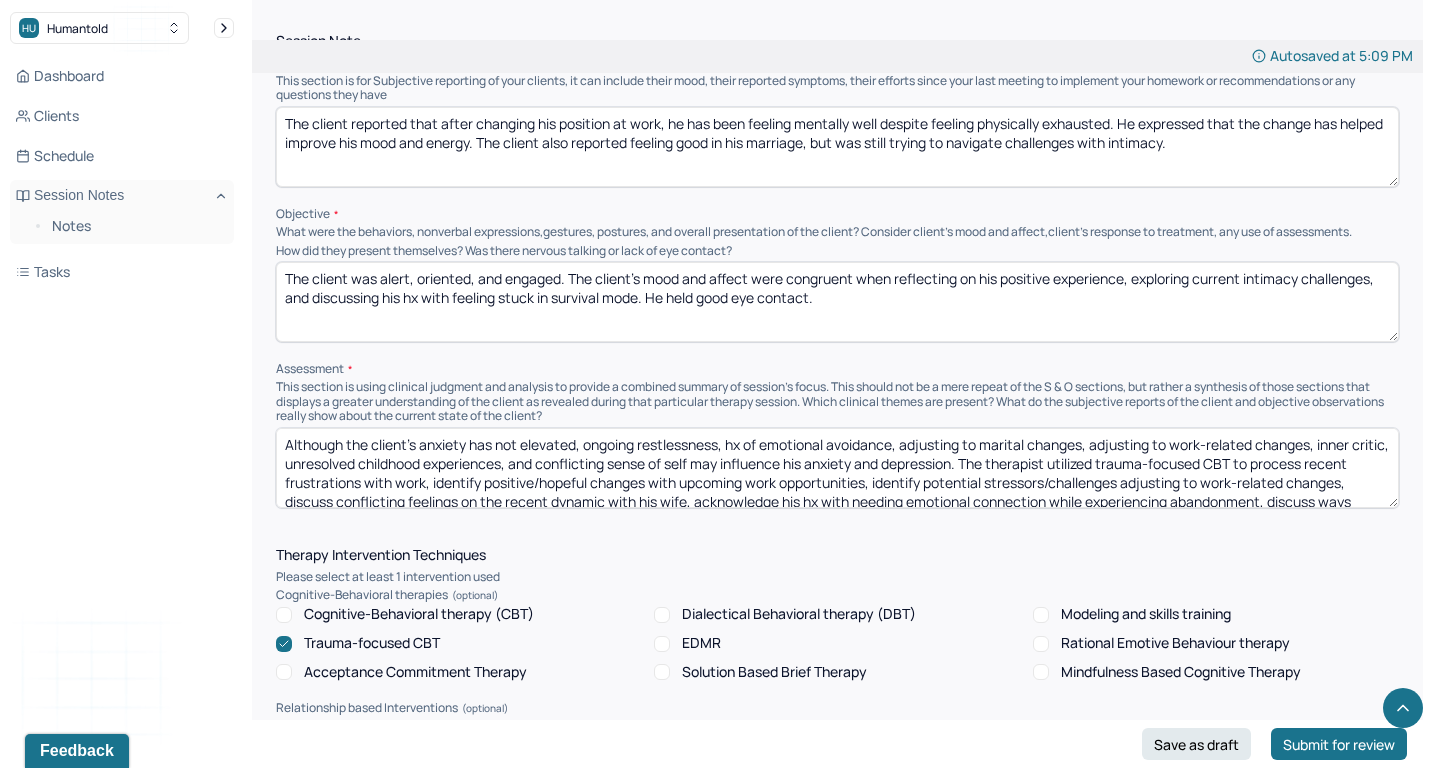 click on "Trauma-focused CBT" at bounding box center [372, 643] 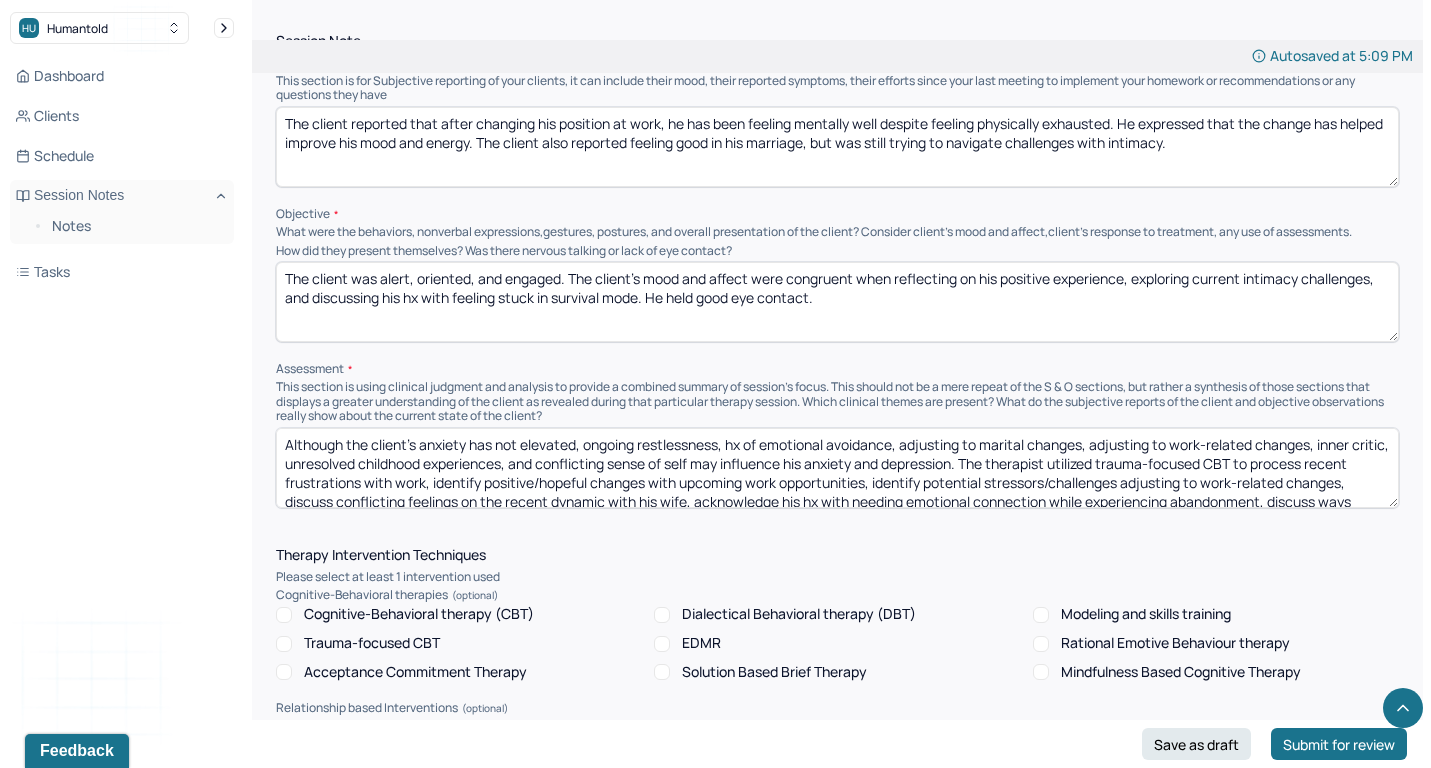 click on "Therapy Intervention Techniques Please select at least 1 intervention used Cognitive-Behavioral therapies Cognitive-Behavioral therapy (CBT) Dialectical Behavioral therapy (DBT) Modeling and skills training Trauma-focused CBT EDMR Rational Emotive Behaviour therapy Acceptance Commitment Therapy Solution Based Brief Therapy Mindfulness Based Cognitive Therapy Relationship based Interventions Attachment-oriented interventions Parent-child interaction therapy Parent interventions Other Client centered therapy/ Humanism Gestalt therapy Existential therapy Feminist therapy Psychodynamic therapy Grief therapy Internal family systems (IFS) Narrative therapy Positive psychology Psychoeducation Sex therapy Strength based theory Career Counseling Multisystemic family theory Plan What specific steps has the client committed to work on as homework or during the next session? What specific interventions or treatment plan changes will the clinician be focused on in the upcoming sessions? Frequency of sessions Weekly Other" at bounding box center (837, 1002) 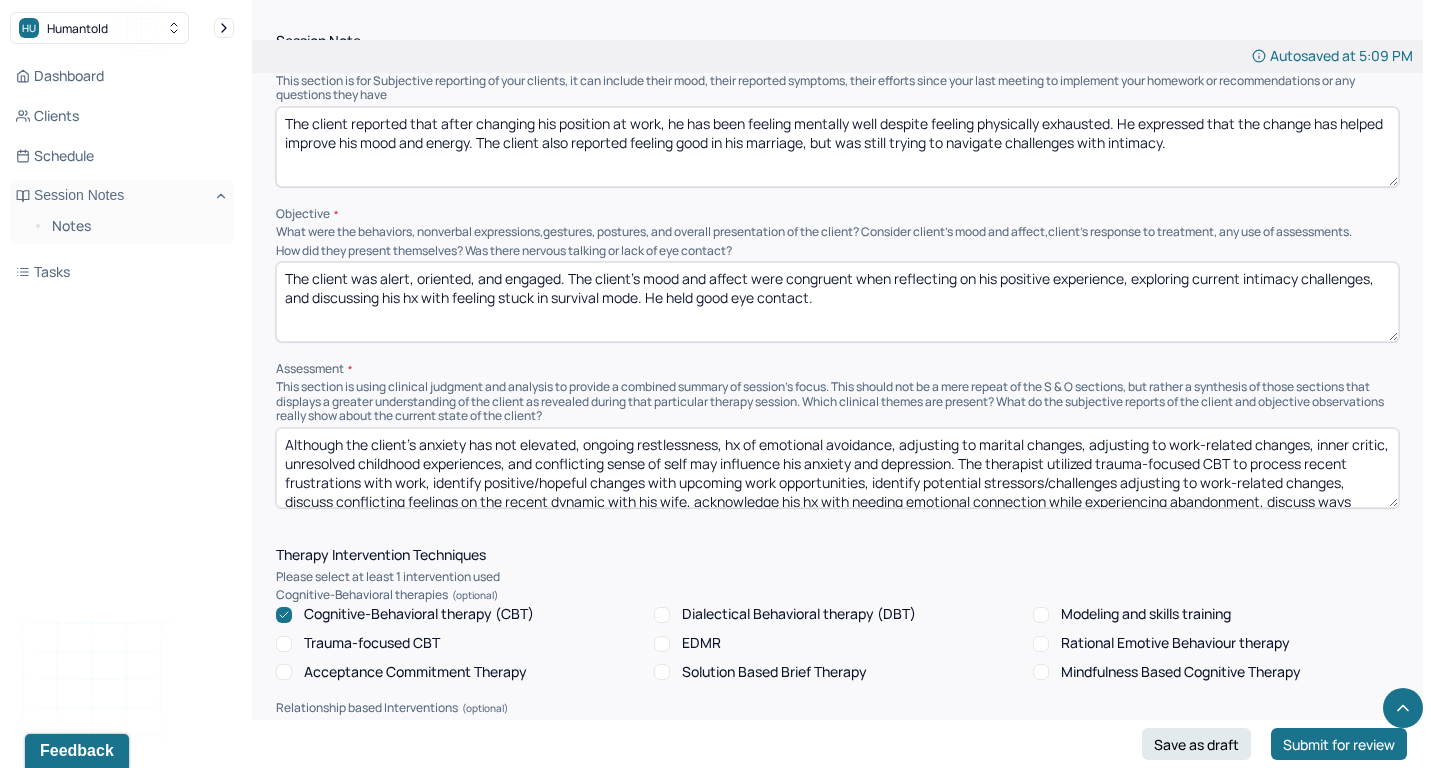click on "Although the client's anxiety has not elevated, ongoing restlessness, hx of emotional avoidance, adjusting to marital changes, adjusting to work-related changes, inner critic, unresolved childhood experiences, and conflicting sense of self may influence his anxiety and depression. The therapist utilized trauma-focused CBT to process recent frustrations with work, identify positive/hopeful changes with upcoming work opportunities, identify potential stressors/challenges adjusting to work-related changes, discuss conflicting feelings on the recent dynamic with his wife, acknowledge his hx with needing emotional connection while experiencing abandonment, discuss ways unresolved emotions can affect physical health, and process his conflicting feelings/views about himself due to his childhood experiences." at bounding box center (837, 468) 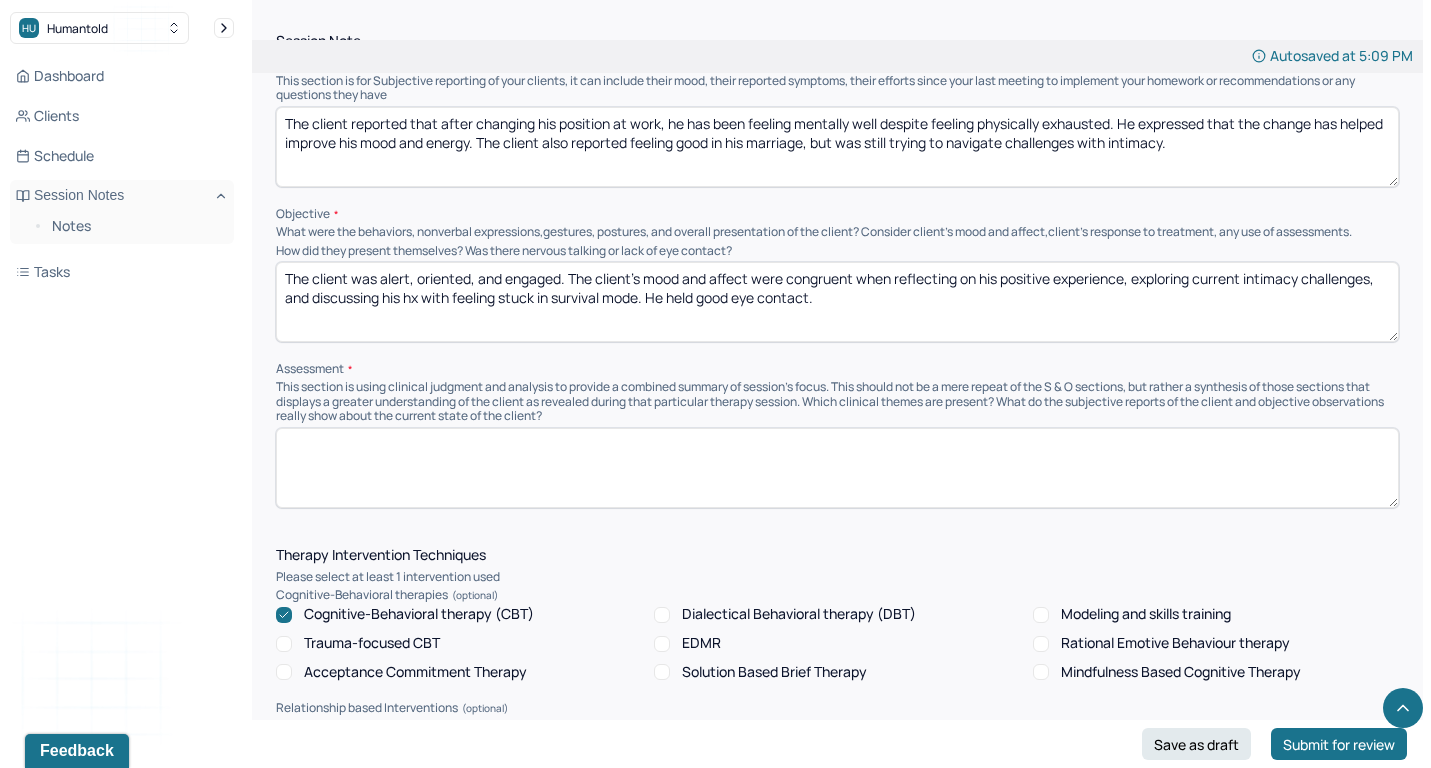 paste on "The client's anxiety has not elevated since the last session. Inconsistent marital intimacy, difficulties with trust, feeling stuck in survival mode, hx of emotional avoidance, navigating grief, and unresolved hx of abandonment may influence his anxiety and depression. The therapist utilized CBT and grief therapy to identify ways the change at work affected his MH, identify positive differences in current work-related dynamics, explore recent challenges with intimacy, collaborate ways to help navigate marital challenges through adaptive communication and support, assess his views on trust, acknowledge his hx of being stuck in survival mode, address his cognive dissonance, explore ways his grief triggers mistrust and his inner critic, and discuss his experinece with abandonment." 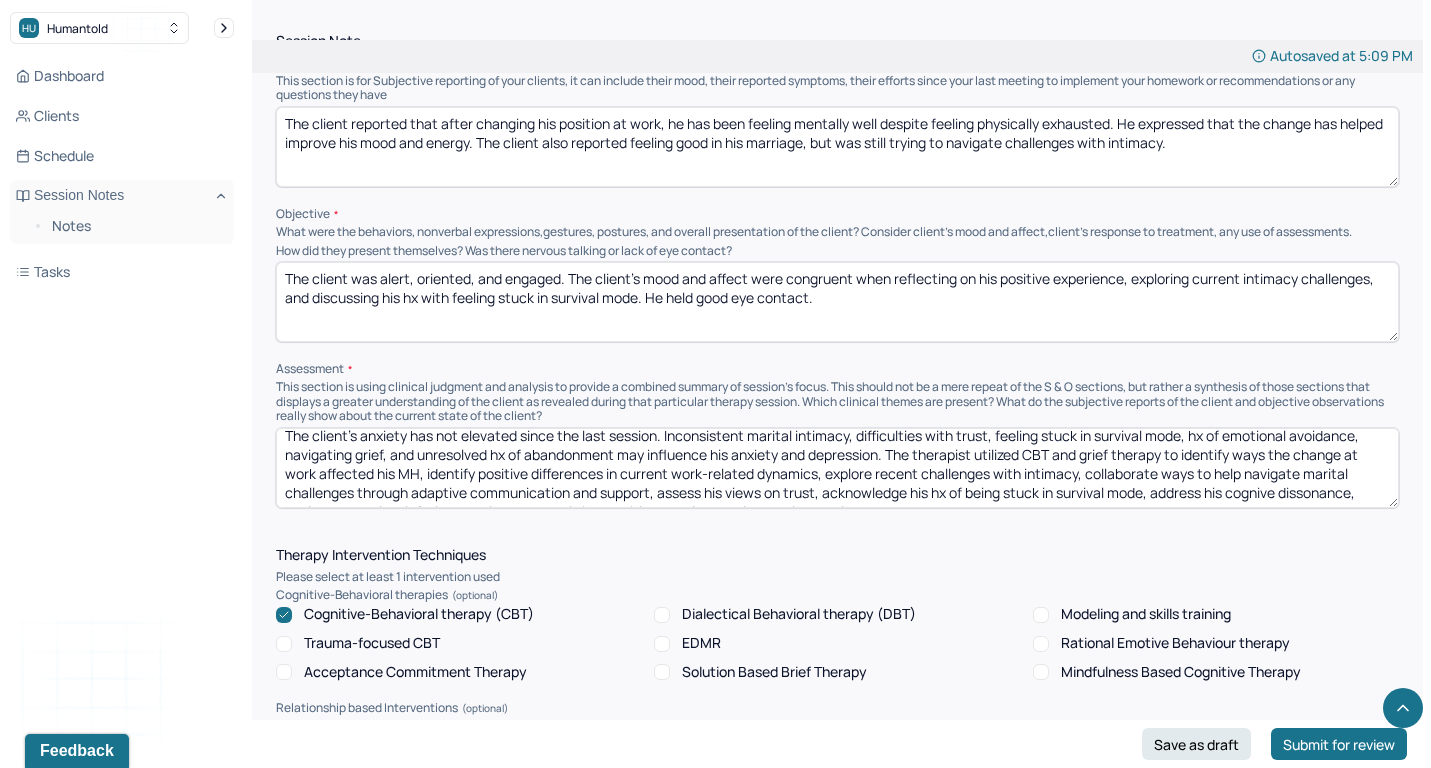 scroll, scrollTop: 0, scrollLeft: 0, axis: both 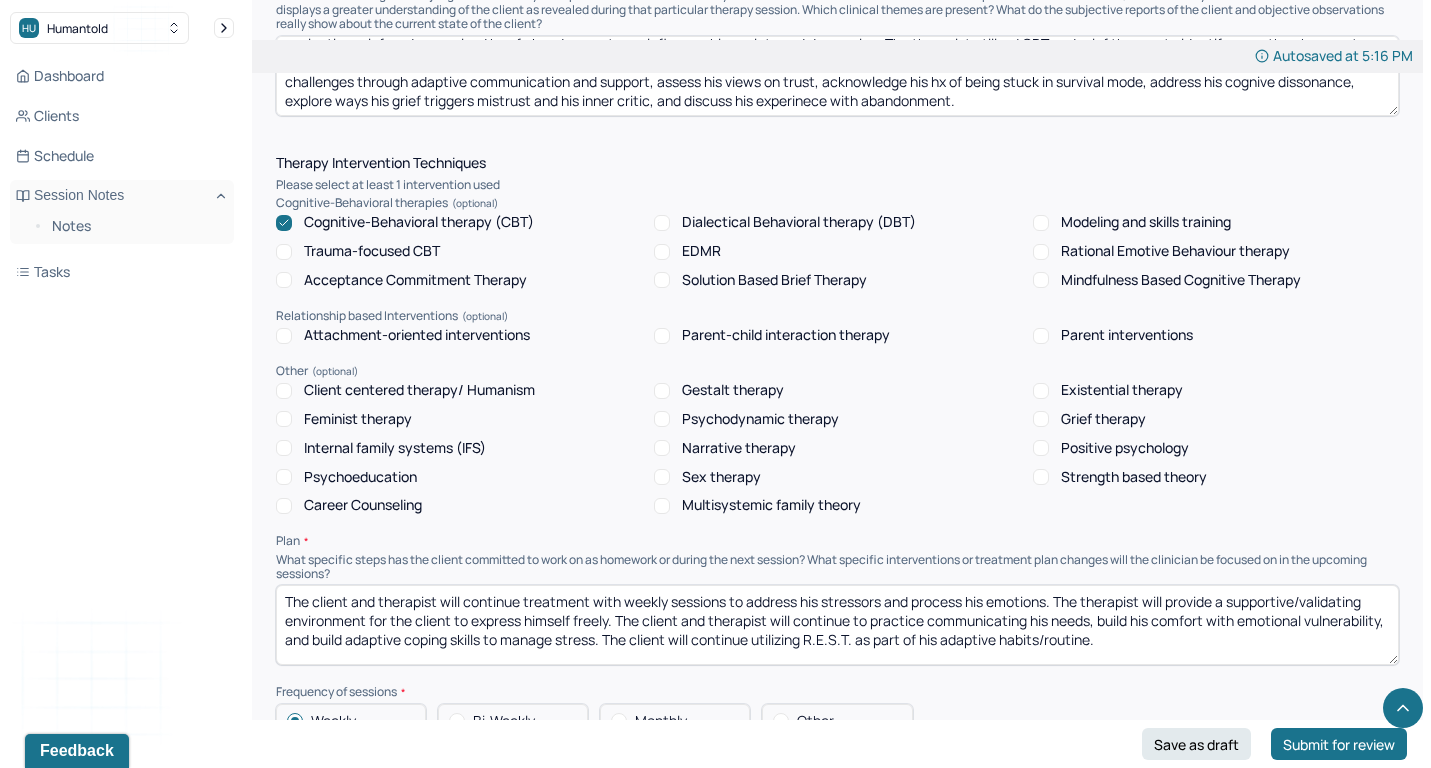 type on "The client's anxiety has not elevated since the last session. Inconsistent marital intimacy, difficulties with trust, feeling stuck in survival mode, hx of emotional avoidance, navigating grief, and unresolved hx of abandonment may influence his anxiety and depression. The therapist utilized CBT and grief therapy to identify ways the change at work affected his MH, identify positive differences in current work-related dynamics, explore recent challenges with intimacy, collaborate ways to help navigate marital challenges through adaptive communication and support, assess his views on trust, acknowledge his hx of being stuck in survival mode, address his cognive dissonance, explore ways his grief triggers mistrust and his inner critic, and discuss his experinece with abandonment." 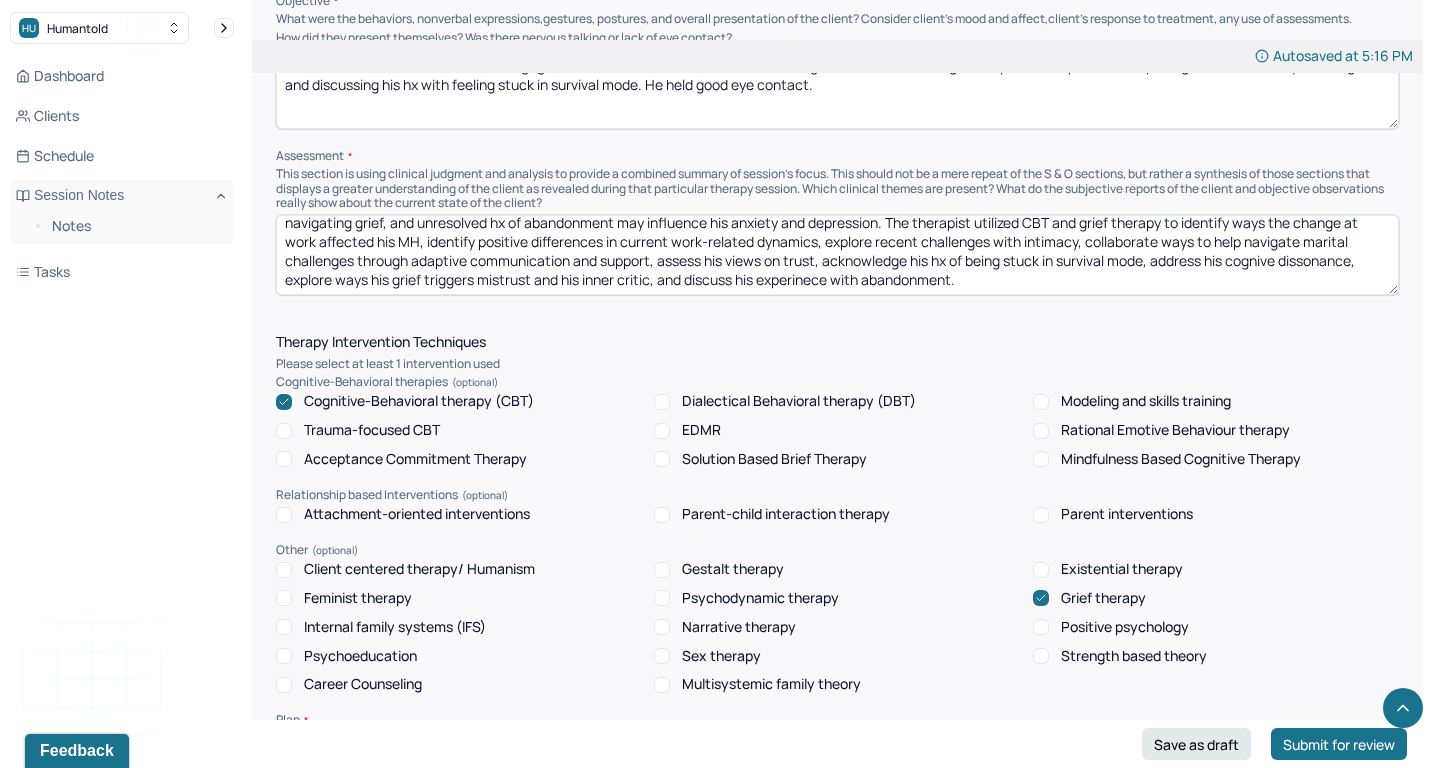 scroll, scrollTop: 1392, scrollLeft: 0, axis: vertical 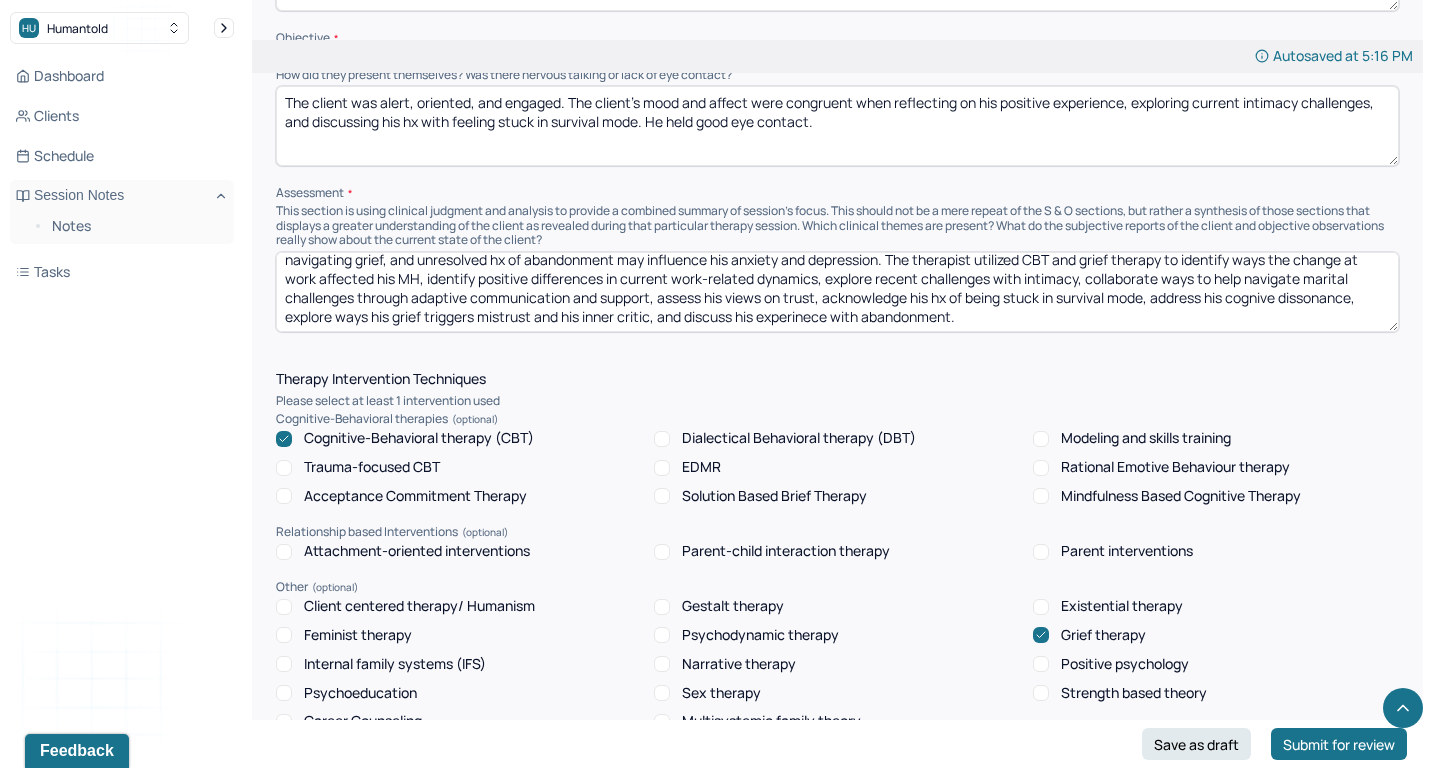click on "The client's anxiety has not elevated since the last session. Inconsistent marital intimacy, difficulties with trust, feeling stuck in survival mode, hx of emotional avoidance, navigating grief, and unresolved hx of abandonment may influence his anxiety and depression. The therapist utilized CBT and grief therapy to identify ways the change at work affected his MH, identify positive differences in current work-related dynamics, explore recent challenges with intimacy, collaborate ways to help navigate marital challenges through adaptive communication and support, assess his views on trust, acknowledge his hx of being stuck in survival mode, address his cognive dissonance, explore ways his grief triggers mistrust and his inner critic, and discuss his experinece with abandonment." at bounding box center (837, 292) 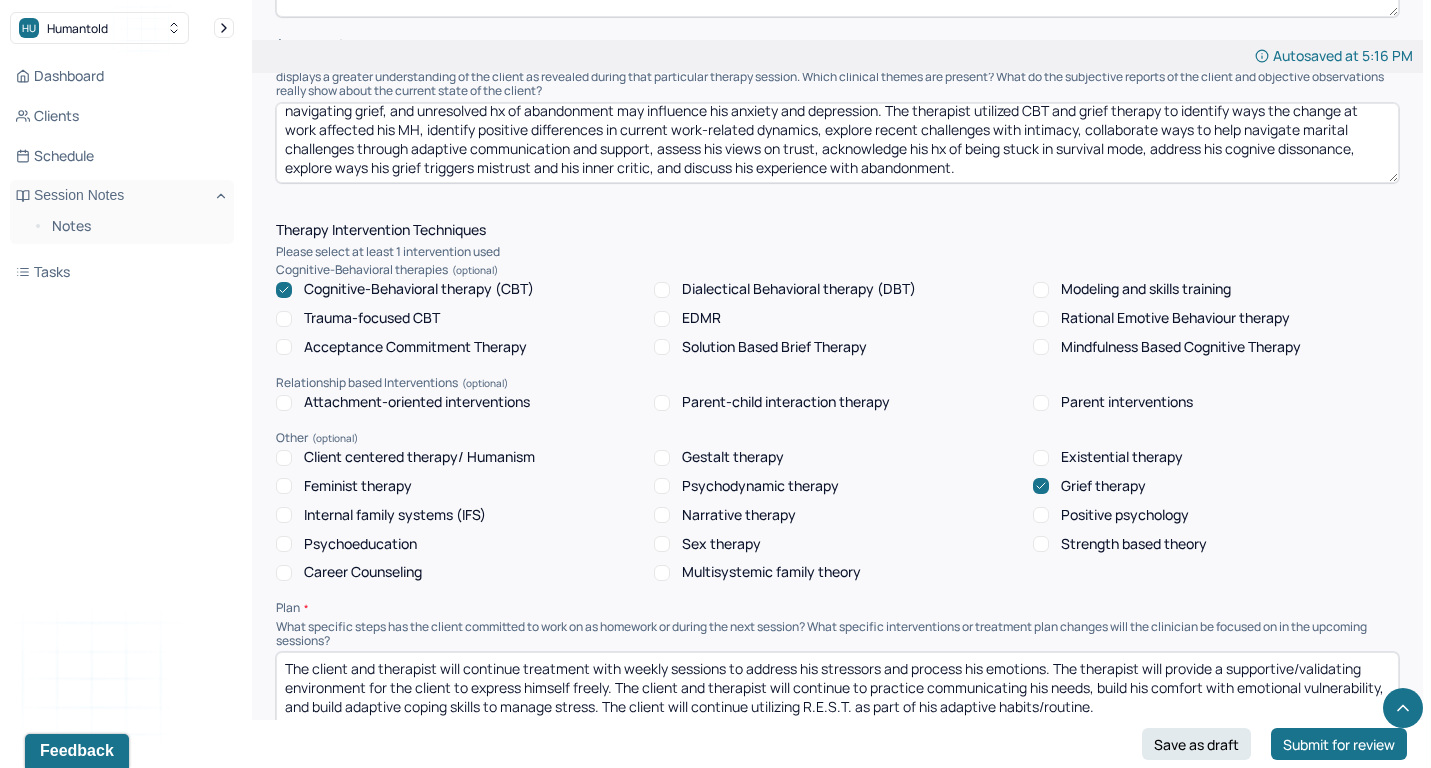 scroll, scrollTop: 1555, scrollLeft: 0, axis: vertical 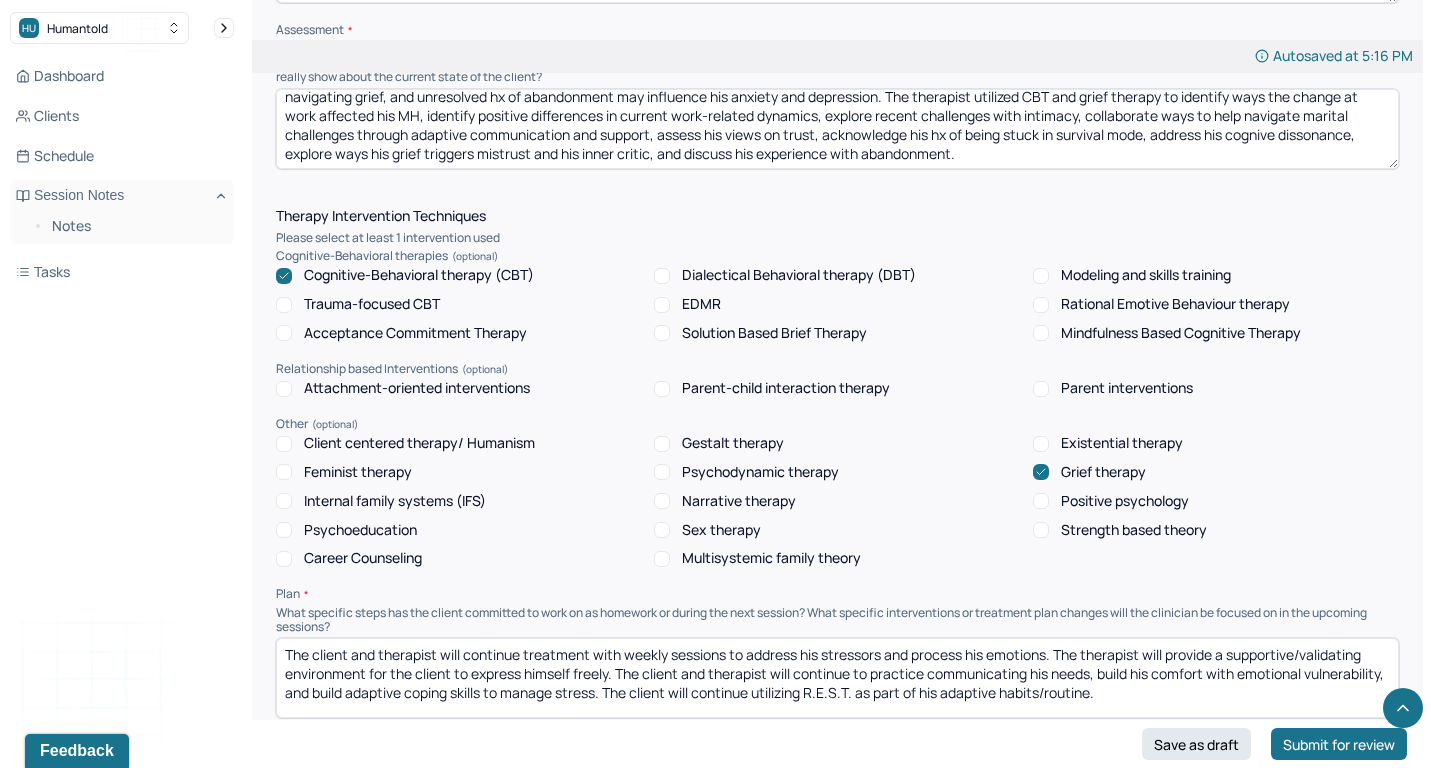 click on "The client's anxiety has not elevated since the last session. Inconsistent marital intimacy, difficulties with trust, feeling stuck in survival mode, hx of emotional avoidance, navigating grief, and unresolved hx of abandonment may influence his anxiety and depression. The therapist utilized CBT and grief therapy to identify ways the change at work affected his MH, identify positive differences in current work-related dynamics, explore recent challenges with intimacy, collaborate ways to help navigate marital challenges through adaptive communication and support, assess his views on trust, acknowledge his hx of being stuck in survival mode, address his cognive dissonance, explore ways his grief triggers mistrust and his inner critic, and discuss his experience with abandonment." at bounding box center (837, 129) 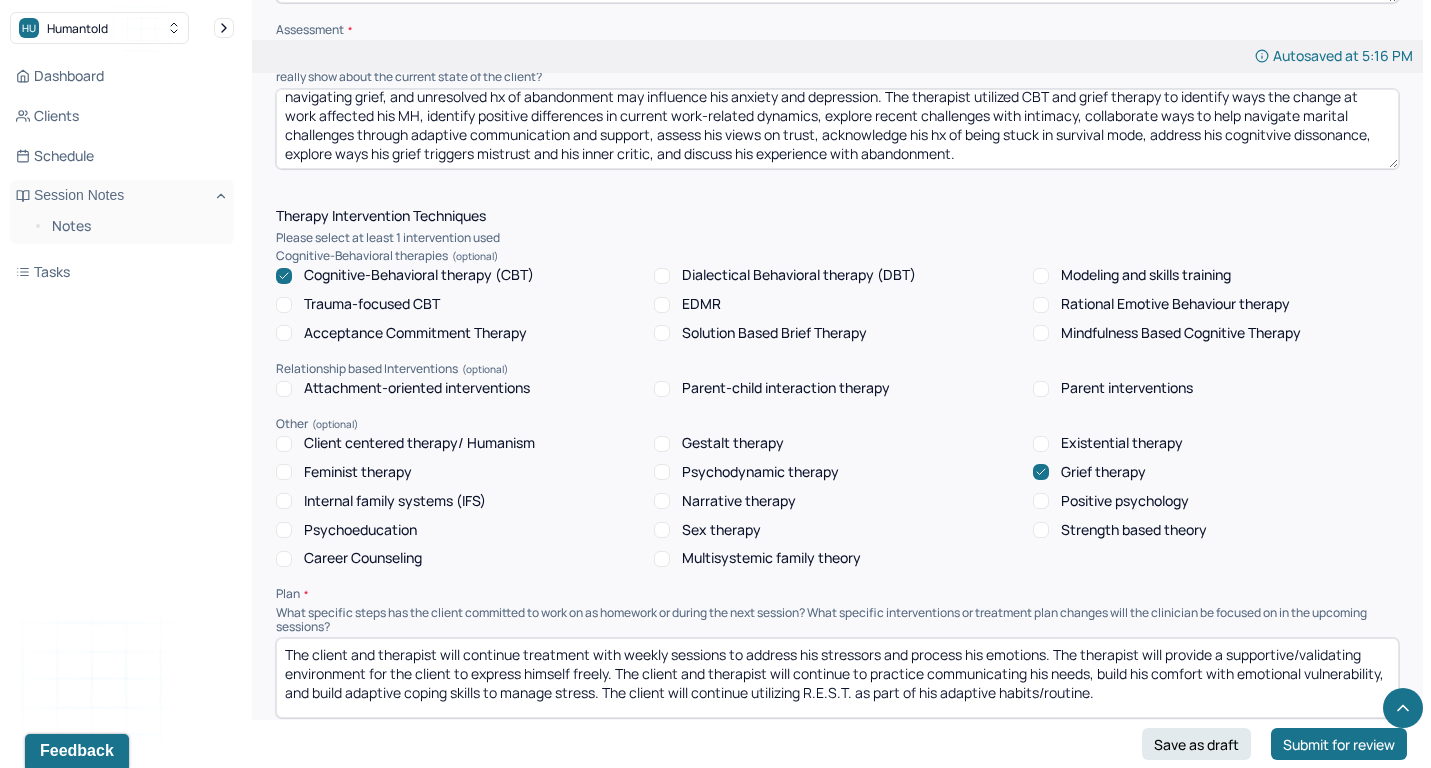 click on "Instructions The fields marked with an asterisk ( * ) are required before you can submit your notes. Before you can submit your session notes, they must be signed. You have the option to save your notes as a draft before making a submission. Appointment location * Teletherapy Client Teletherapy Location here Home Office Other Provider Teletherapy Location Home Office Other Consent was received for the teletherapy session The teletherapy session was conducted via video Primary diagnosis * F43.23 ADJUST D/O MIXED ANX & DEPRESS MOOD Secondary diagnosis (optional) Secondary diagnosis Tertiary diagnosis (optional) Tertiary diagnosis Emotional / Behavioural symptoms demonstrated * The client felt calm and energetic. He had preoccpied thoughts about positive changes with work and his overall MH.  Causing * Maladaptive Functioning Intention for Session * Encourage personality growth and minimize maladaptive functioning Session Note Subjective Objective Assessment Therapy Intervention Techniques Trauma-focused CBT * *" at bounding box center (837, 386) 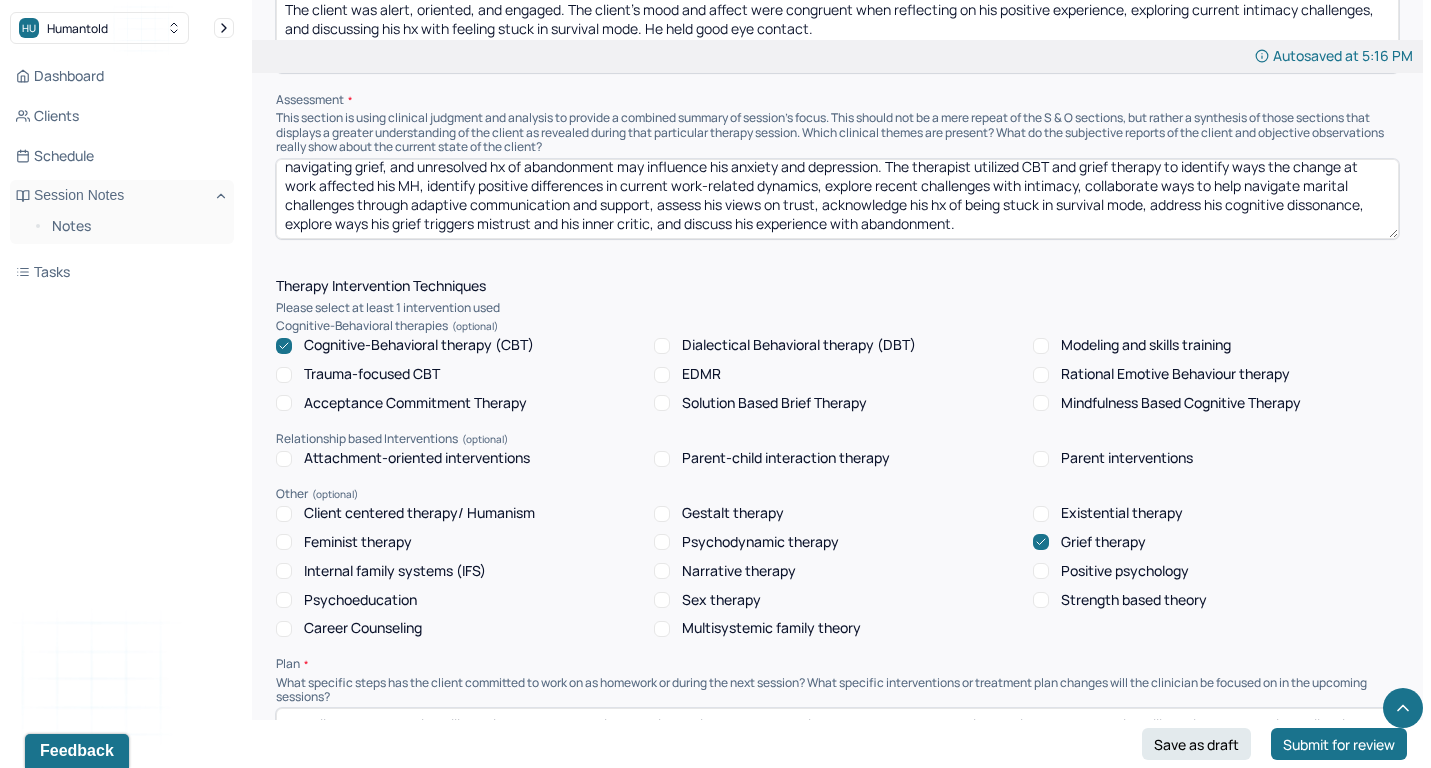 scroll, scrollTop: 1423, scrollLeft: 0, axis: vertical 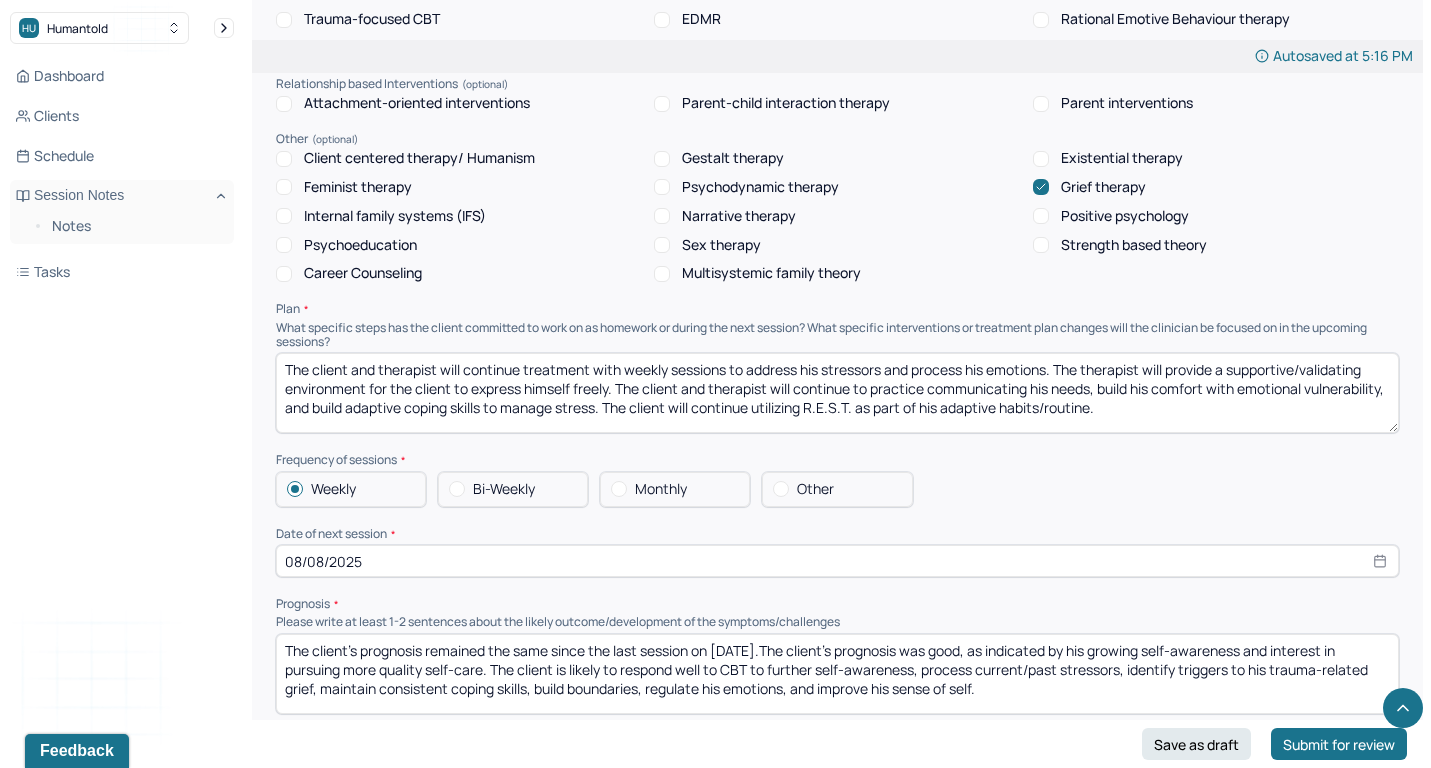 type on "The client's anxiety has not elevated since the last session. Inconsistent marital intimacy, difficulties with trust, feeling stuck in survival mode, hx of emotional avoidance, navigating grief, and unresolved hx of abandonment may influence his anxiety and depression. The therapist utilized CBT and grief therapy to identify ways the change at work affected his MH, identify positive differences in current work-related dynamics, explore recent challenges with intimacy, collaborate ways to help navigate marital challenges through adaptive communication and support, assess his views on trust, acknowledge his hx of being stuck in survival mode, address his cognitive dissonance, explore ways his grief triggers mistrust and his inner critic, and discuss his experience with abandonment." 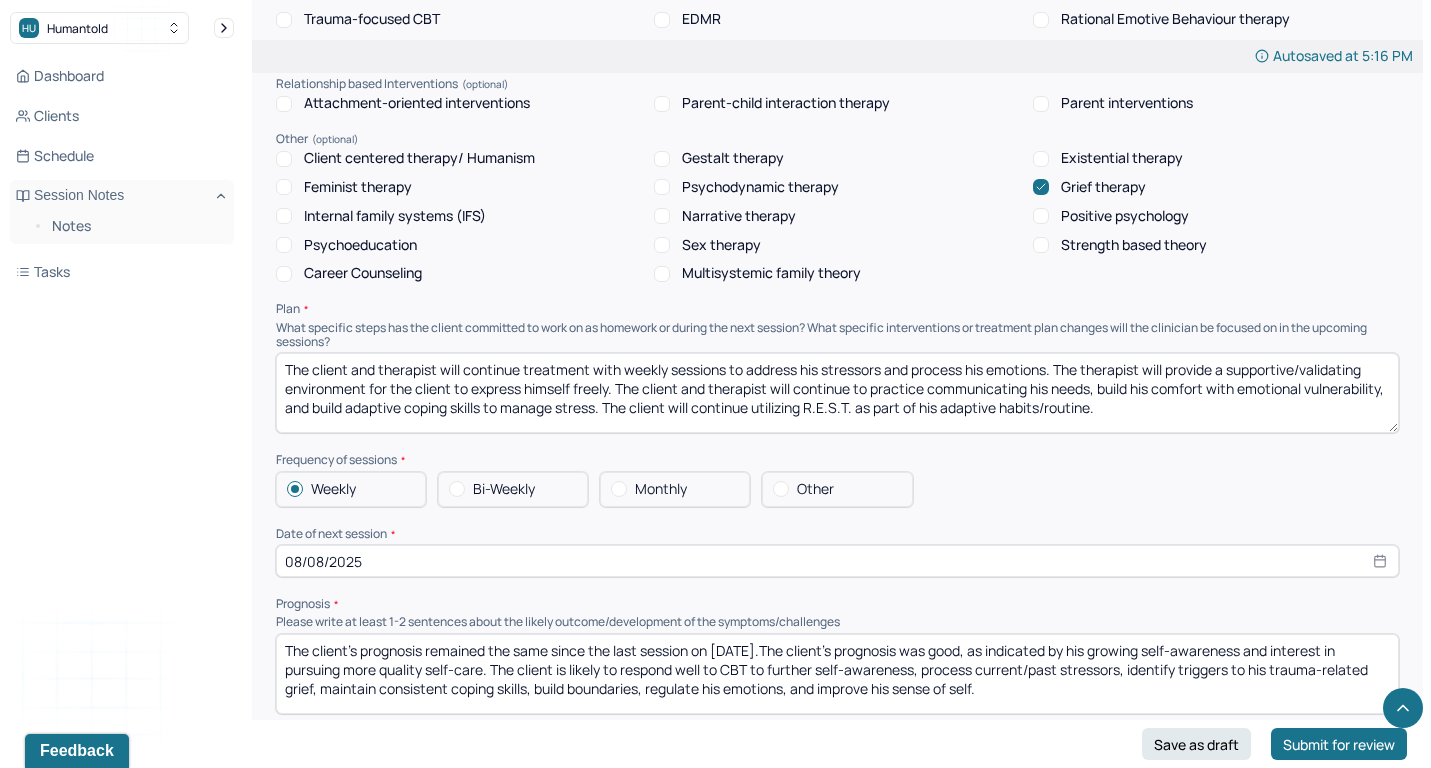click on "Therapy Intervention Techniques Please select at least 1 intervention used Cognitive-Behavioral therapies Cognitive-Behavioral therapy (CBT) Dialectical Behavioral therapy (DBT) Modeling and skills training Trauma-focused CBT EDMR Rational Emotive Behaviour therapy Acceptance Commitment Therapy Solution Based Brief Therapy Mindfulness Based Cognitive Therapy Relationship based Interventions Attachment-oriented interventions Parent-child interaction therapy Parent interventions Other Client centered therapy/ Humanism Gestalt therapy Existential therapy Feminist therapy Psychodynamic therapy Grief therapy Internal family systems (IFS) Narrative therapy Positive psychology Psychoeducation Sex therapy Strength based theory Career Counseling Multisystemic family theory Plan What specific steps has the client committed to work on as homework or during the next session? What specific interventions or treatment plan changes will the clinician be focused on in the upcoming sessions? Frequency of sessions Weekly Other" at bounding box center [837, 378] 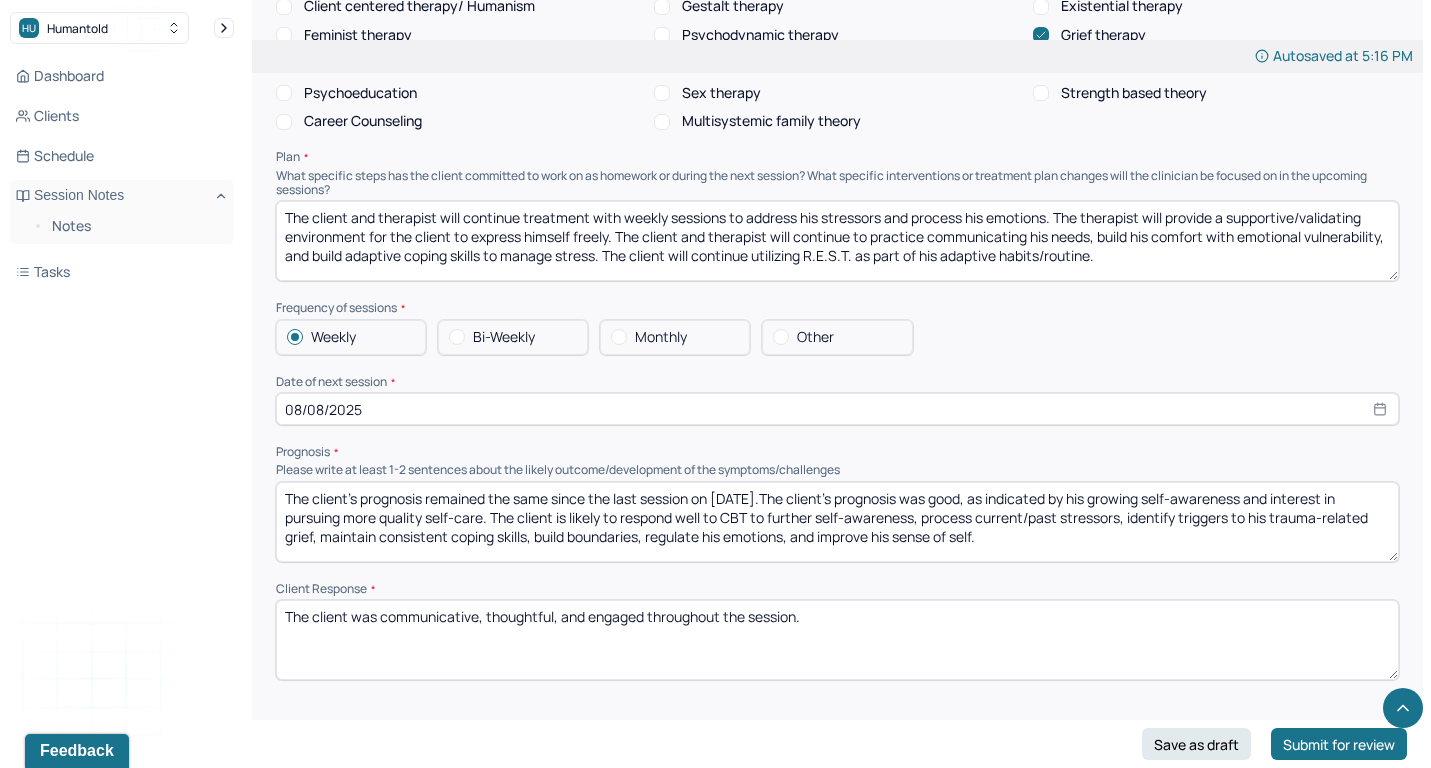 scroll, scrollTop: 2001, scrollLeft: 0, axis: vertical 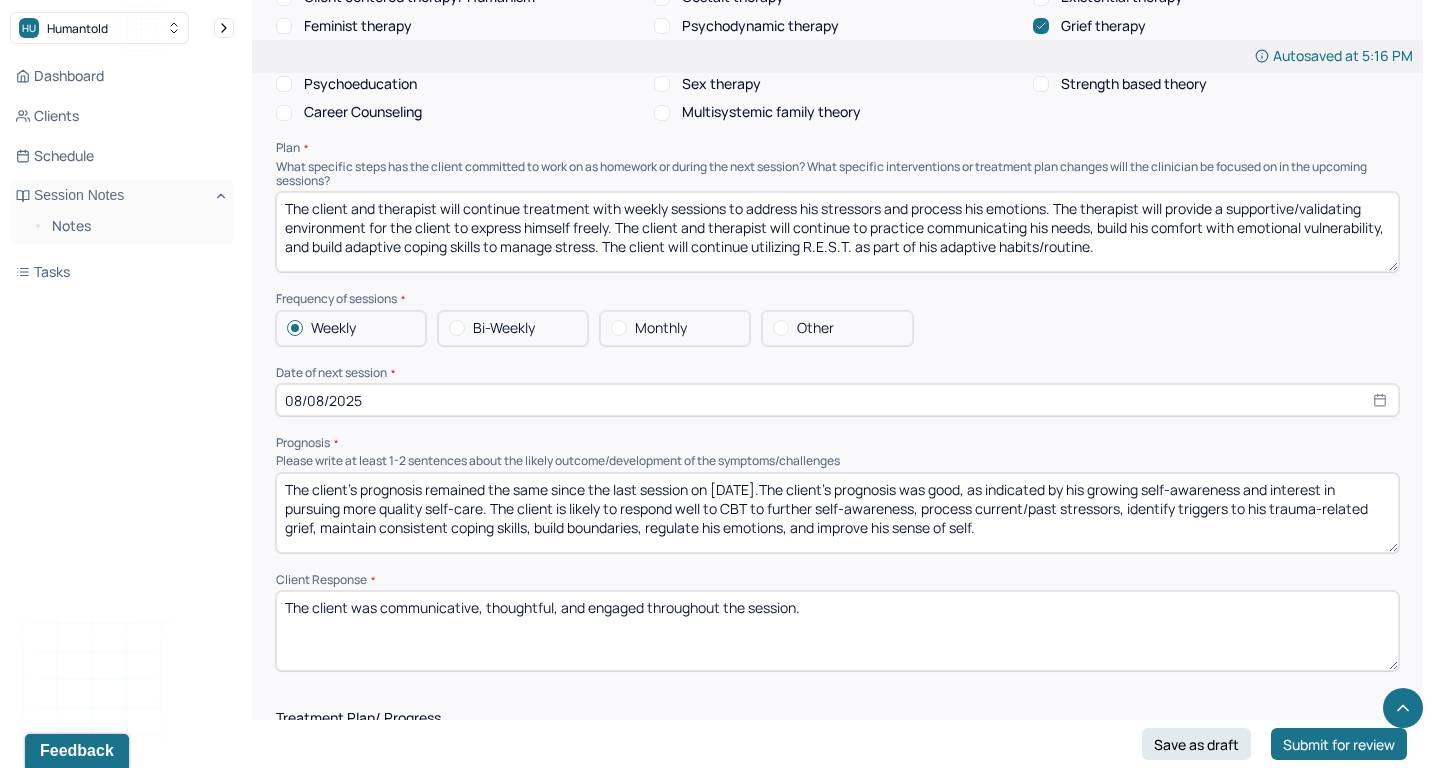 drag, startPoint x: 810, startPoint y: 450, endPoint x: 190, endPoint y: 437, distance: 620.1363 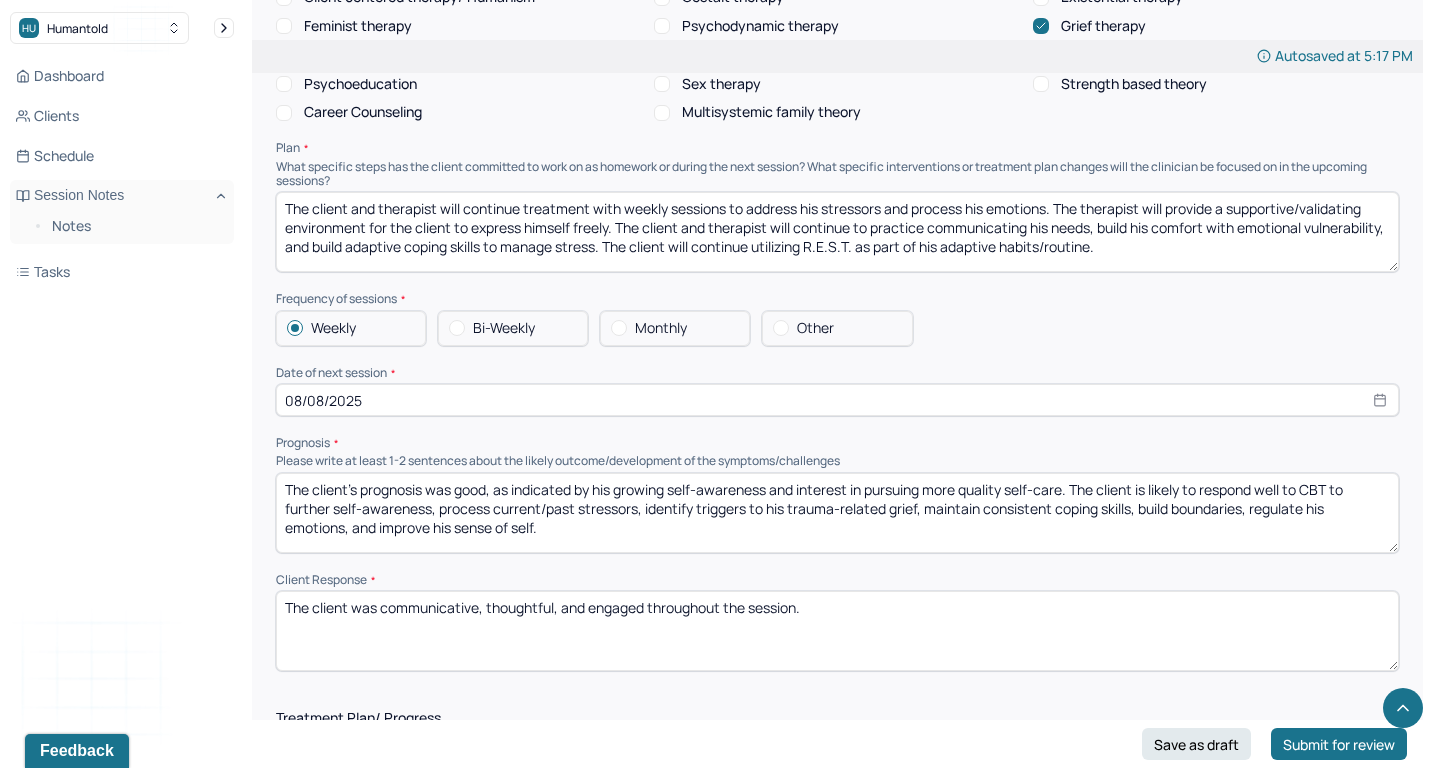 click on "The client's prognosis was good, as indicated by his growing self-awareness and interest in pursuing more quality self-care. The client is likely to respond well to CBT to further self-awareness, process current/past stressors, identify triggers to his trauma-related grief, maintain consistent coping skills, build boundaries, regulate his emotions, and improve his sense of self." at bounding box center (837, 513) 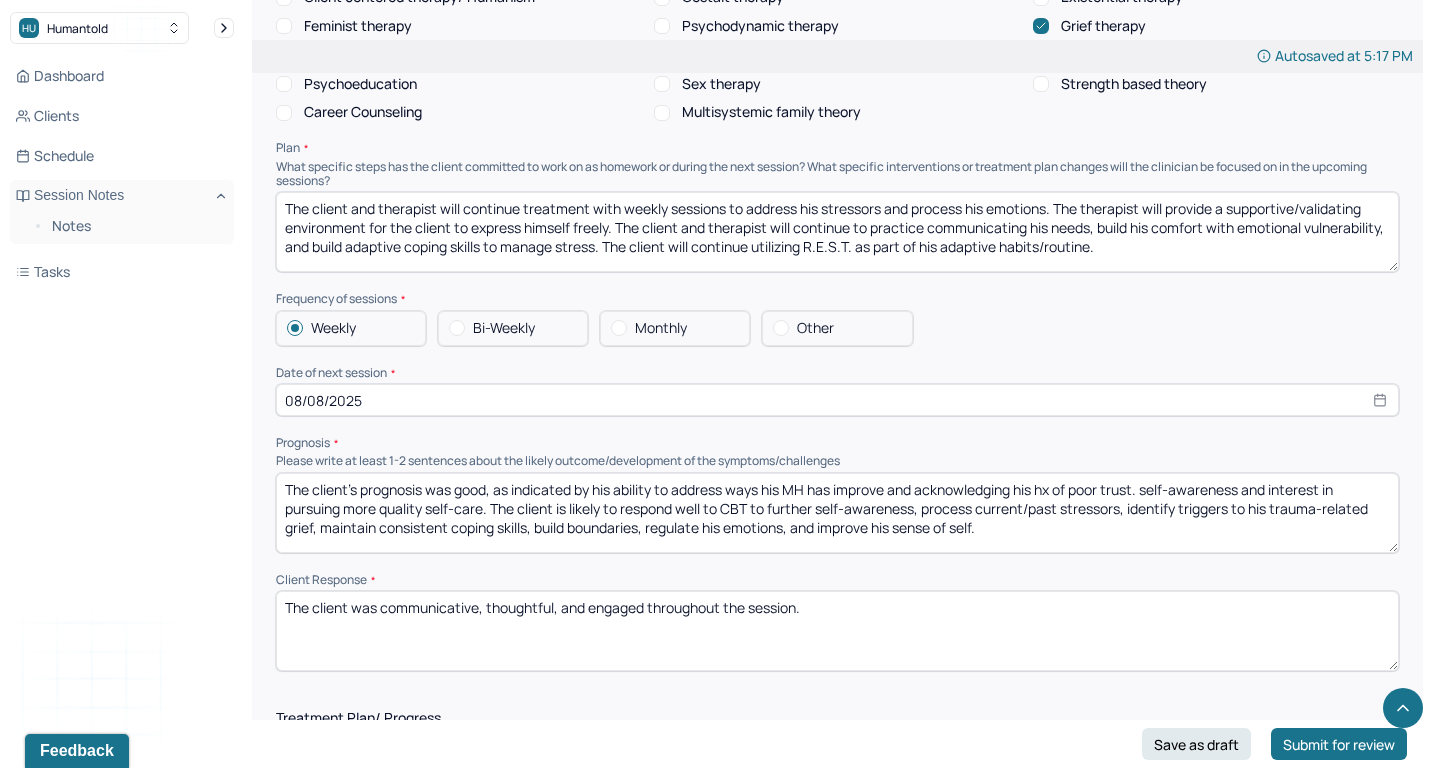 drag, startPoint x: 1143, startPoint y: 455, endPoint x: 487, endPoint y: 473, distance: 656.2469 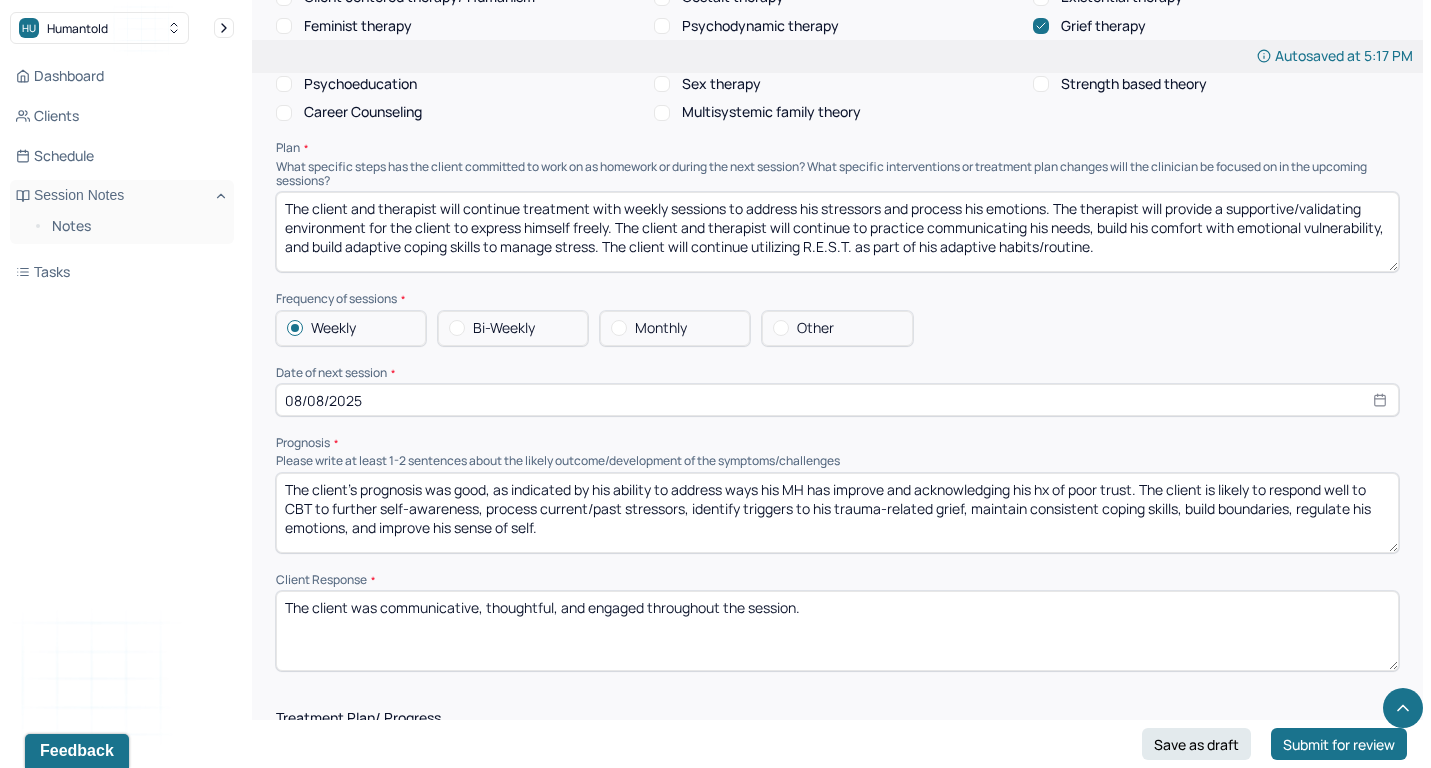click on "The client's prognosis was good, as indicated by his ability to address ways his MH has improve and acknowledging his hx of poor trust. The client is likely to respond well to CBT to further self-awareness, process current/past stressors, identify triggers to his trauma-related grief, maintain consistent coping skills, build boundaries, regulate his emotions, and improve his sense of self." at bounding box center (837, 513) 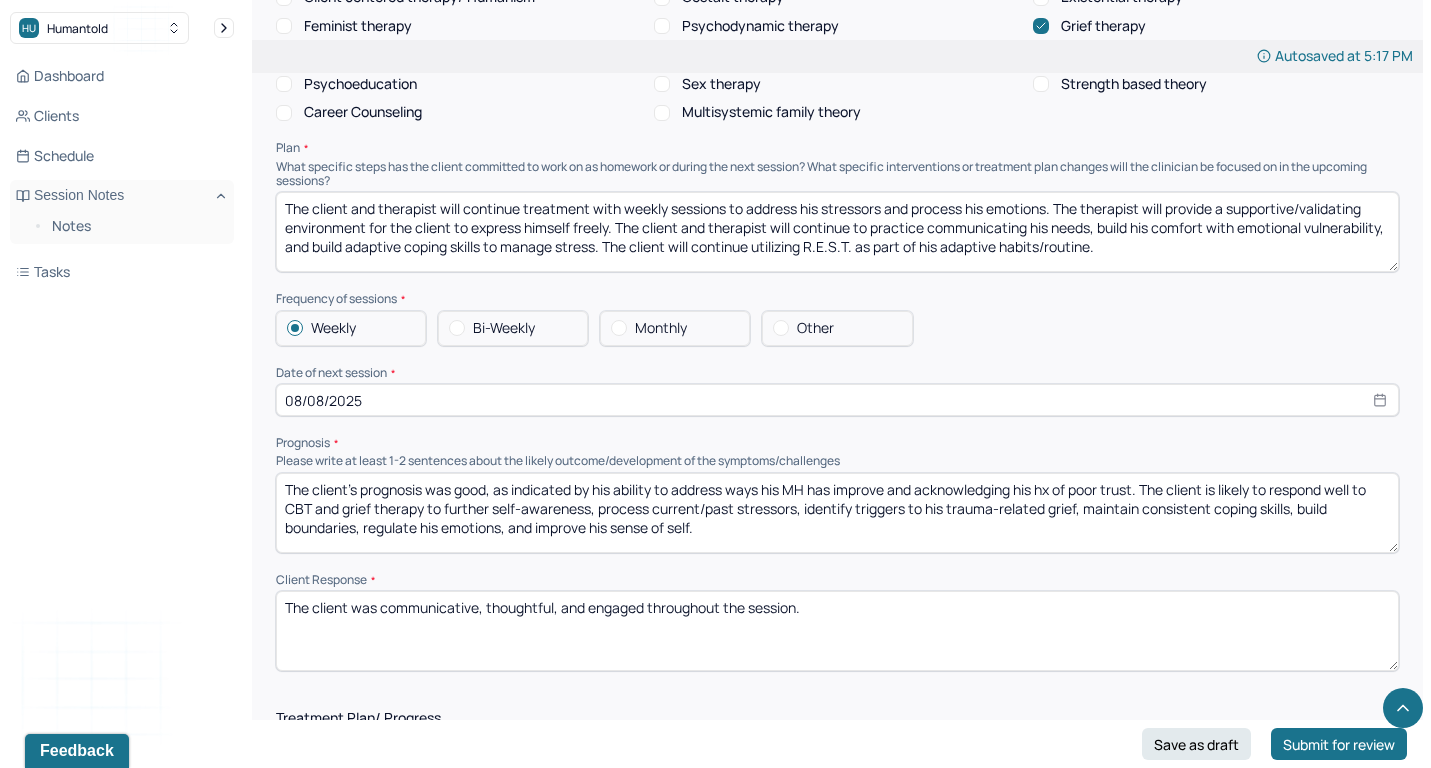 click on "The client's prognosis was good, as indicated by his ability to address ways his MH has improve and acknowledging his hx of poor trust. The client is likely to respond well to CBT and grief threapy to further self-awareness, process current/past stressors, identify triggers to his trauma-related grief, maintain consistent coping skills, build boundaries, regulate his emotions, and improve his sense of self." at bounding box center (837, 513) 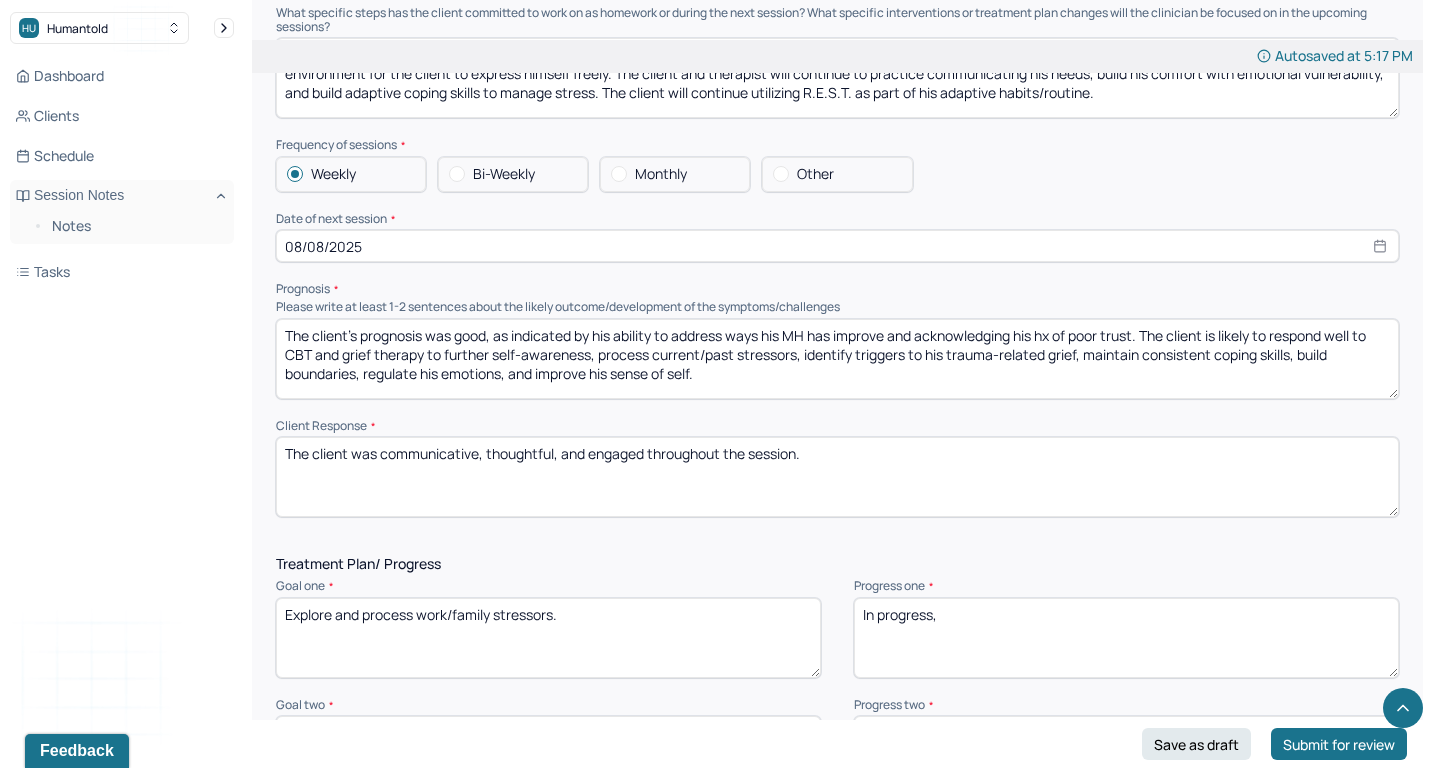 scroll, scrollTop: 2153, scrollLeft: 0, axis: vertical 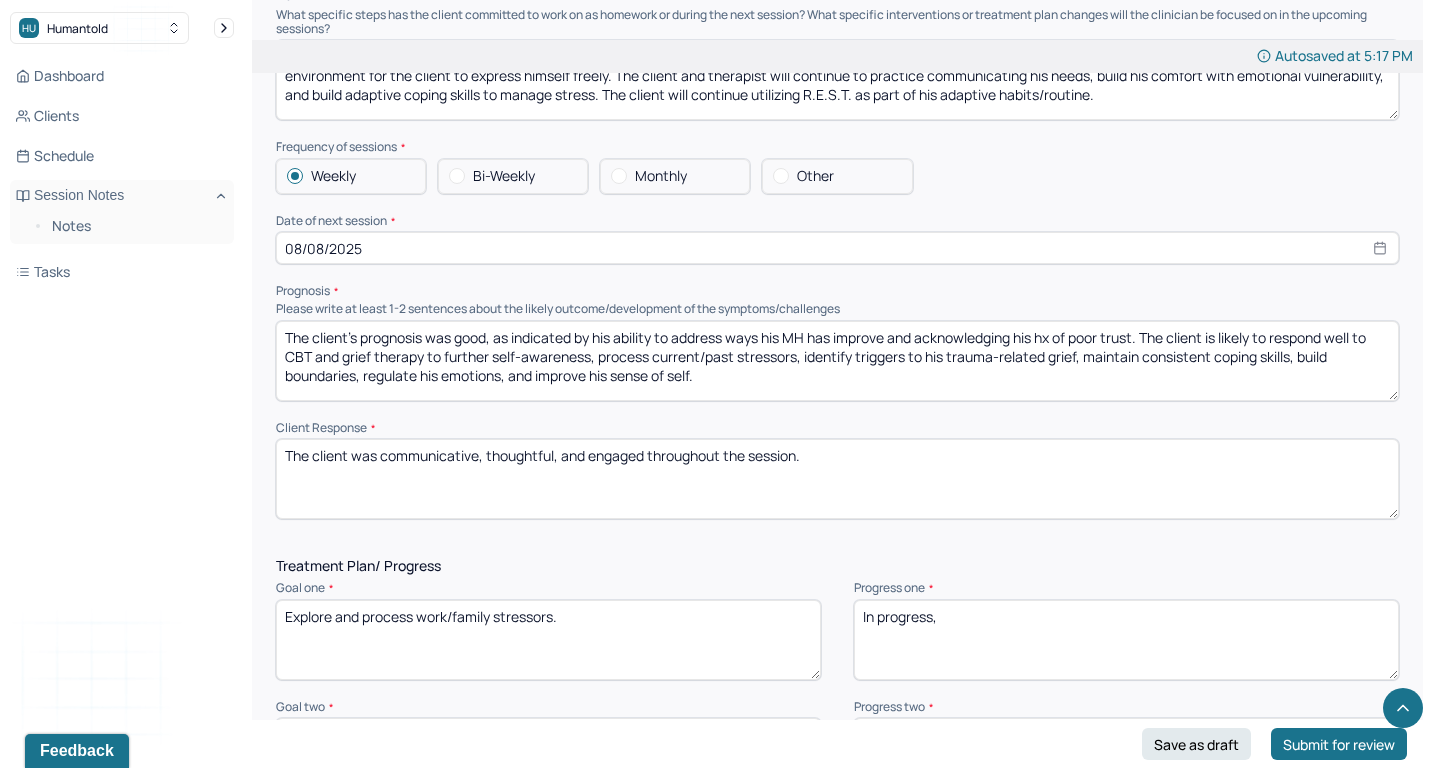 drag, startPoint x: 1084, startPoint y: 323, endPoint x: 1296, endPoint y: 327, distance: 212.03773 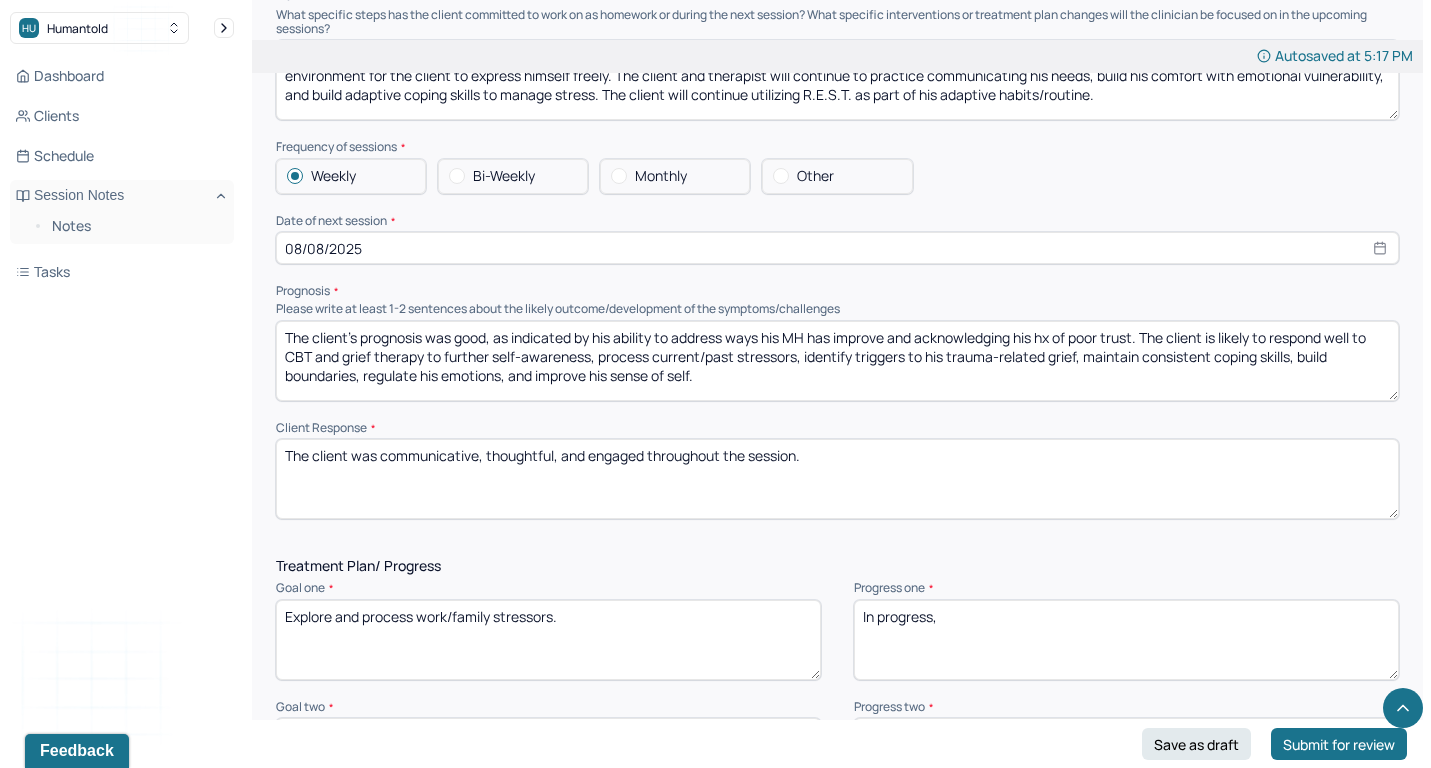 click on "The client's prognosis was good, as indicated by his ability to address ways his MH has improve and acknowledging his hx of poor trust. The client is likely to respond well to CBT and grief threapy to further self-awareness, process current/past stressors, identify triggers to his trauma-related grief, maintain consistent coping skills, build boundaries, regulate his emotions, and improve his sense of self." at bounding box center (837, 361) 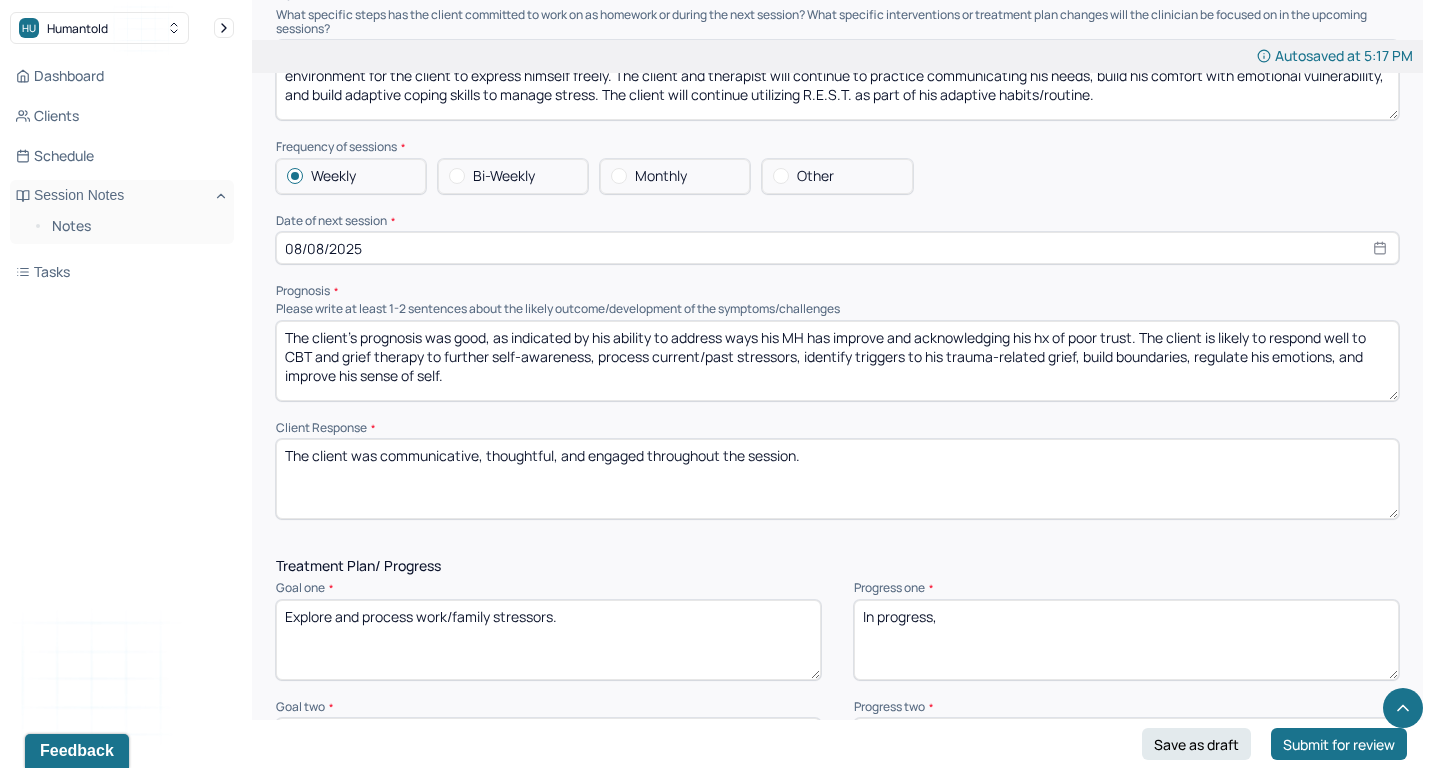 click on "The client's prognosis was good, as indicated by his ability to address ways his MH has improve and acknowledging his hx of poor trust. The client is likely to respond well to CBT and grief therapy to further self-awareness, process current/past stressors, identify triggers to his trauma-related grief, build boundaries, regulate his emotions, and improve his sense of self." at bounding box center [837, 361] 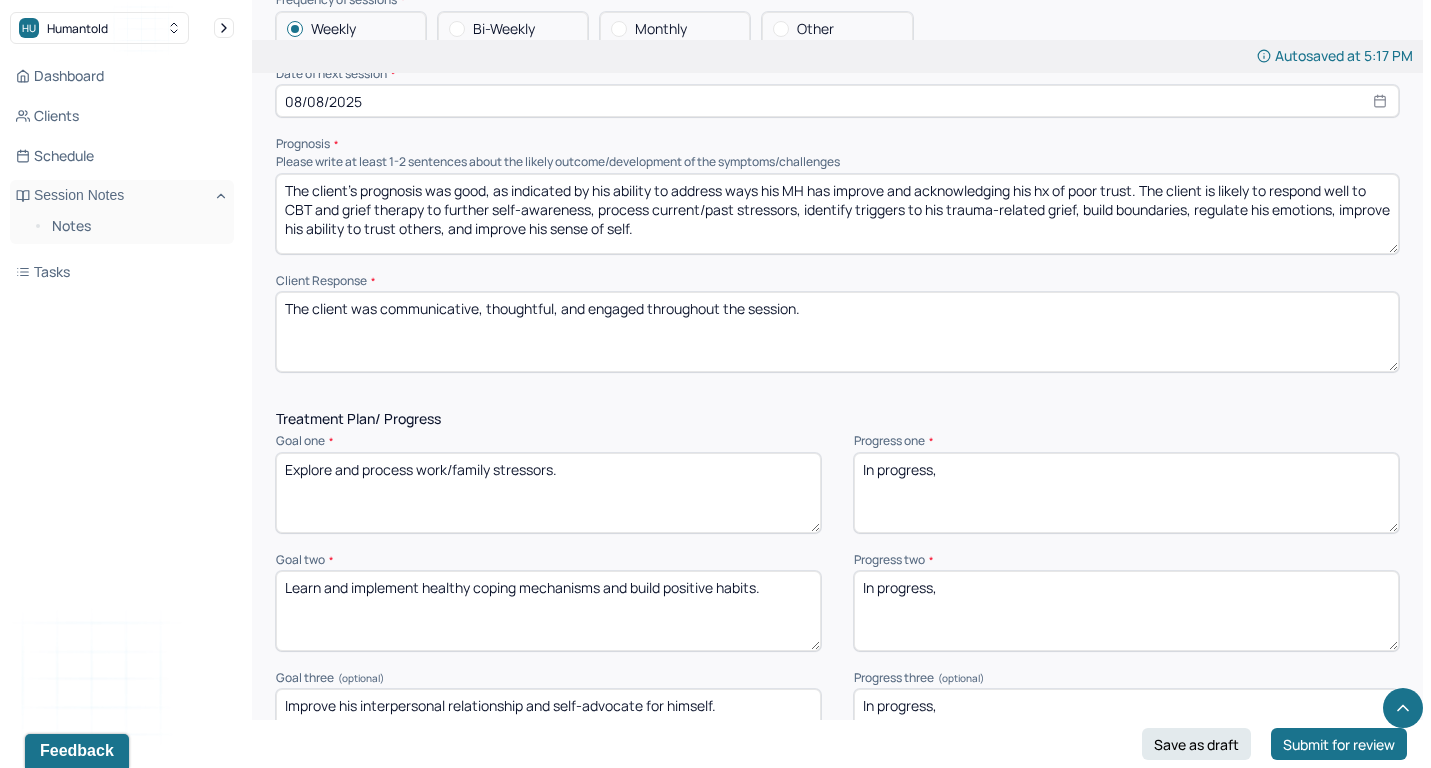 scroll, scrollTop: 2321, scrollLeft: 0, axis: vertical 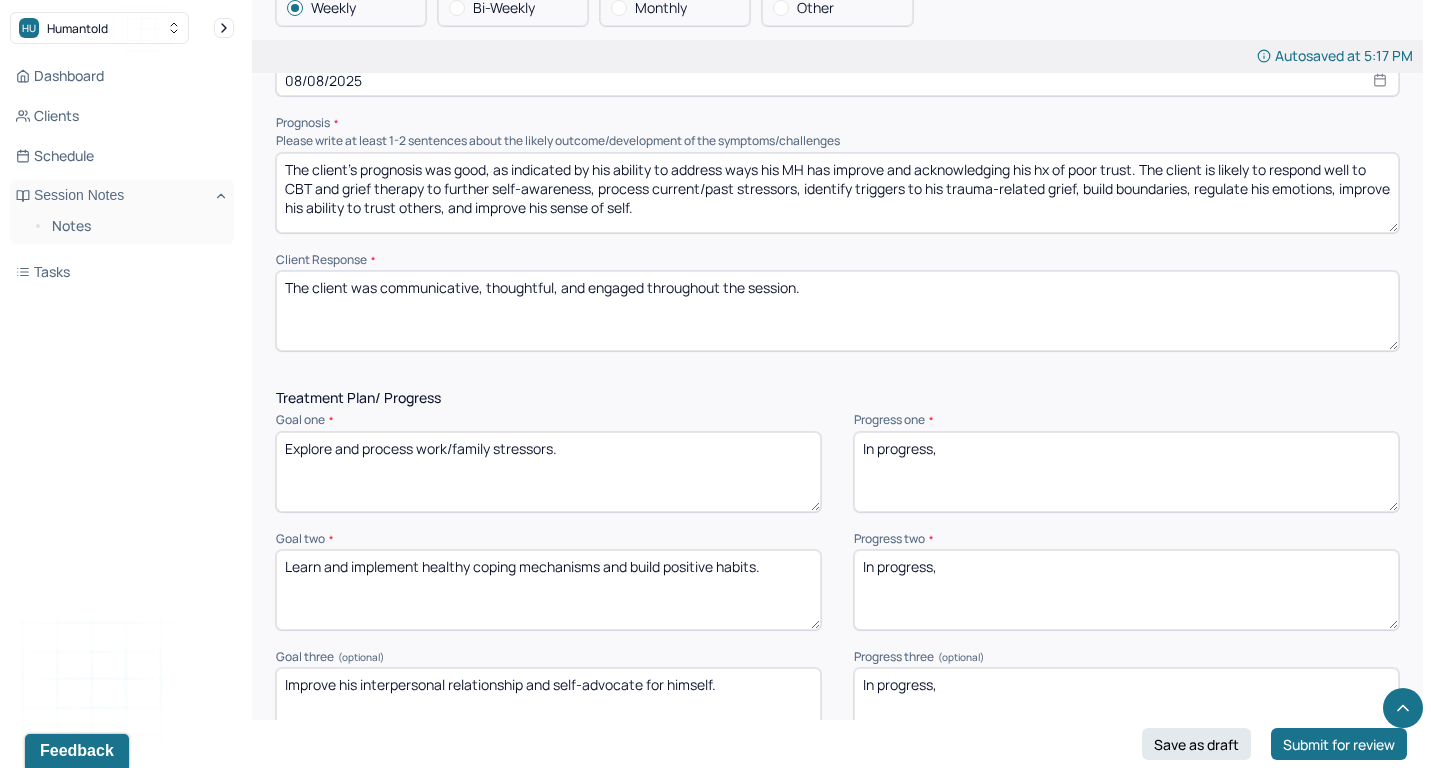 type on "The client's prognosis was good, as indicated by his ability to address ways his MH has improve and acknowledging his hx of poor trust. The client is likely to respond well to CBT and grief therapy to further self-awareness, process current/past stressors, identify triggers to his trauma-related grief, build boundaries, regulate his emotions, improve his ability to trust others, and improve his sense of self." 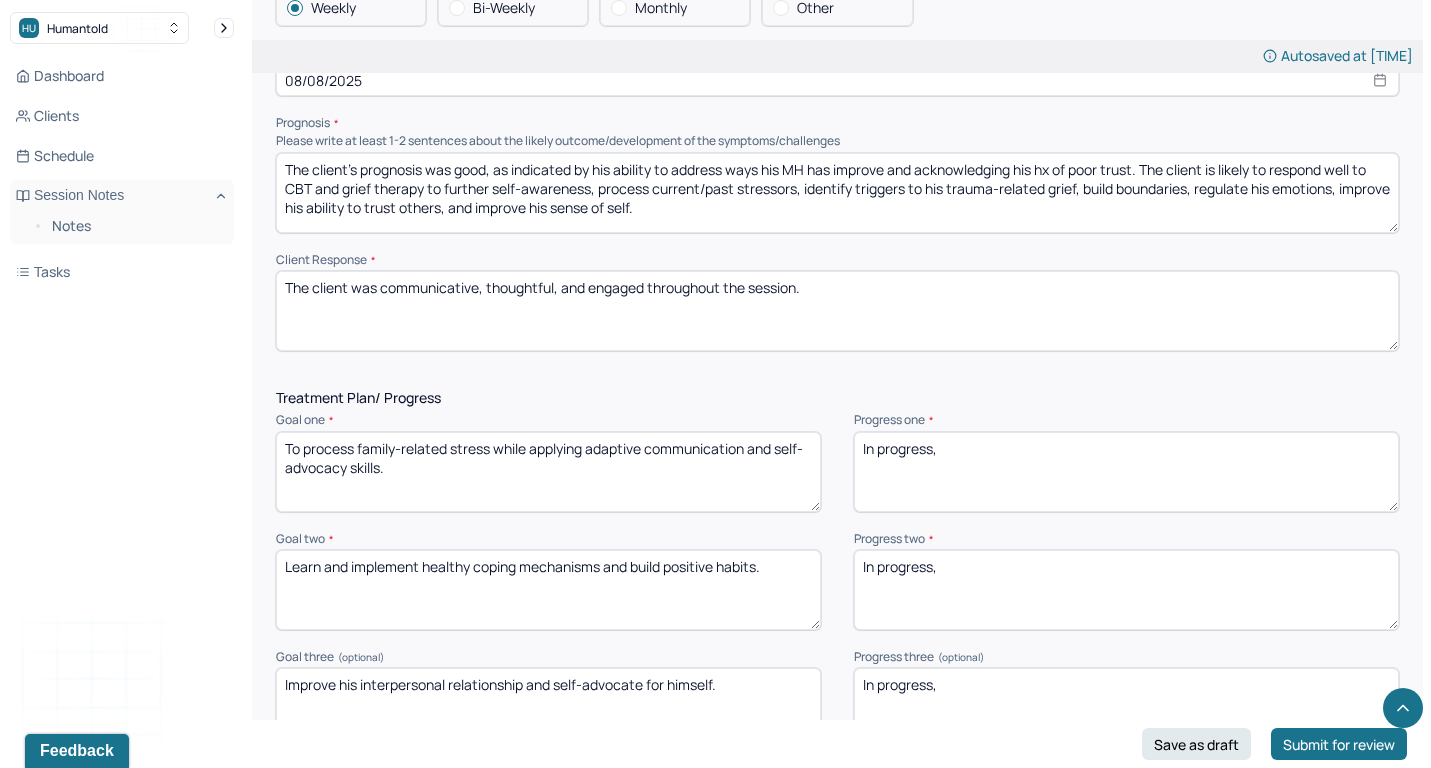 type on "To process family-related stress while applying adaptive communication and self-advocacy skills." 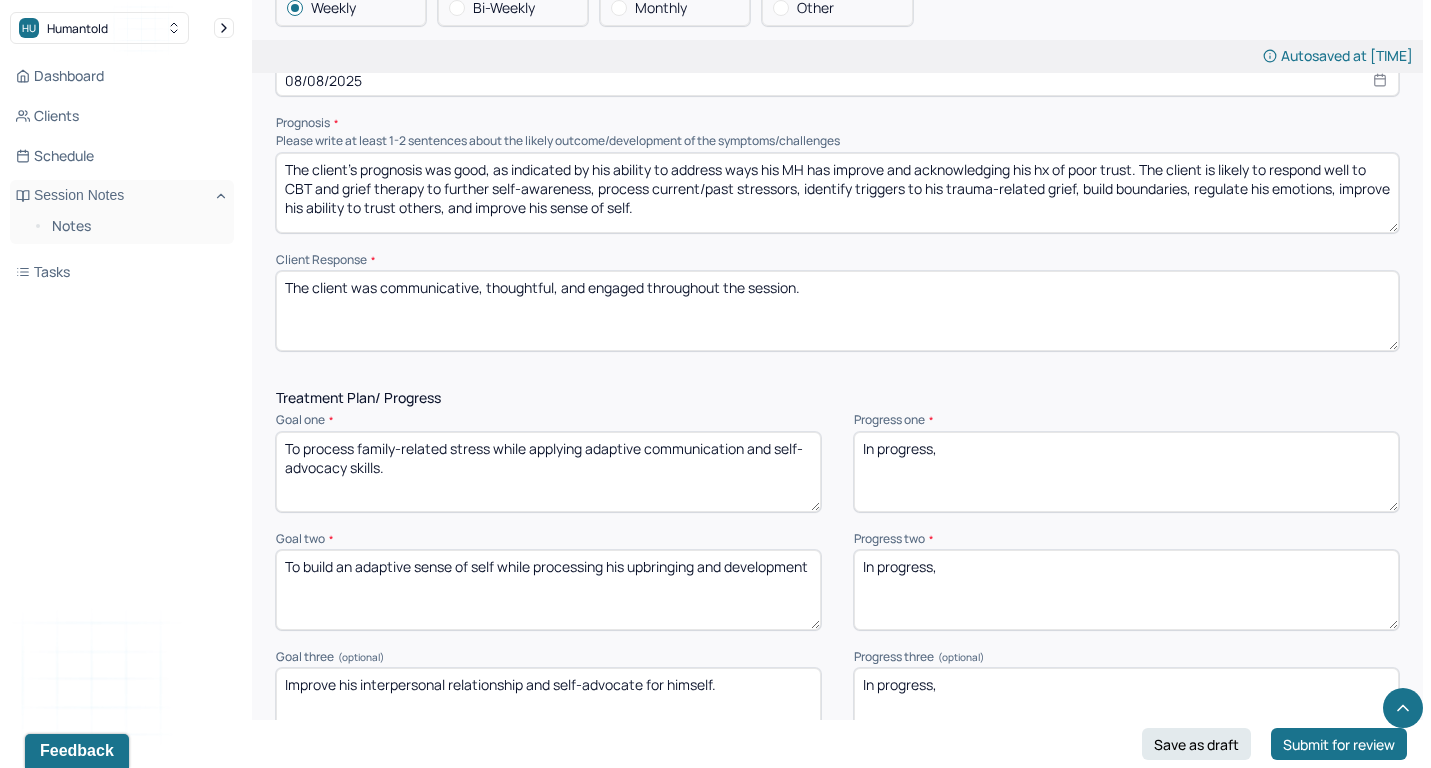type on "To build an adaptive sense of self while processing his upbringing and development" 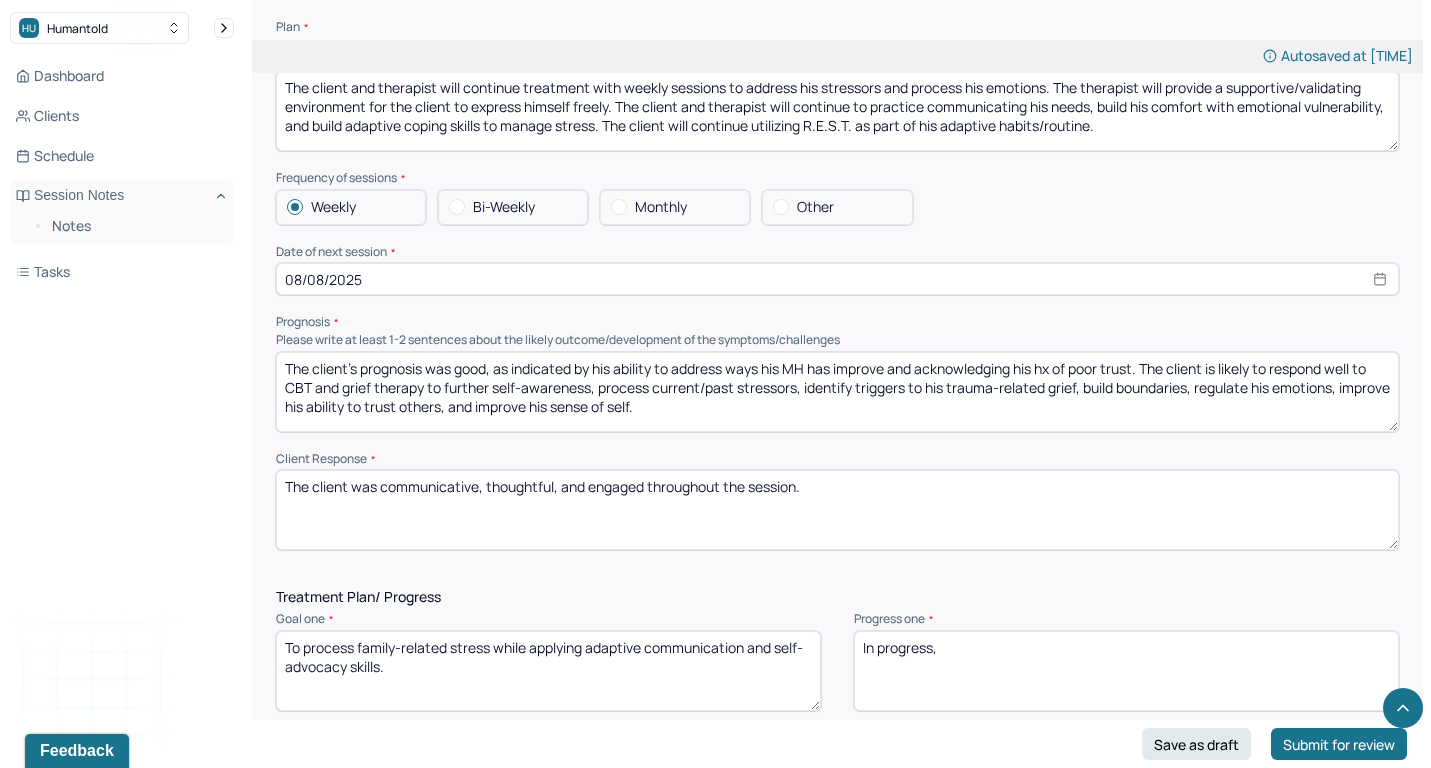 scroll, scrollTop: 2121, scrollLeft: 0, axis: vertical 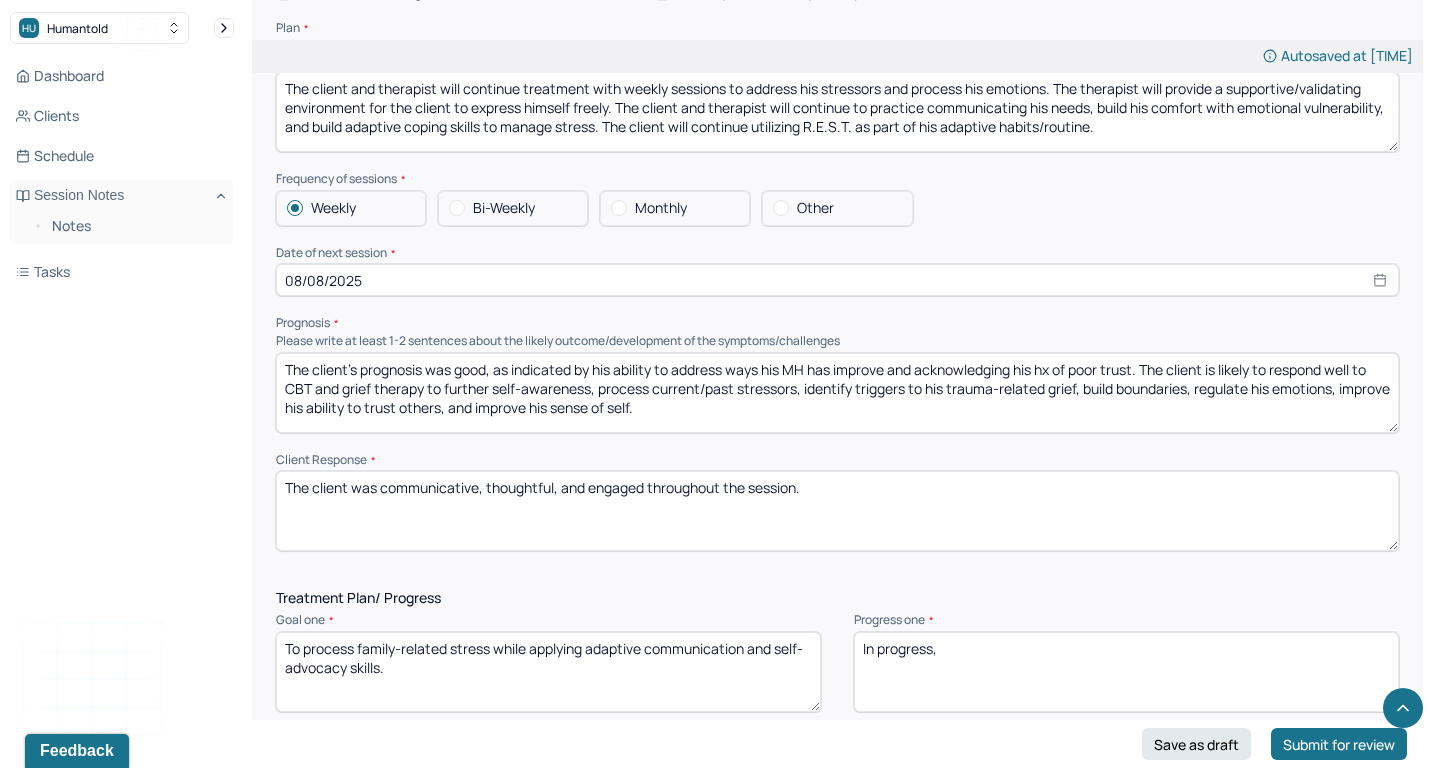 type on "To improve his relationship with his emotions." 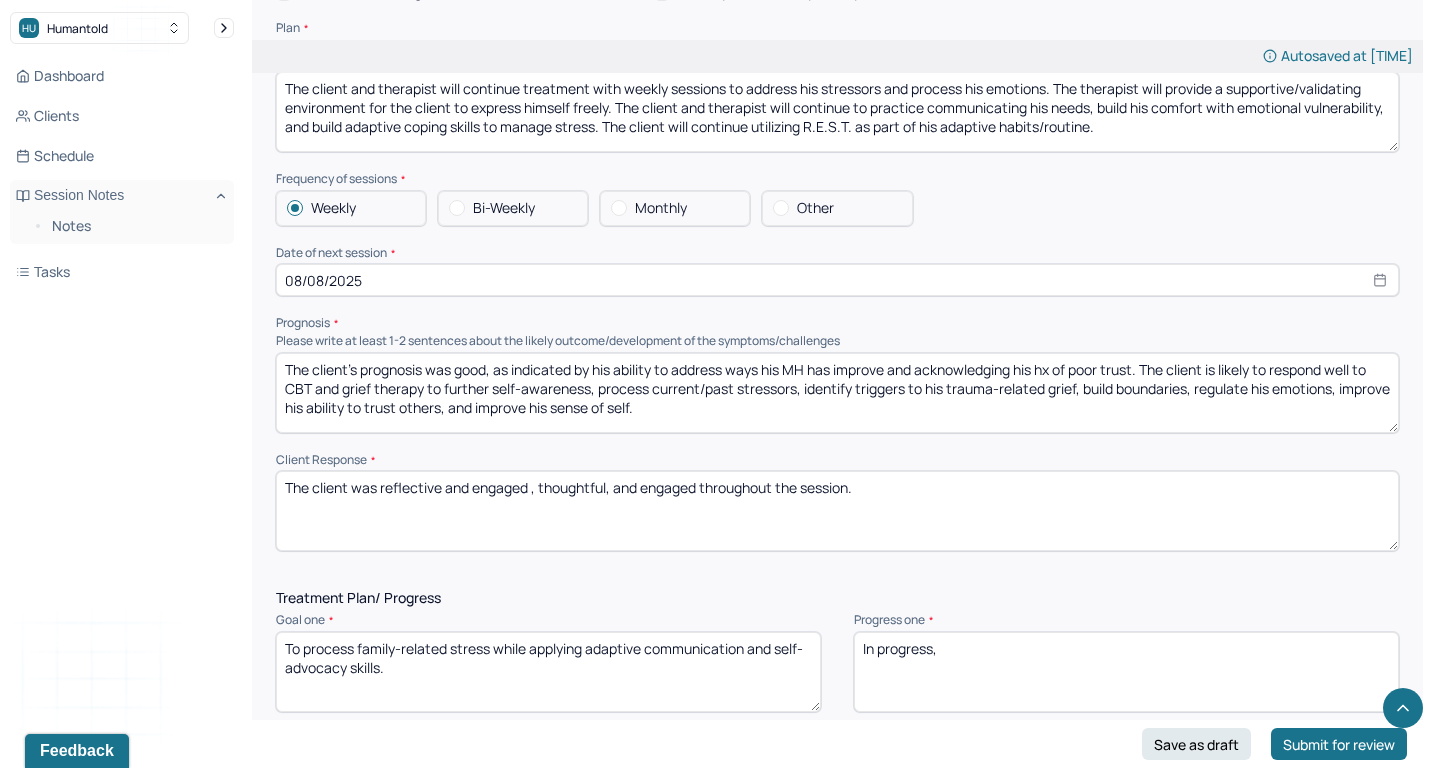 drag, startPoint x: 528, startPoint y: 461, endPoint x: 697, endPoint y: 459, distance: 169.01184 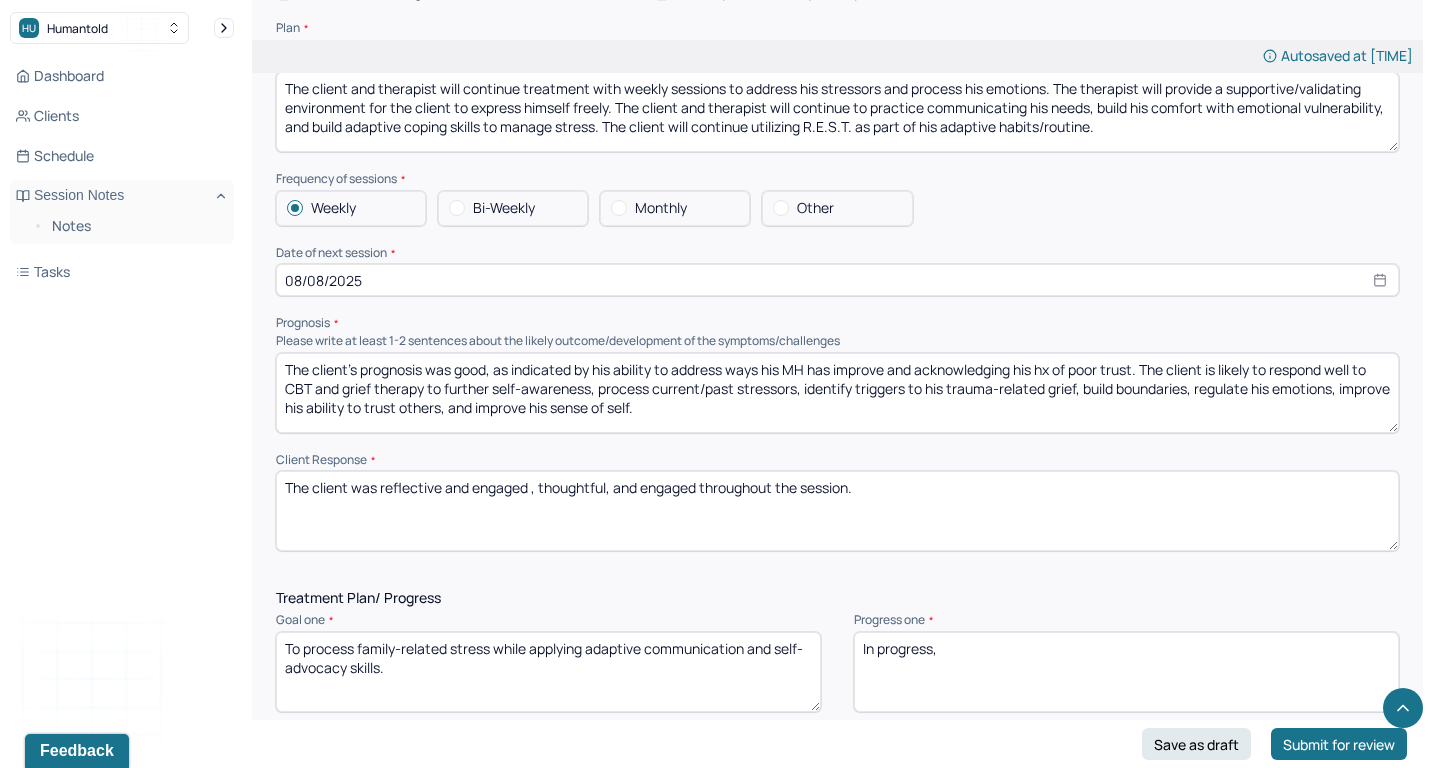 click on "The client was reflective and engaged , thoughtful, and engaged throughout the session." at bounding box center (837, 511) 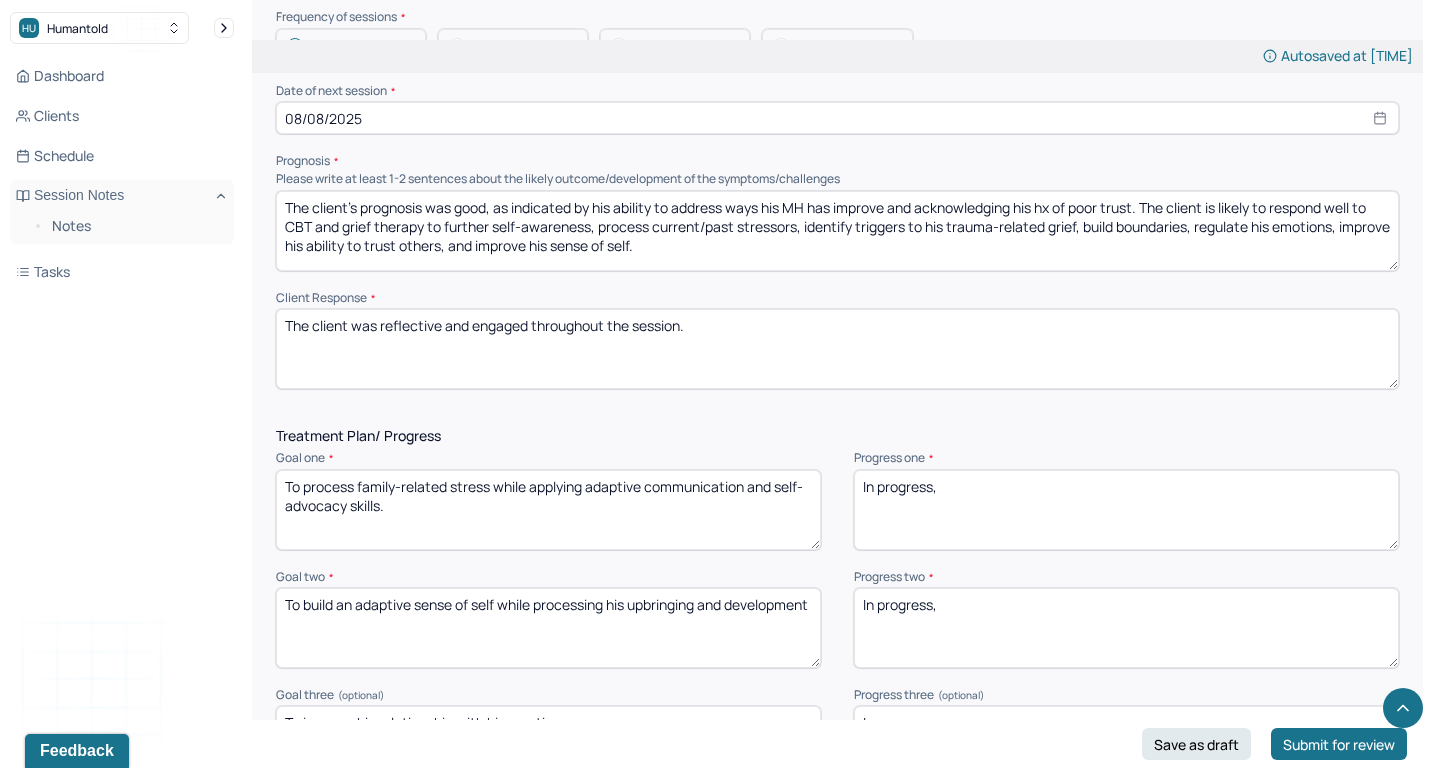 type on "The client was reflective and engaged throughout the session." 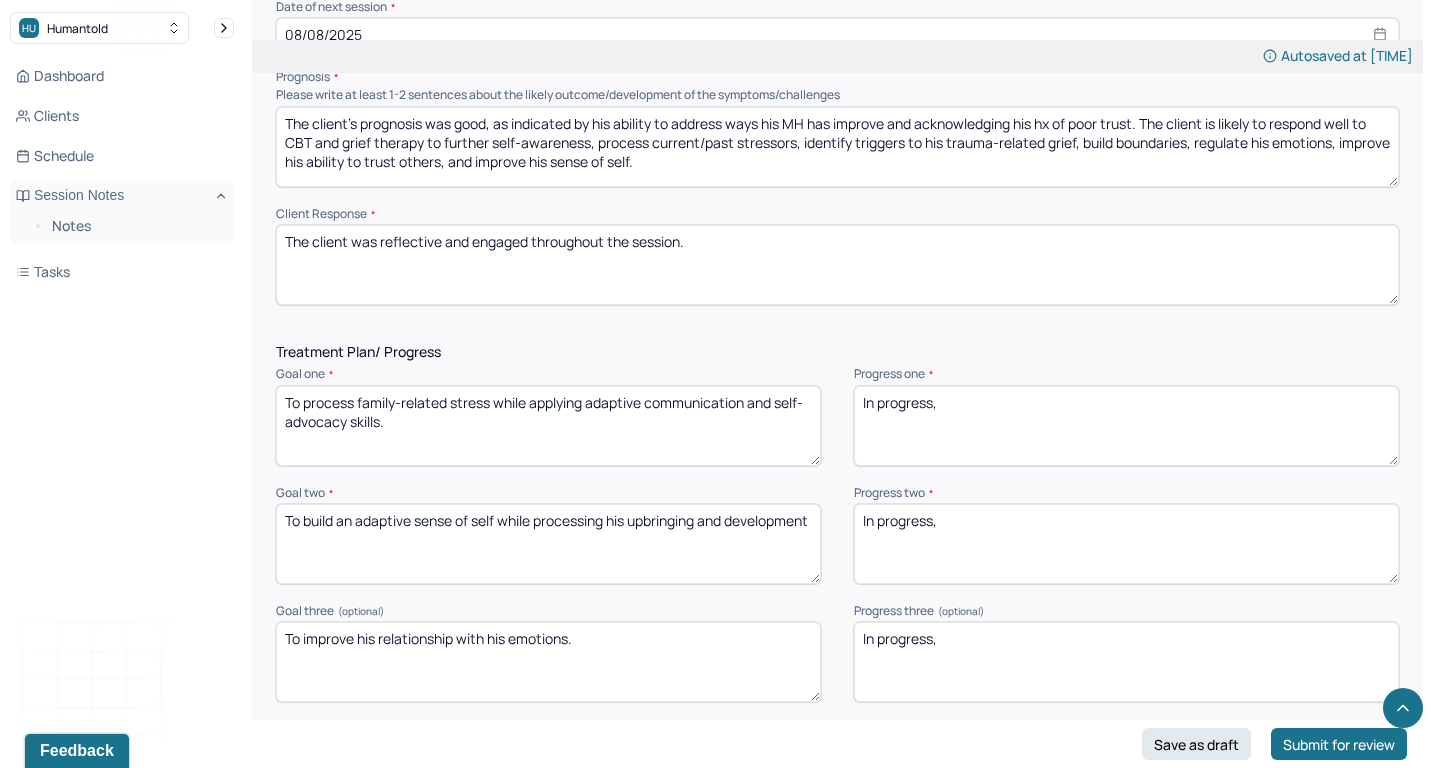 scroll, scrollTop: 2370, scrollLeft: 0, axis: vertical 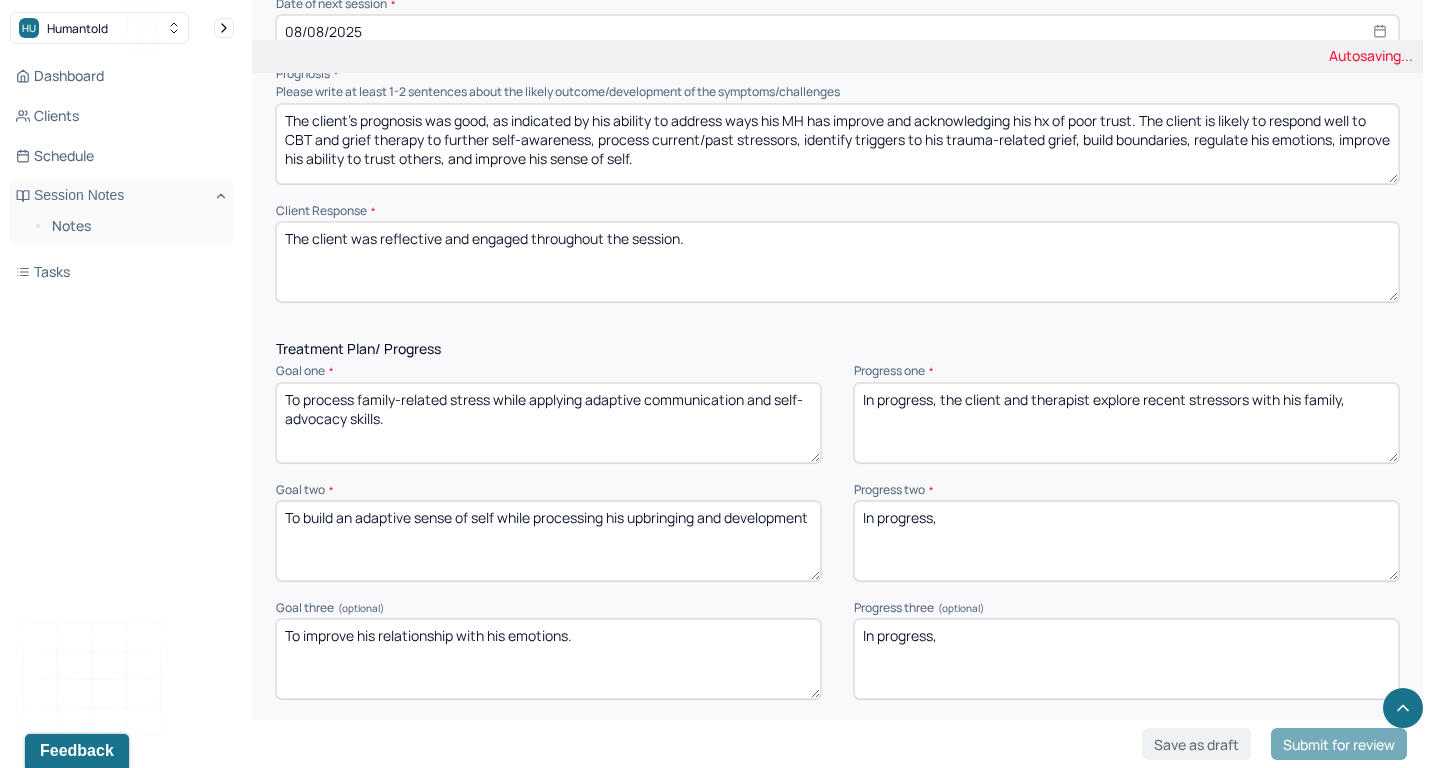 click on "In progress, the client and therapist explore recent stressors with his family" at bounding box center (1126, 423) 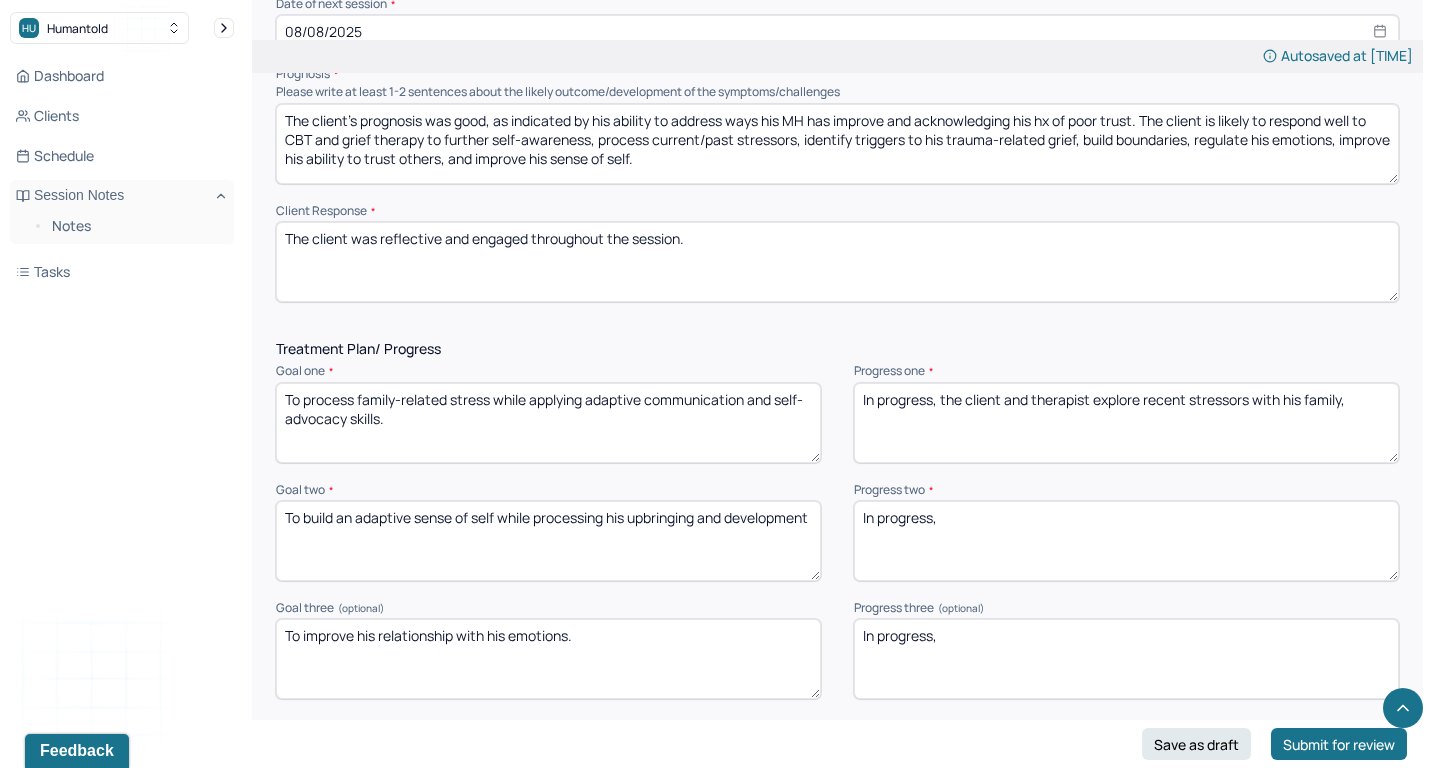 click on "In progress, the client and therapist explore recent stressors with his family" at bounding box center [1126, 423] 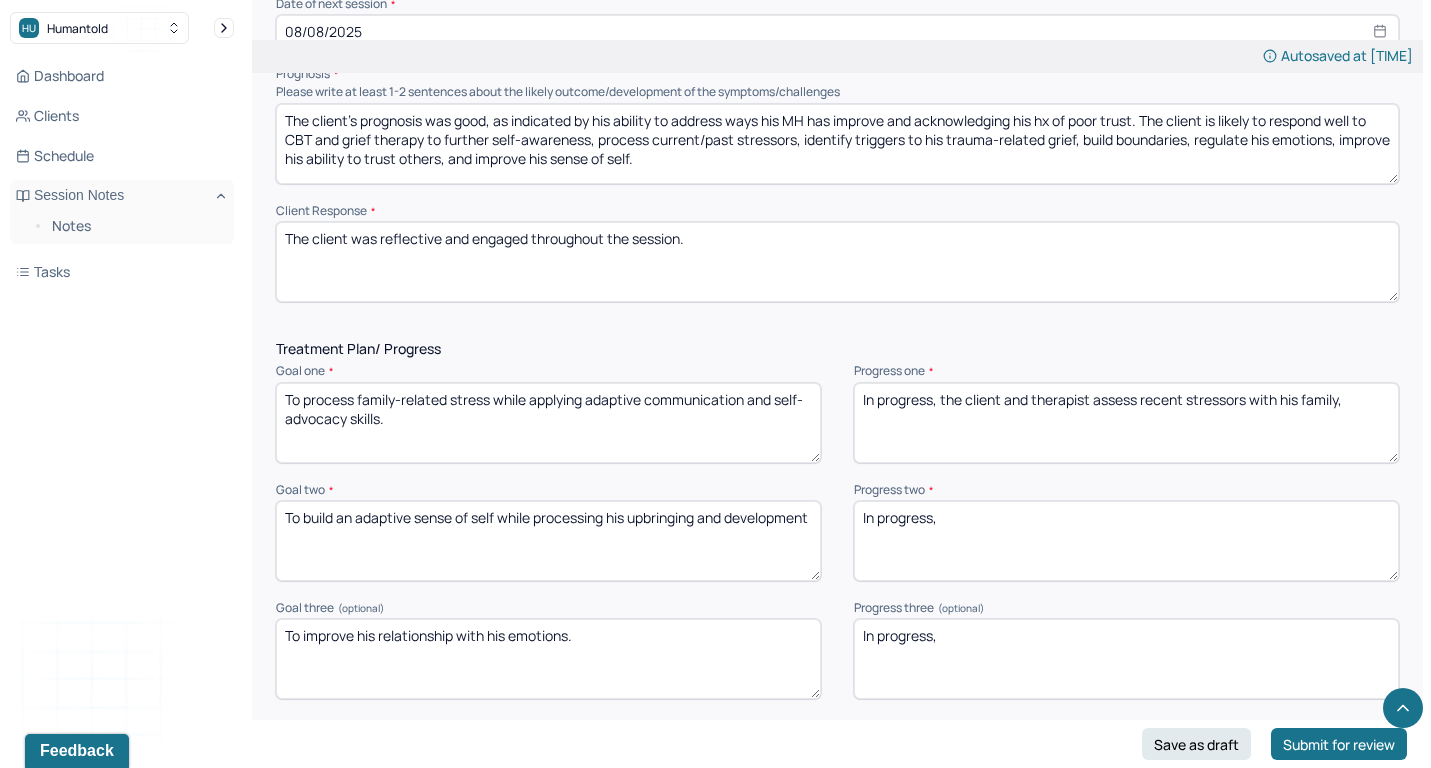 click on "In progress, the client and therapist explore recent stressors with his family," at bounding box center (1126, 423) 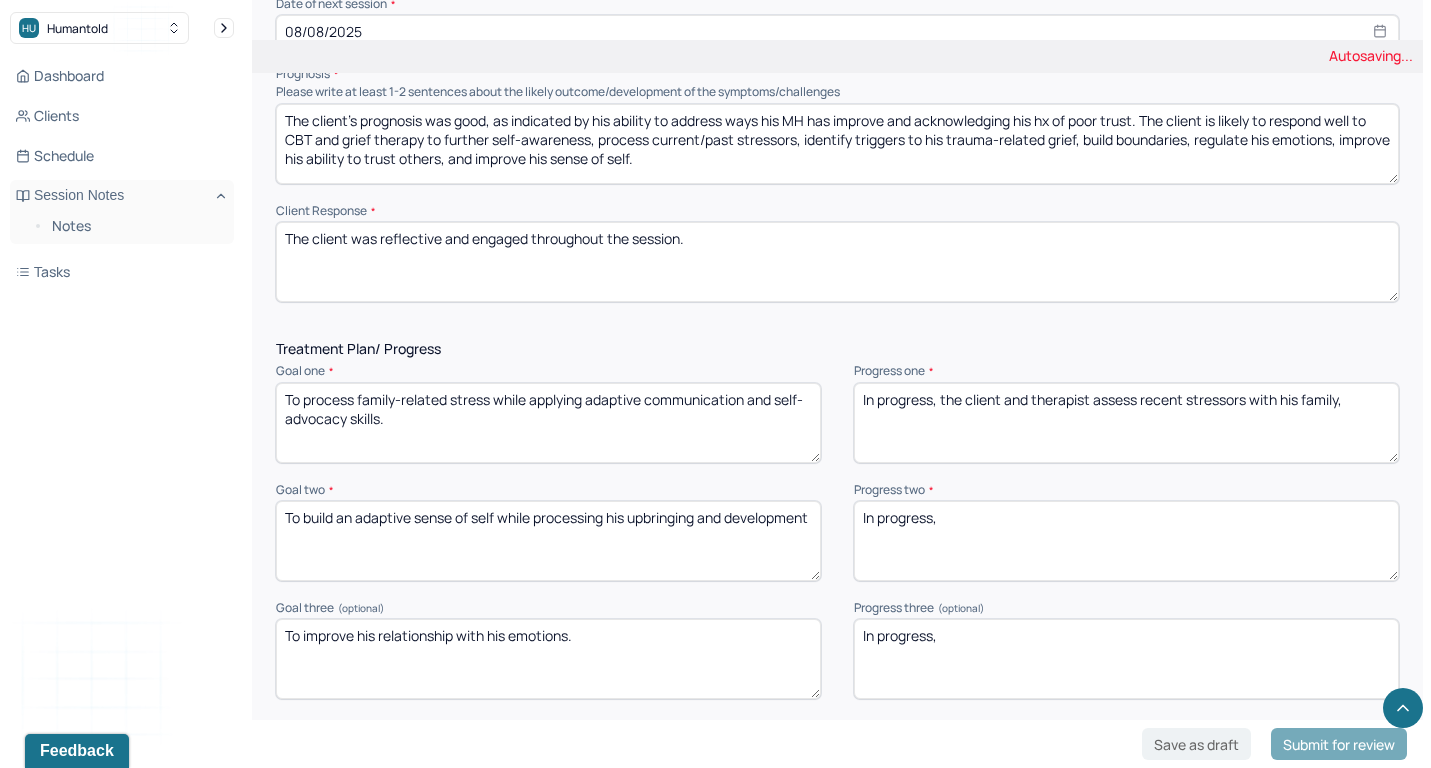 click on "In progress, the client and therapist explore recent stressors with his family," at bounding box center [1126, 423] 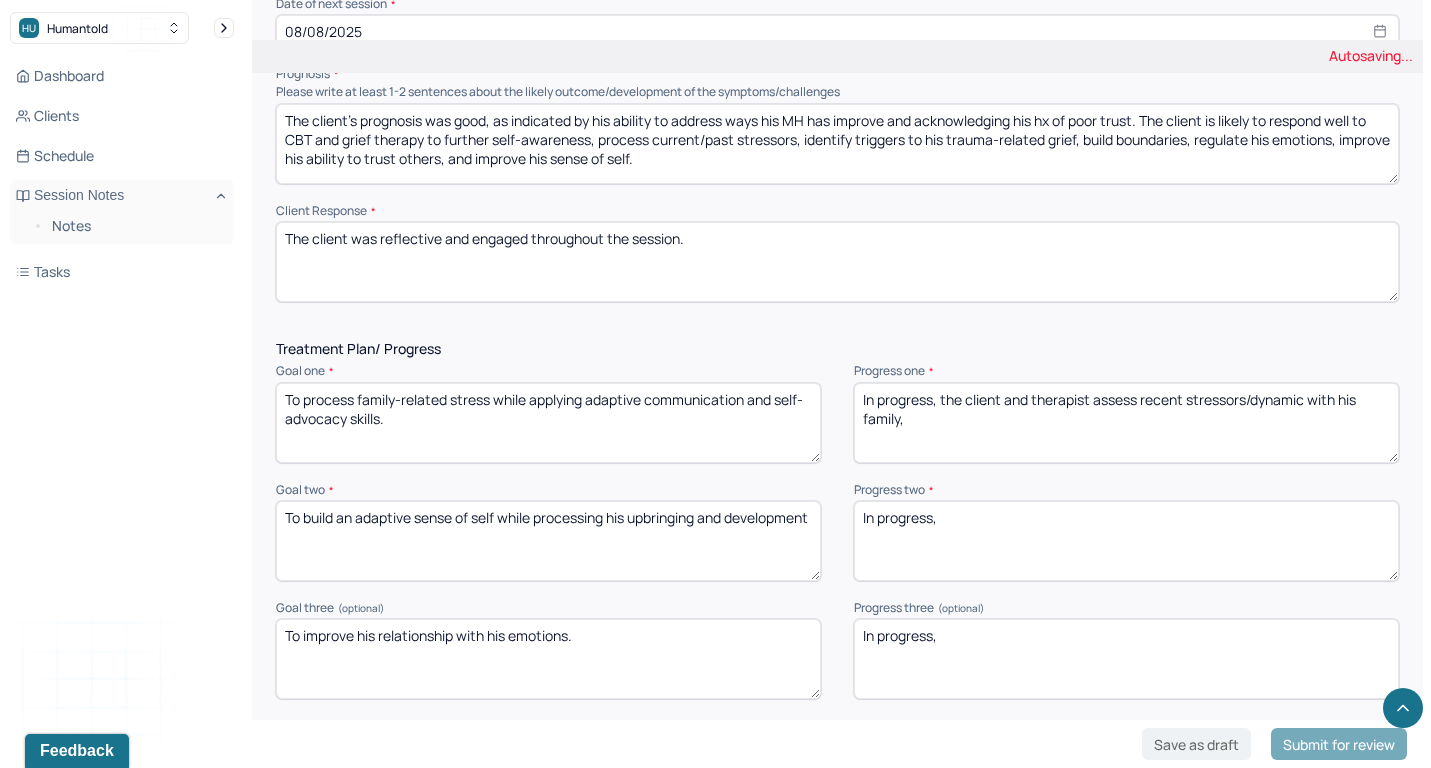 click on "In progress, the client and therapist assess recent stressors with his family," at bounding box center (1126, 423) 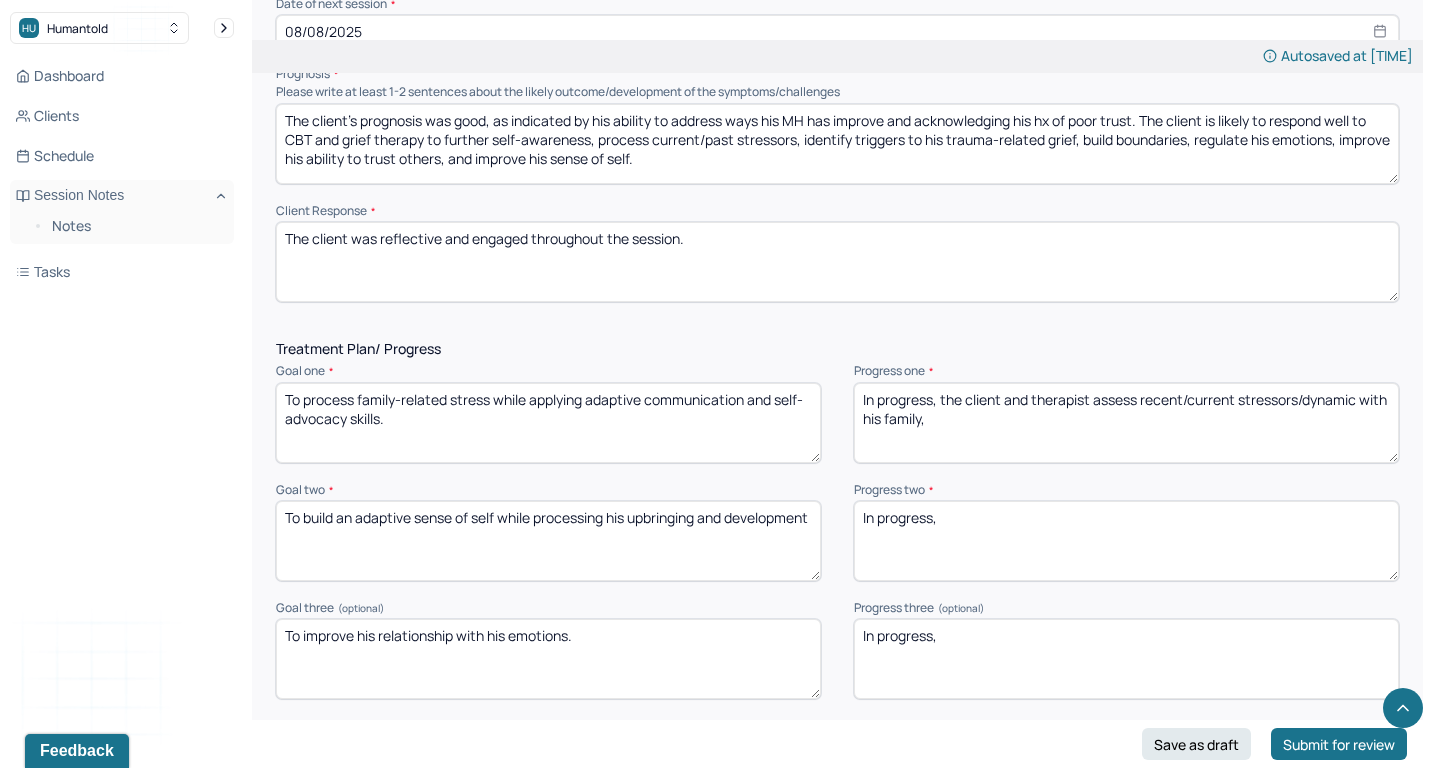 click on "In progress, the client and therapist assess recent stressors/dynamic with his family," at bounding box center (1126, 423) 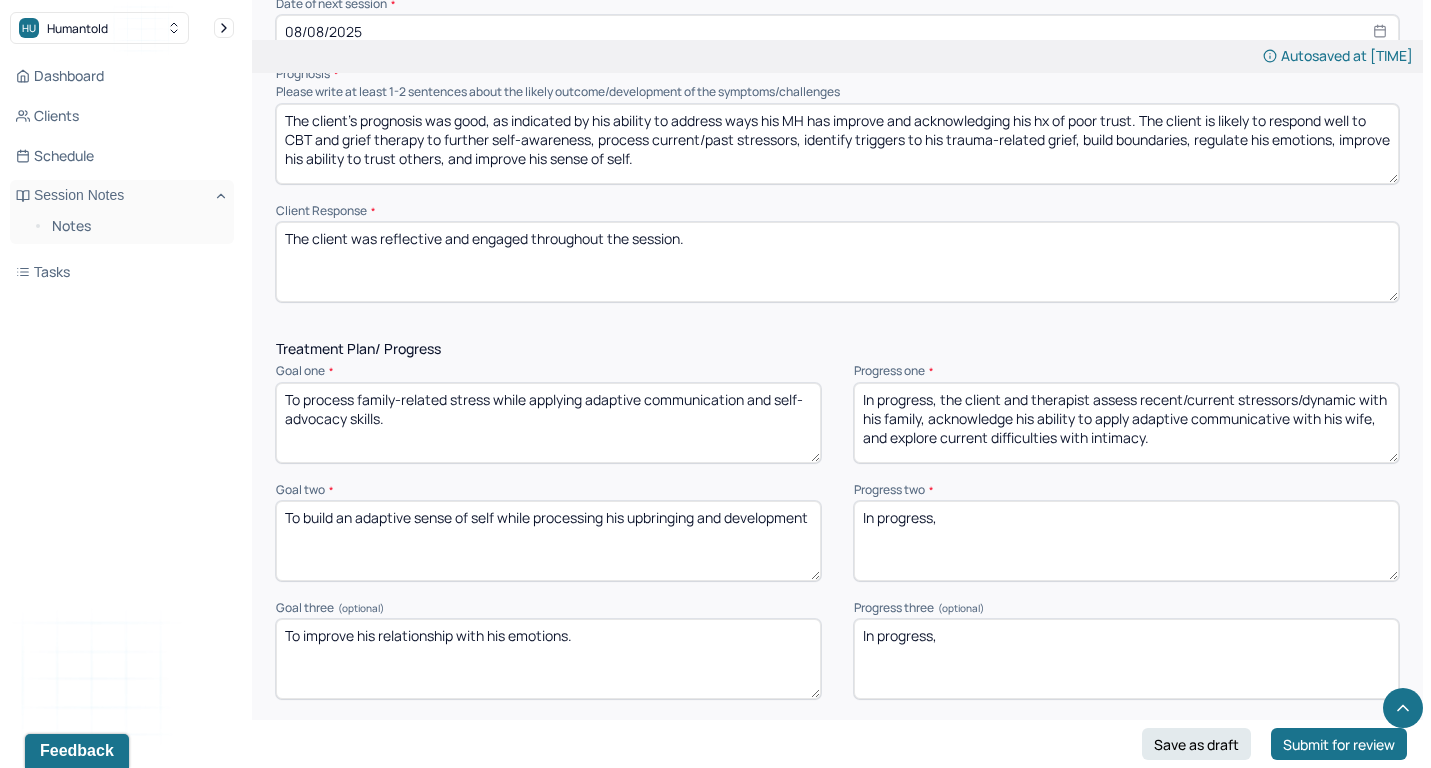 type on "In progress, the client and therapist assess recent/current stressors/dynamic with his family, acknowledge his ability to apply adaptive communicative with his wife, and explore current difficulties with intimacy." 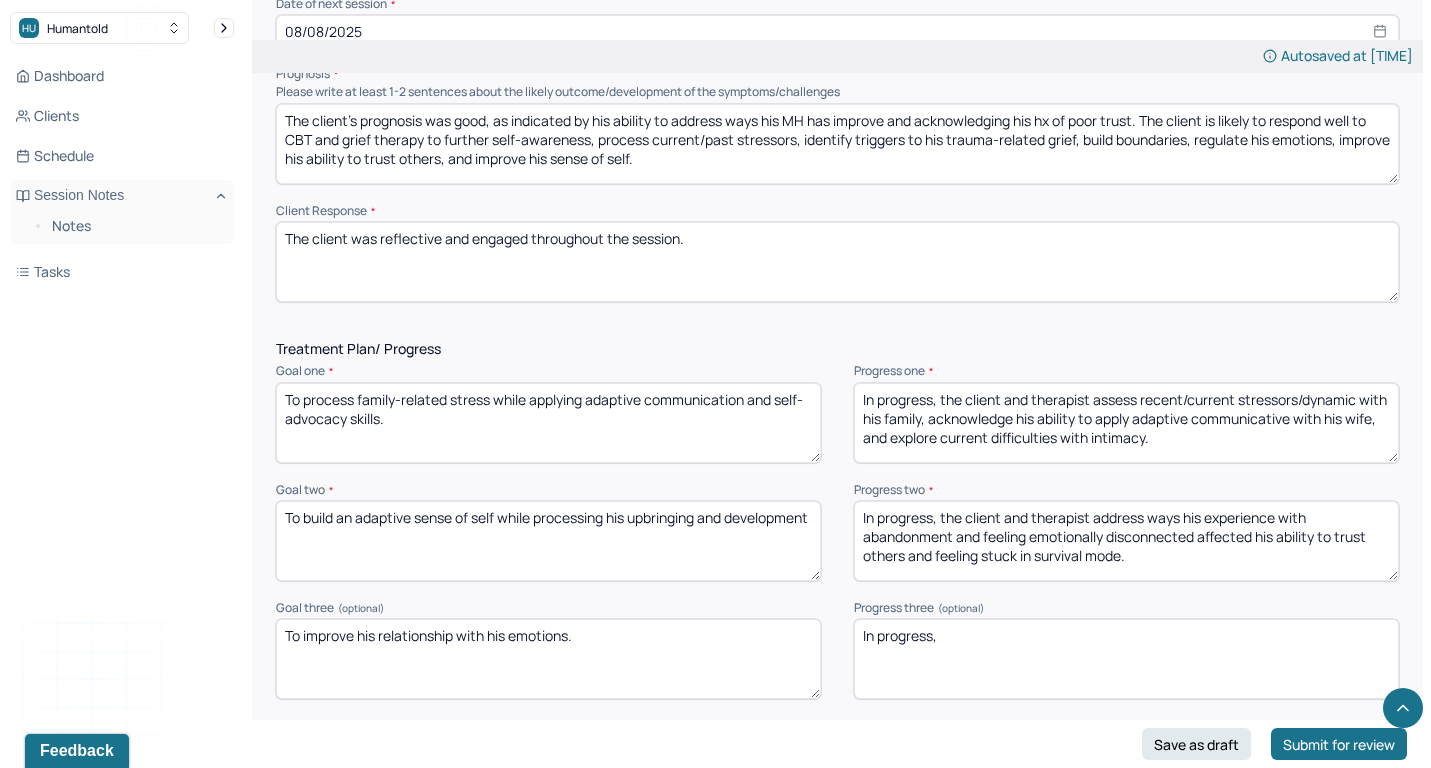 type on "In progress, the client and therapist address ways his experience with abandonment and feeling emotionally disconnected affected his ability to trust others and feeling stuck in survival mode." 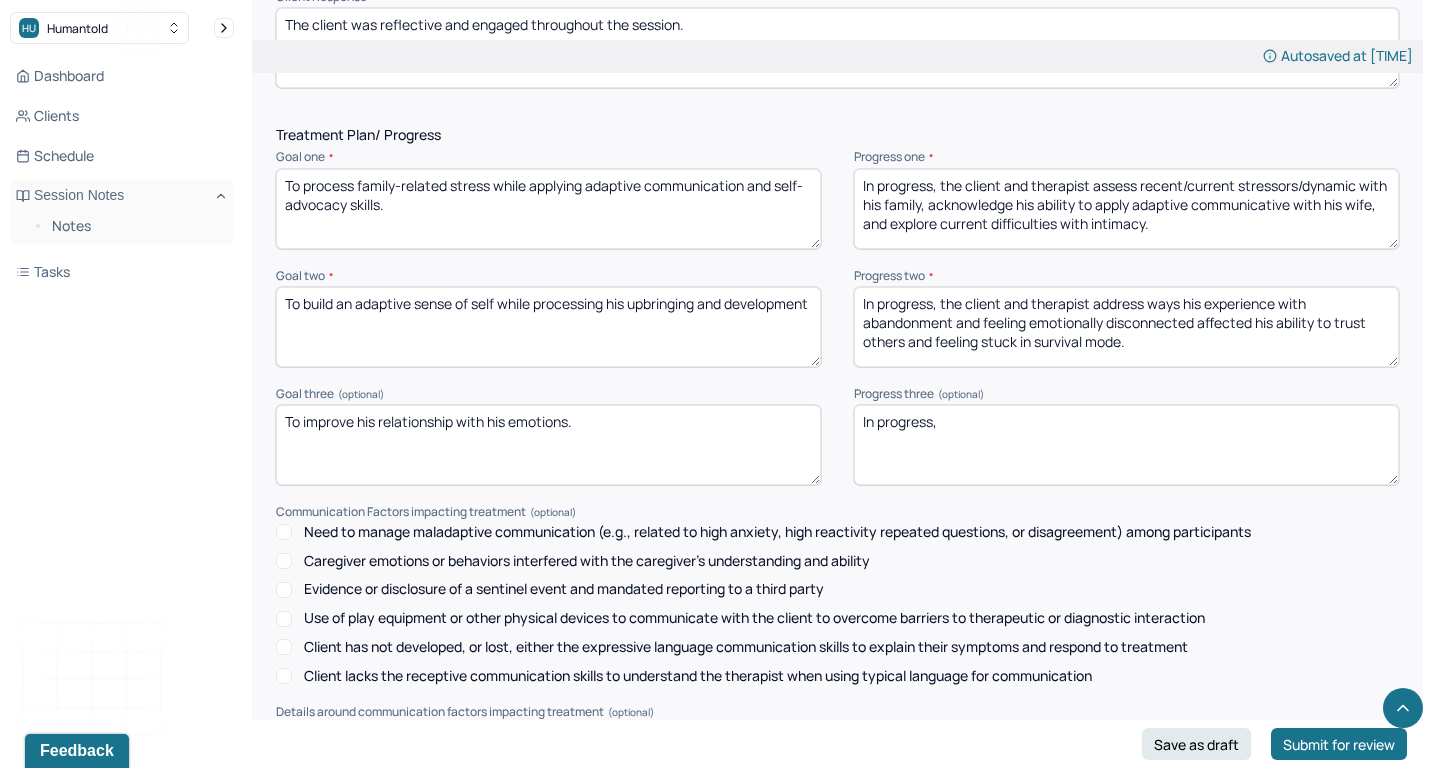 scroll, scrollTop: 2585, scrollLeft: 0, axis: vertical 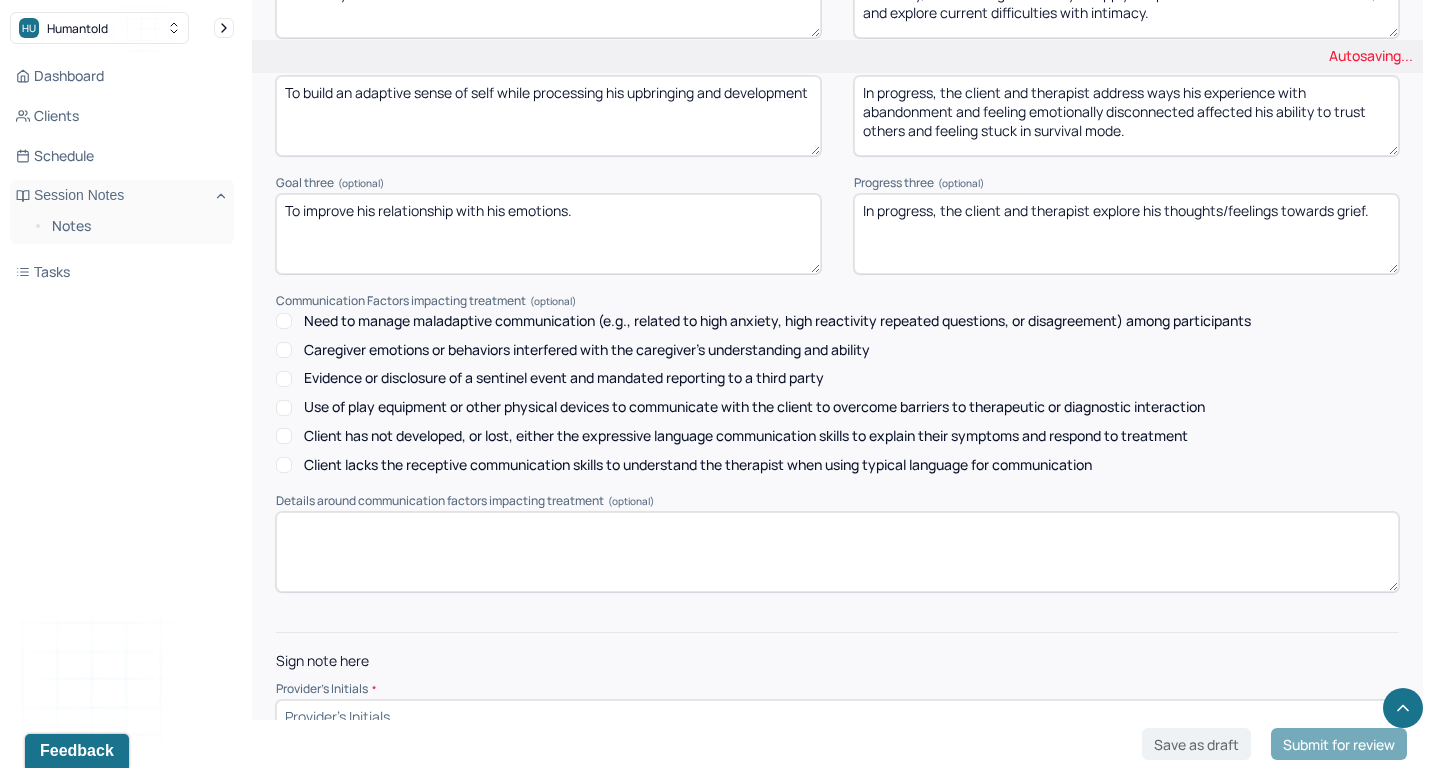 type on "In progress, the client and therapist explore his thoughts/feelings towards grief." 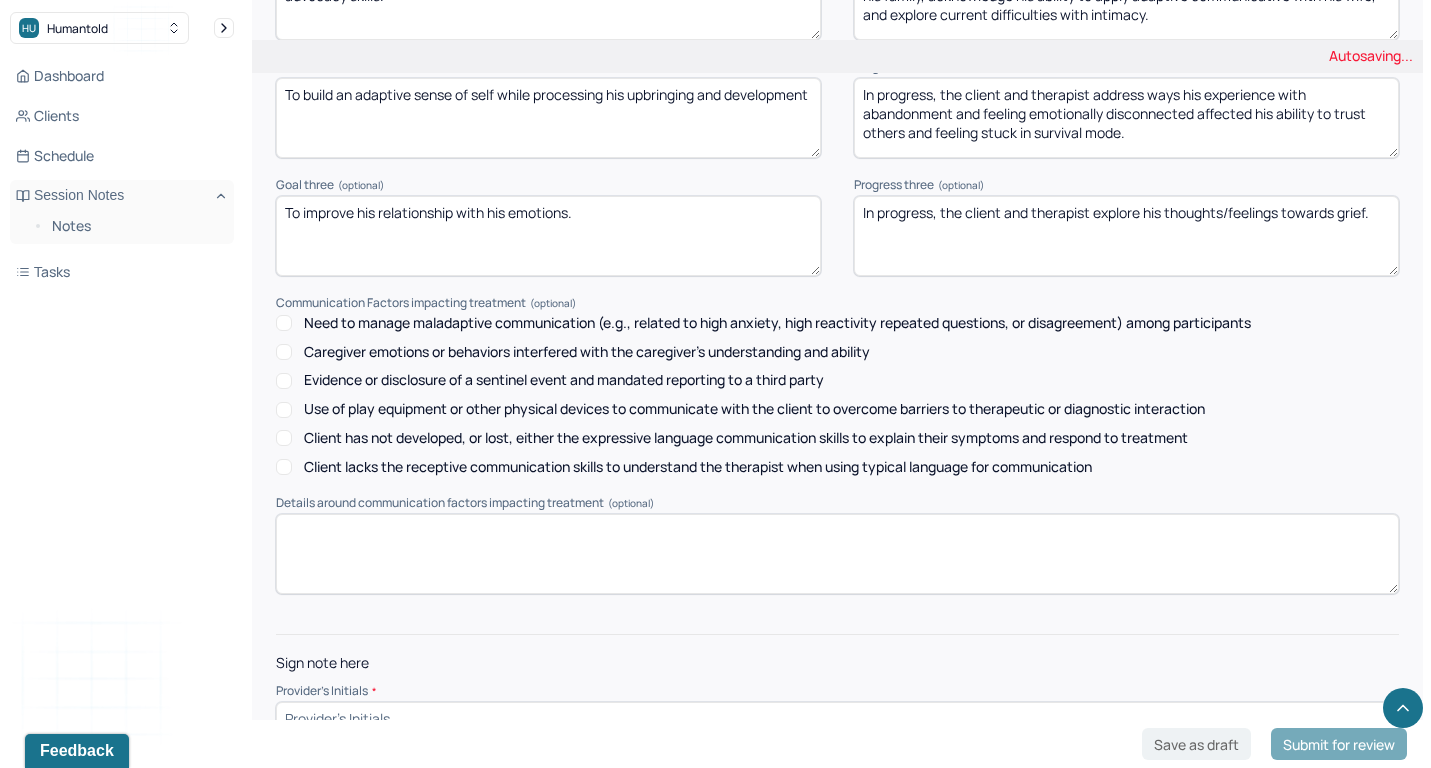 click at bounding box center (837, 718) 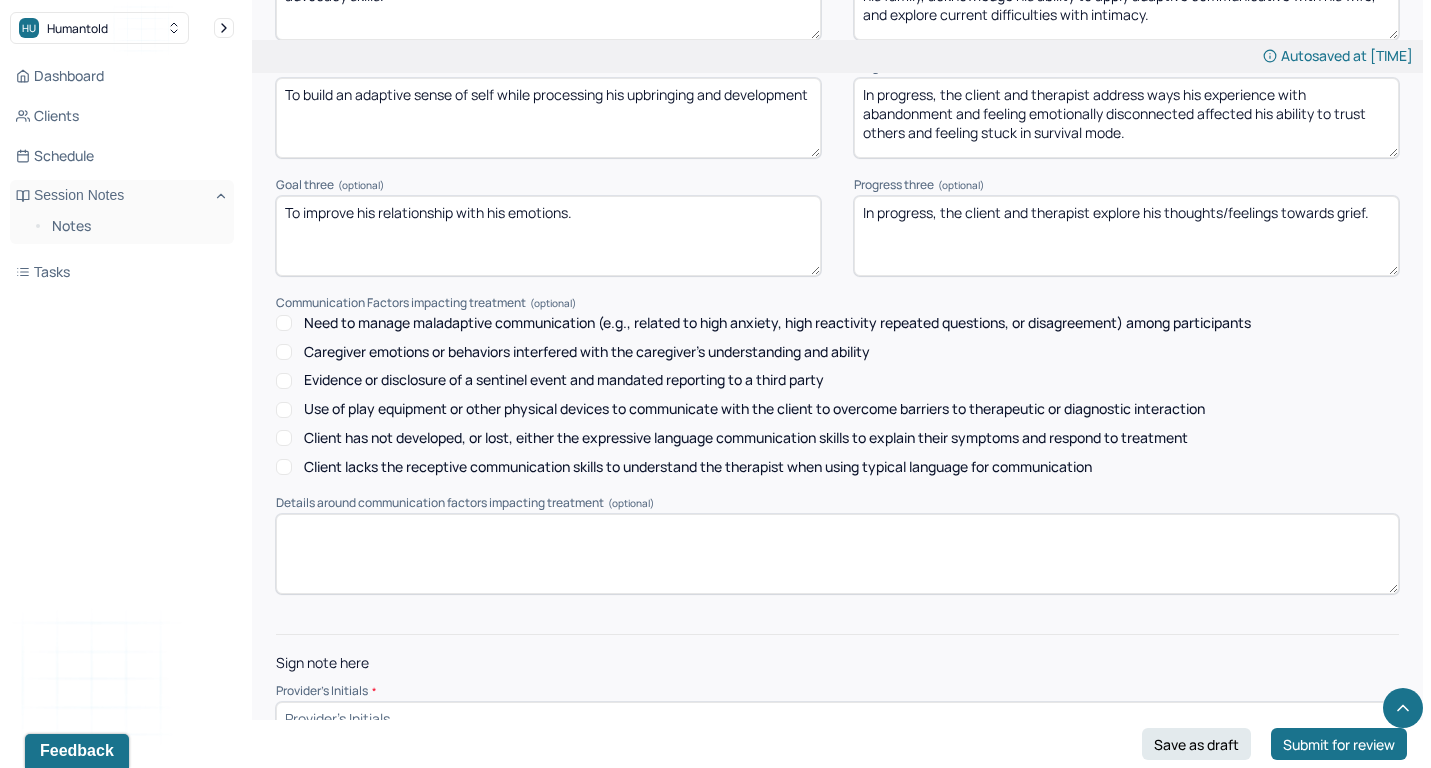 scroll, scrollTop: 2792, scrollLeft: 0, axis: vertical 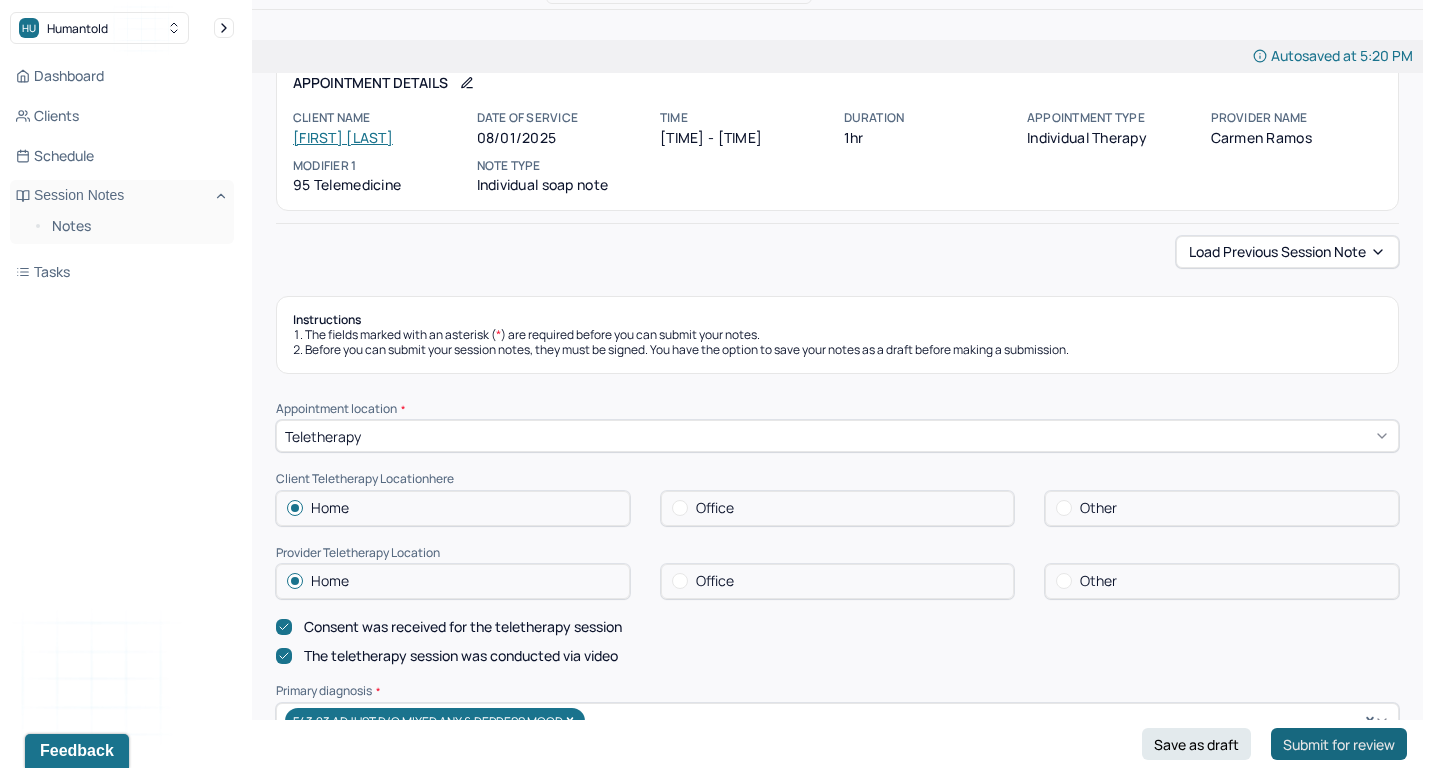 type on "cr" 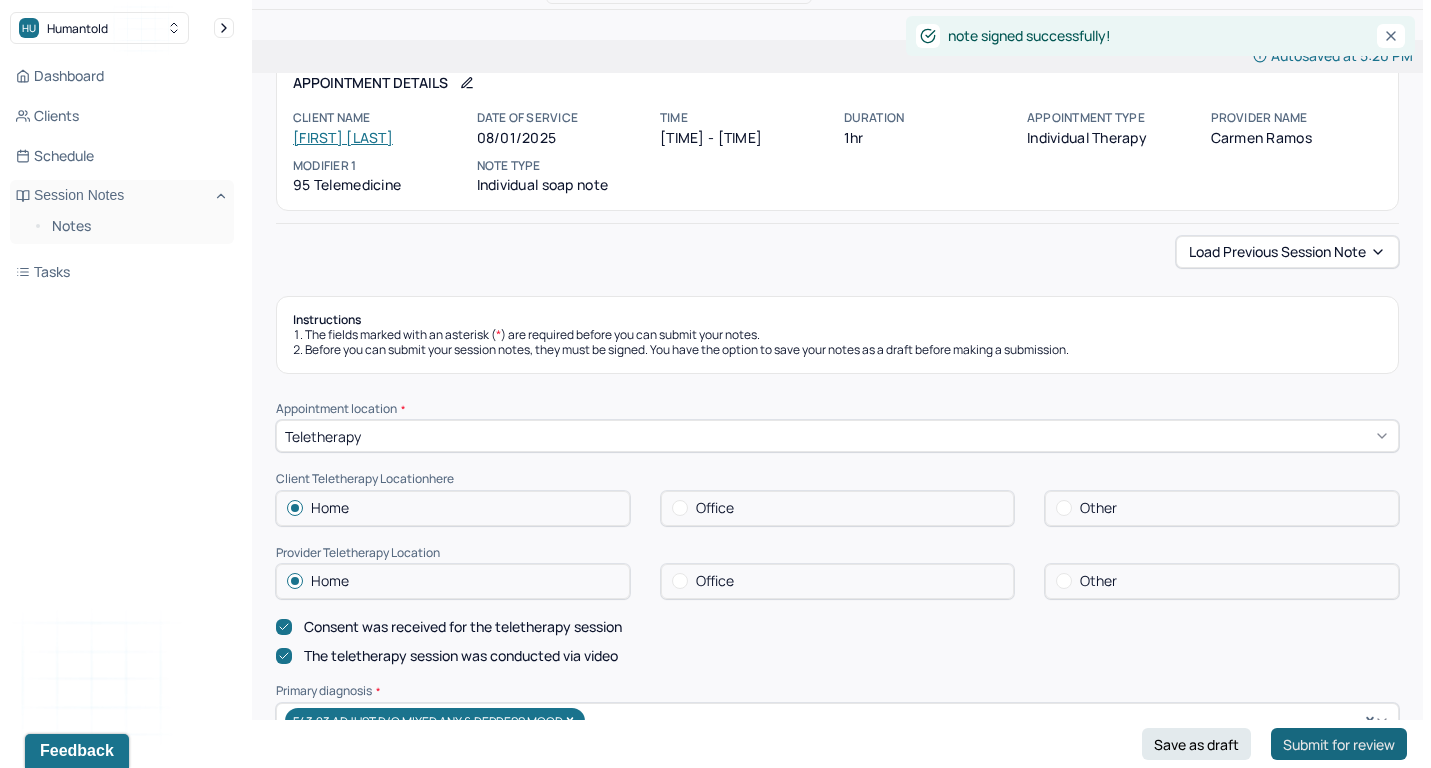 scroll, scrollTop: 0, scrollLeft: 0, axis: both 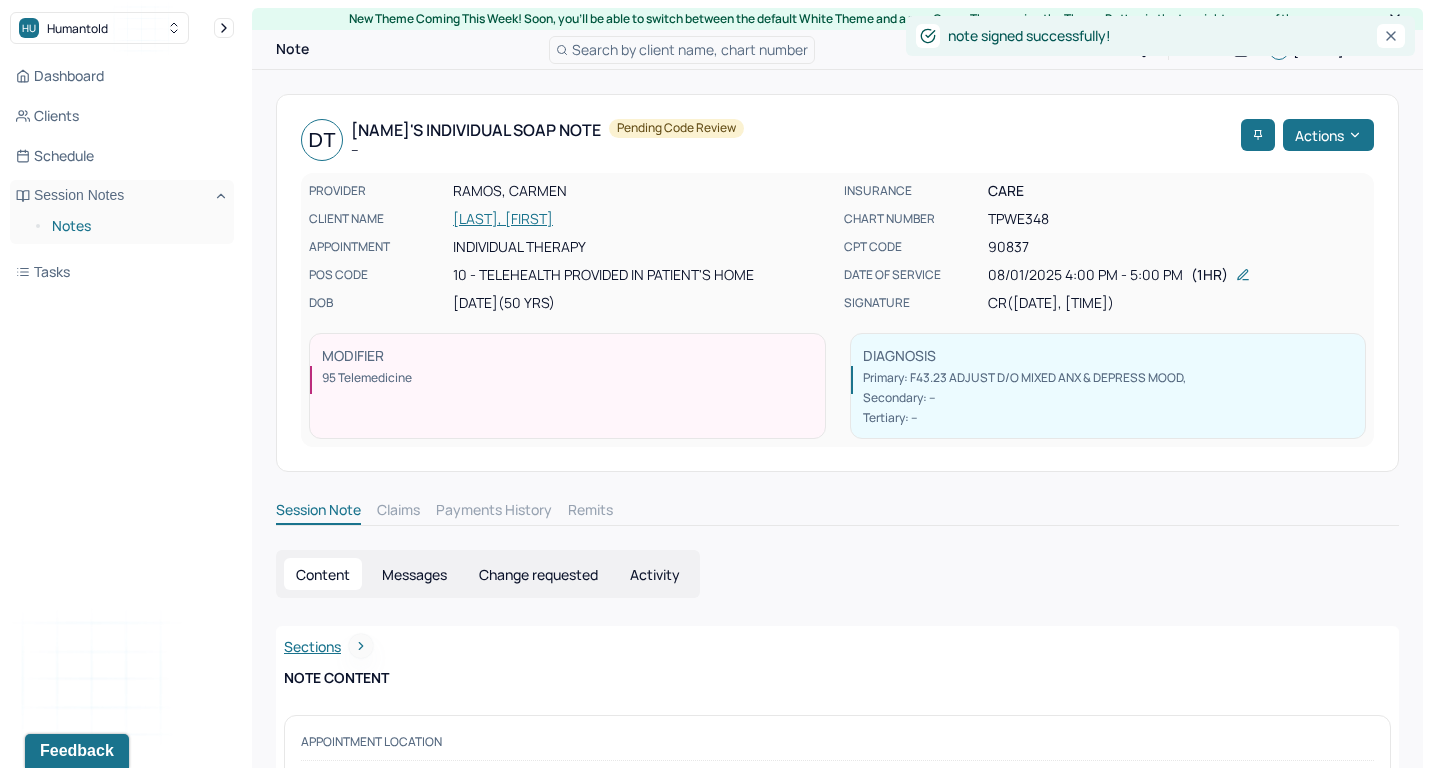 click on "Notes" at bounding box center (135, 226) 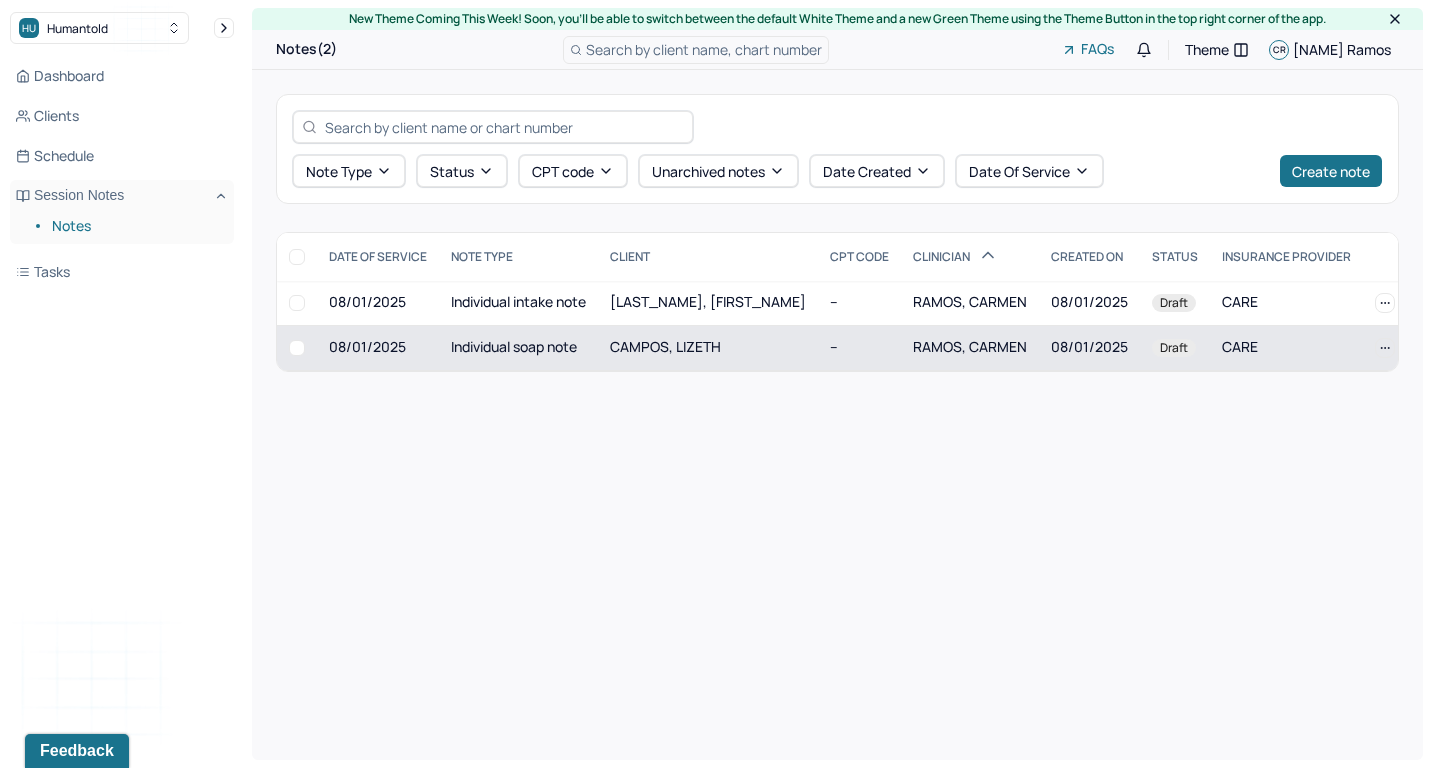 click on "CAMPOS, LIZETH" at bounding box center (665, 346) 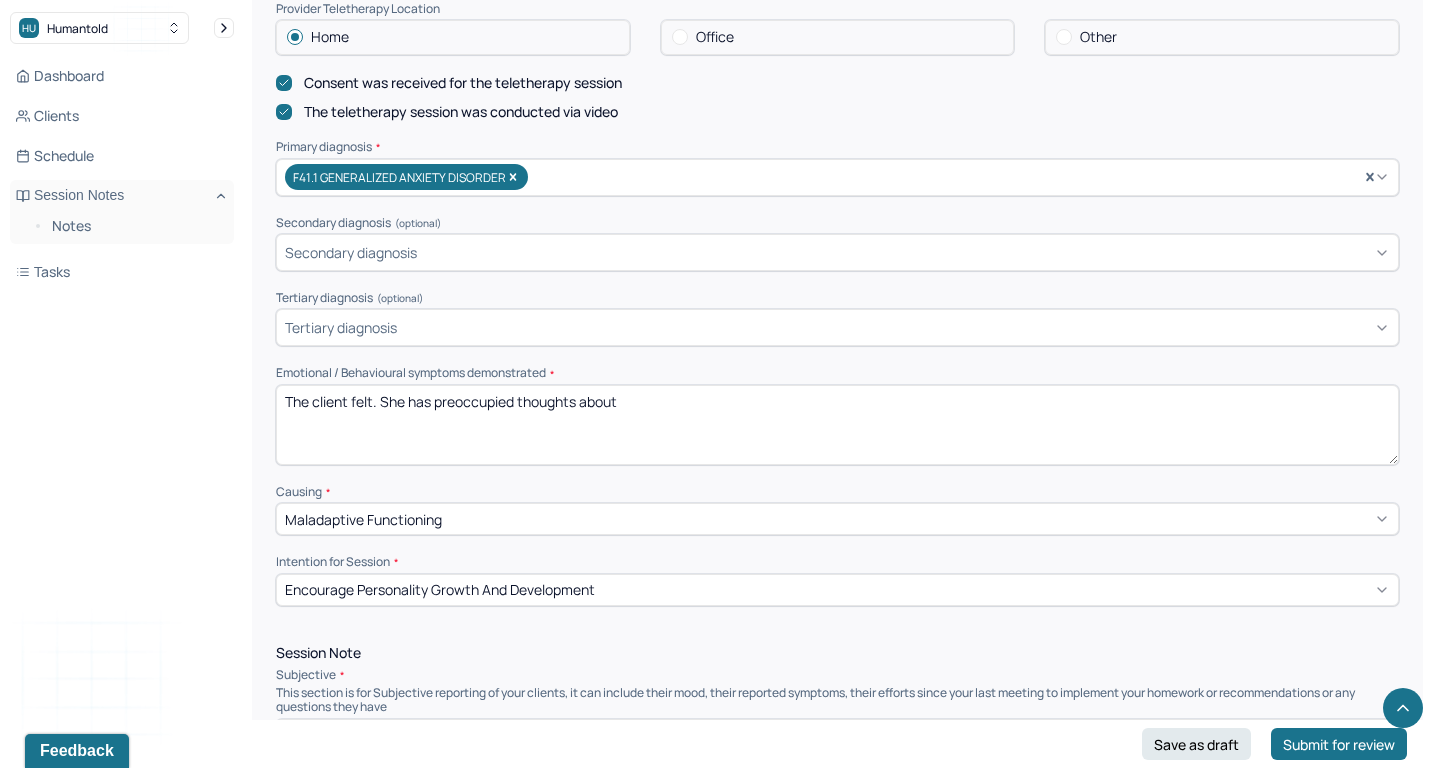 scroll, scrollTop: 621, scrollLeft: 0, axis: vertical 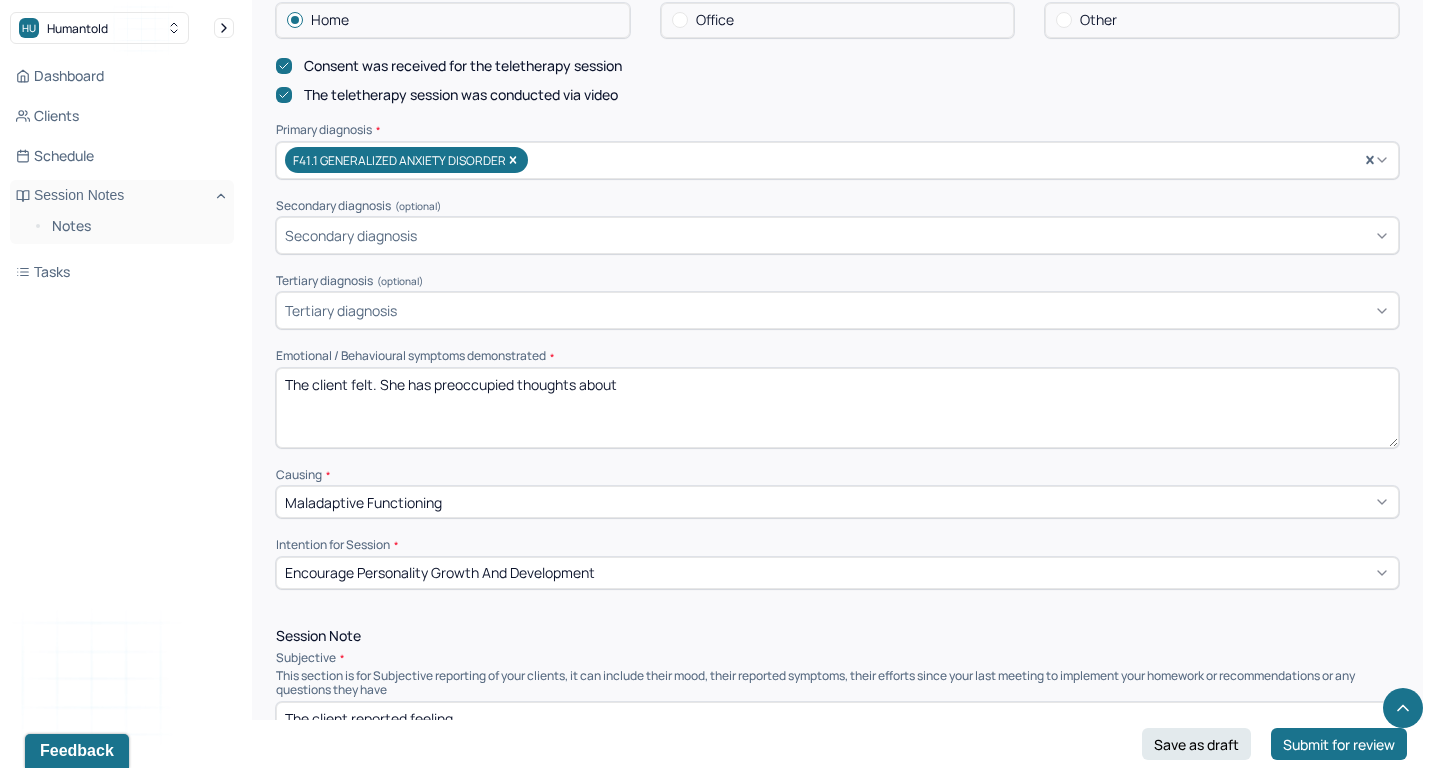 click on "The client felt. She has preoccupied thoughts about" at bounding box center [837, 408] 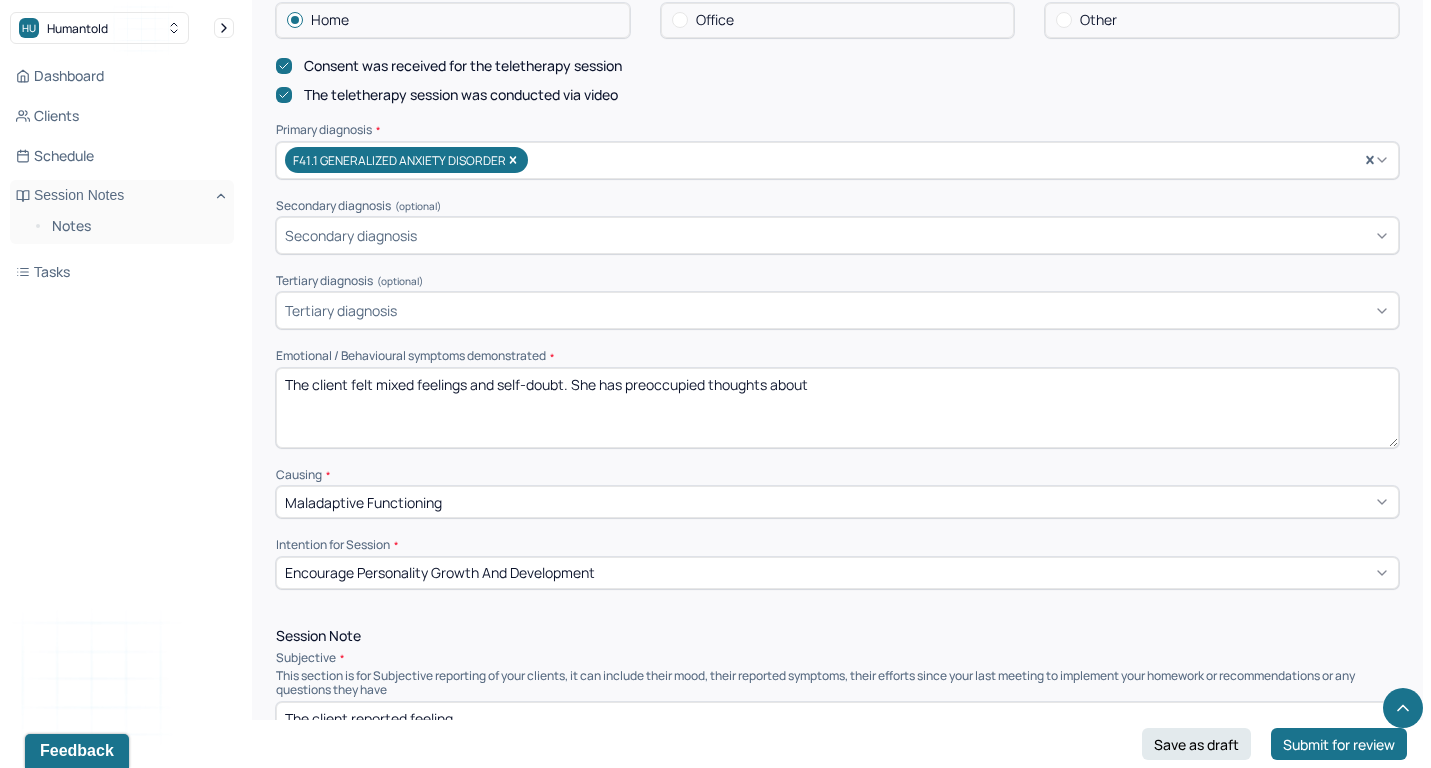 click on "The client felt. She has preoccupied thoughts about" at bounding box center (837, 408) 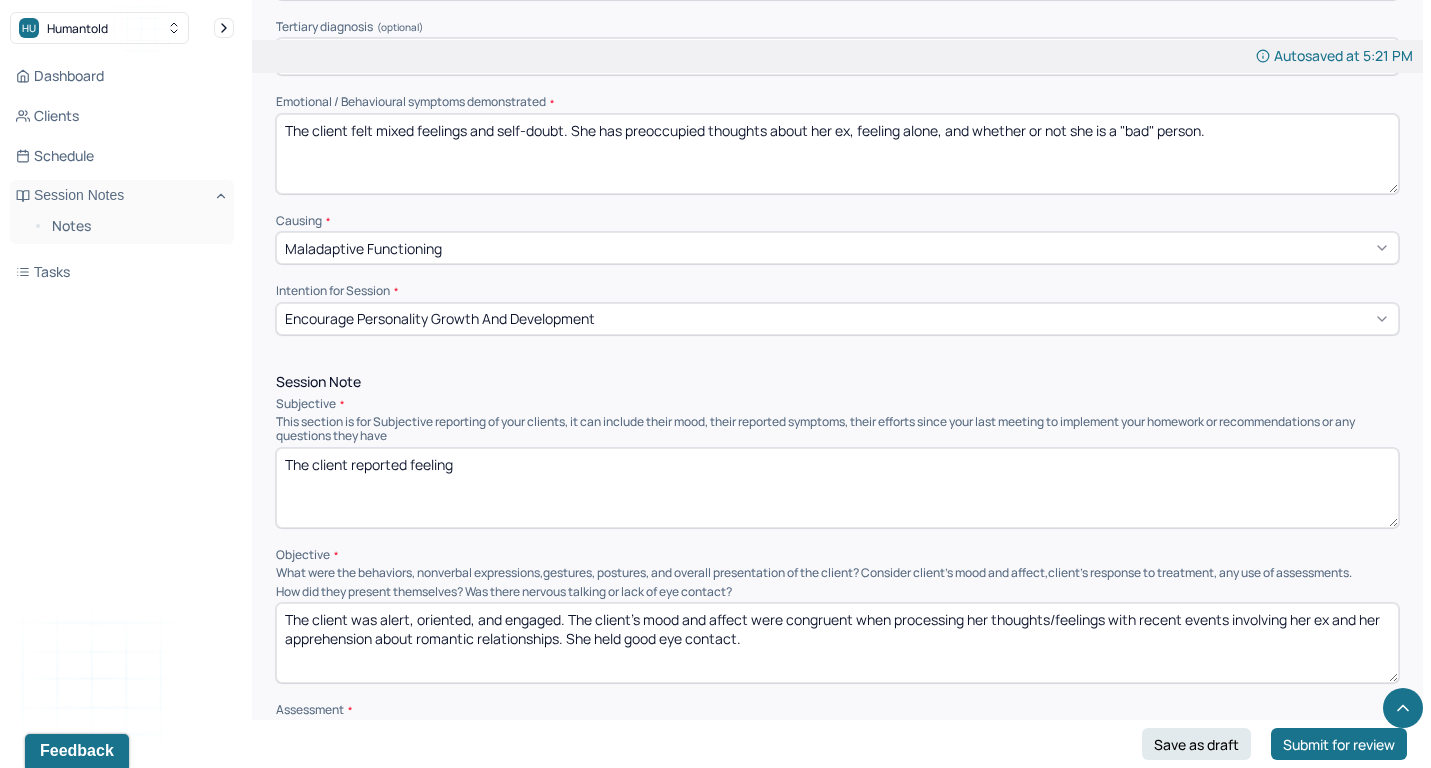 scroll, scrollTop: 998, scrollLeft: 0, axis: vertical 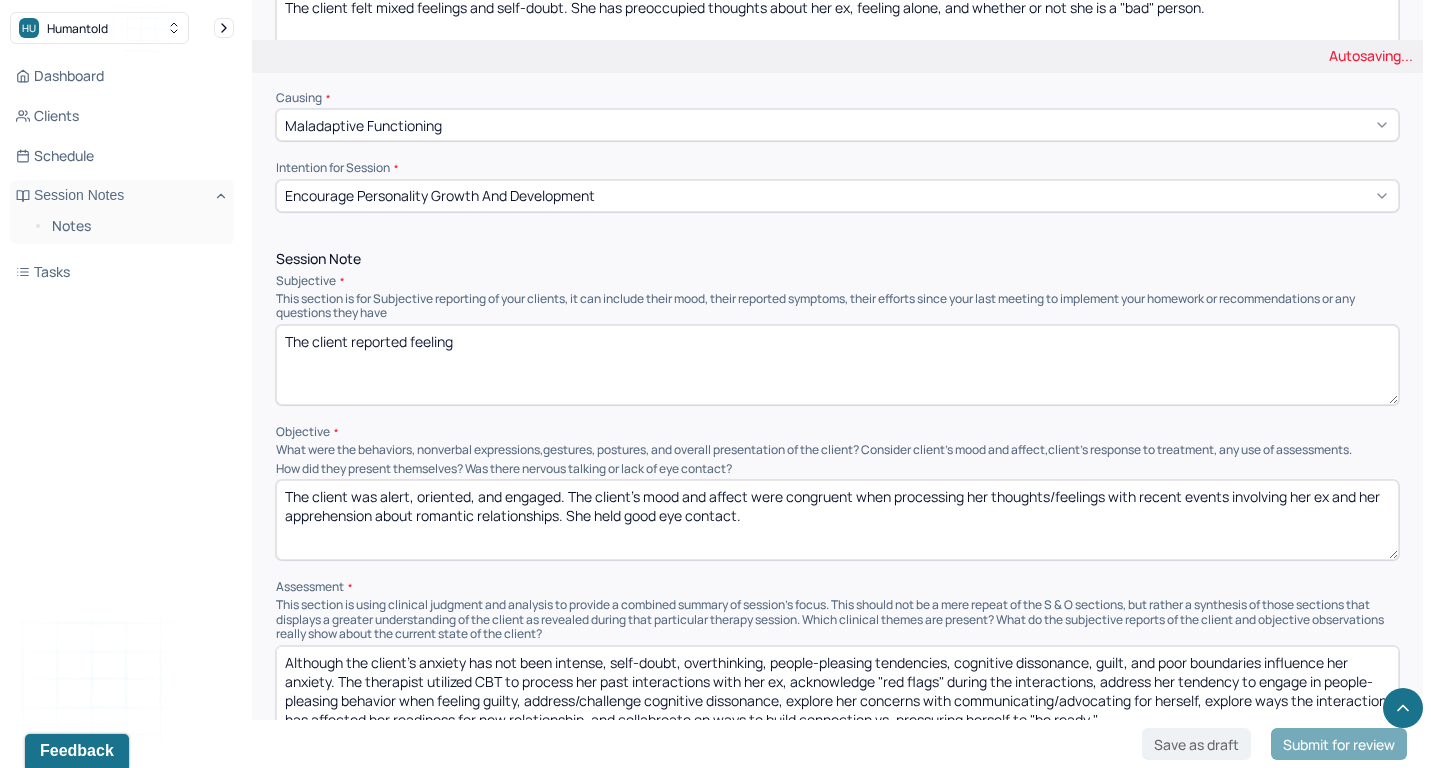 click on "The client reported feeling" at bounding box center [837, 365] 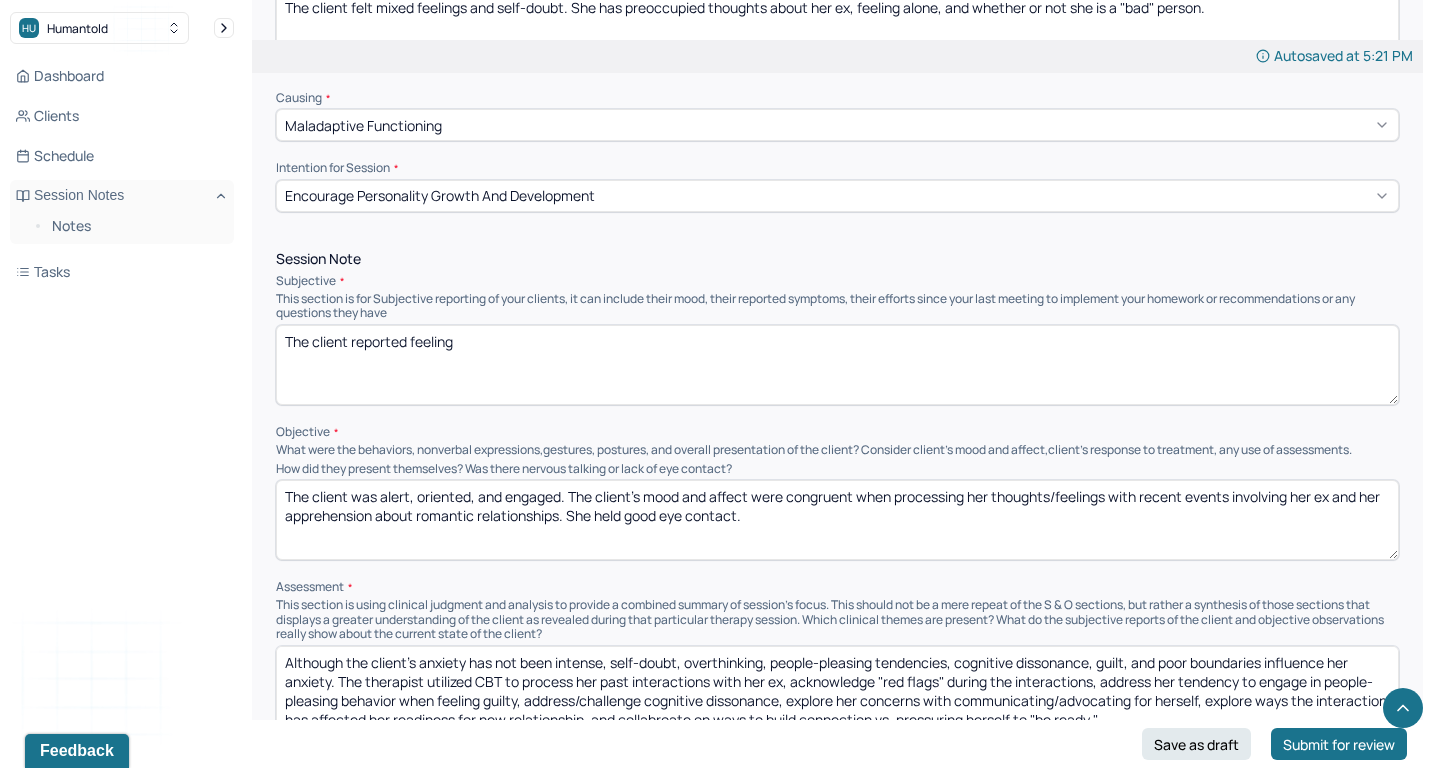 click on "The client reported feeling" at bounding box center (837, 365) 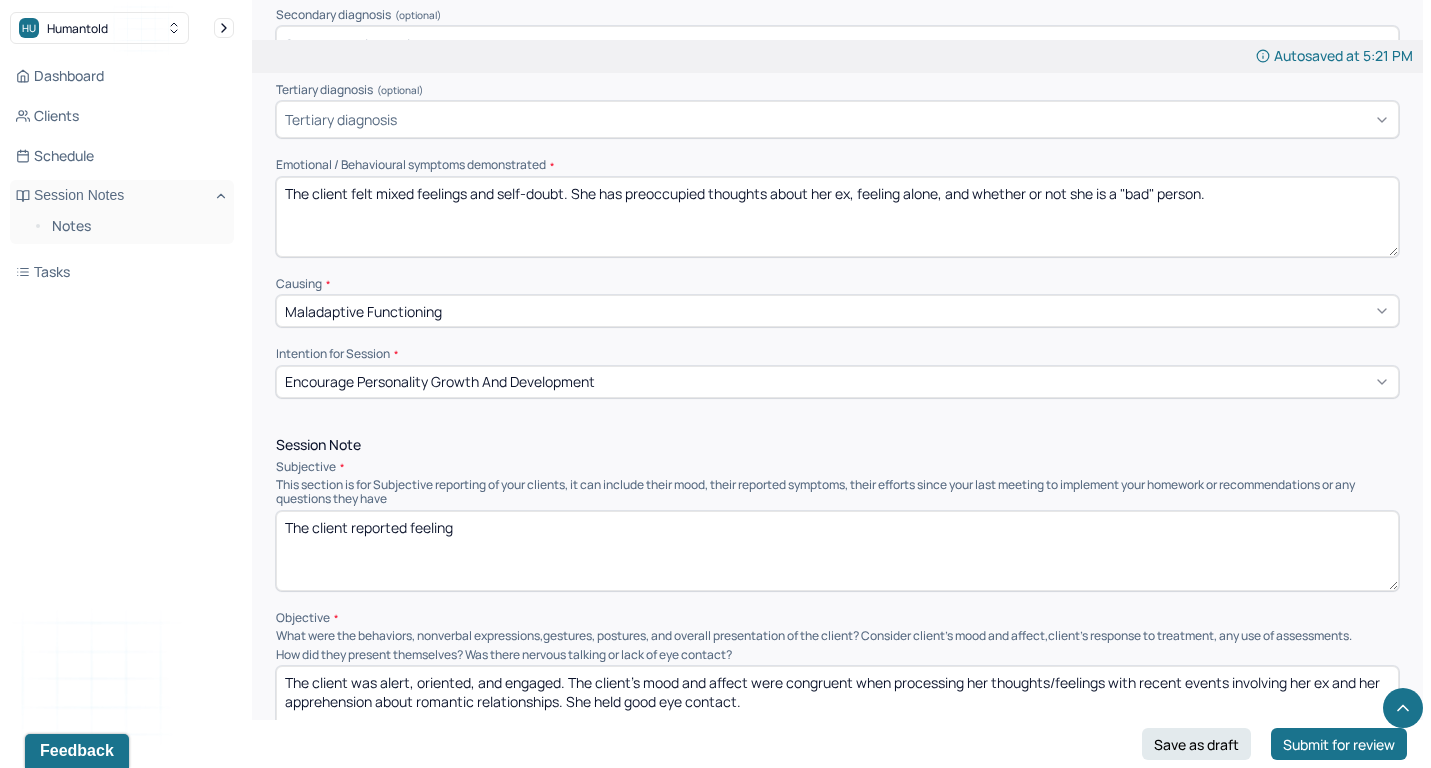 scroll, scrollTop: 794, scrollLeft: 0, axis: vertical 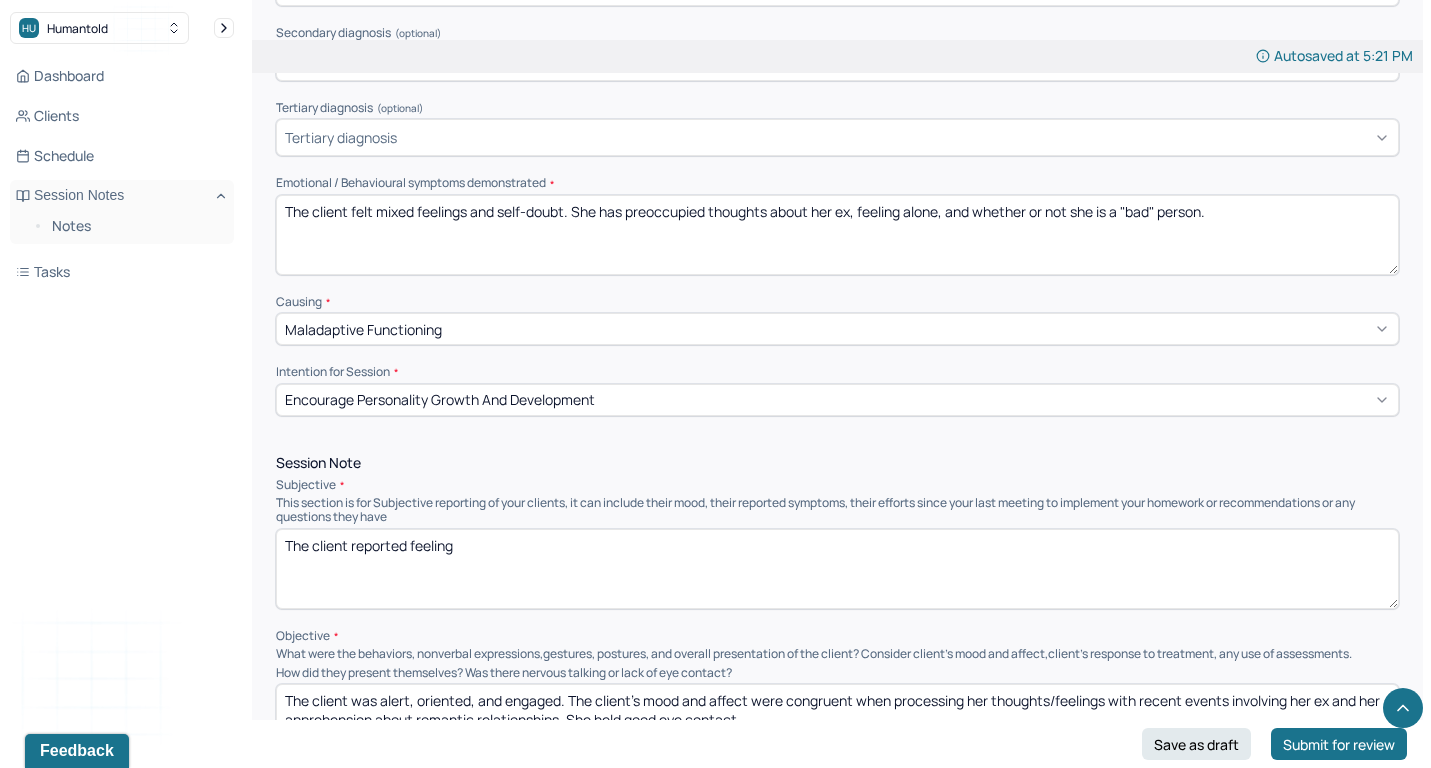 click on "The client felt mixed feelings and self-doubt. She has preoccupied thoughts about her ex, feeling alone, and whether or not she is a "bad" person." at bounding box center (837, 235) 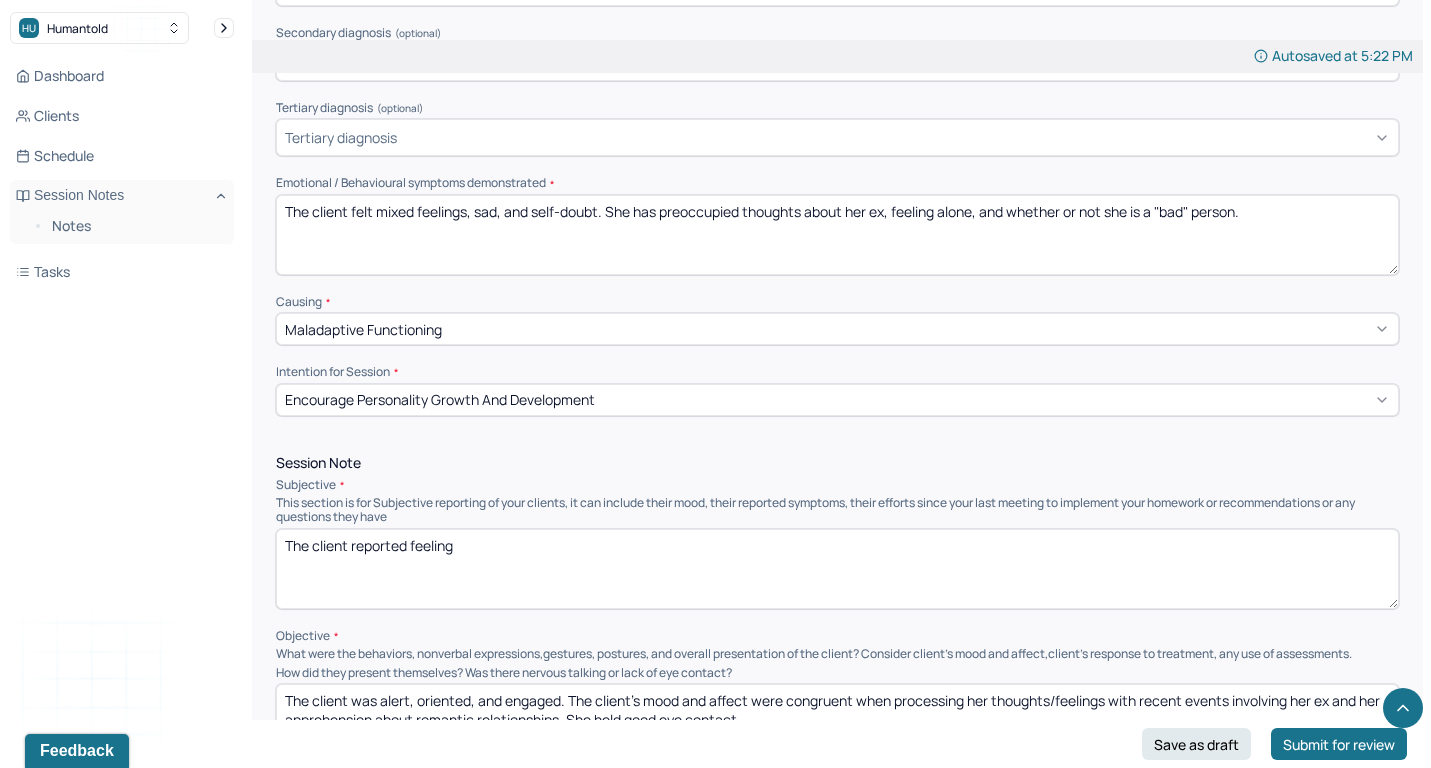 type on "The client felt mixed feelings, sad, and self-doubt. She has preoccupied thoughts about her ex, feeling alone, and whether or not she is a "bad" person." 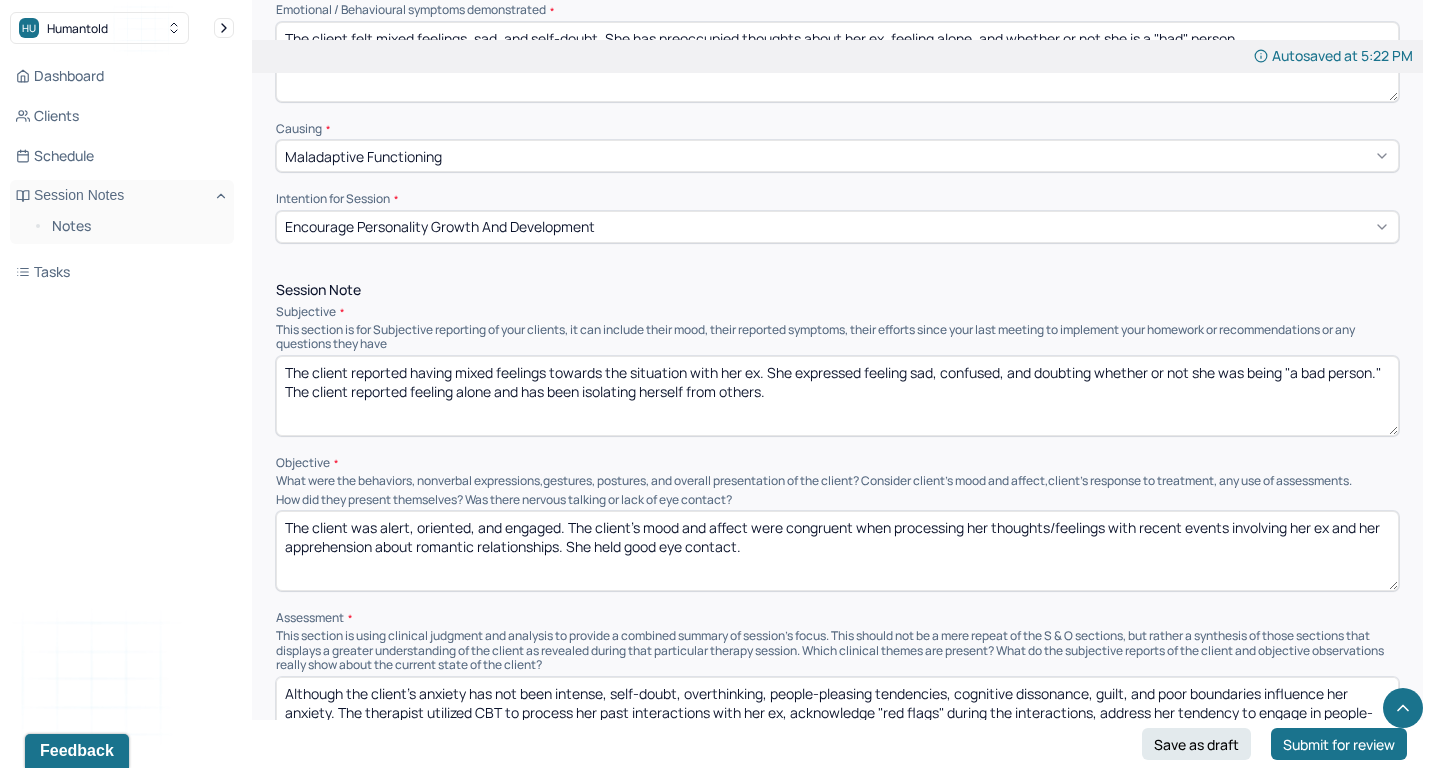 scroll, scrollTop: 970, scrollLeft: 0, axis: vertical 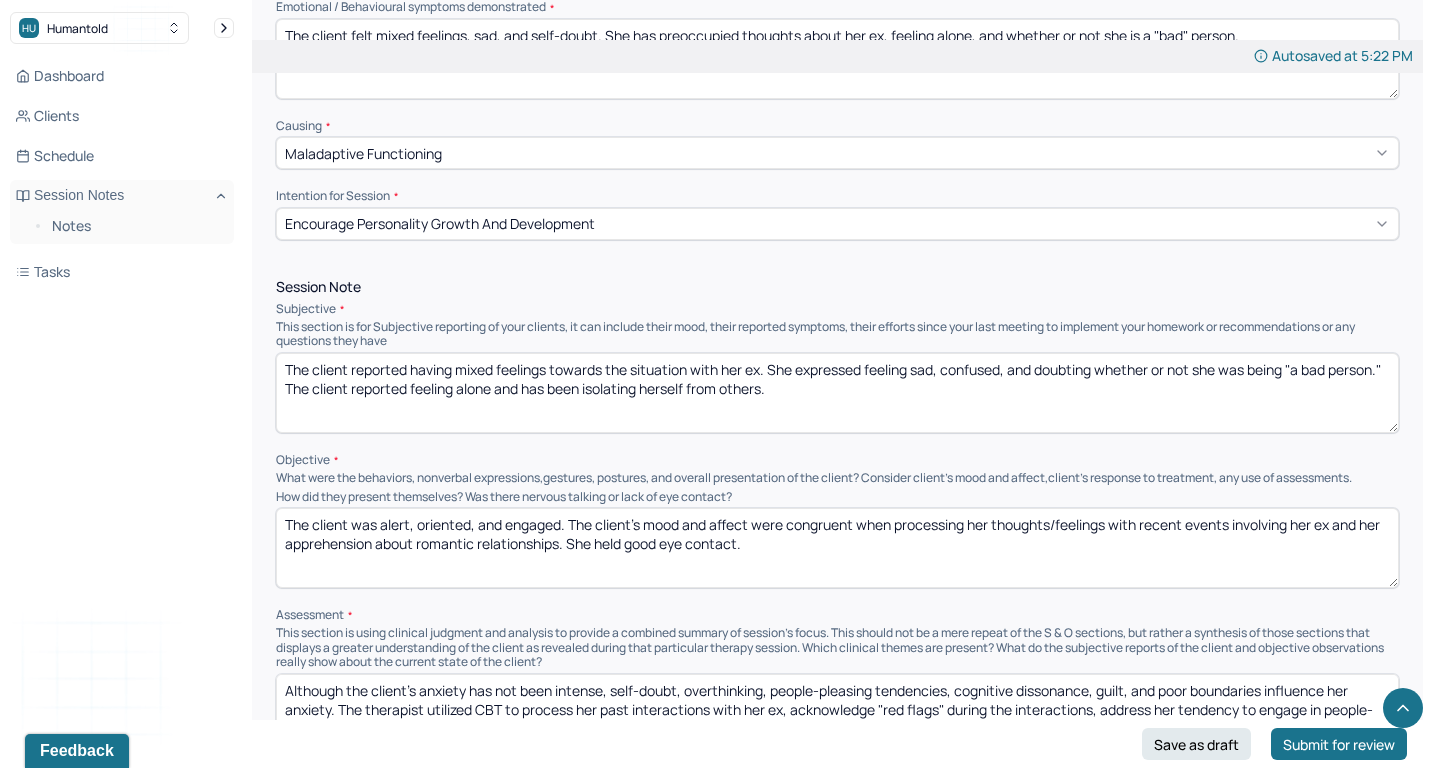 type on "The client reported having mixed feelings towards the situation with her ex. She expressed feeling sad, confused, and doubting whether or not she was being "a bad person." The client reported feeling alone and has been isolating herself from others." 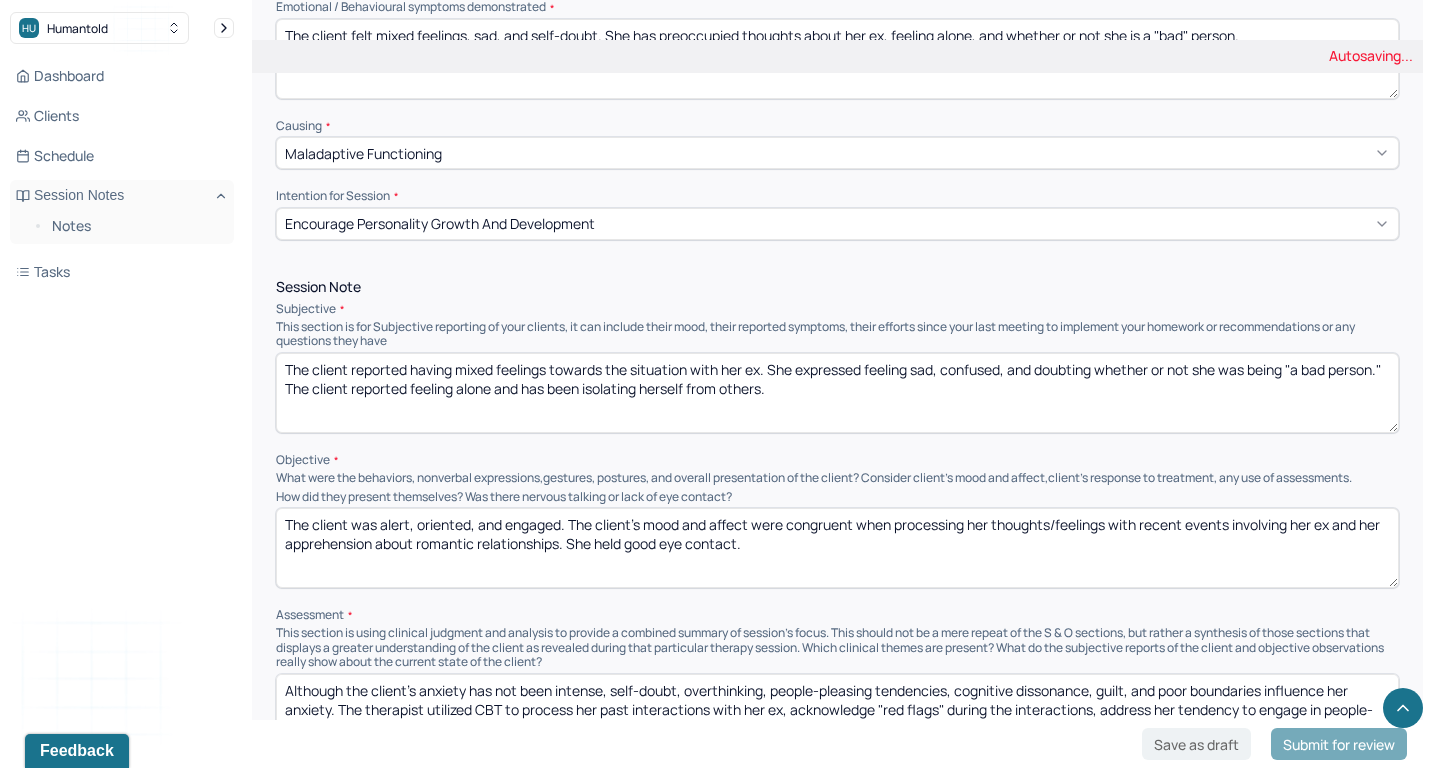 click on "The client was alert, oriented, and engaged. The client’s mood and affect were congruent when processing her thoughts/feelings with recent events involving her ex and her apprehension about romantic relationships. She held good eye contact." at bounding box center (837, 548) 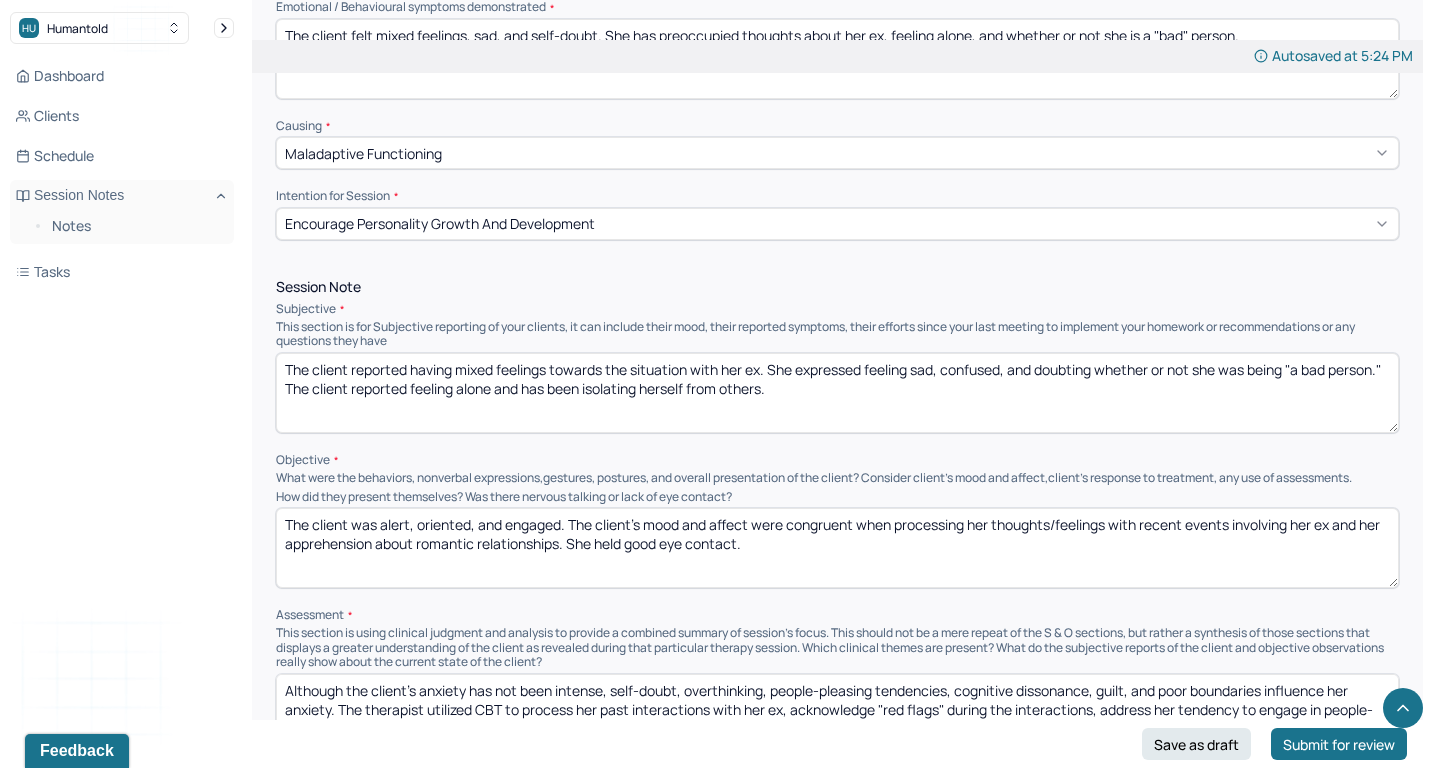 paste on "and predominantly confused and self-doubting as she reflected on her views of "good" vs. "bad" and processing her emotion" 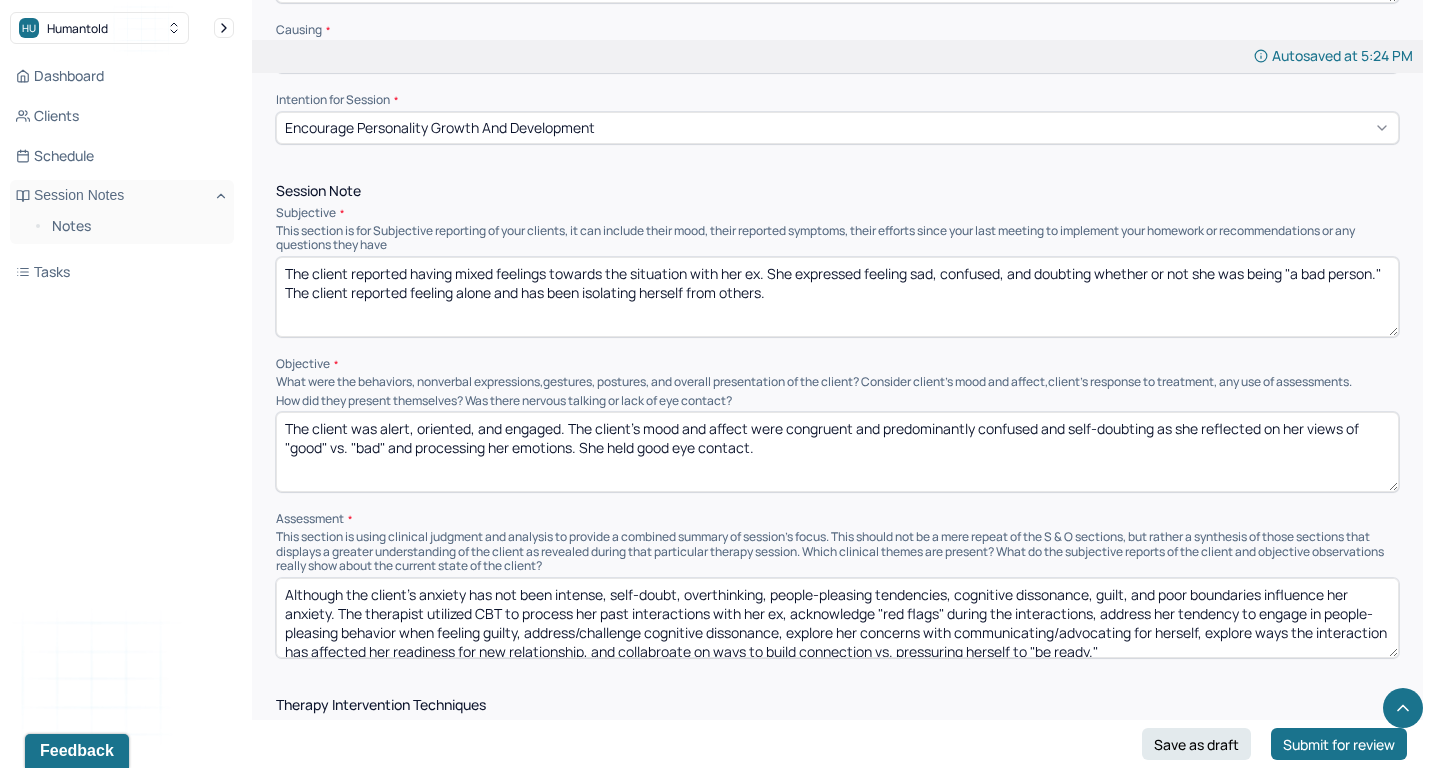 scroll, scrollTop: 1078, scrollLeft: 0, axis: vertical 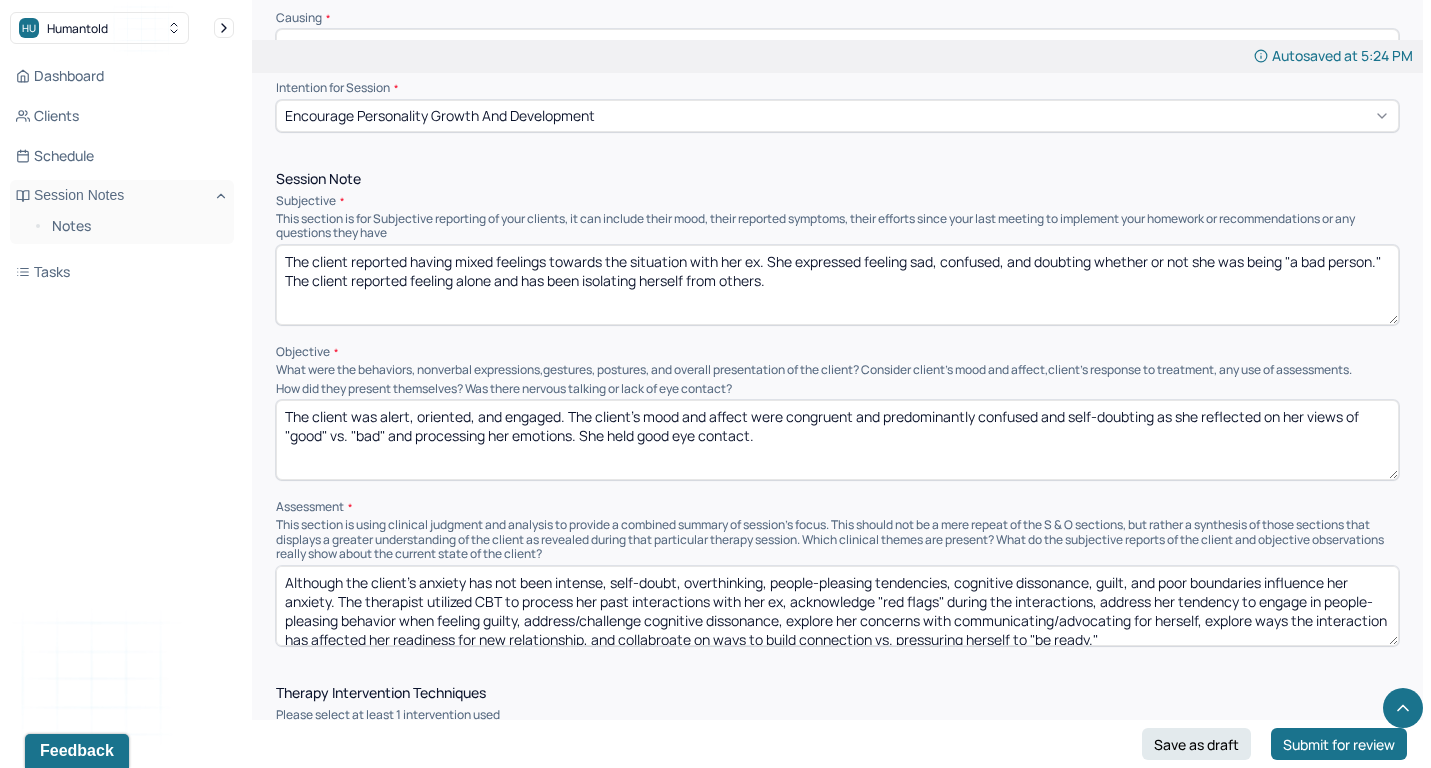 type on "The client was alert, oriented, and engaged. The client’s mood and affect were congruent and predominantly confused and self-doubting as she reflected on her views of "good" vs. "bad" and processing her emotions. She held good eye contact." 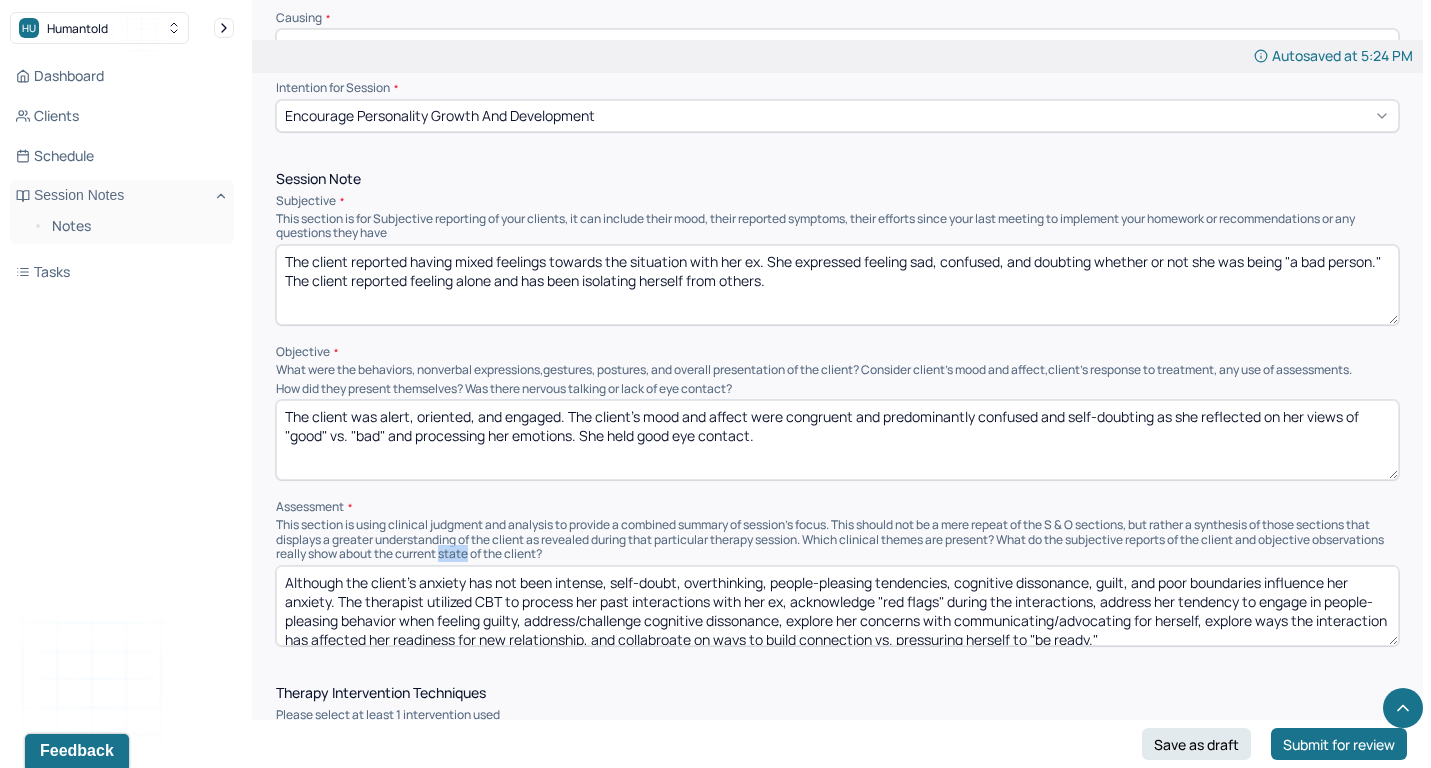 click on "This section is using clinical judgment and analysis to provide a combined summary of session's focus. This should not be a mere repeat of the S & O sections, but rather a synthesis of those sections that displays a greater understanding of the client as revealed during that particular therapy session. Which clinical themes are present? What do the subjective reports of the client and objective observations really show about the current state of the client?" at bounding box center [837, 539] 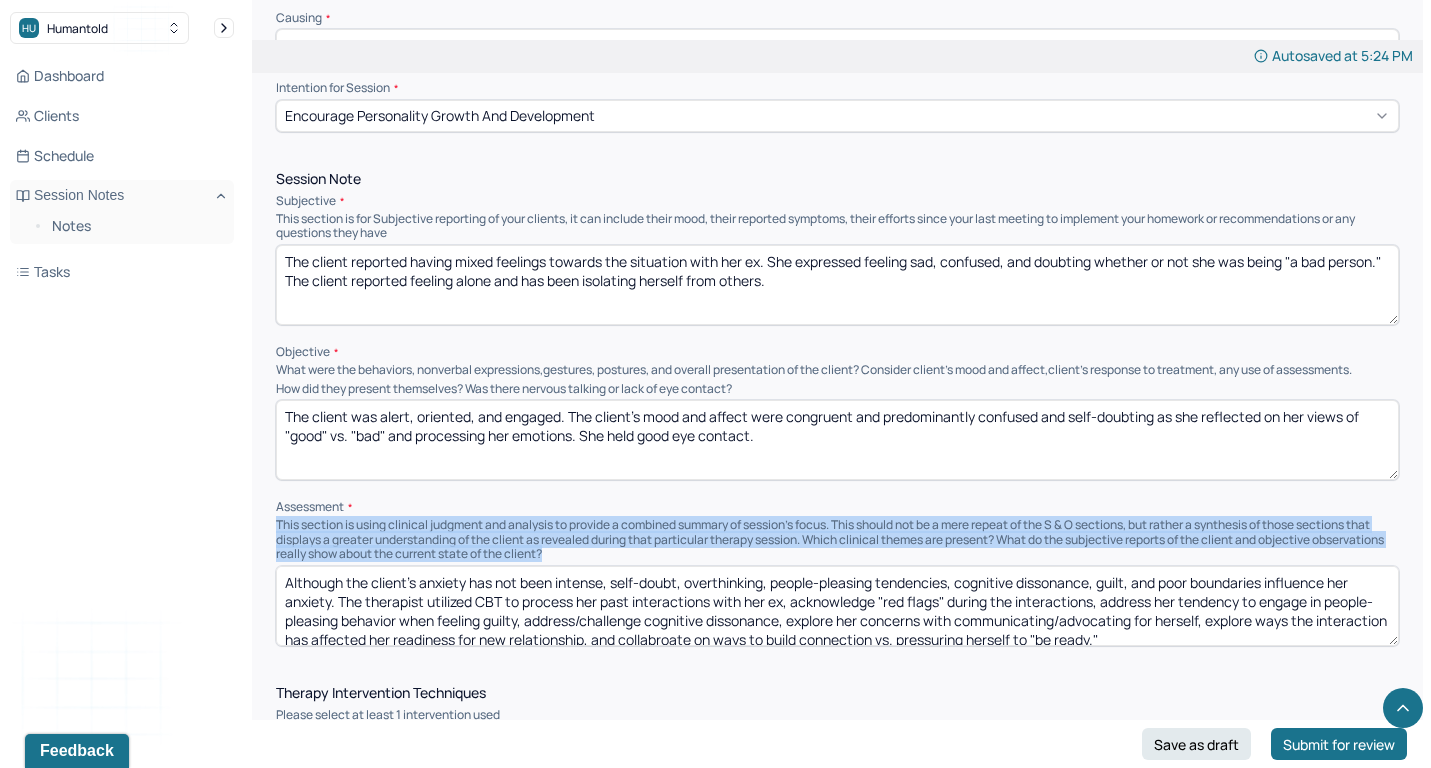 click on "This section is using clinical judgment and analysis to provide a combined summary of session's focus. This should not be a mere repeat of the S & O sections, but rather a synthesis of those sections that displays a greater understanding of the client as revealed during that particular therapy session. Which clinical themes are present? What do the subjective reports of the client and objective observations really show about the current state of the client?" at bounding box center (837, 539) 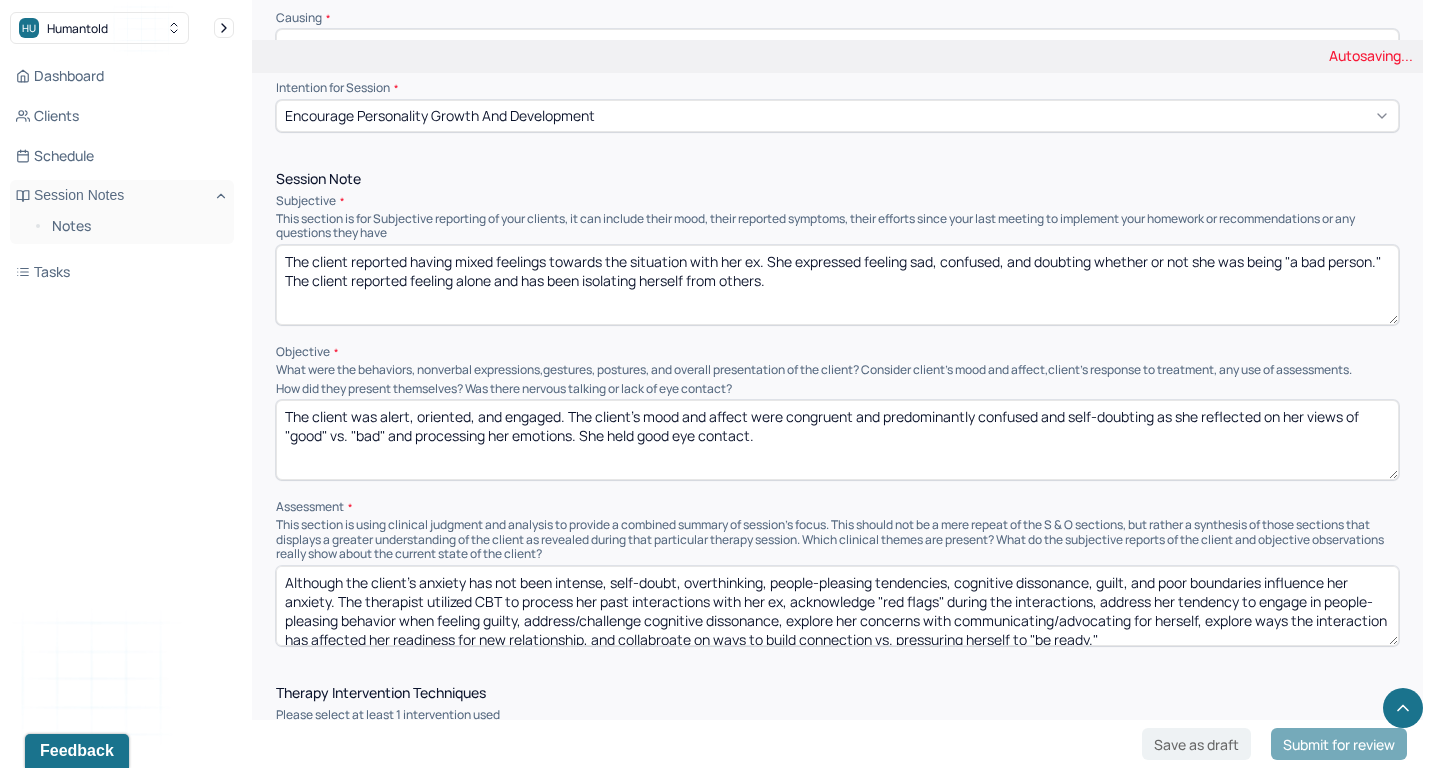 click on "Although the client's anxiety has not been intense, self-doubt, overthinking, people-pleasing tendencies, cognitive dissonance, guilt, and poor boundaries influence her anxiety. The therapist utilized CBT to process her past interactions with her ex, acknowledge "red flags" during the interactions, address her tendency to engage in people-pleasing behavior when feeling guilty, address/challenge cognitive dissonance, explore her concerns with communicating/advocating for herself, explore ways the interaction has affected her readiness for new relationship, and collabroate on ways to build connection vs. pressuring herself to "be ready."" at bounding box center (837, 606) 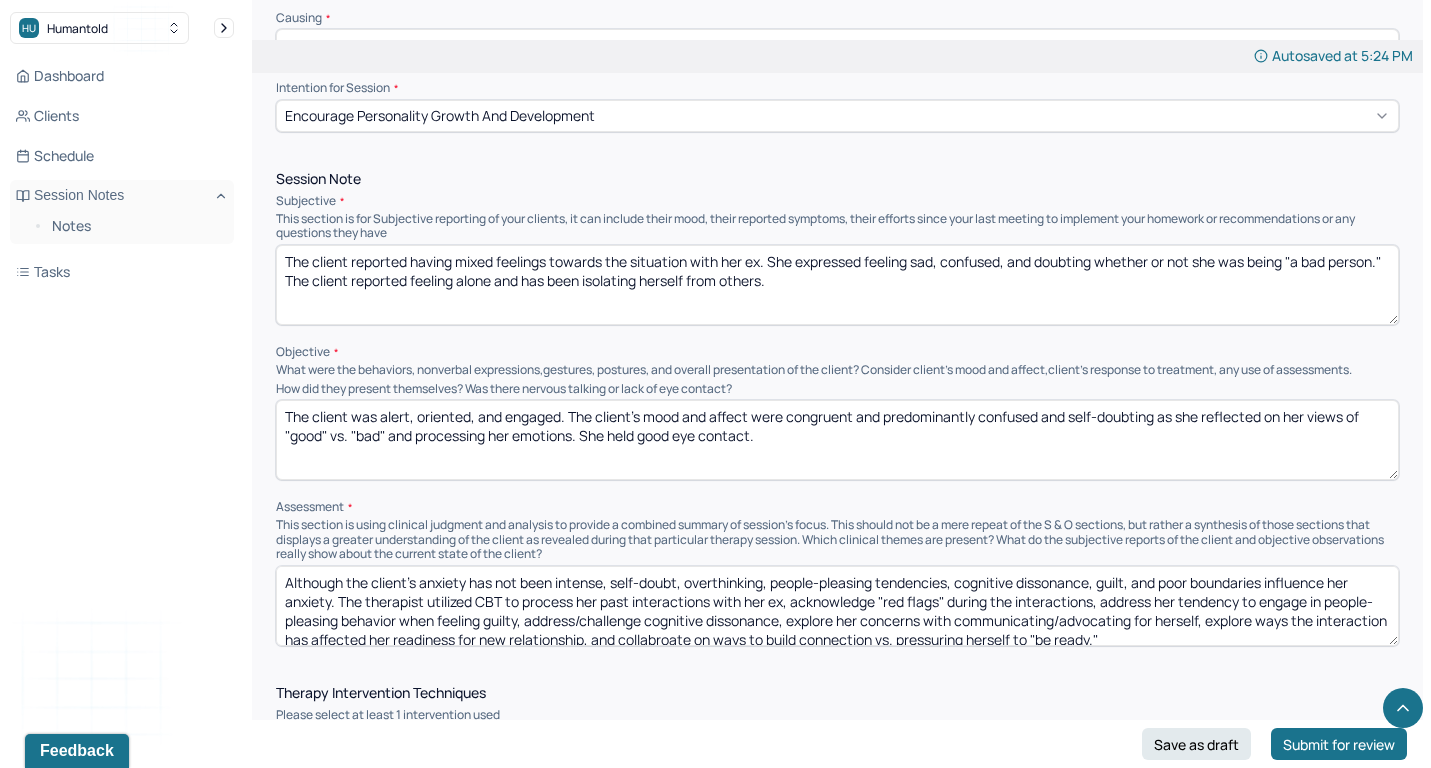 click on "Although the client's anxiety has not been intense, self-doubt, overthinking, people-pleasing tendencies, cognitive dissonance, guilt, and poor boundaries influence her anxiety. The therapist utilized CBT to process her past interactions with her ex, acknowledge "red flags" during the interactions, address her tendency to engage in people-pleasing behavior when feeling guilty, address/challenge cognitive dissonance, explore her concerns with communicating/advocating for herself, explore ways the interaction has affected her readiness for new relationship, and collabroate on ways to build connection vs. pressuring herself to "be ready."" at bounding box center (837, 606) 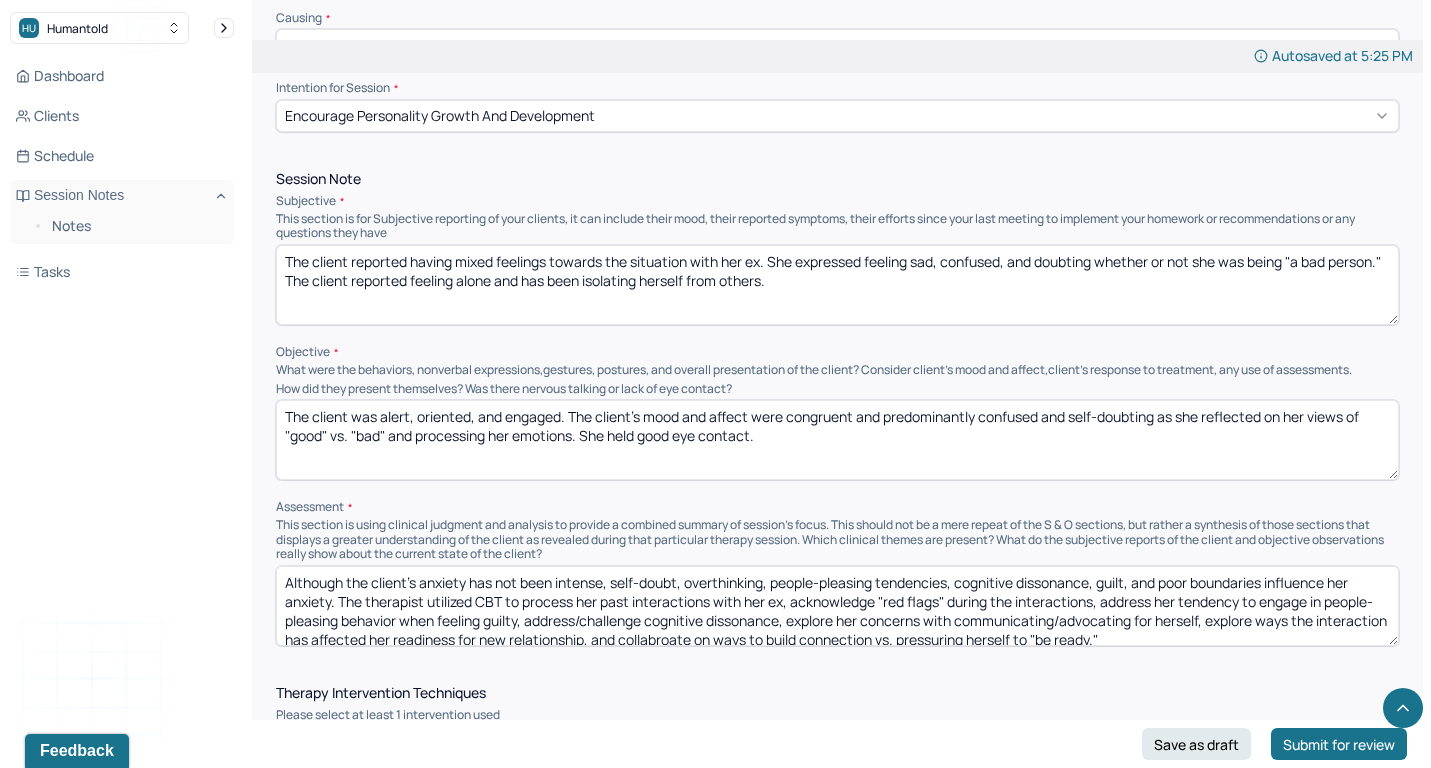 click on "Although the client's anxiety has not been intense, self-doubt, overthinking, people-pleasing tendencies, cognitive dissonance, guilt, and poor boundaries influence her anxiety. The therapist utilized CBT to process her past interactions with her ex, acknowledge "red flags" during the interactions, address her tendency to engage in people-pleasing behavior when feeling guilty, address/challenge cognitive dissonance, explore her concerns with communicating/advocating for herself, explore ways the interaction has affected her readiness for new relationship, and collabroate on ways to build connection vs. pressuring herself to "be ready."" at bounding box center [837, 606] 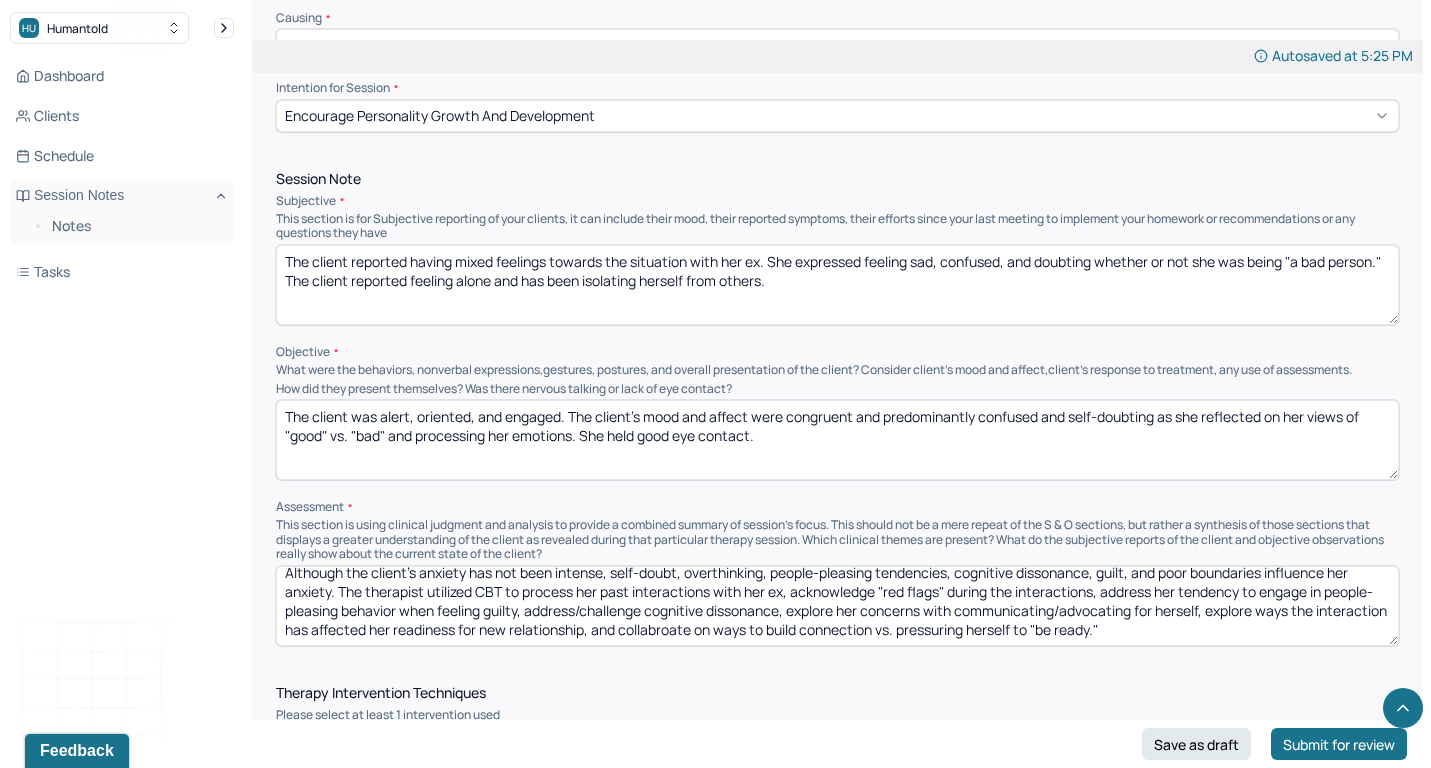 scroll, scrollTop: 9, scrollLeft: 0, axis: vertical 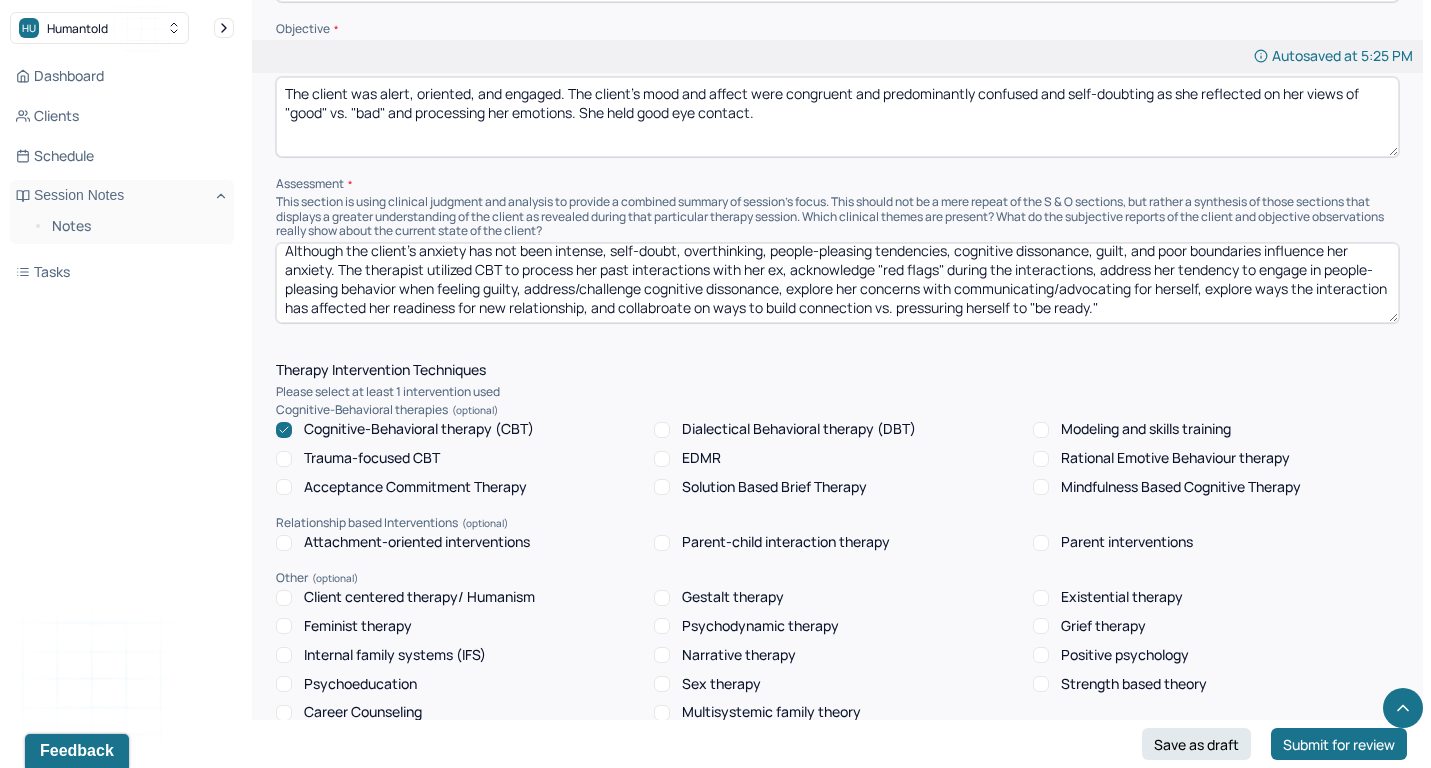 paste on "The client's anxiety and depressive symptoms have elevated since the last session. Navigating her grief of the relationship, self-doubt, overthinking, cognitive dissonance, self-blame, maladaptive core beliefs, and self-isolation influence her anxiety and depression. The therapist utilized CBT to explore current triggers to recent mixed feelings/sadness, process her emotions, explore/define her views on good vs. bad, address her cognitive dissonance, challenge maladaptive thought processes, identify ways the relationship affected her sense of self and trust, discuss disengaging from self-blame, and discuss engaging with her support network." 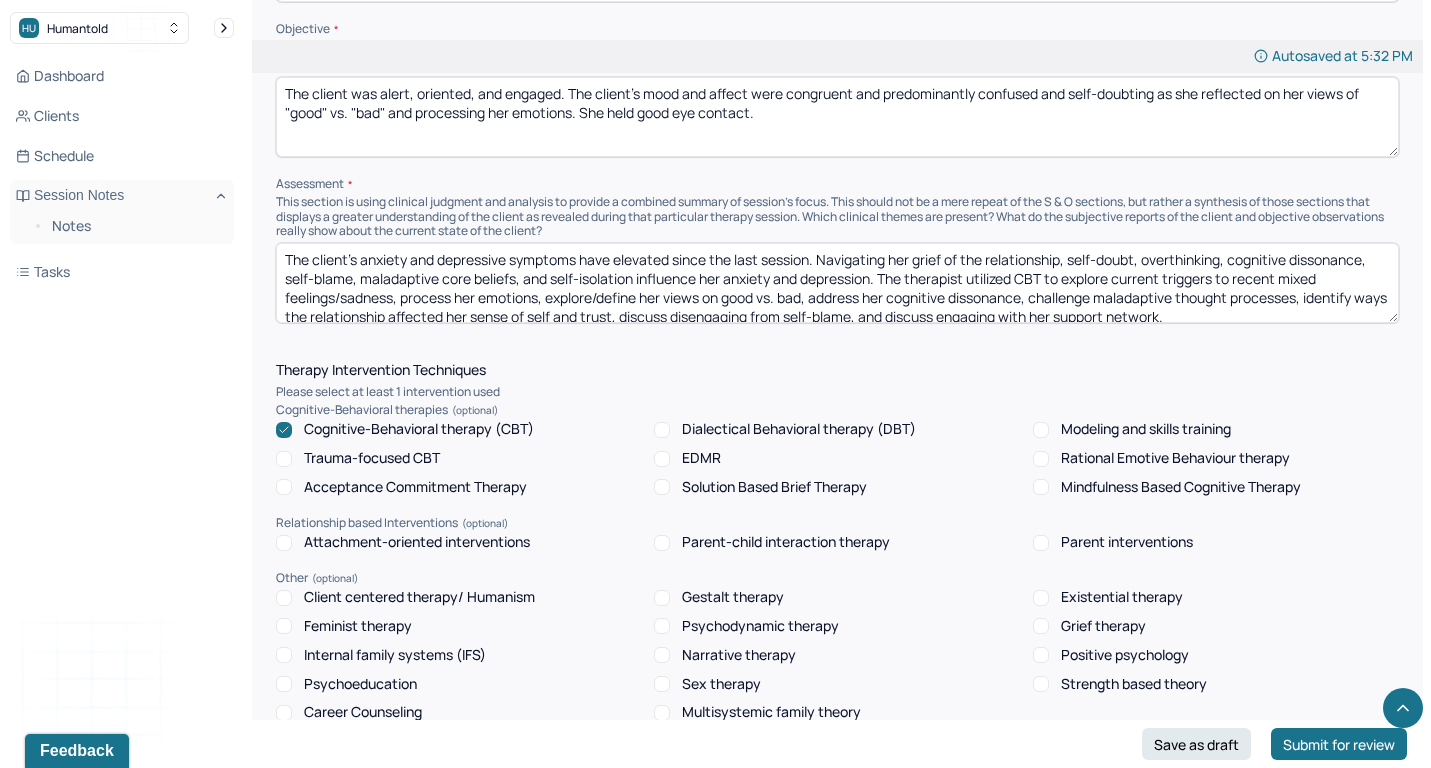scroll, scrollTop: 0, scrollLeft: 0, axis: both 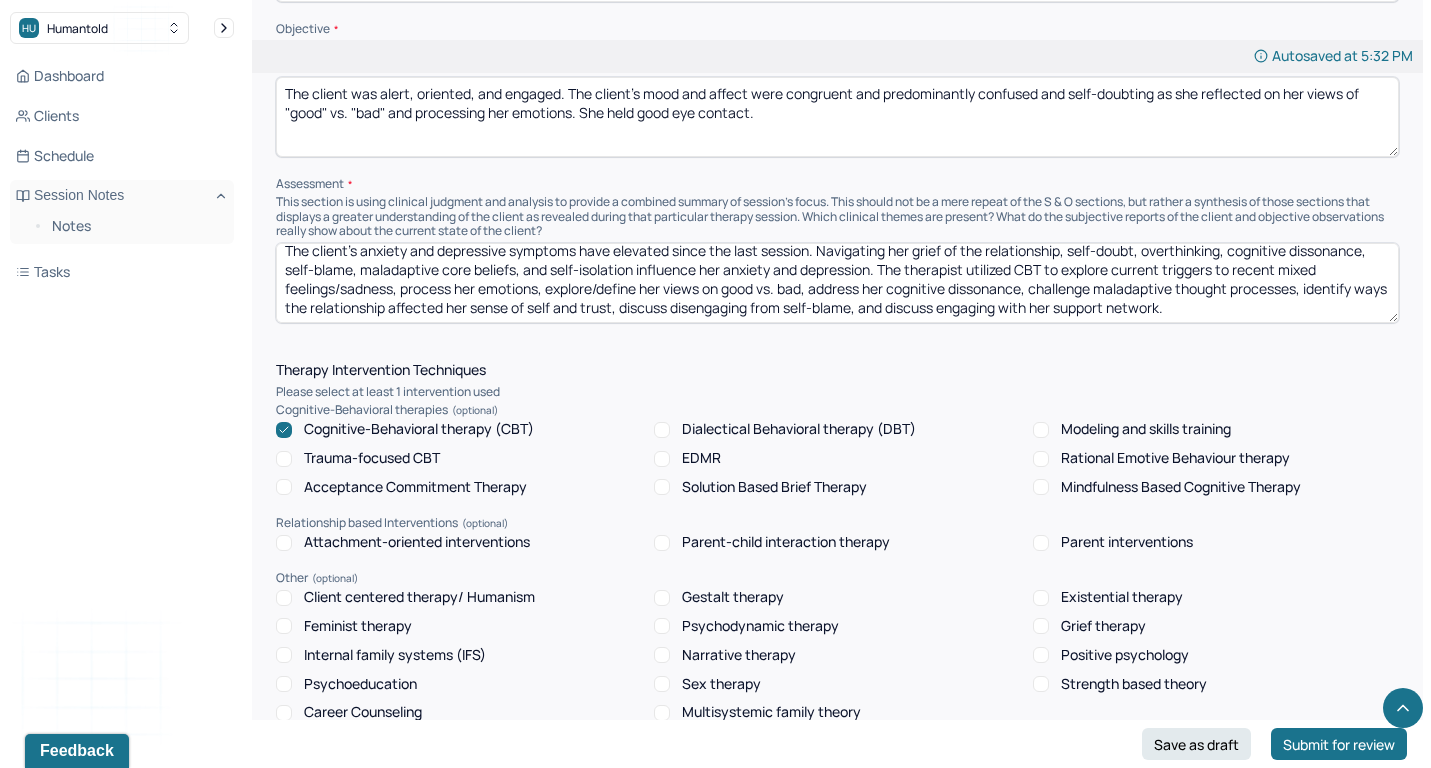 click on "The client's anxiety and depressive symptoms have elevated since the last session. Navigating her grief of the relationship, self-doubt, overthinking, cognitive dissonance, self-blame, maladaptive core beliefs, and self-isolation influence her anxiety and depression. The therapist utilized CBT to explore current triggers to recent mixed feelings/sadness, process her emotions, explore/define her views on good vs. bad, address her cognitive dissonance, challenge maladaptive thought processes, identify ways the relationship affected her sense of self and trust, discuss disengaging from self-blame, and discuss engaging with her support network." at bounding box center (837, 283) 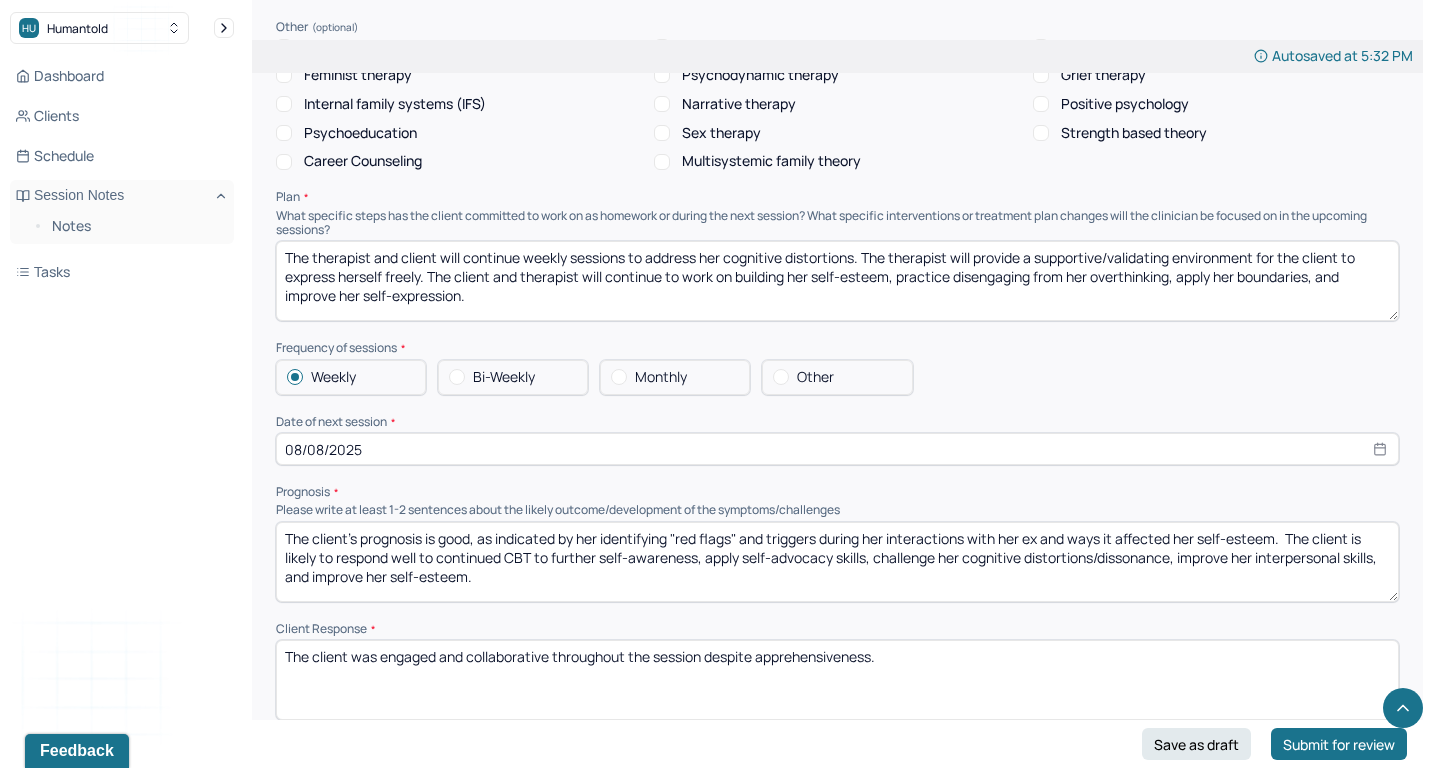 scroll, scrollTop: 2031, scrollLeft: 0, axis: vertical 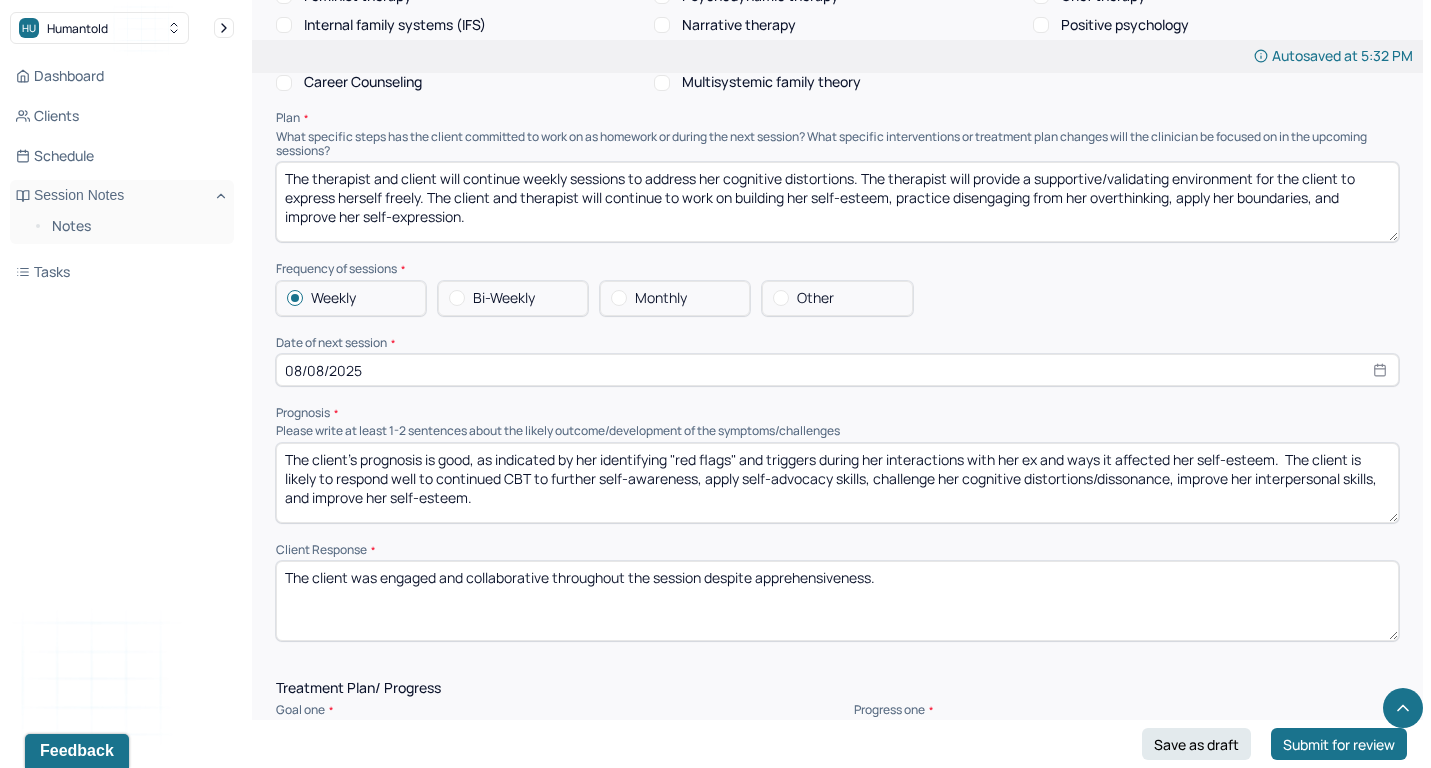type on "The client's anxiety and depressive symptoms have elevated since the last session. Navigating her grief of the relationship, self-doubt, overthinking, cognitive dissonance, self-blame, maladaptive core beliefs, and self-isolation influence her anxiety and depression. The therapist utilized CBT to explore current triggers to recent mixed feelings/sadness, process her emotions, explore/define her views on good vs. bad, address her cognitive dissonance, challenge maladaptive thought processes, identify ways the relationship affected her sense of self and trust, discuss disengaging from self-blame, and discuss engaging with her support network." 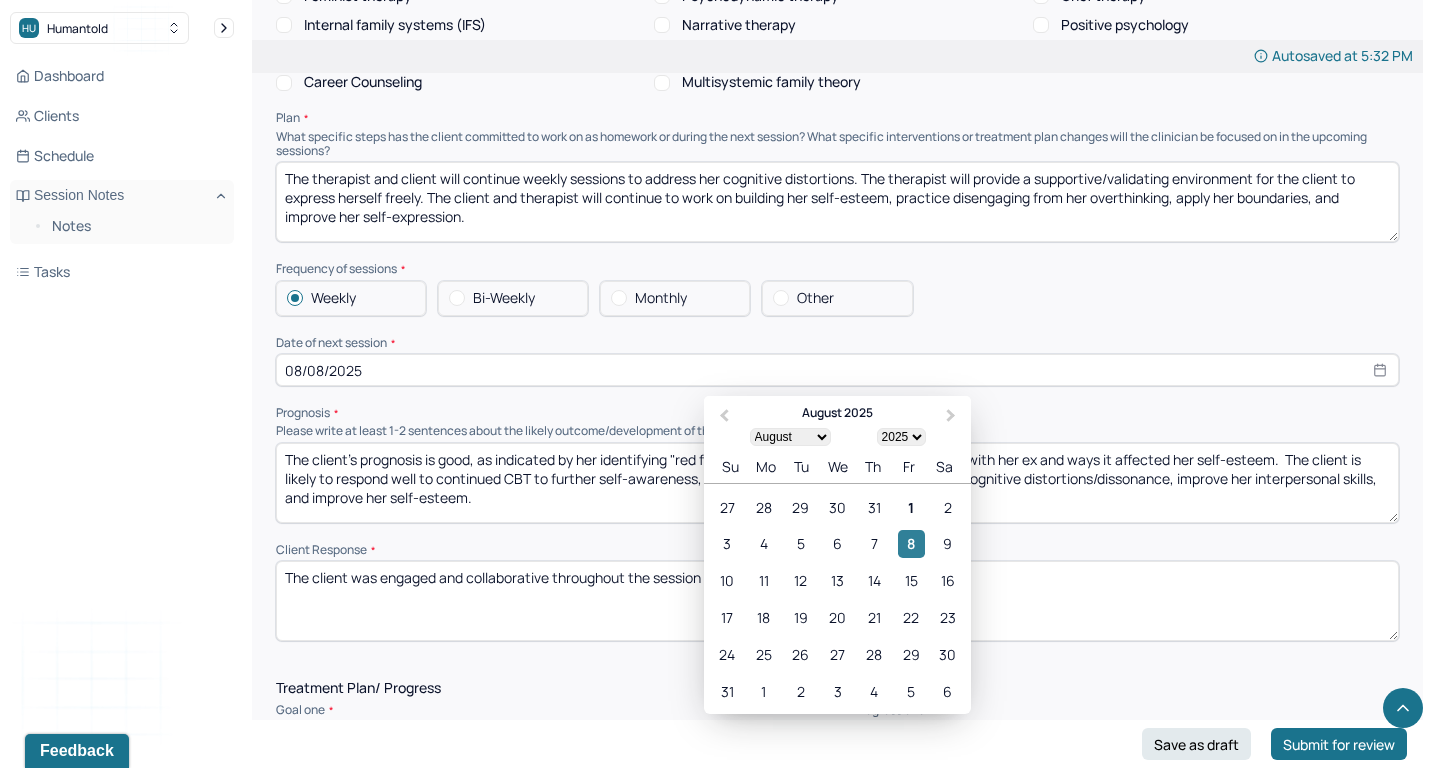 click on "8" at bounding box center [911, 544] 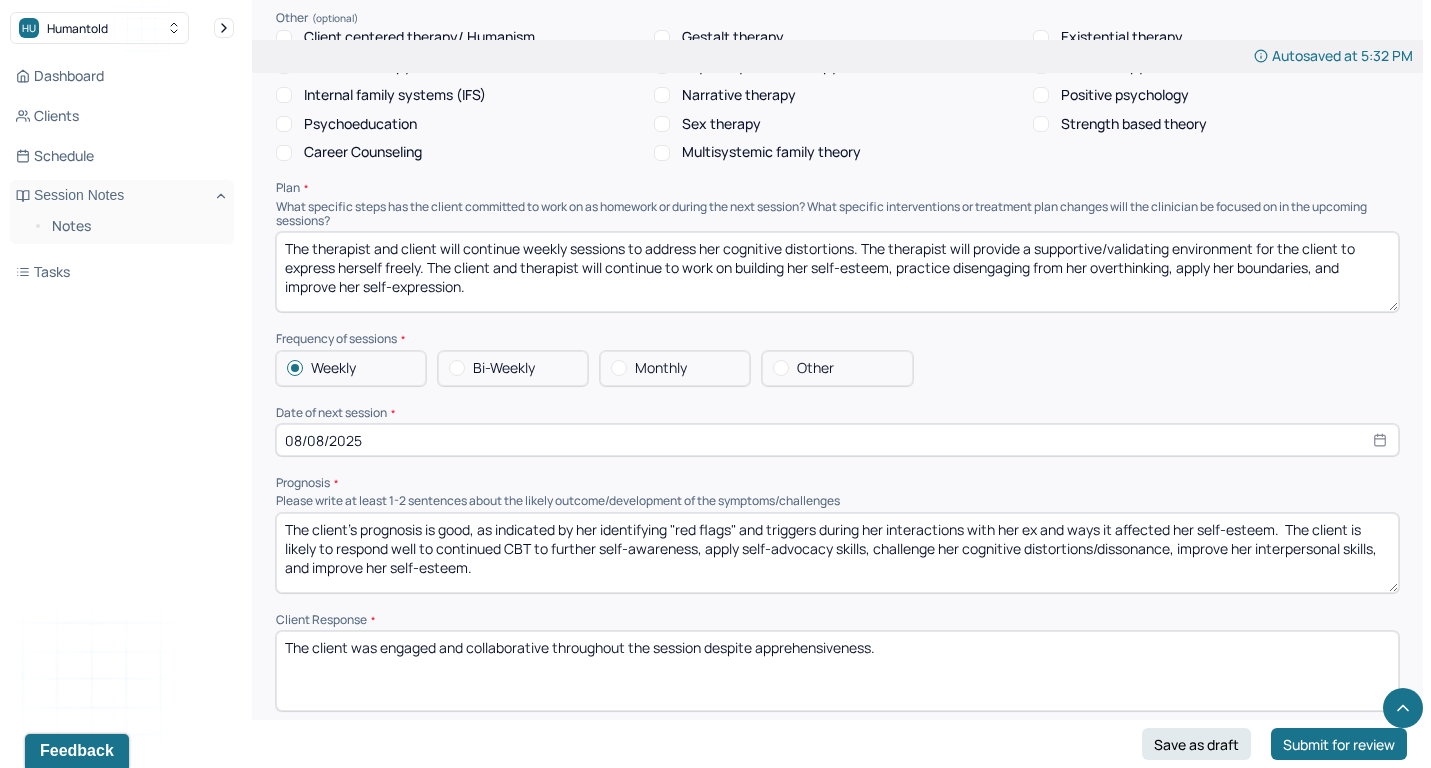 scroll, scrollTop: 2081, scrollLeft: 0, axis: vertical 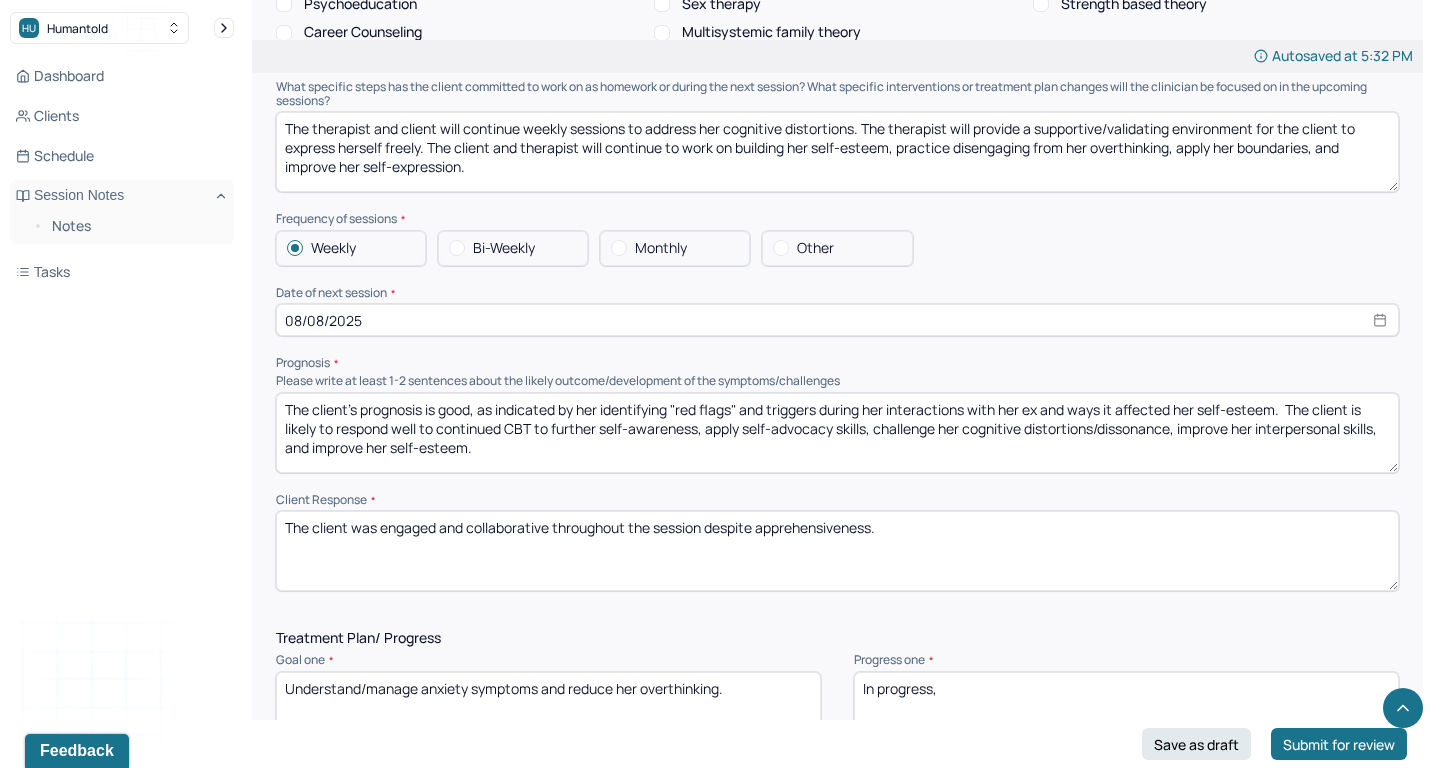 click on "The client's prognosis is good, as indicated by her identifying "red flags" and triggers during her interactions with her ex and ways it affected her self-esteem.  The client is likely to respond well to continued CBT to further self-awareness, apply self-advocacy skills, challenge her cognitive distortions/dissonance, improve her interpersonal skills, and improve her self-esteem." at bounding box center (837, 433) 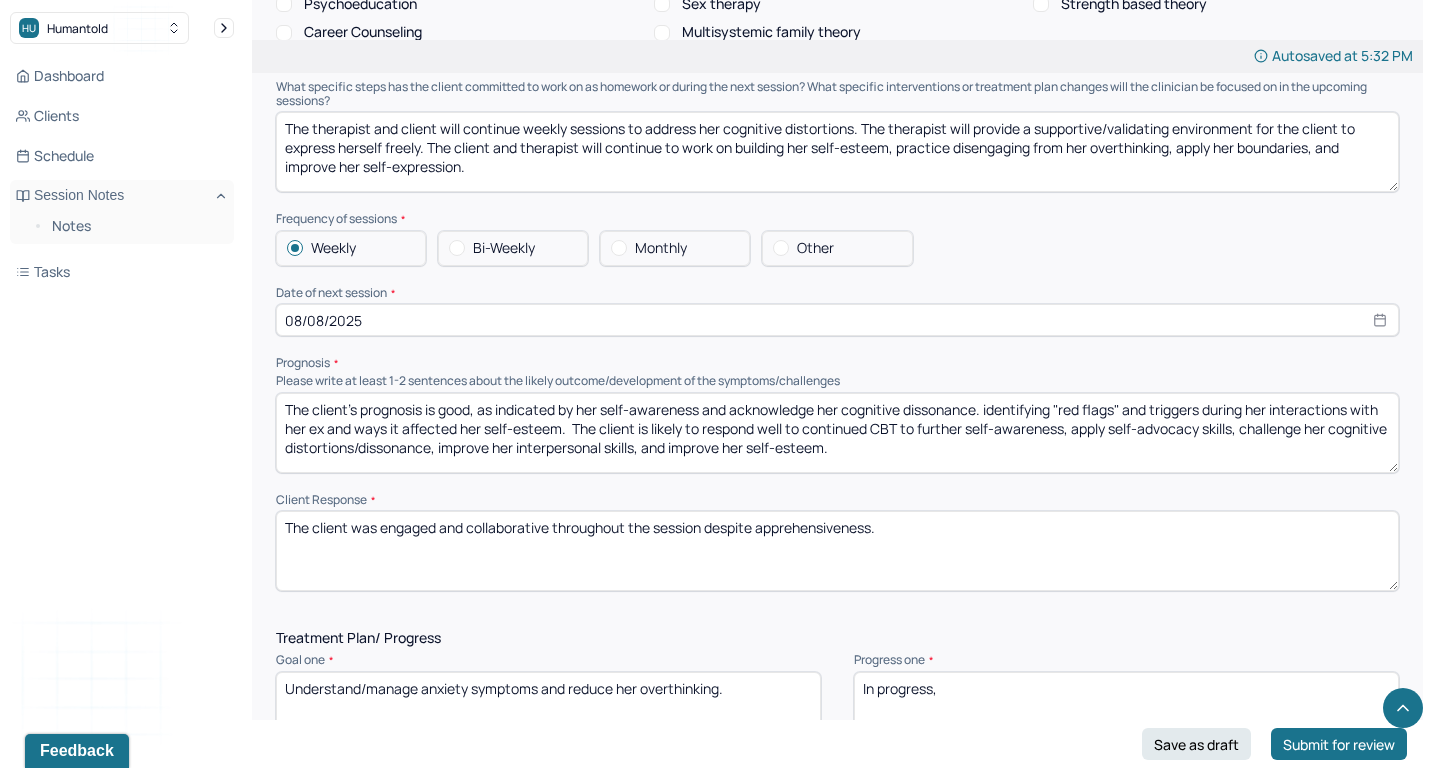 drag, startPoint x: 997, startPoint y: 366, endPoint x: 567, endPoint y: 396, distance: 431.04523 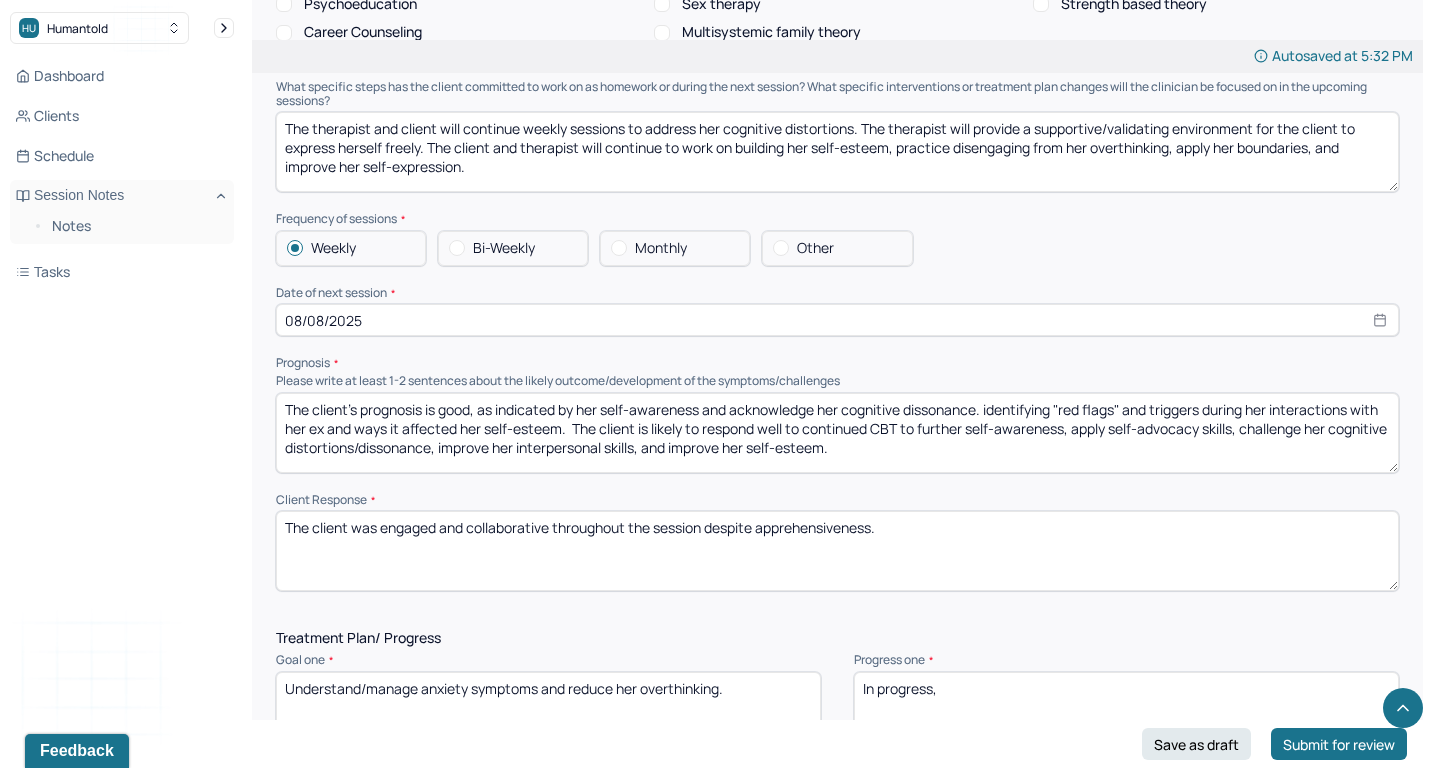 click on "The client's prognosis is good, as indicated by her self-awareness and acknowledge her cognitive dissonance. identifying "red flags" and triggers during her interactions with her ex and ways it affected her self-esteem.  The client is likely to respond well to continued CBT to further self-awareness, apply self-advocacy skills, challenge her cognitive distortions/dissonance, improve her interpersonal skills, and improve her self-esteem." at bounding box center [837, 433] 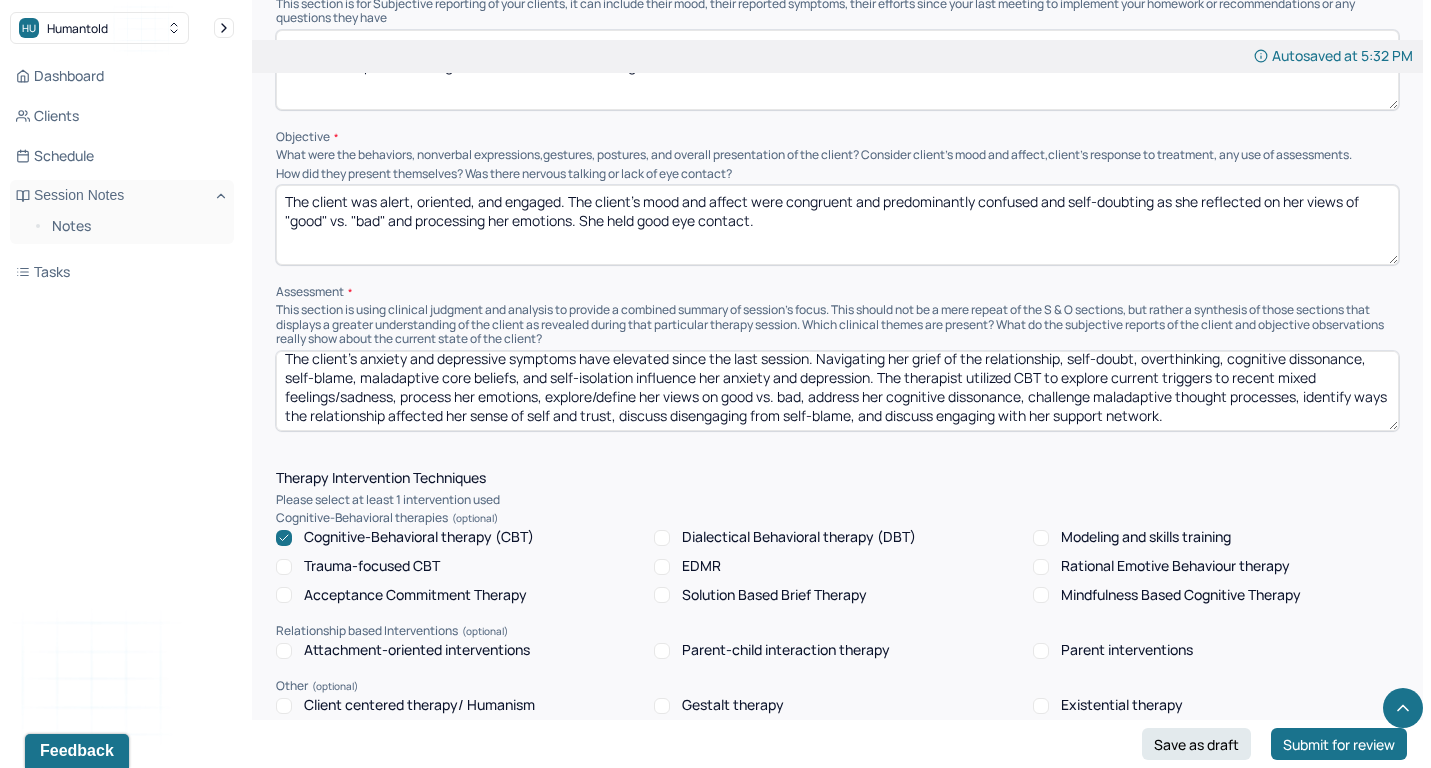scroll, scrollTop: 1281, scrollLeft: 0, axis: vertical 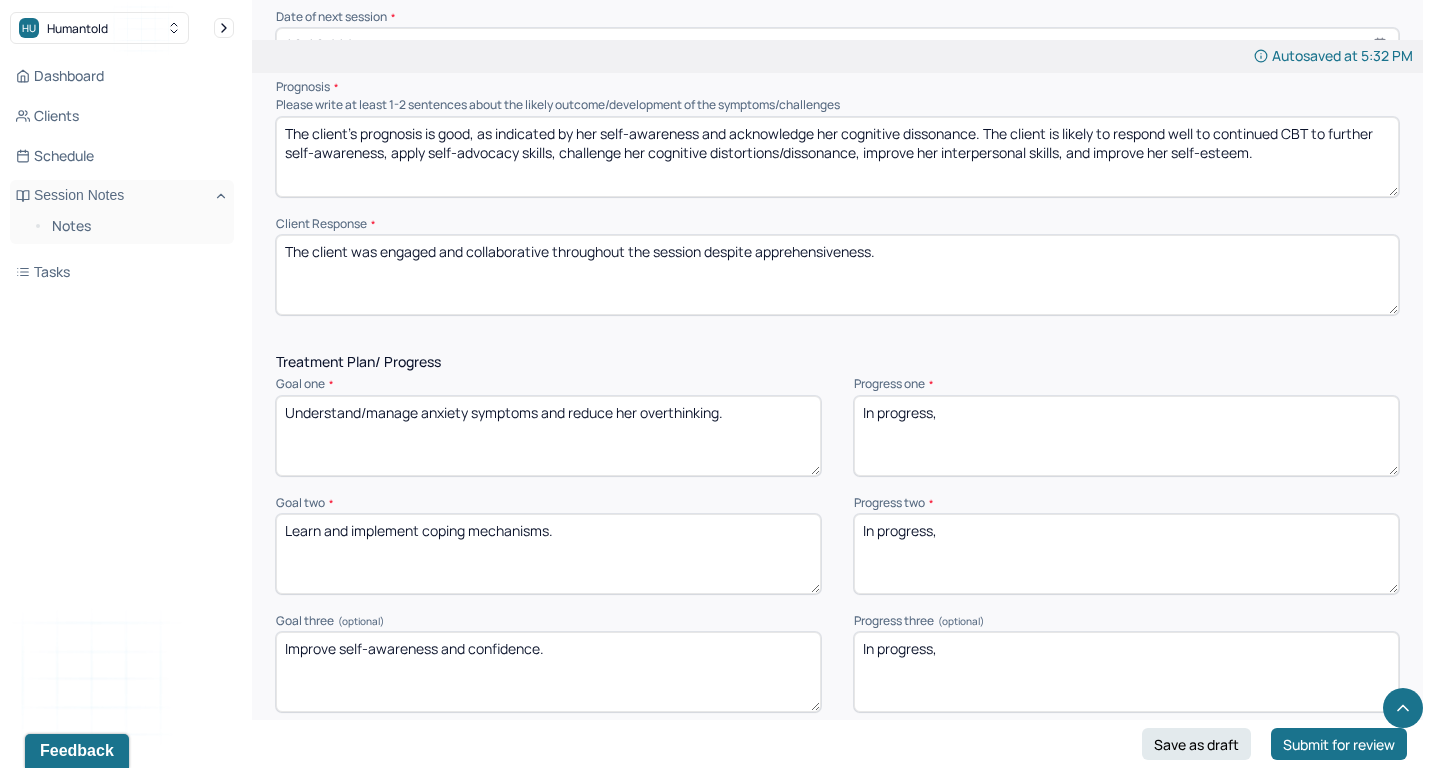 click on "The client's prognosis is good, as indicated by her self-awareness and acknowledge her cognitive dissonance. The client is likely to respond well to continued CBT to further self-awareness, apply self-advocacy skills, challenge her cognitive distortions/dissonance, improve her interpersonal skills, and improve her self-esteem." at bounding box center [837, 157] 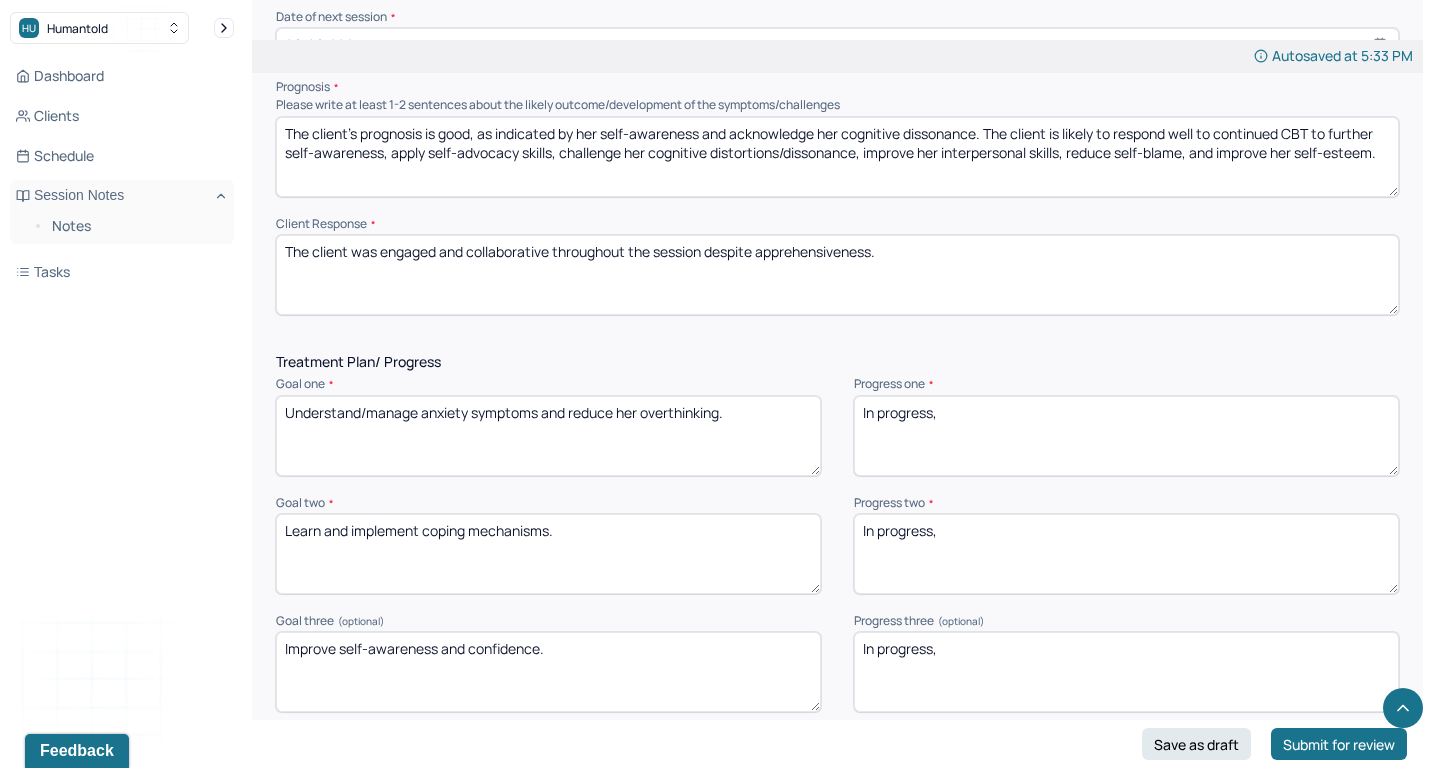type on "The client's prognosis is good, as indicated by her self-awareness and acknowledge her cognitive dissonance. The client is likely to respond well to continued CBT to further self-awareness, apply self-advocacy skills, challenge her cognitive distortions/dissonance, improve her interpersonal skills, reduce self-blame, and improve her self-esteem." 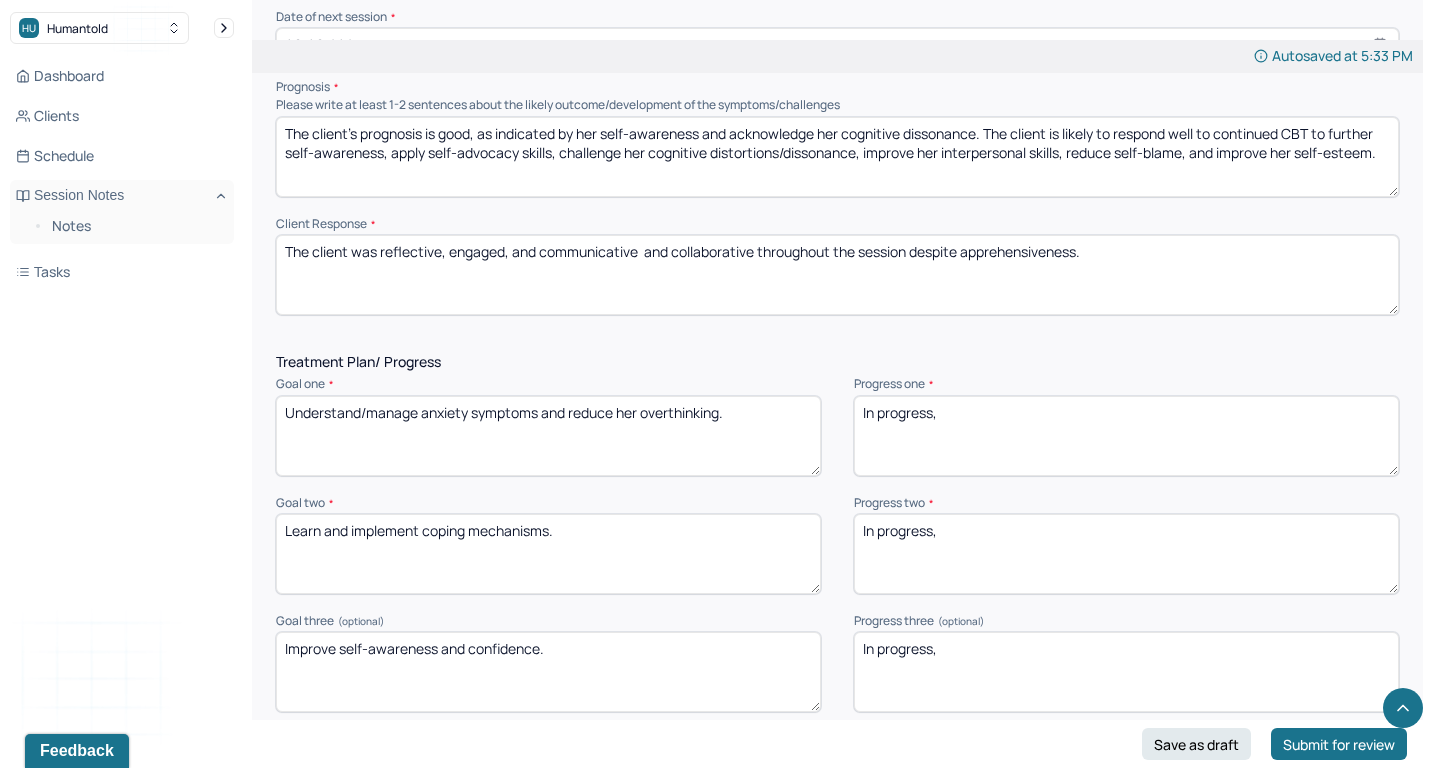 drag, startPoint x: 643, startPoint y: 215, endPoint x: 755, endPoint y: 222, distance: 112.21854 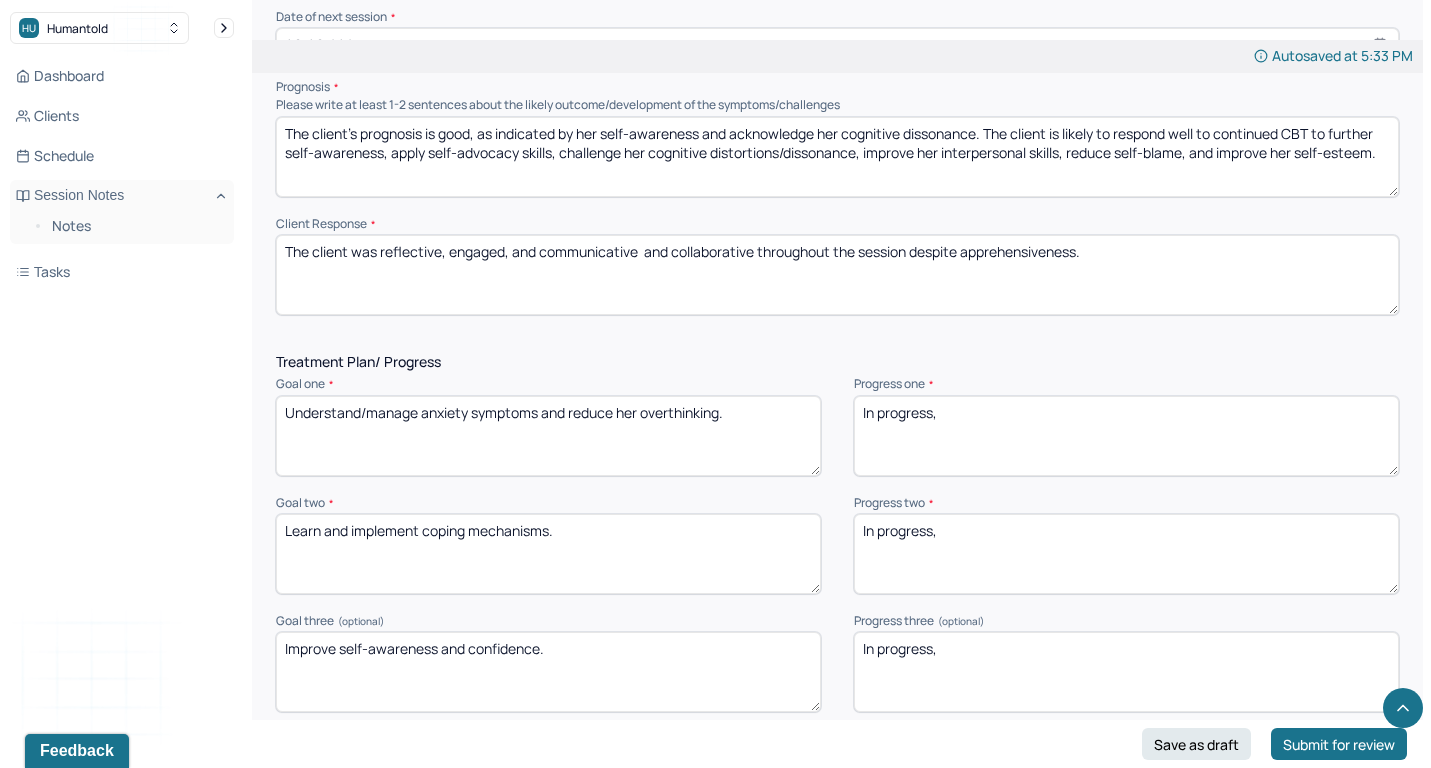 click on "The client was reflective, engaged, and communicative  and collaborative throughout the session despite apprehensiveness." at bounding box center (837, 275) 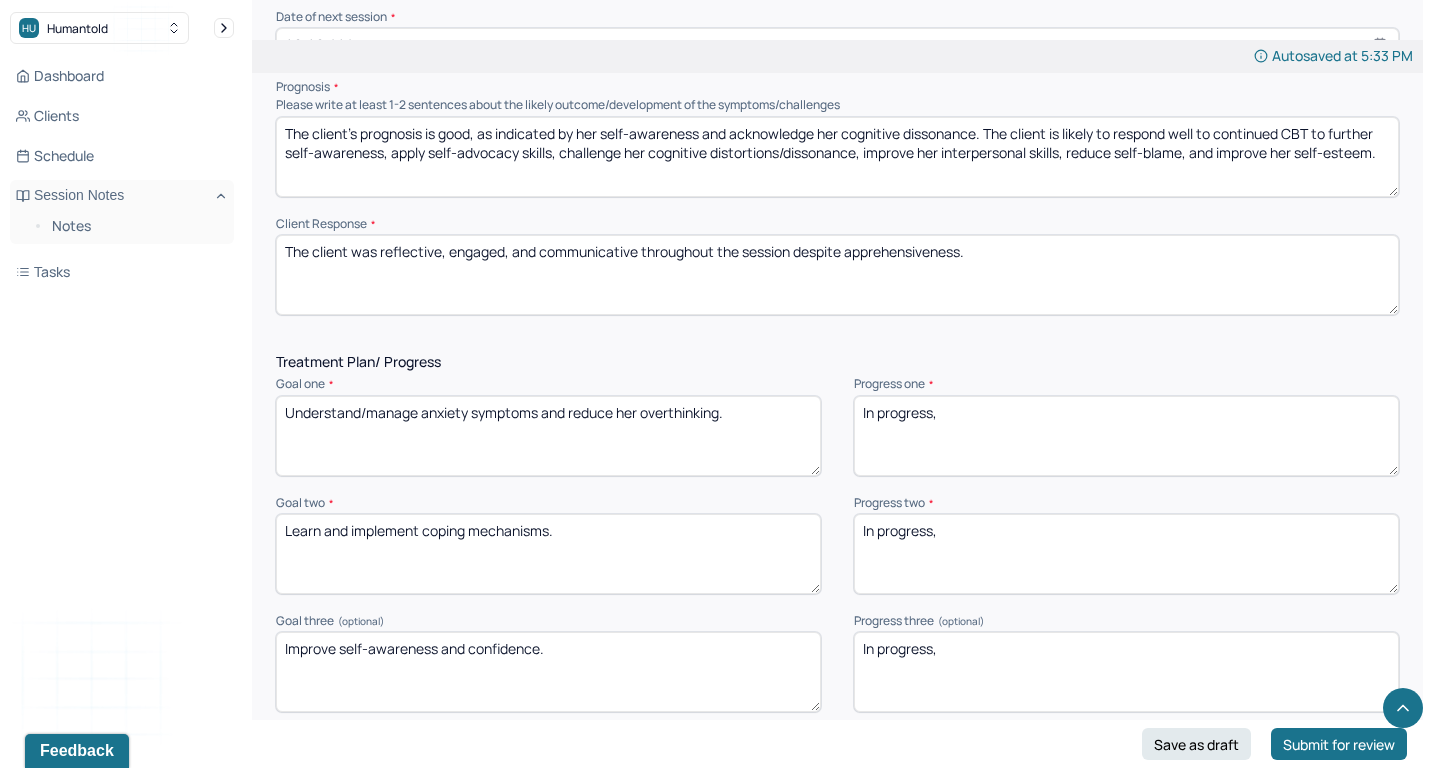 click on "The client was reflective, engaged, and communicative  and collaborative throughout the session despite apprehensiveness." at bounding box center (837, 275) 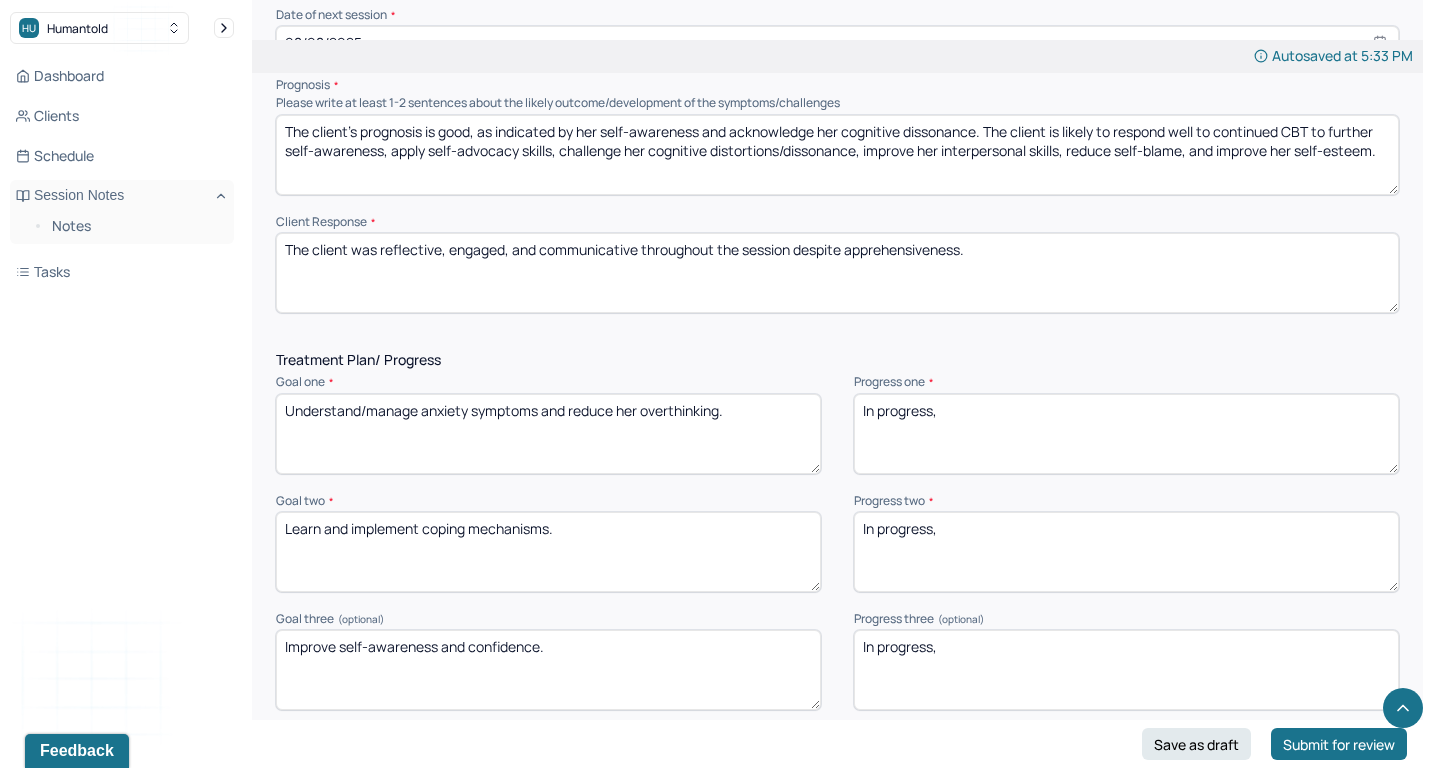 scroll, scrollTop: 2362, scrollLeft: 0, axis: vertical 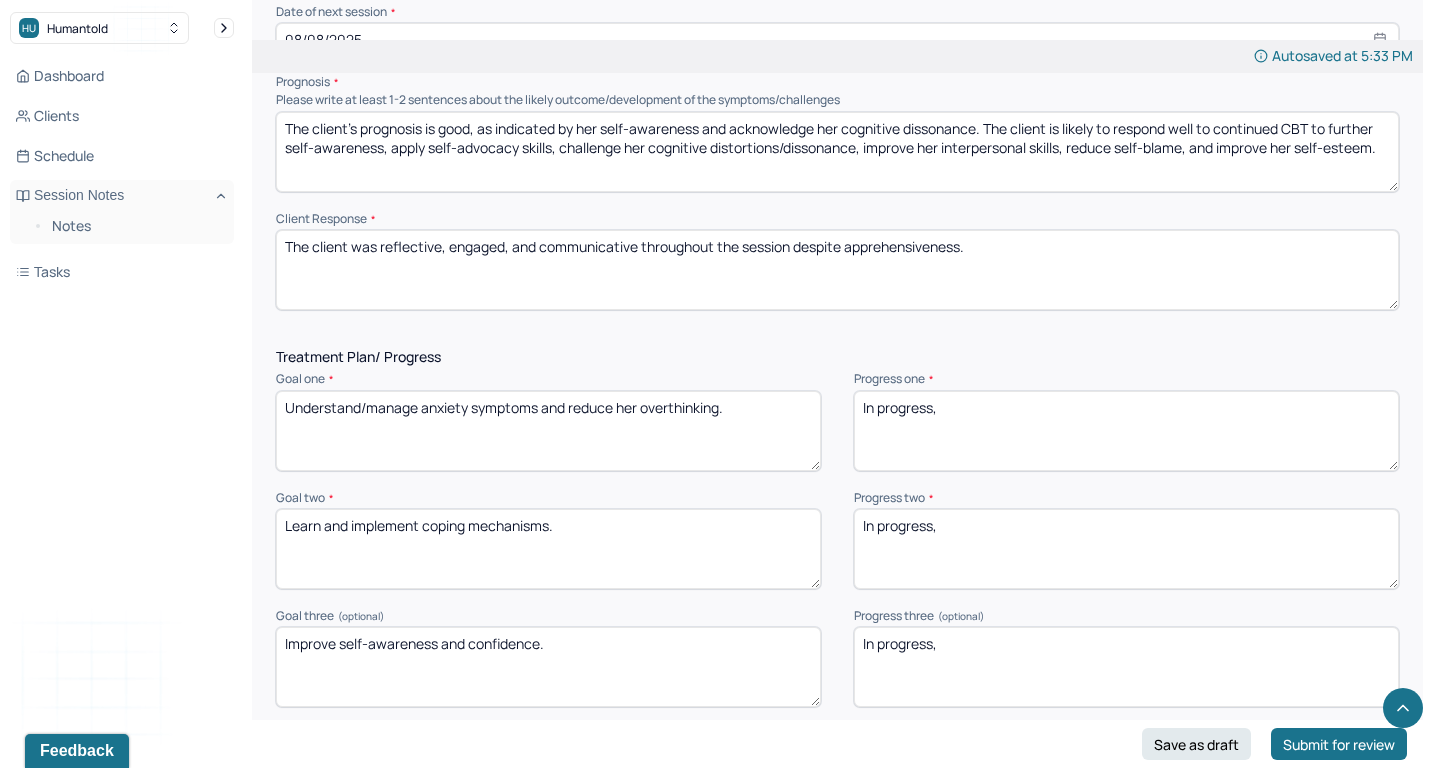 drag, startPoint x: 799, startPoint y: 205, endPoint x: 985, endPoint y: 218, distance: 186.45375 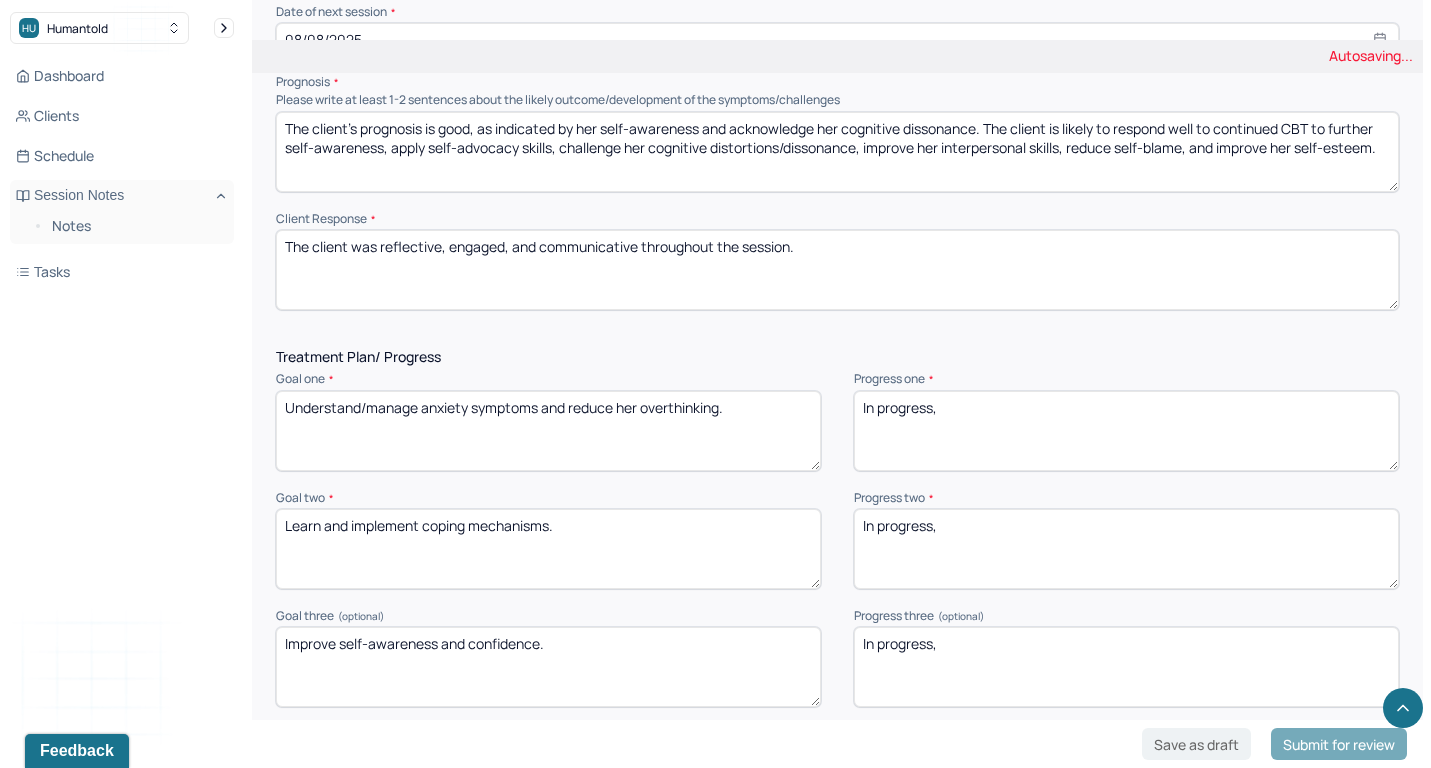 click on "The client was reflective, engaged, and communicative throughout the session despite apprehensiveness." at bounding box center [837, 270] 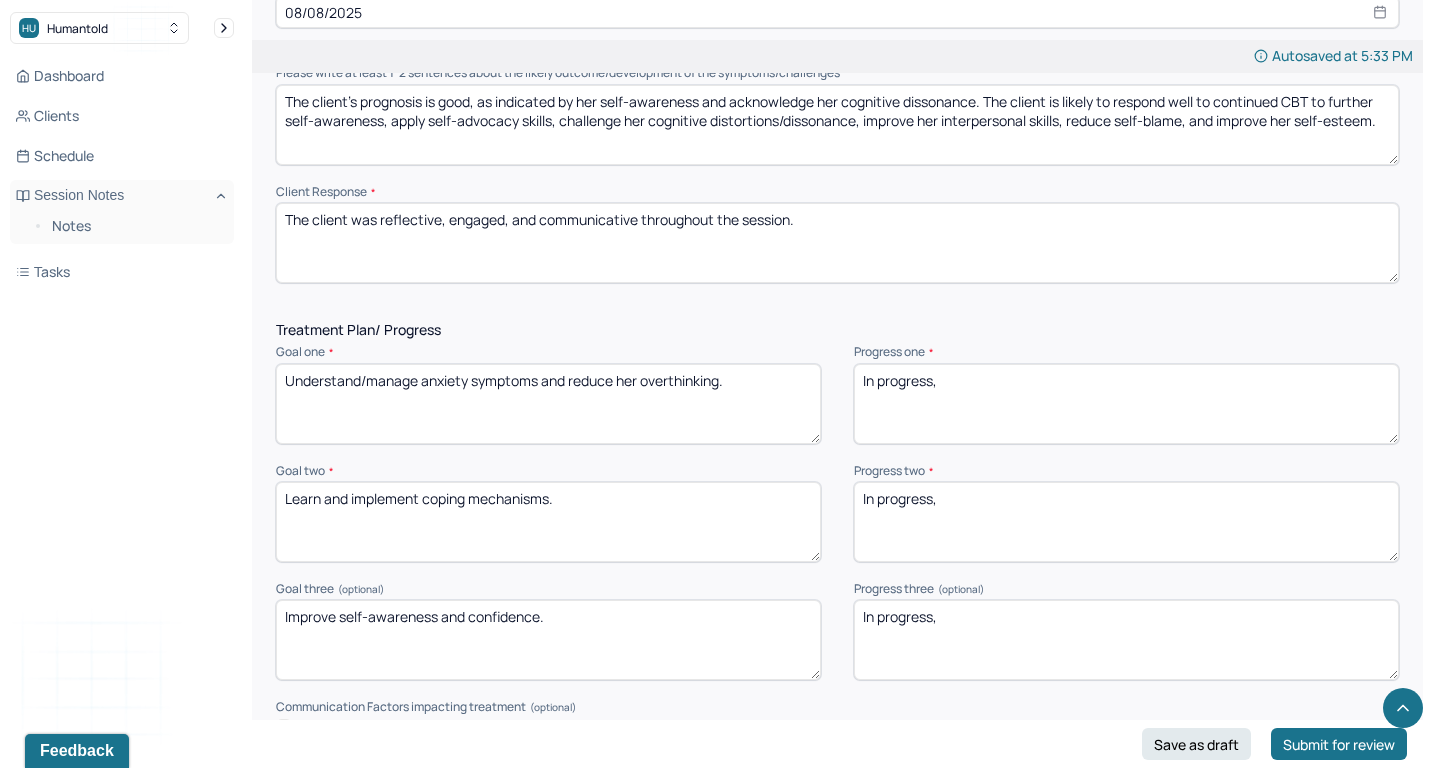scroll, scrollTop: 2390, scrollLeft: 0, axis: vertical 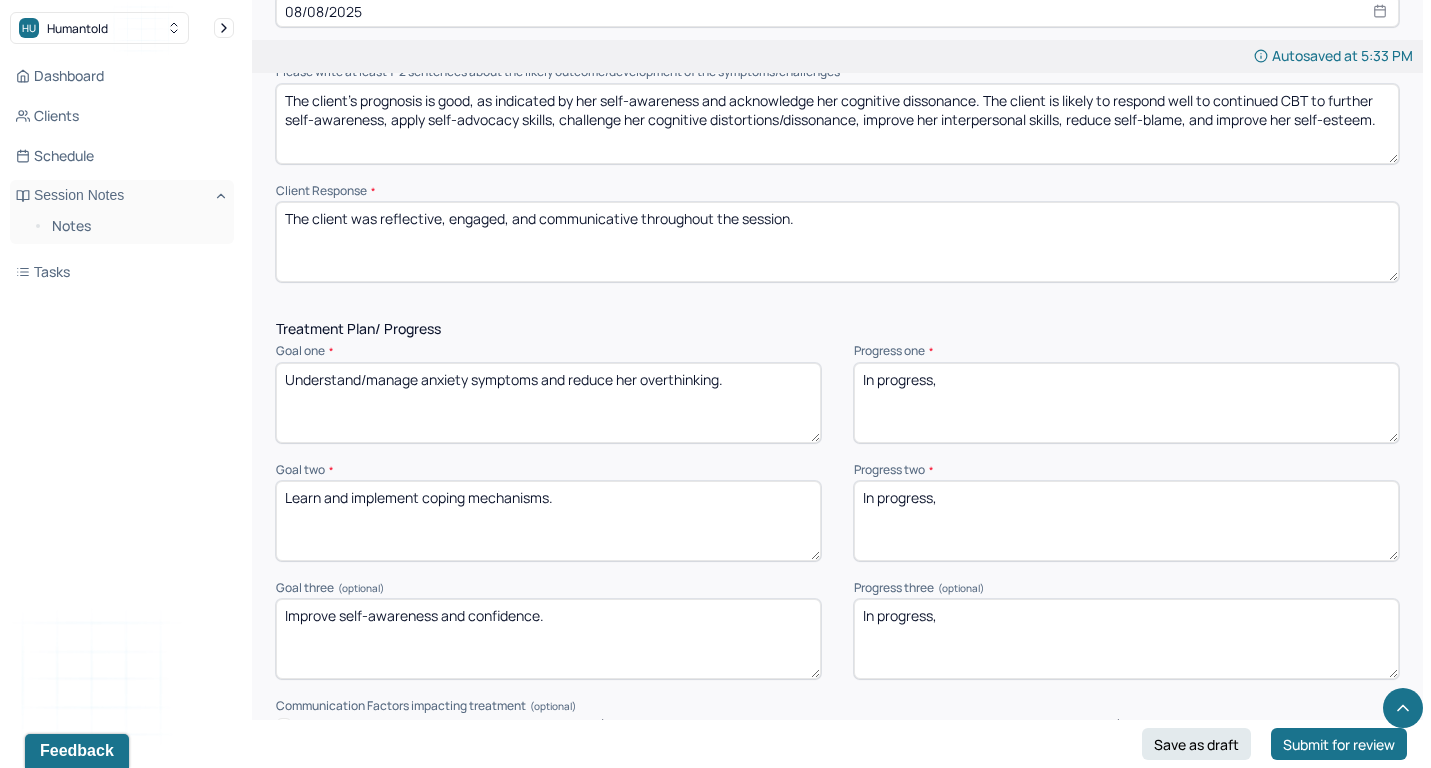 type on "The client was reflective, engaged, and communicative throughout the session." 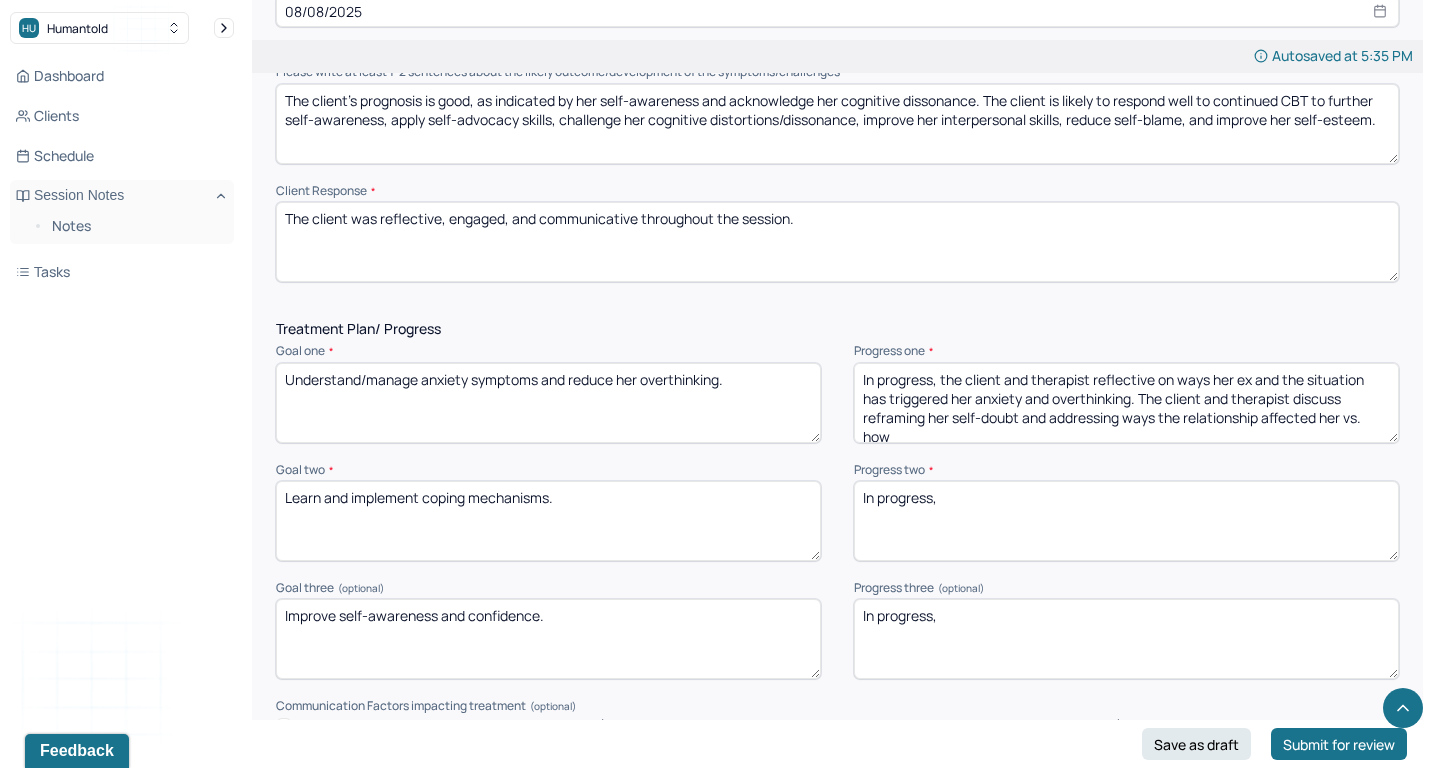 scroll, scrollTop: 4, scrollLeft: 0, axis: vertical 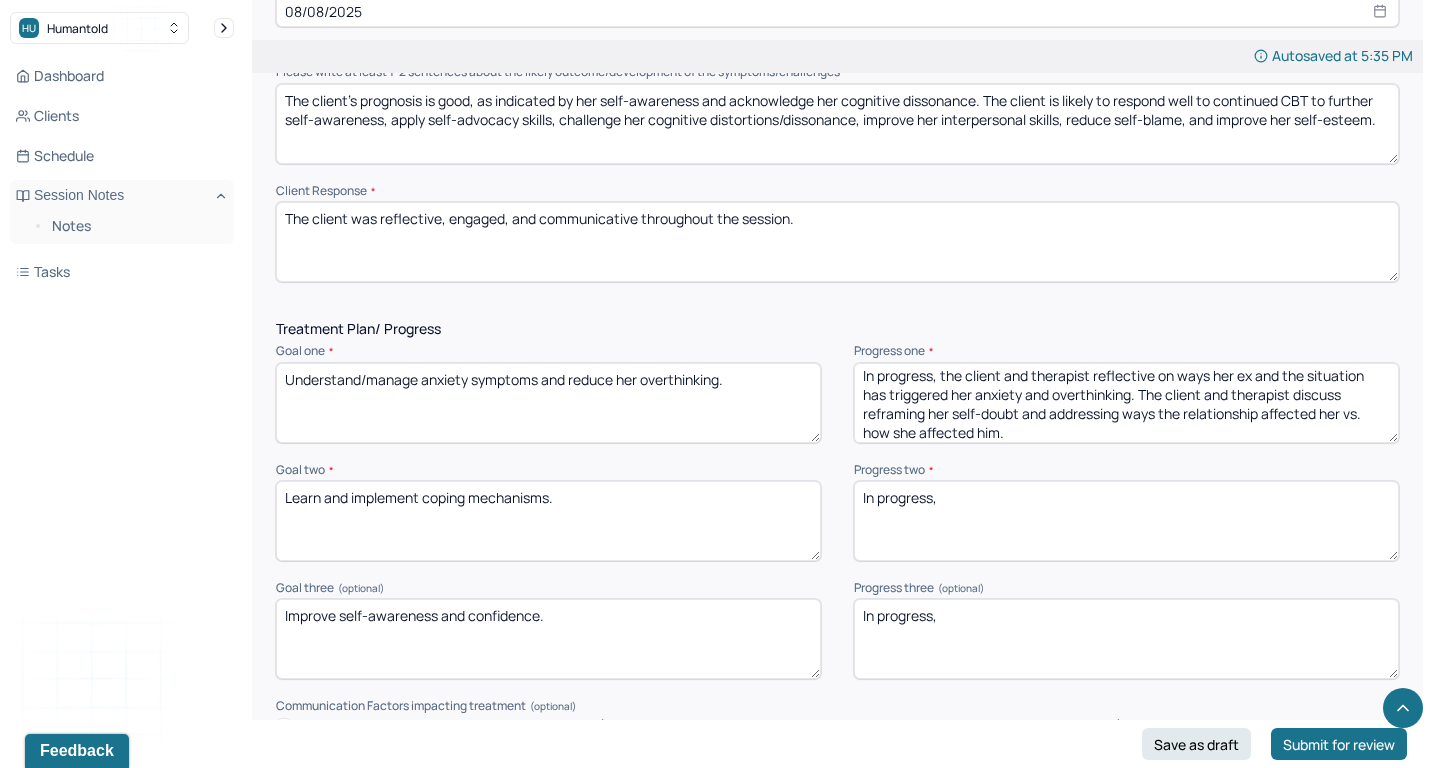 type on "In progress, the client and therapist reflective on ways her ex and the situation has triggered her anxiety and overthinking. The client and therapist discuss reframing her self-doubt and addressing ways the relationship affected her vs. how she affected him." 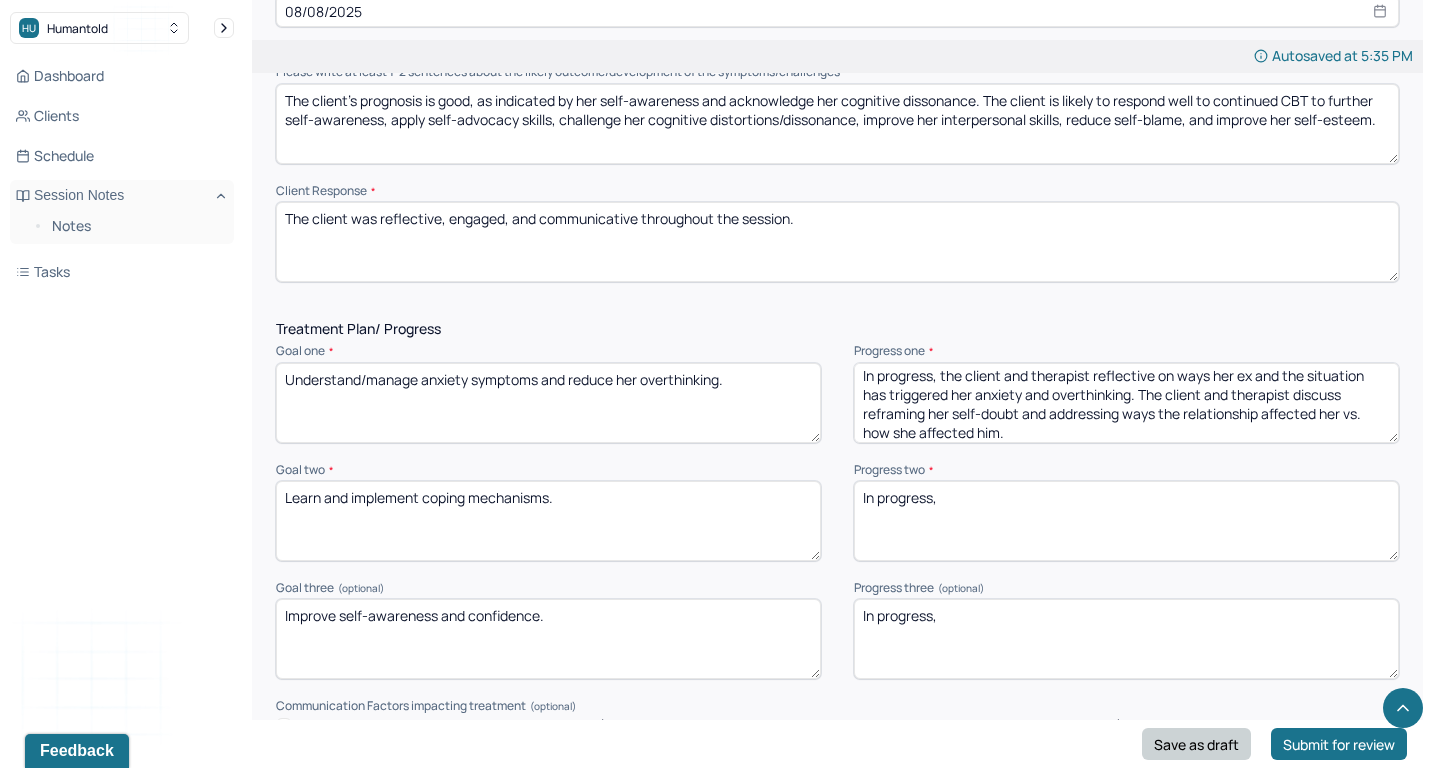 click on "Save as draft" at bounding box center [1196, 744] 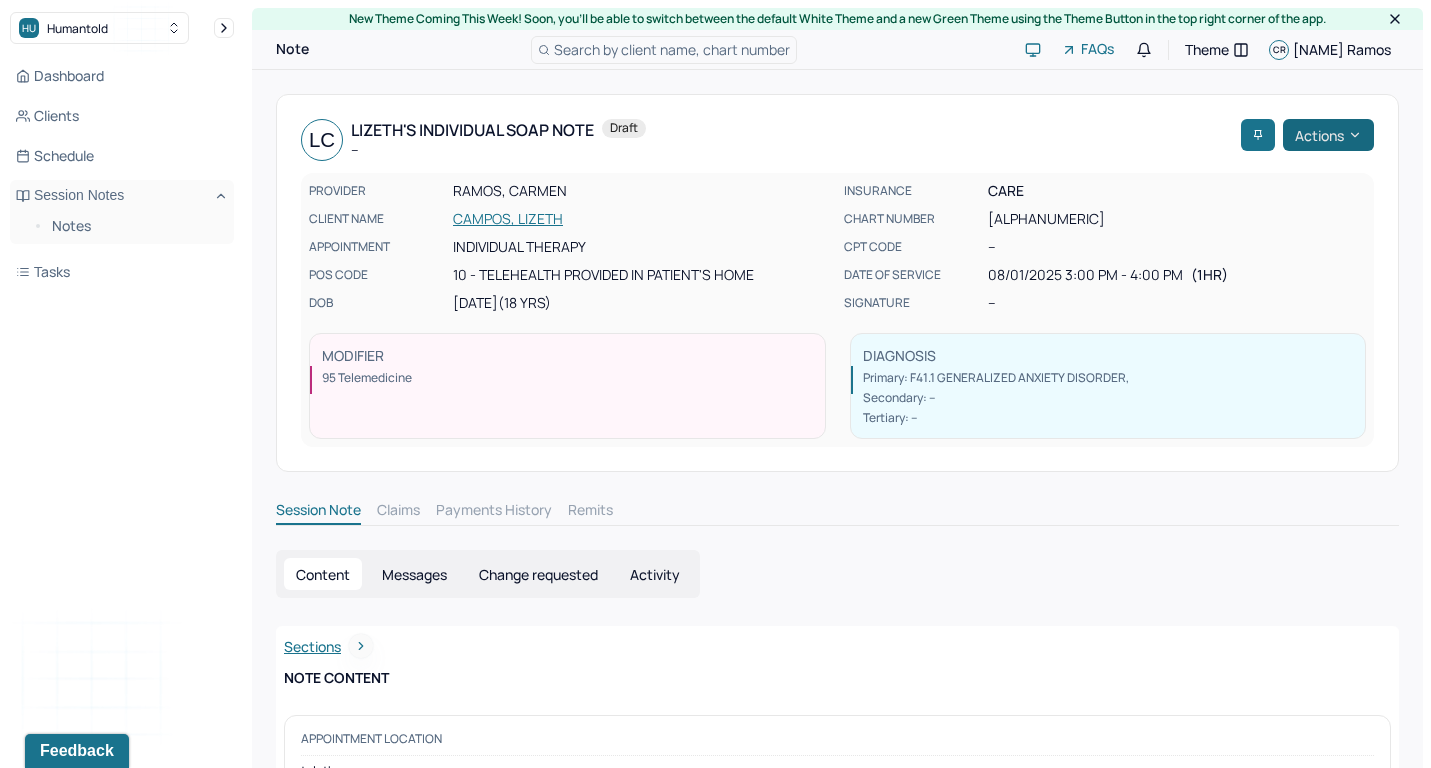scroll, scrollTop: 0, scrollLeft: 0, axis: both 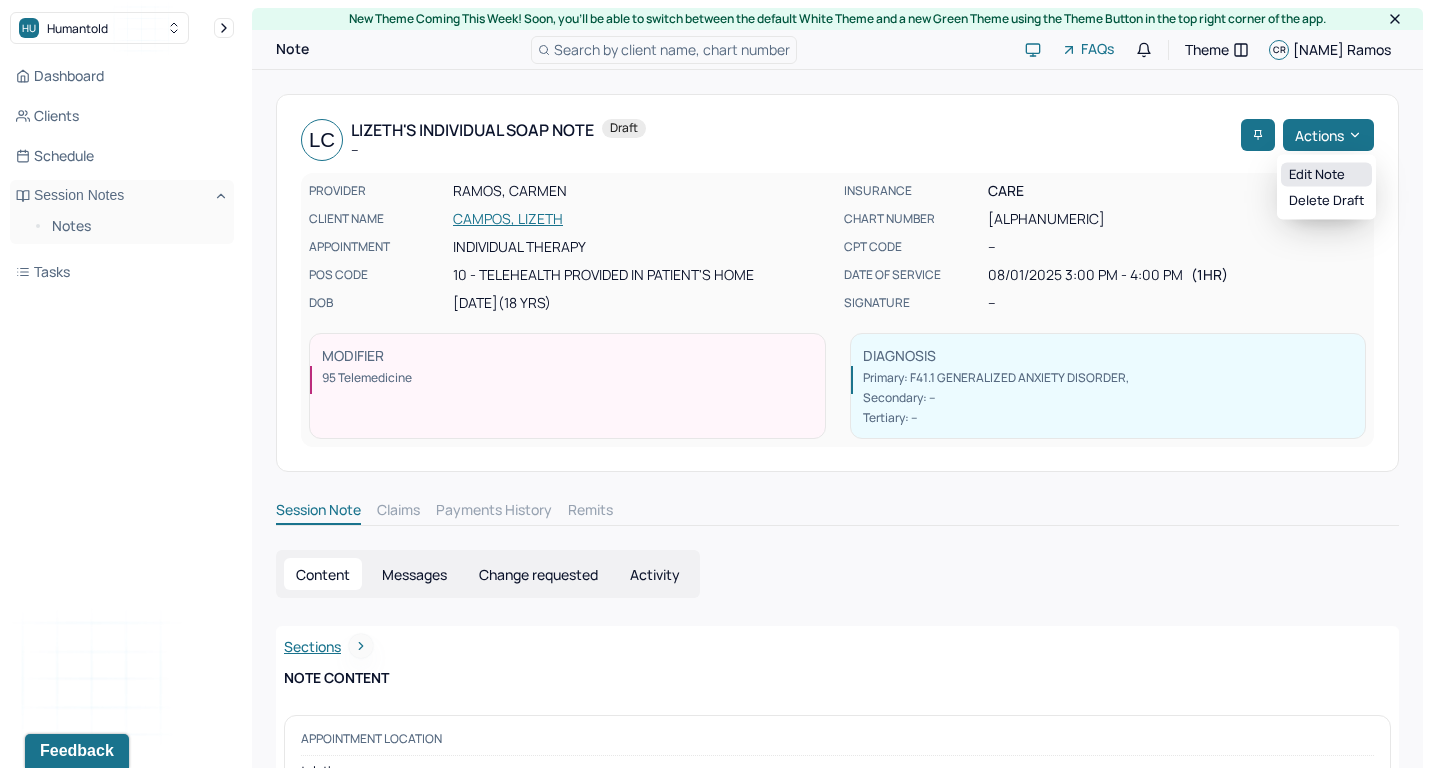click on "Edit note" at bounding box center [1326, 175] 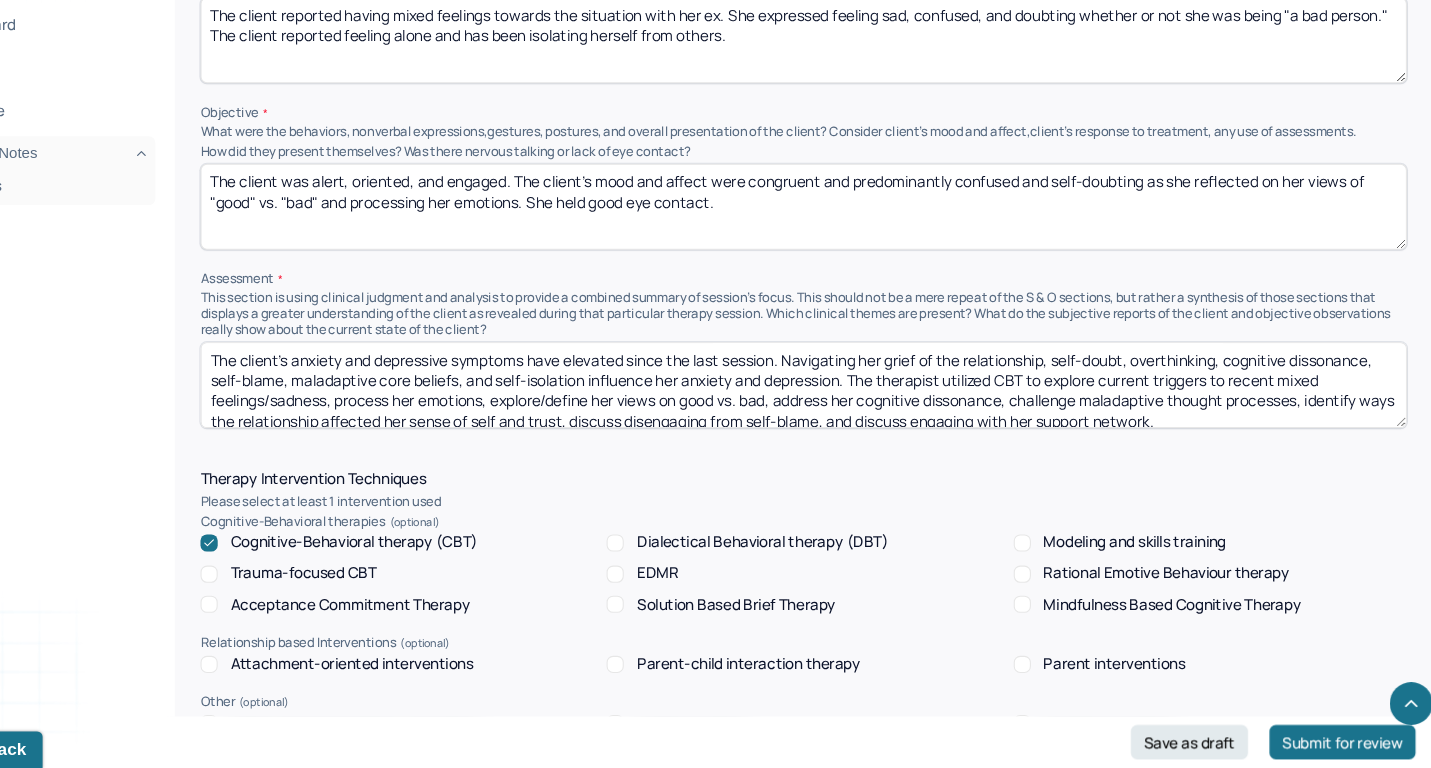 scroll, scrollTop: 1351, scrollLeft: 0, axis: vertical 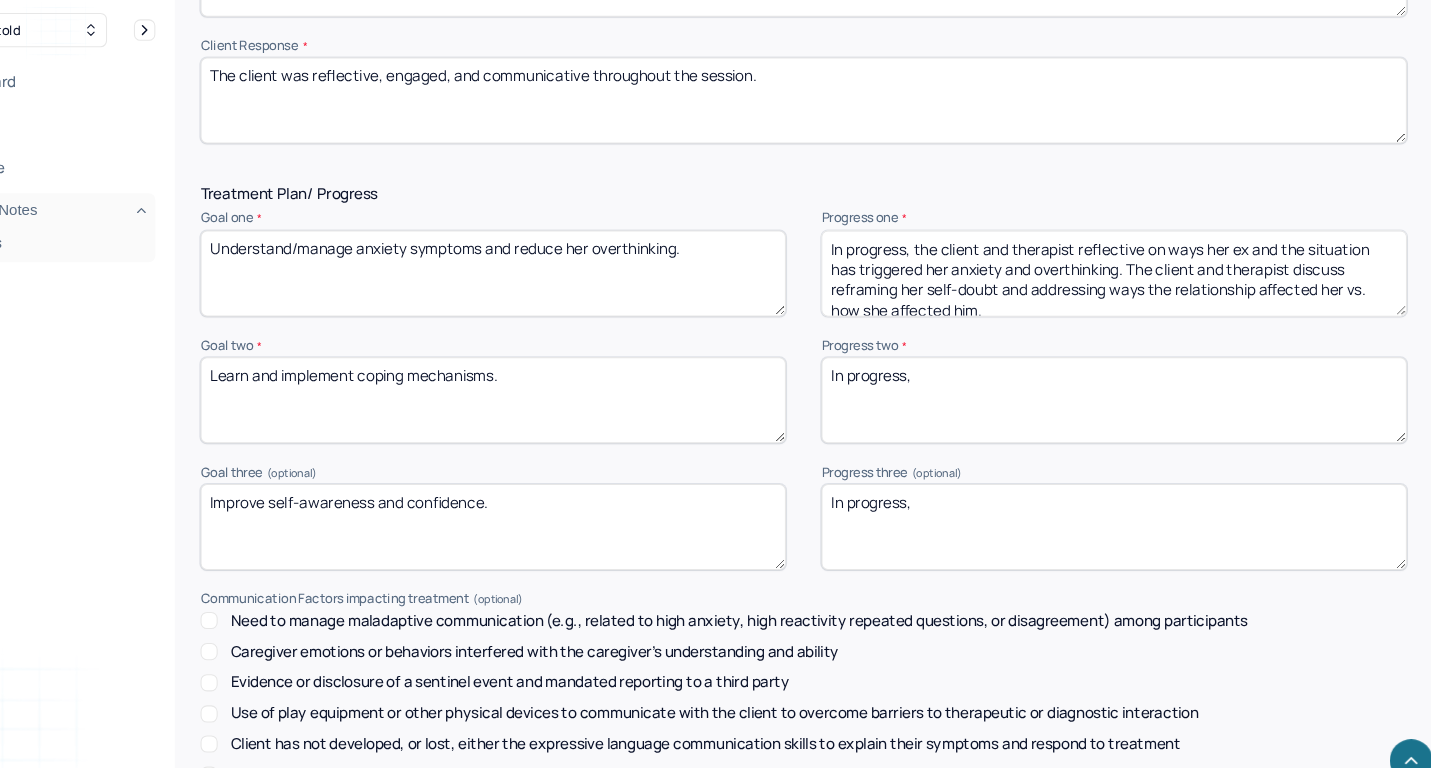 click on "In progress," at bounding box center [1126, 373] 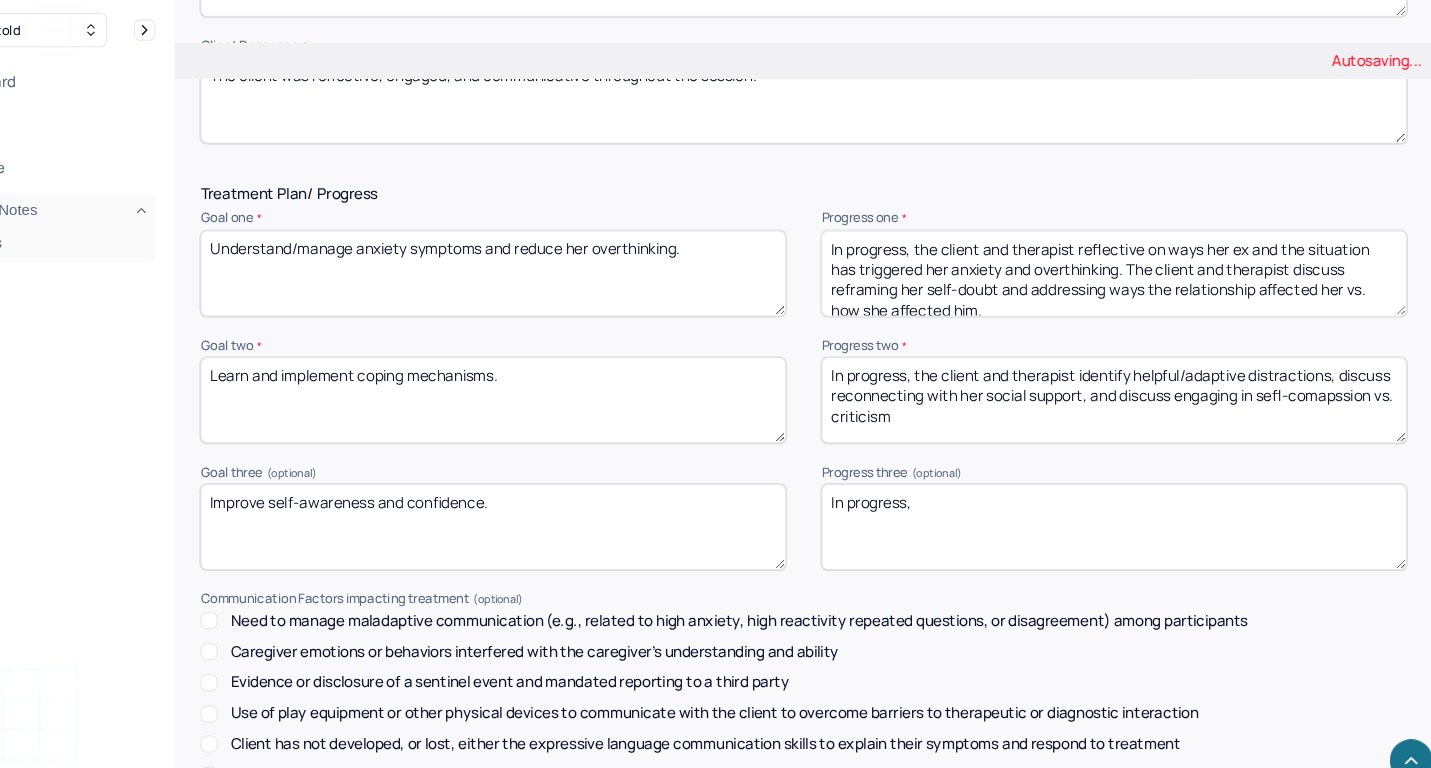 click on "In progress, the client and therapist identify helpful/adaptive distractions, discuss reconnecting with her social support, and discuss" at bounding box center [1126, 373] 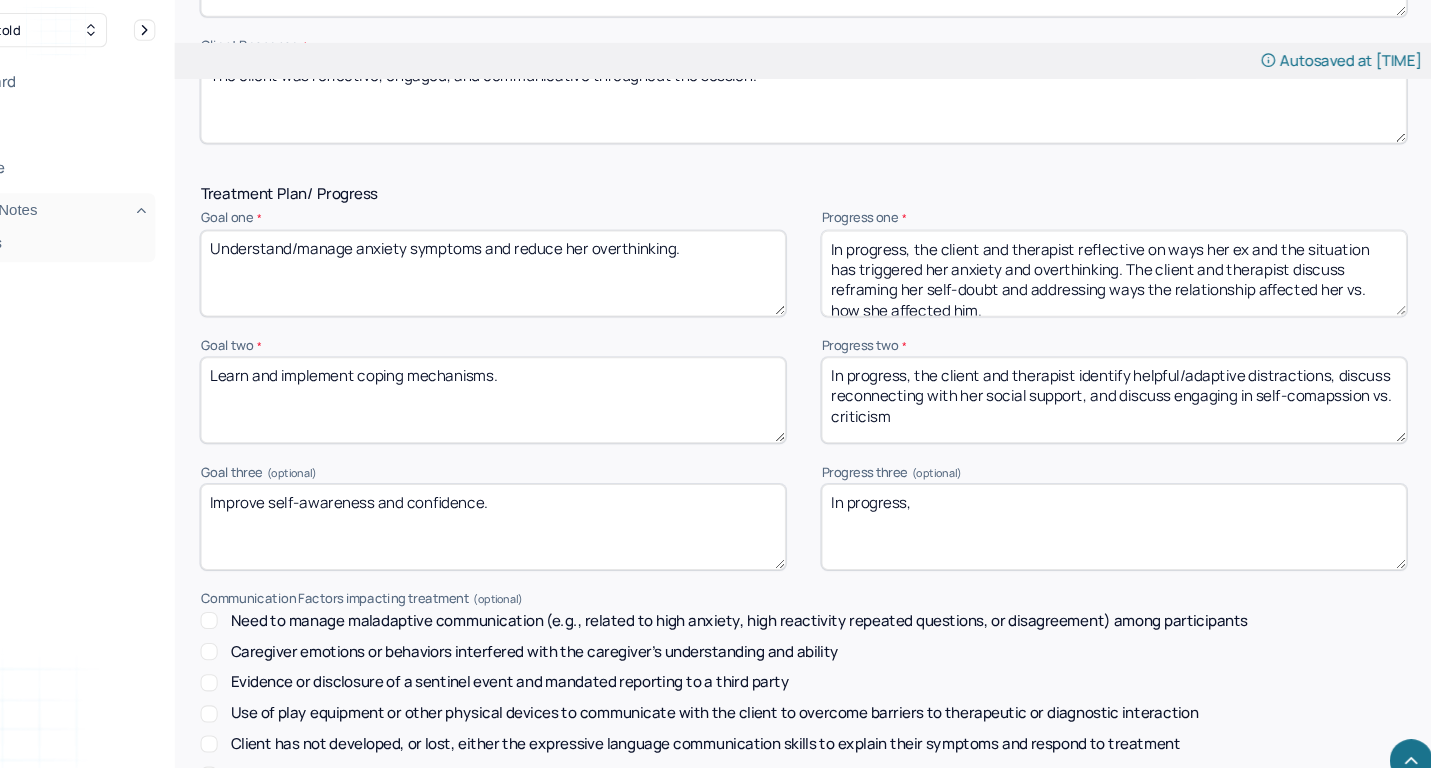 click on "In progress, the client and therapist identify helpful/adaptive distractions, discuss reconnecting with her social support, and discuss engaging in self-comapssion vs. criticism" at bounding box center (1126, 373) 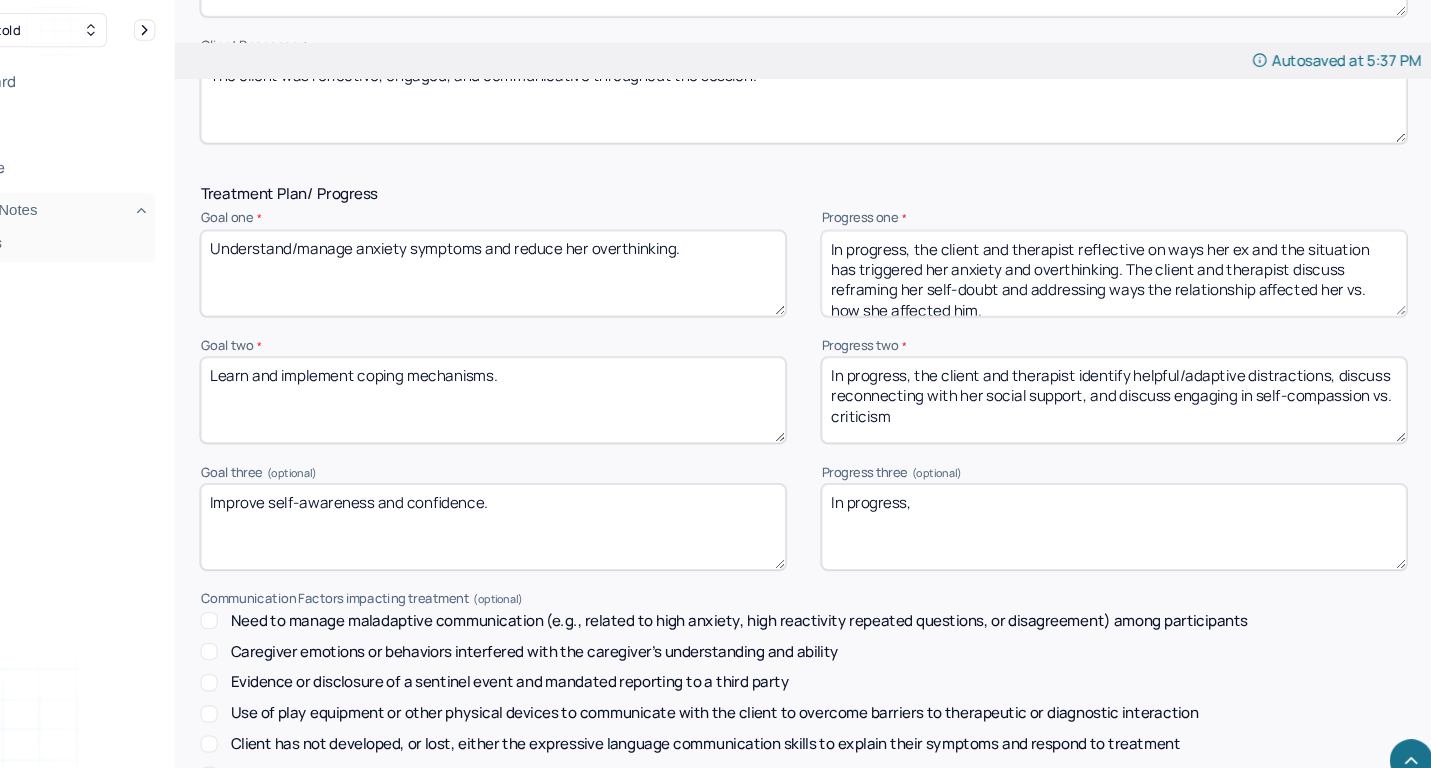 type on "In progress, the client and therapist identify helpful/adaptive distractions, discuss reconnecting with her social support, and discuss engaging in self-compassion vs. criticism" 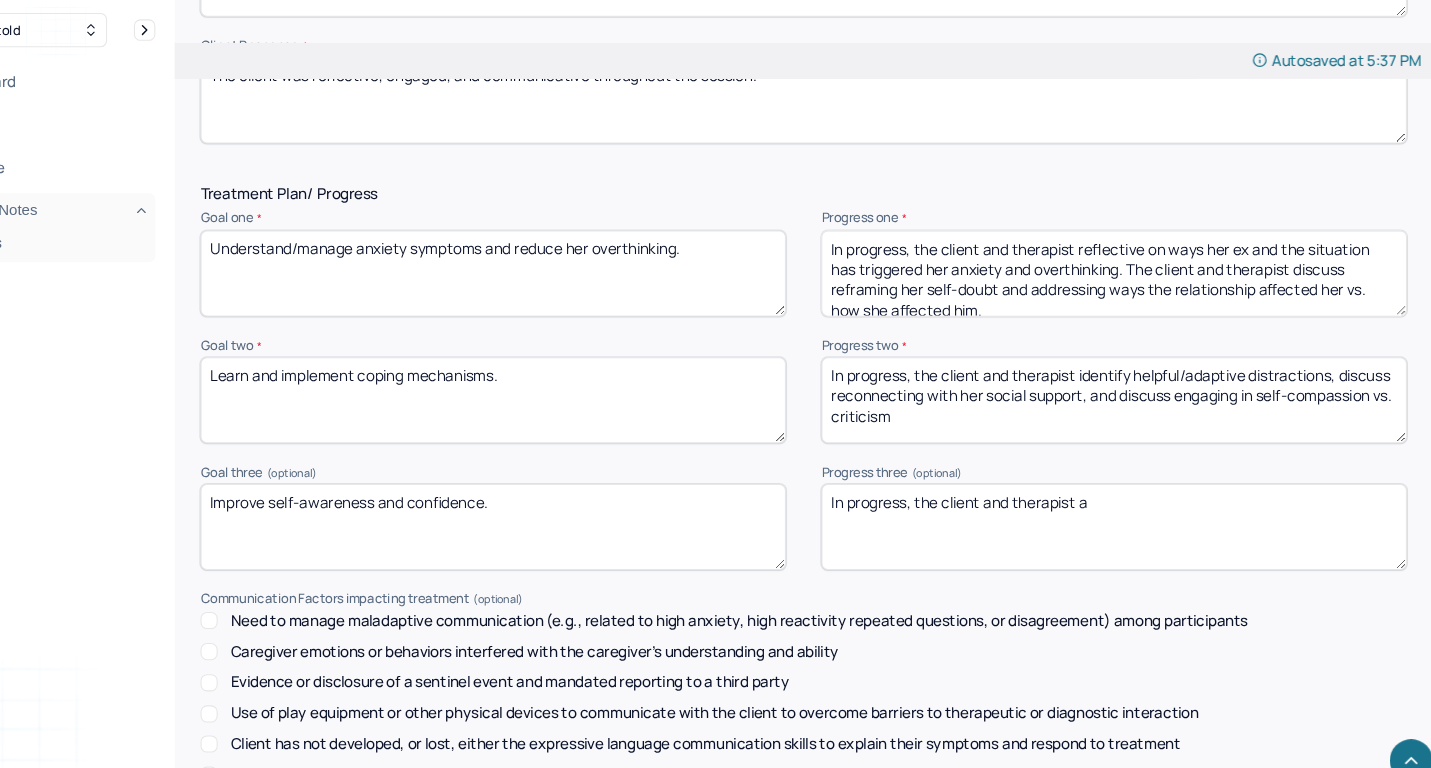 drag, startPoint x: 915, startPoint y: 430, endPoint x: 1126, endPoint y: 430, distance: 211 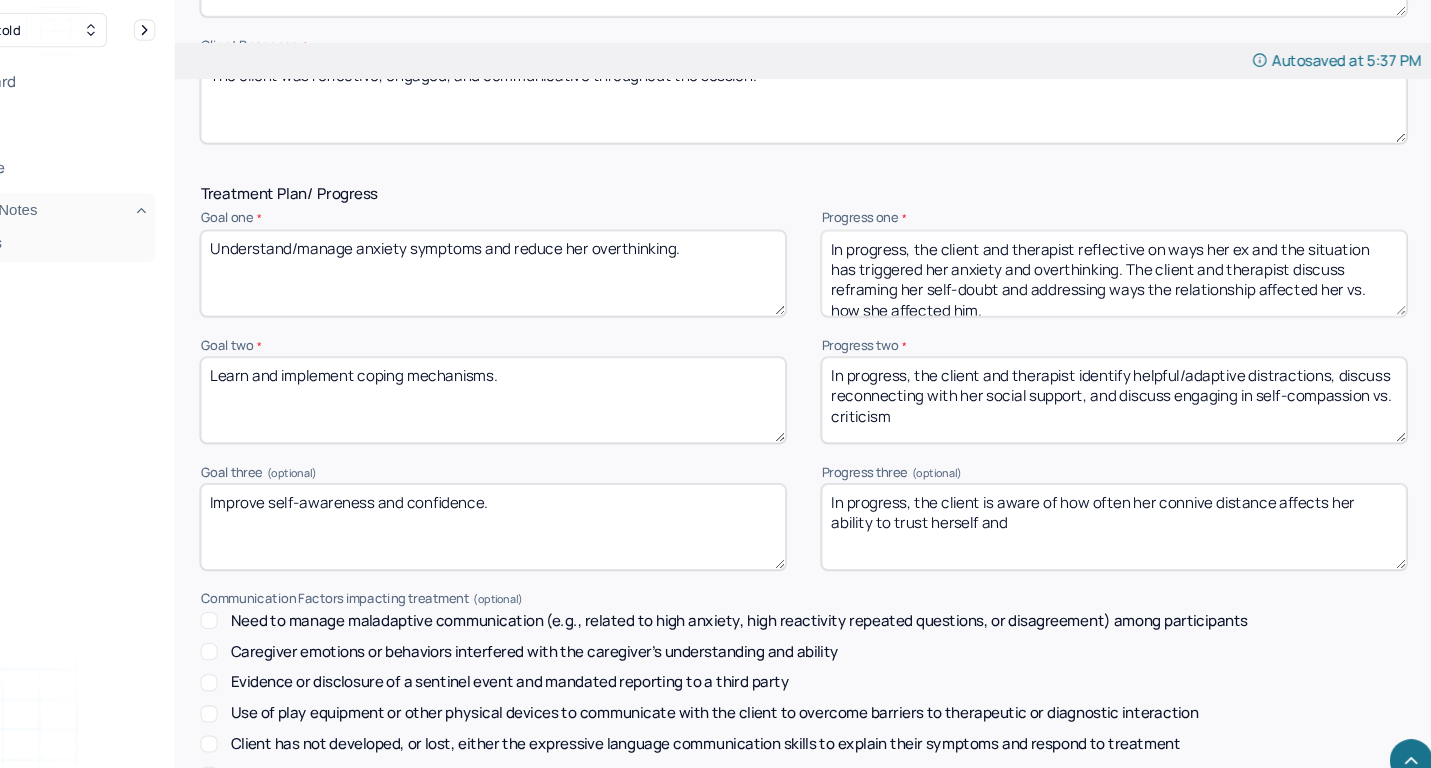 click on "In progress, the client is aware of how often her connive distance affects her ability to trust herself and" at bounding box center (1126, 491) 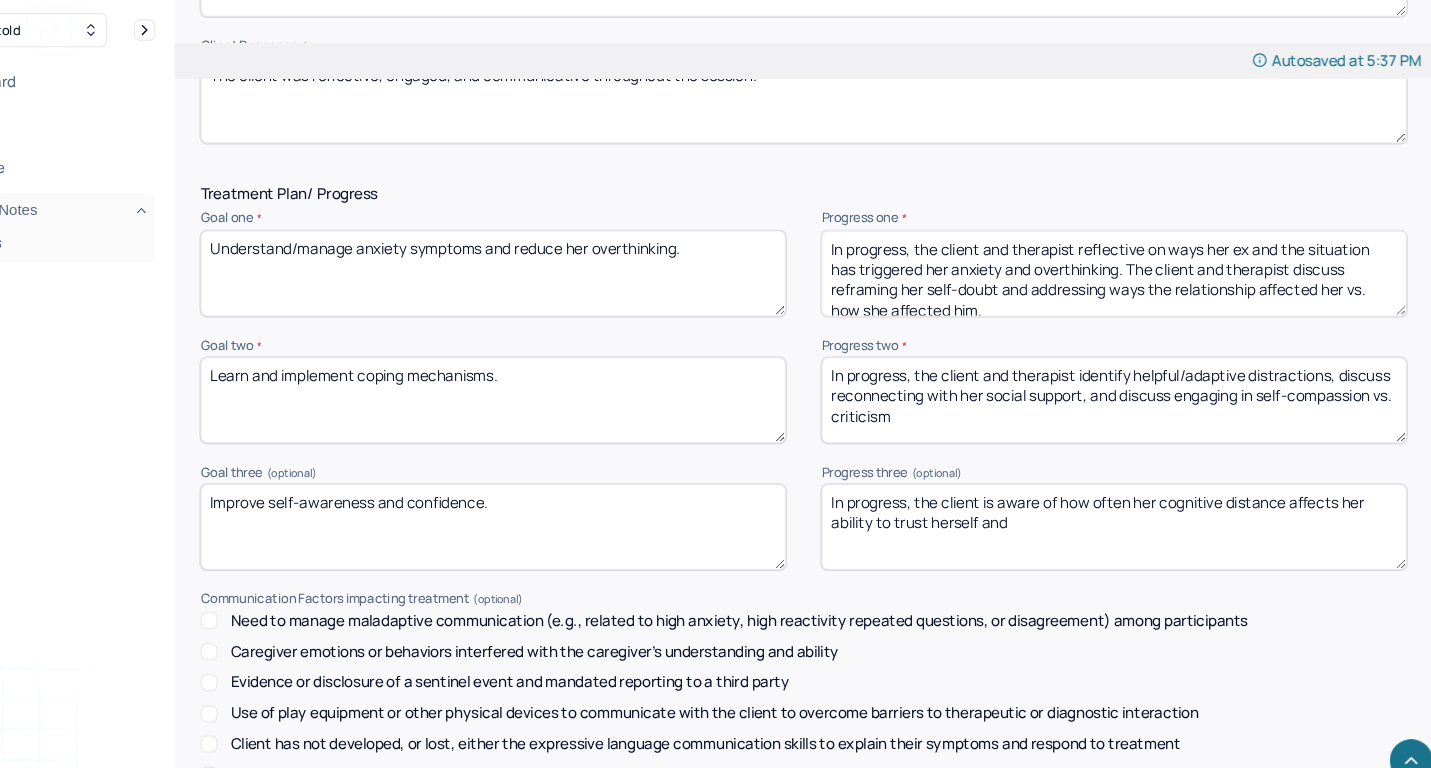 click on "In progress, the client is aware of how often her connive distance affects her ability to trust herself and" at bounding box center (1126, 491) 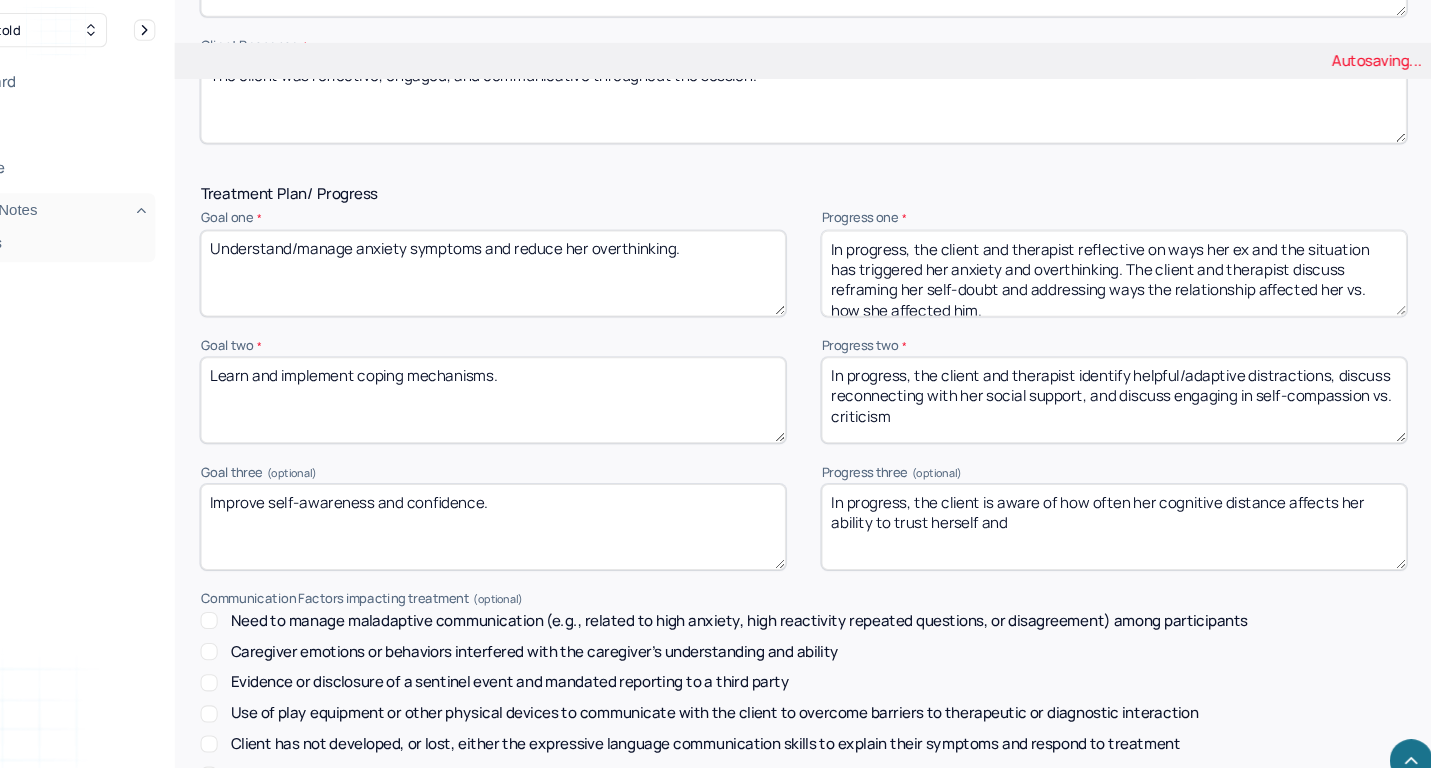 click on "In progress, the client is aware of how often her connive distance affects her ability to trust herself and" at bounding box center [1126, 491] 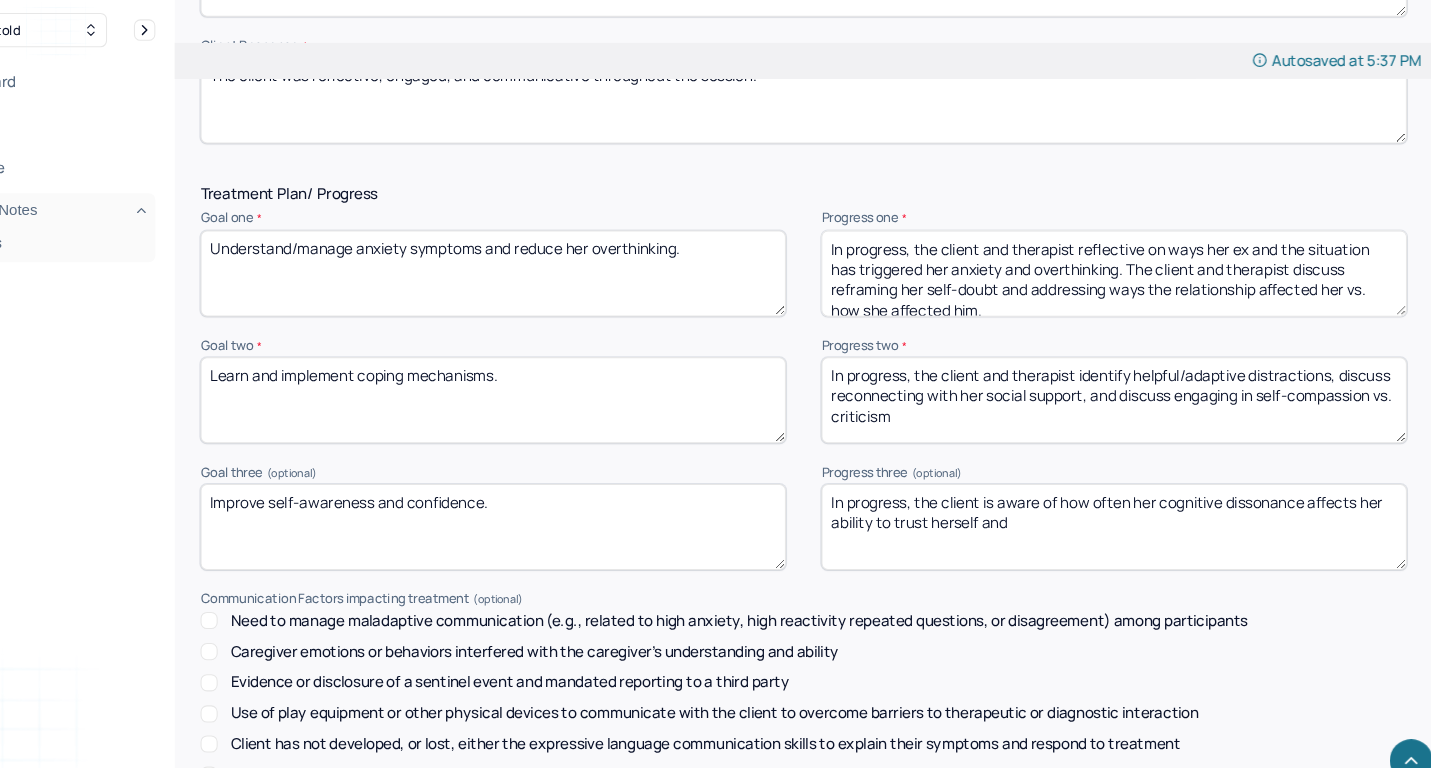 click on "In progress, the client is aware of how often her cognitive distance affects her ability to trust herself and" at bounding box center (1126, 491) 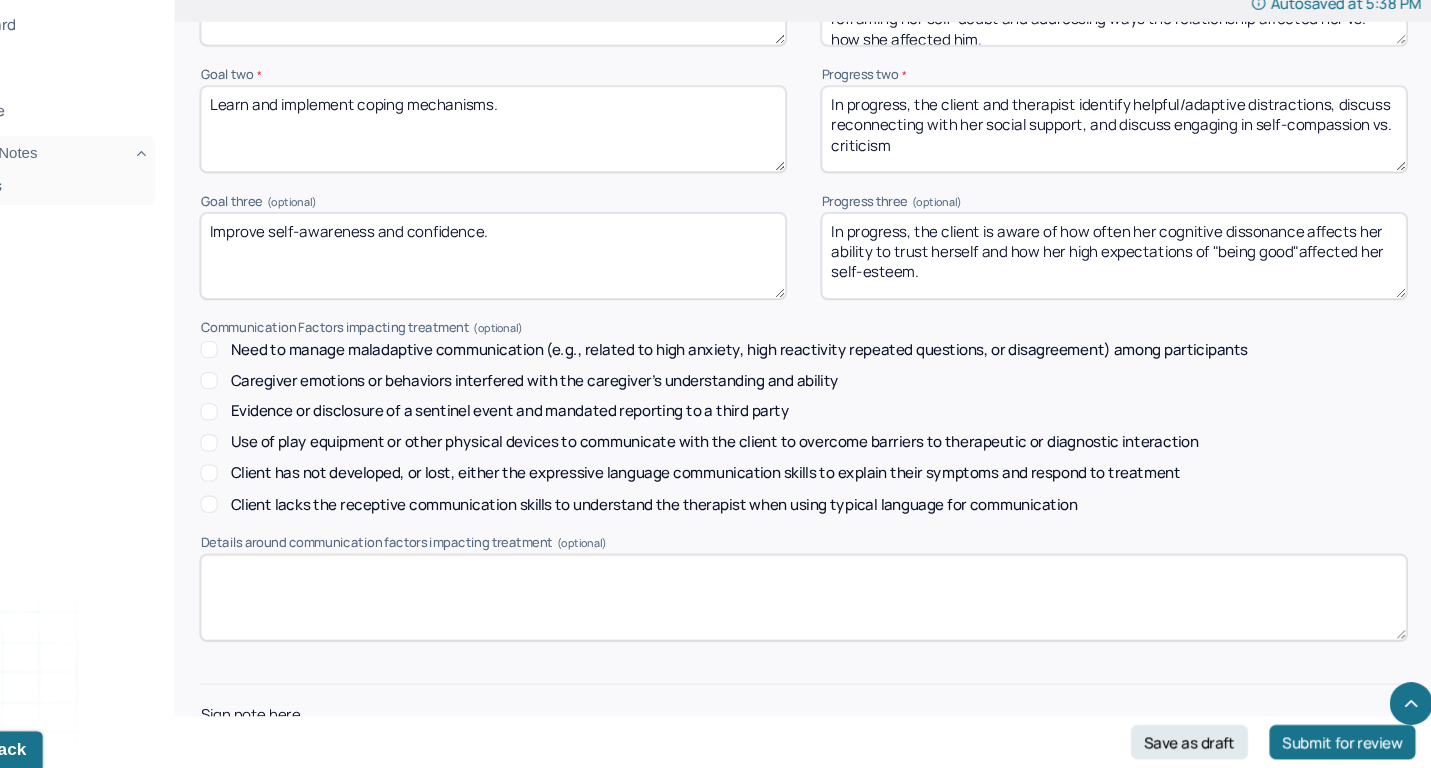 scroll, scrollTop: 2770, scrollLeft: 0, axis: vertical 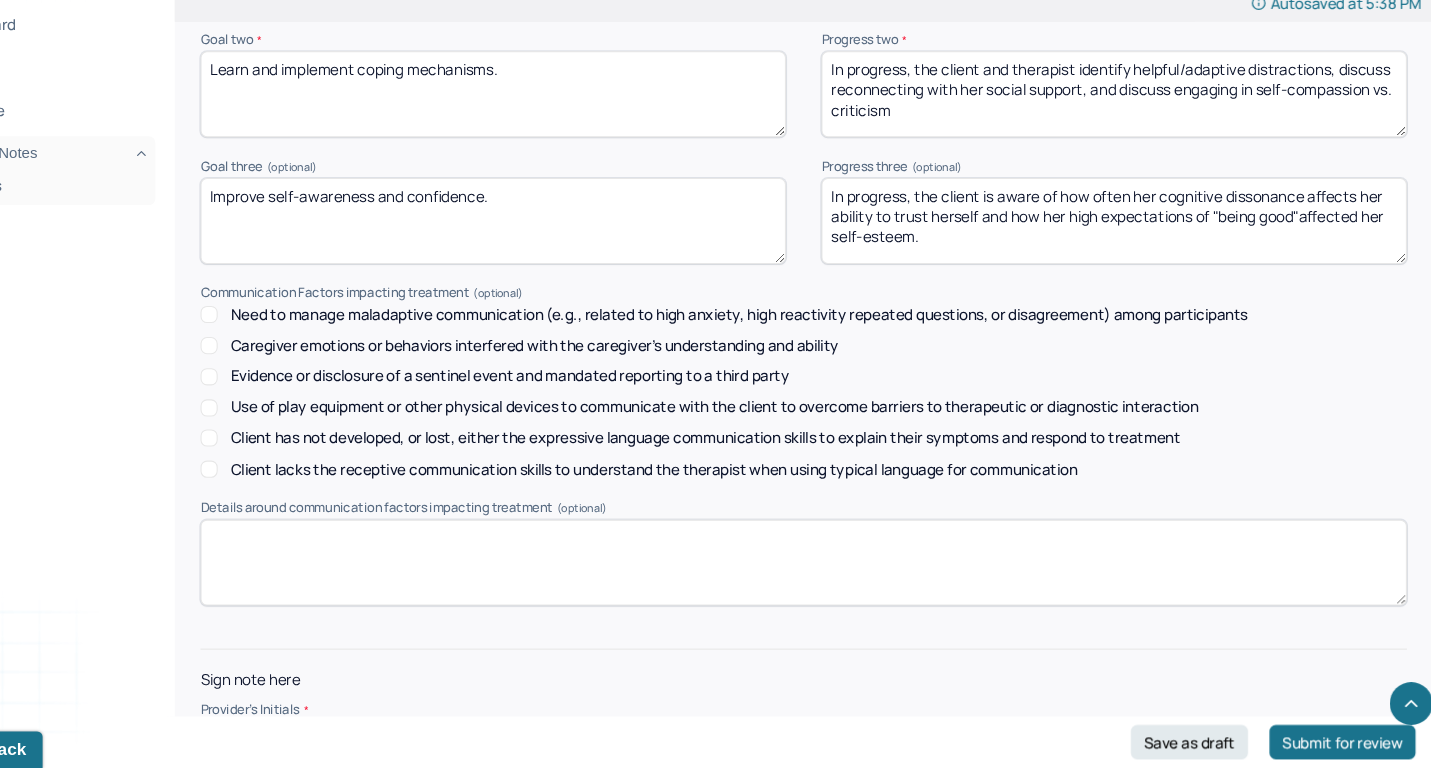 type on "In progress, the client is aware of how often her cognitive dissonance affects her ability to trust herself and how her high expectations of "being good"affected her self-esteem." 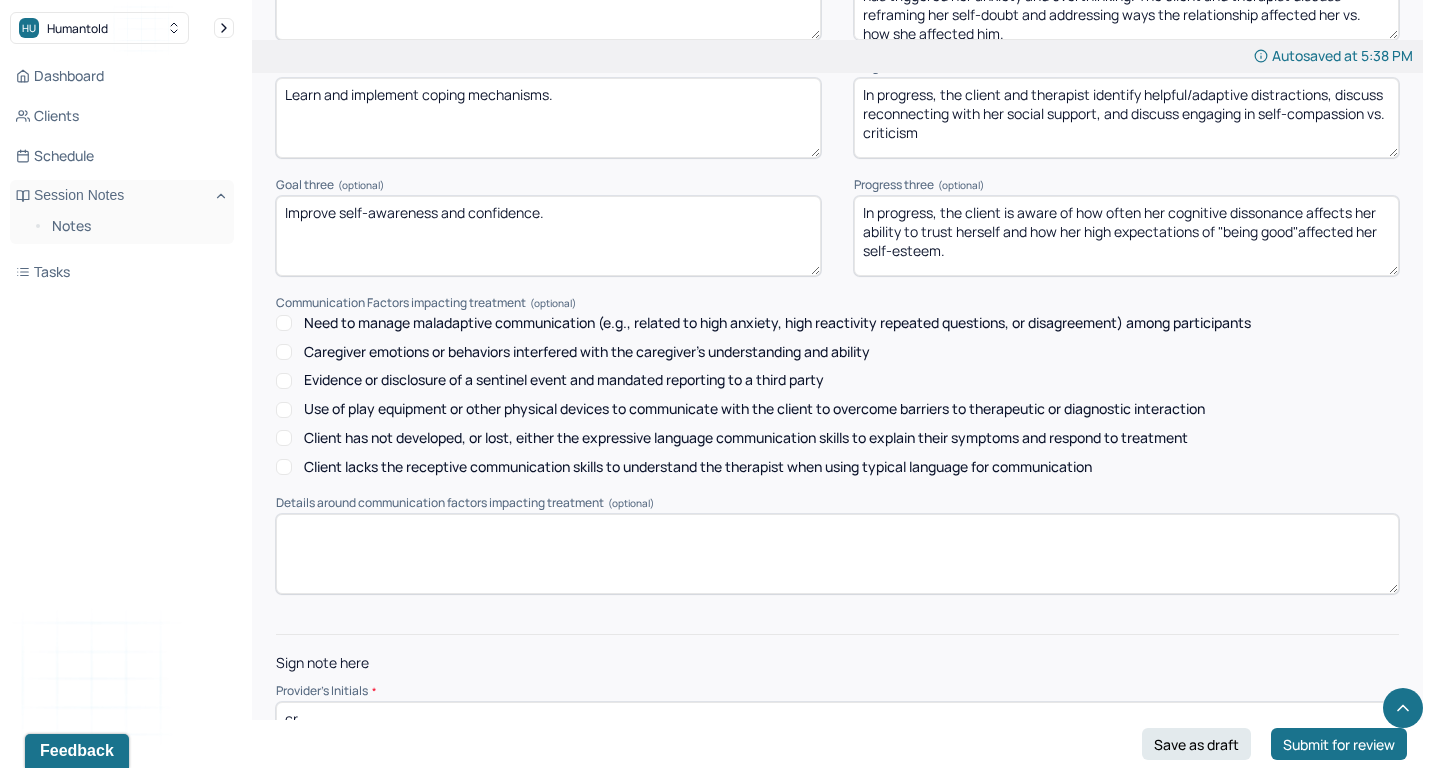 scroll, scrollTop: 2792, scrollLeft: 0, axis: vertical 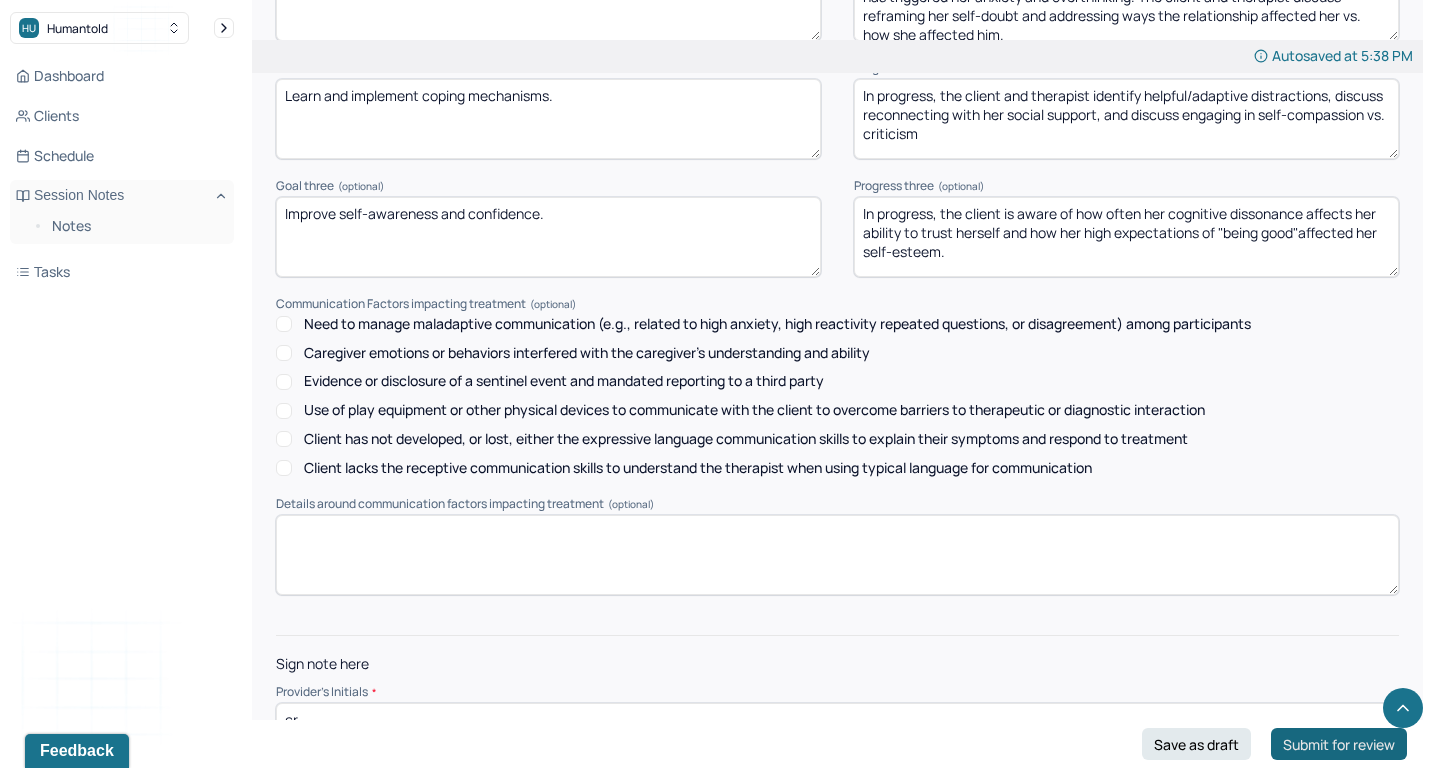 type on "cr" 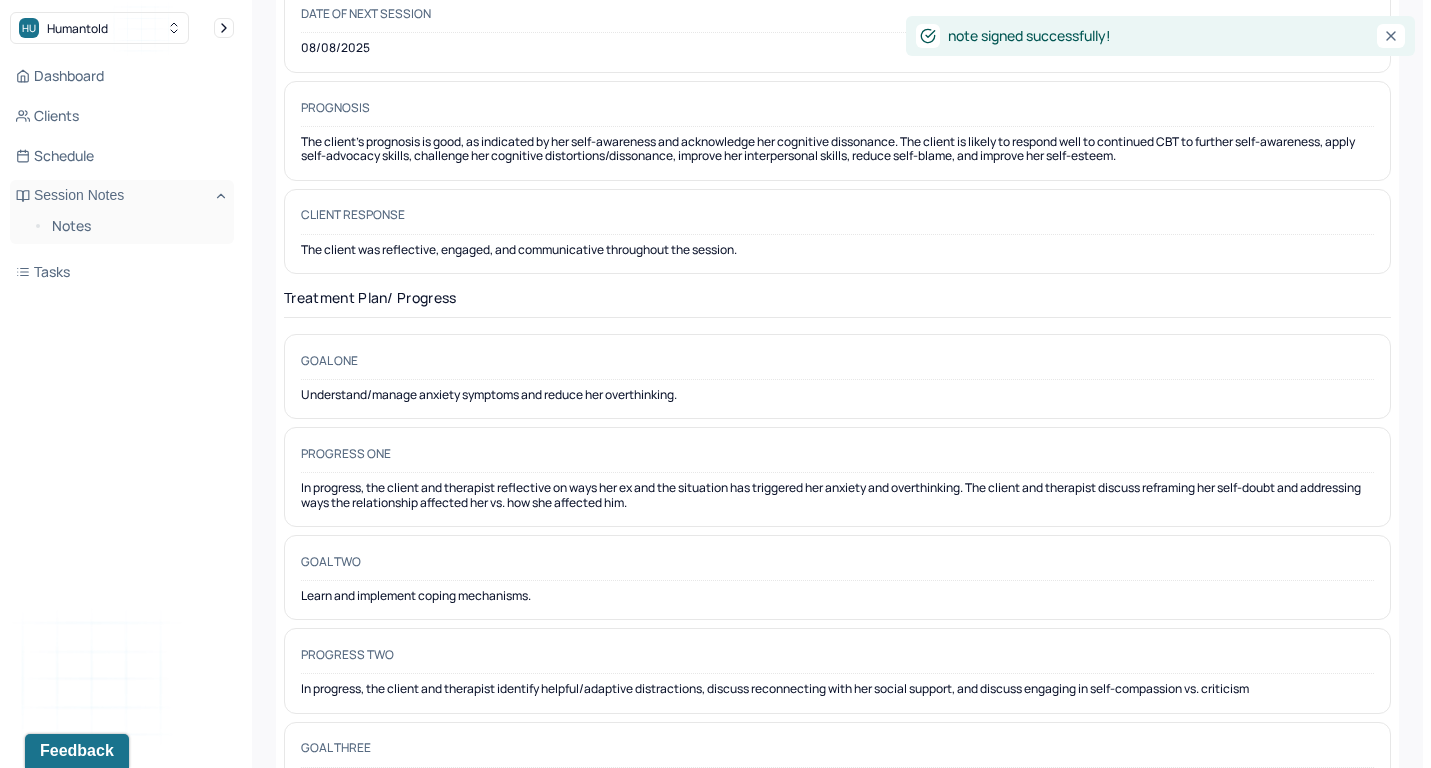 scroll, scrollTop: 0, scrollLeft: 0, axis: both 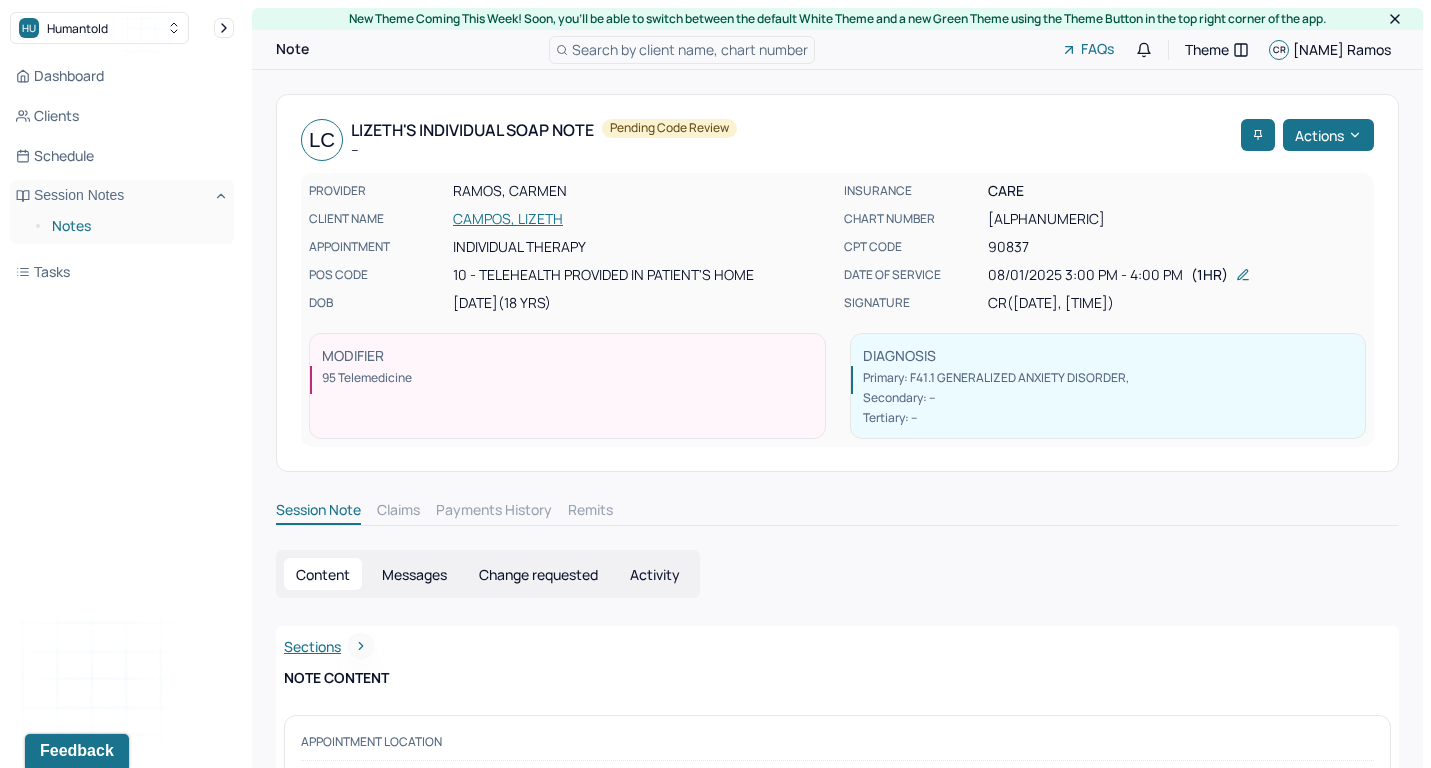 click on "Notes" at bounding box center (135, 226) 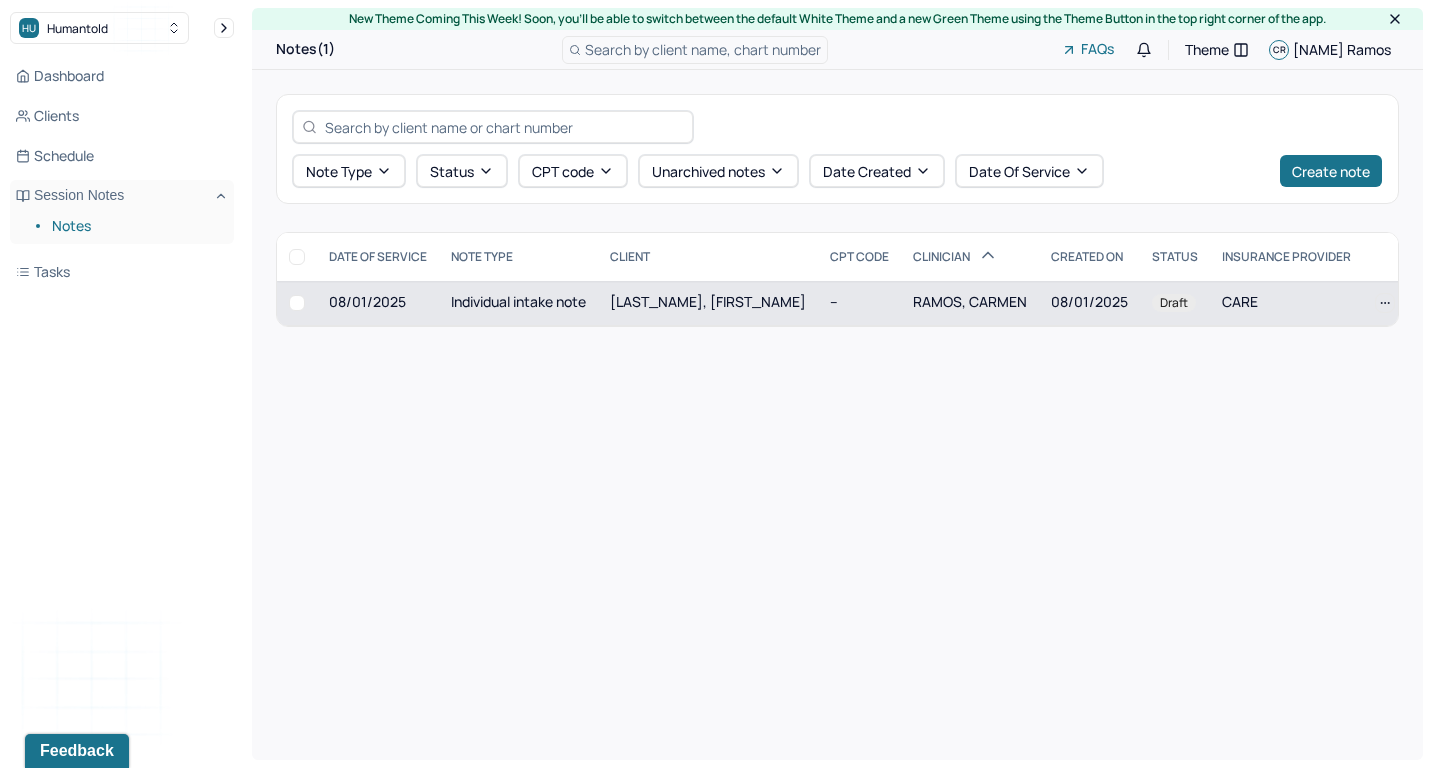 click on "08/01/2025" at bounding box center [378, 303] 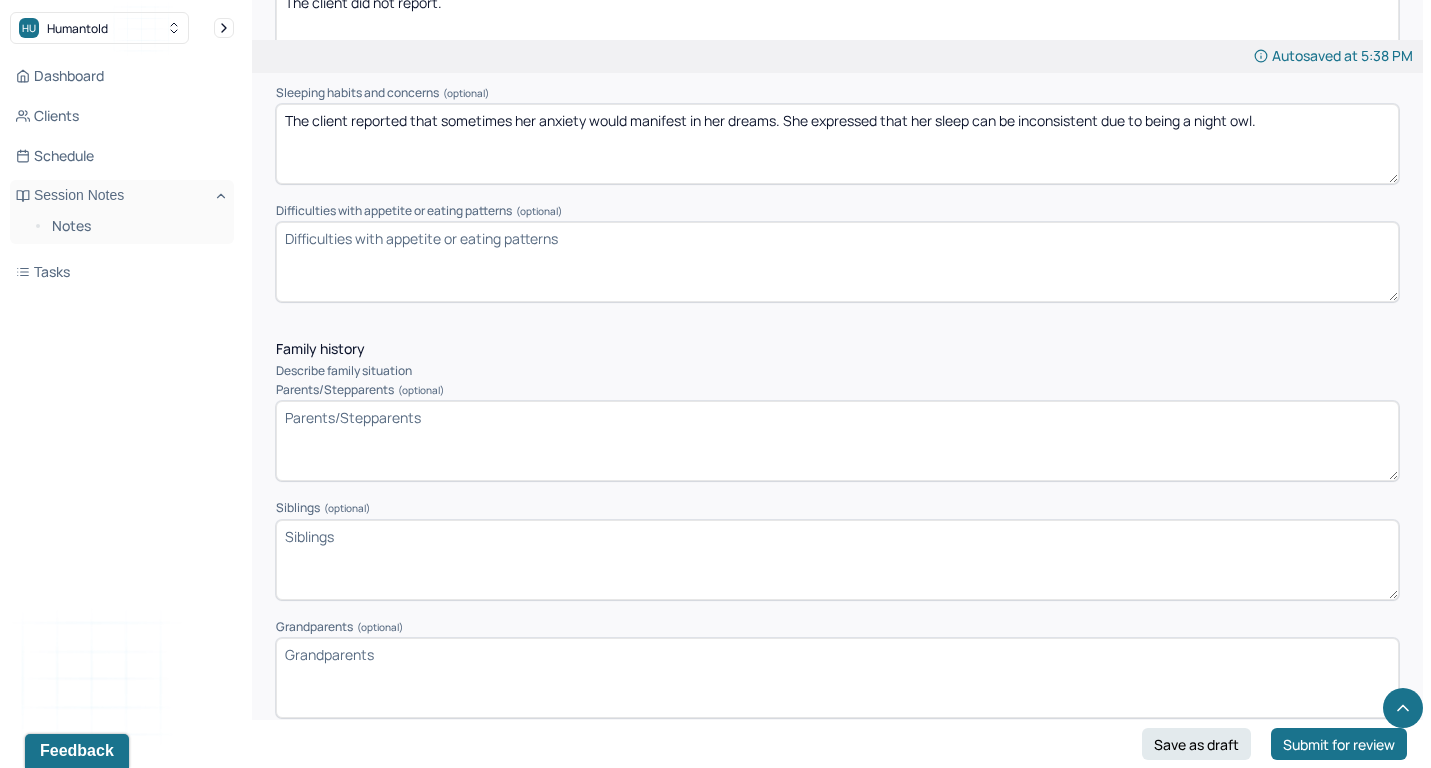 scroll, scrollTop: 2886, scrollLeft: 0, axis: vertical 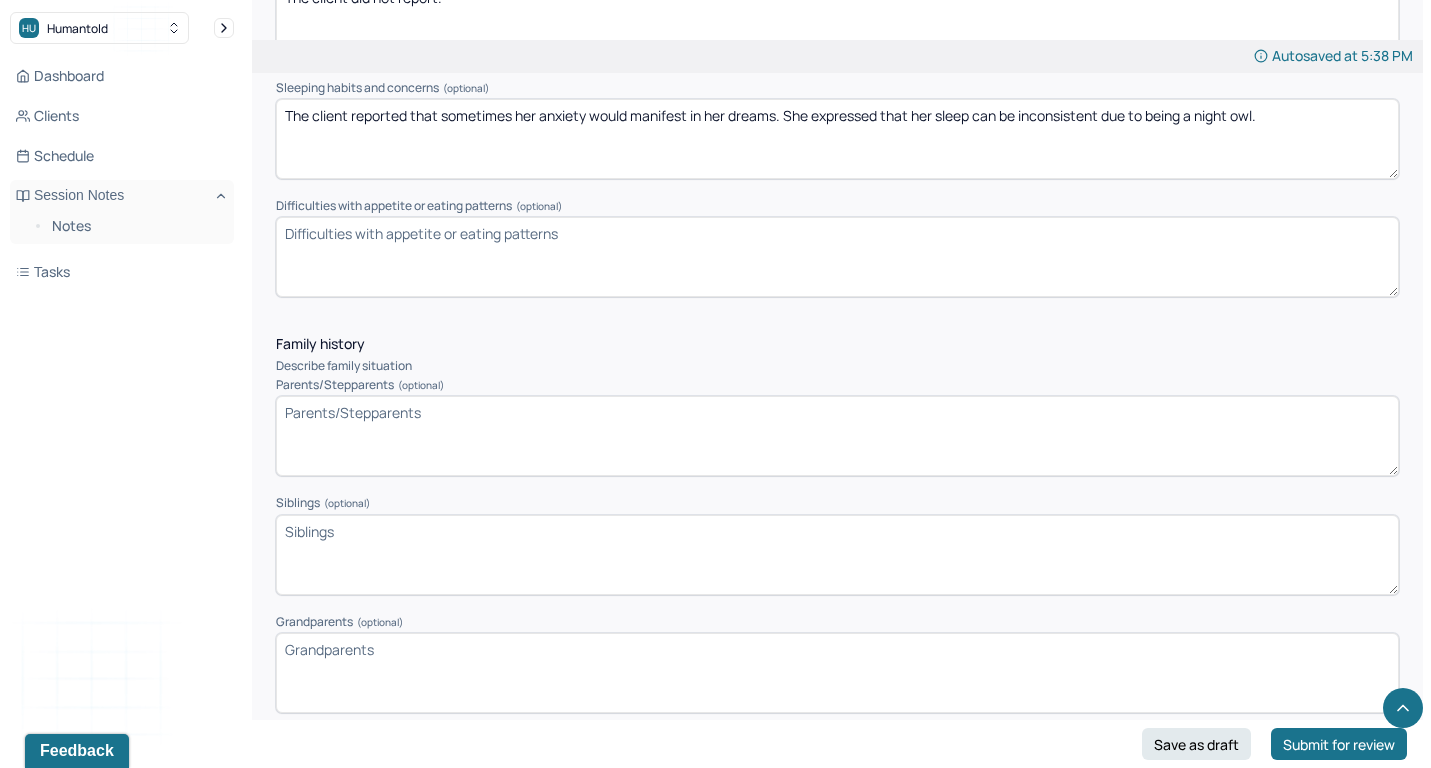 click on "Difficulties with appetite or eating patterns (optional)" at bounding box center [837, 257] 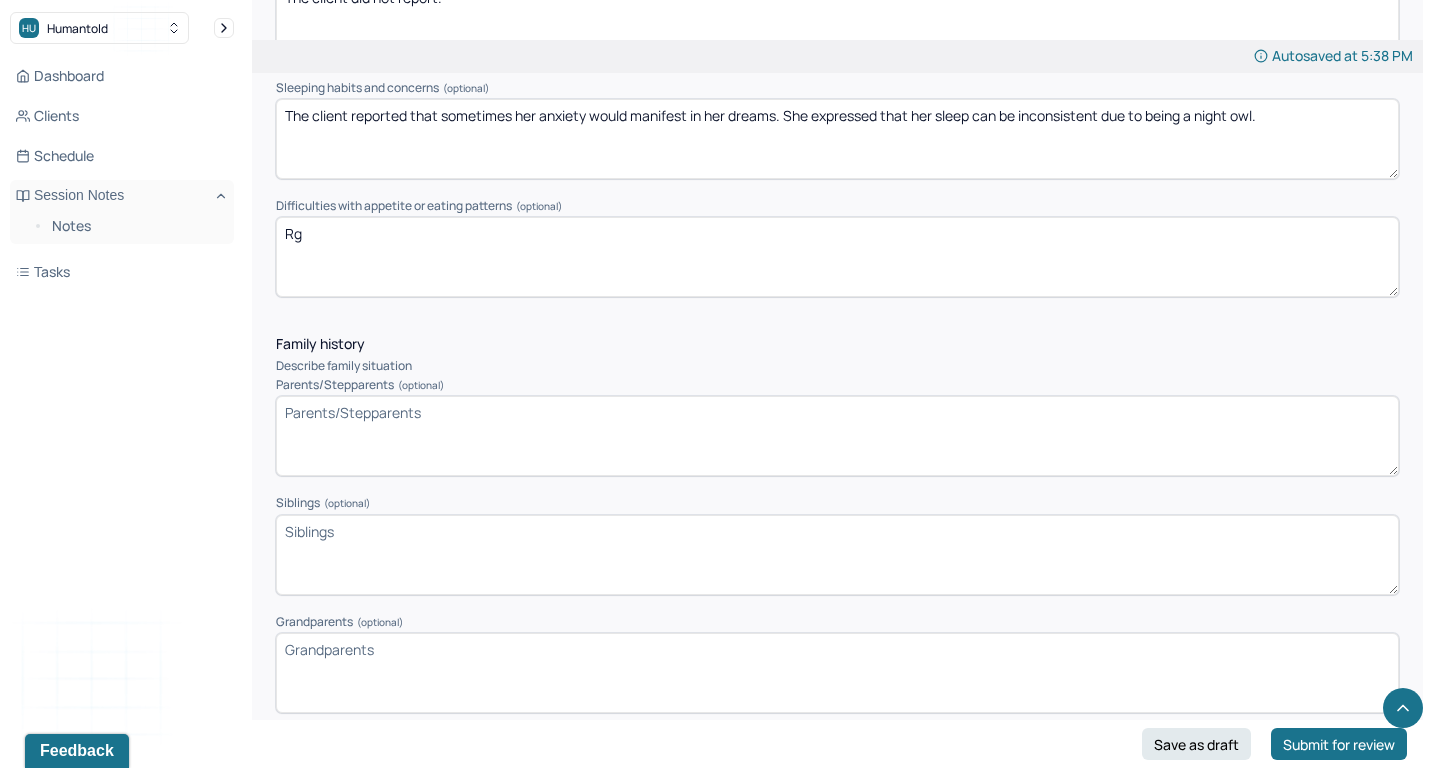 type on "R" 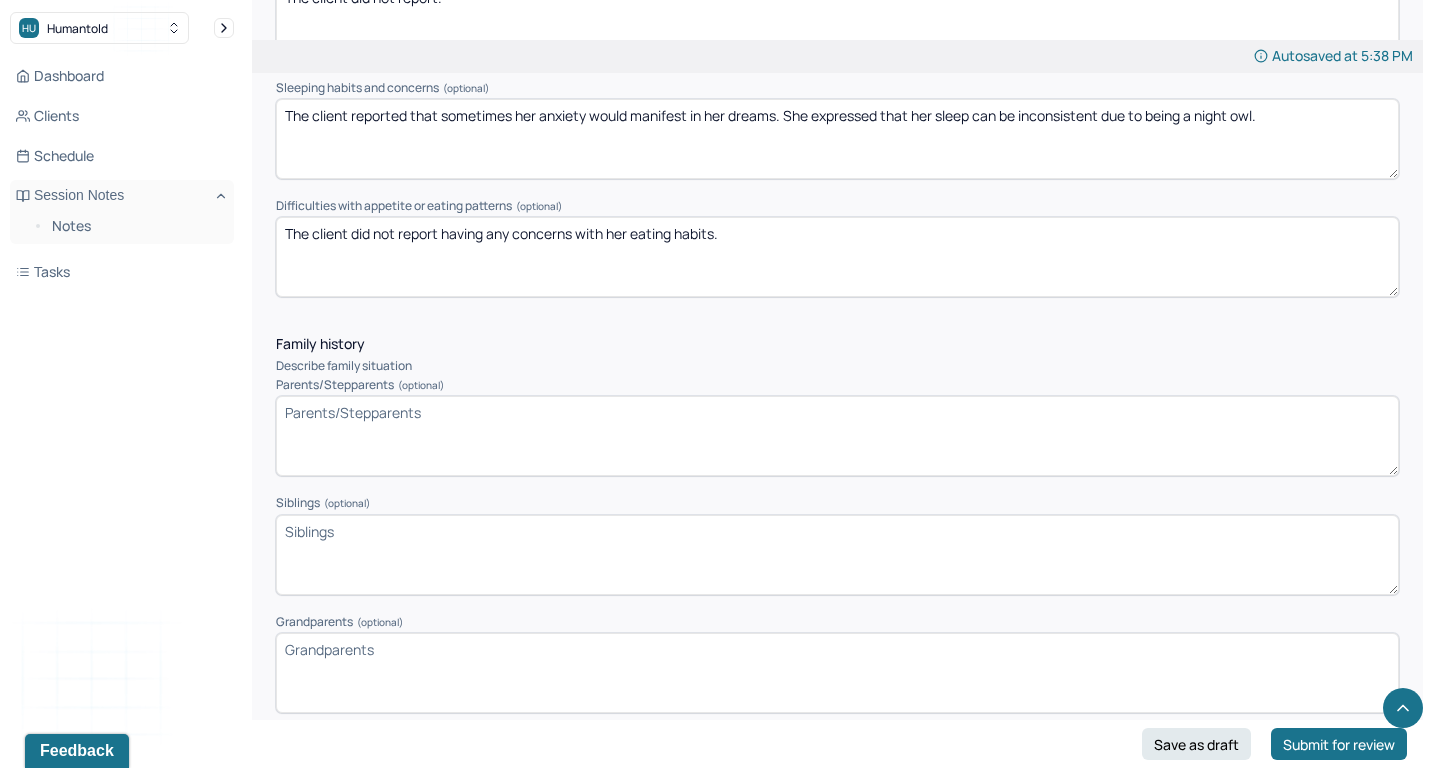 type on "The client did not report having any concerns with her eating habits." 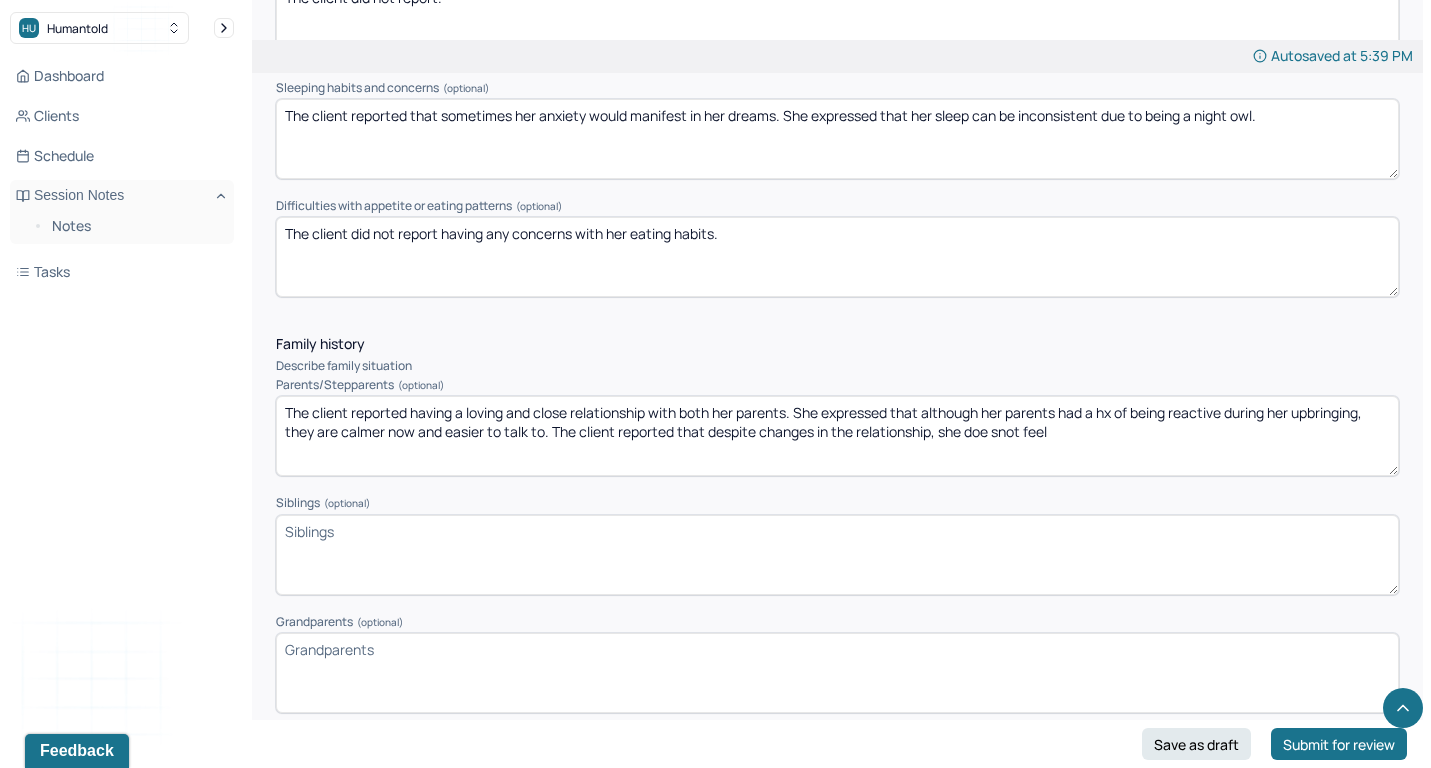 click on "The client reported having a loving and close relationship with both her parents. She expressed that although her parents had a hx of being reactive during her upbringing, they are calmer now" at bounding box center [837, 436] 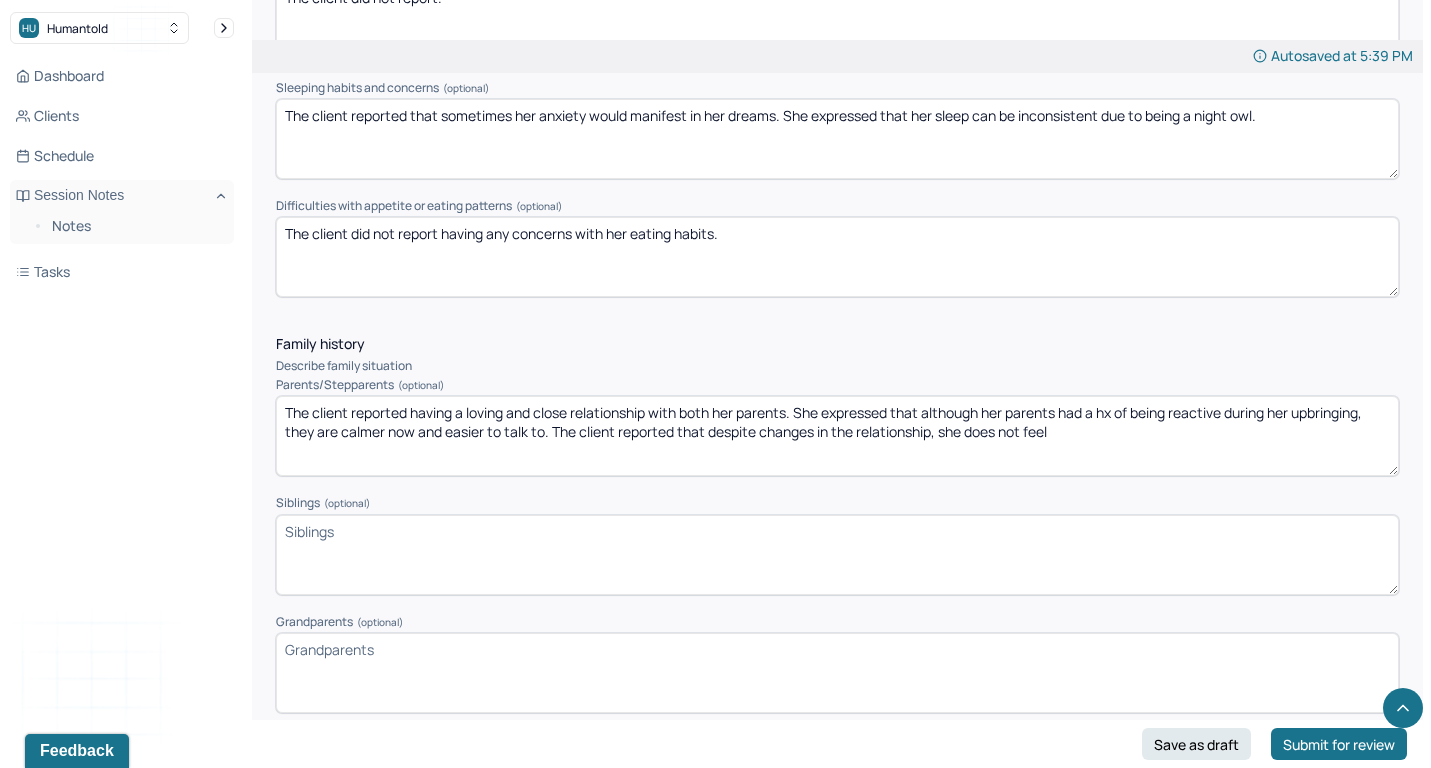 click on "The client reported having a loving and close relationship with both her parents. She expressed that although her parents had a hx of being reactive during her upbringing, they are calmer now and easier to talk to. The client reported that despite changes in the relationship, she doe snot feel" at bounding box center (837, 436) 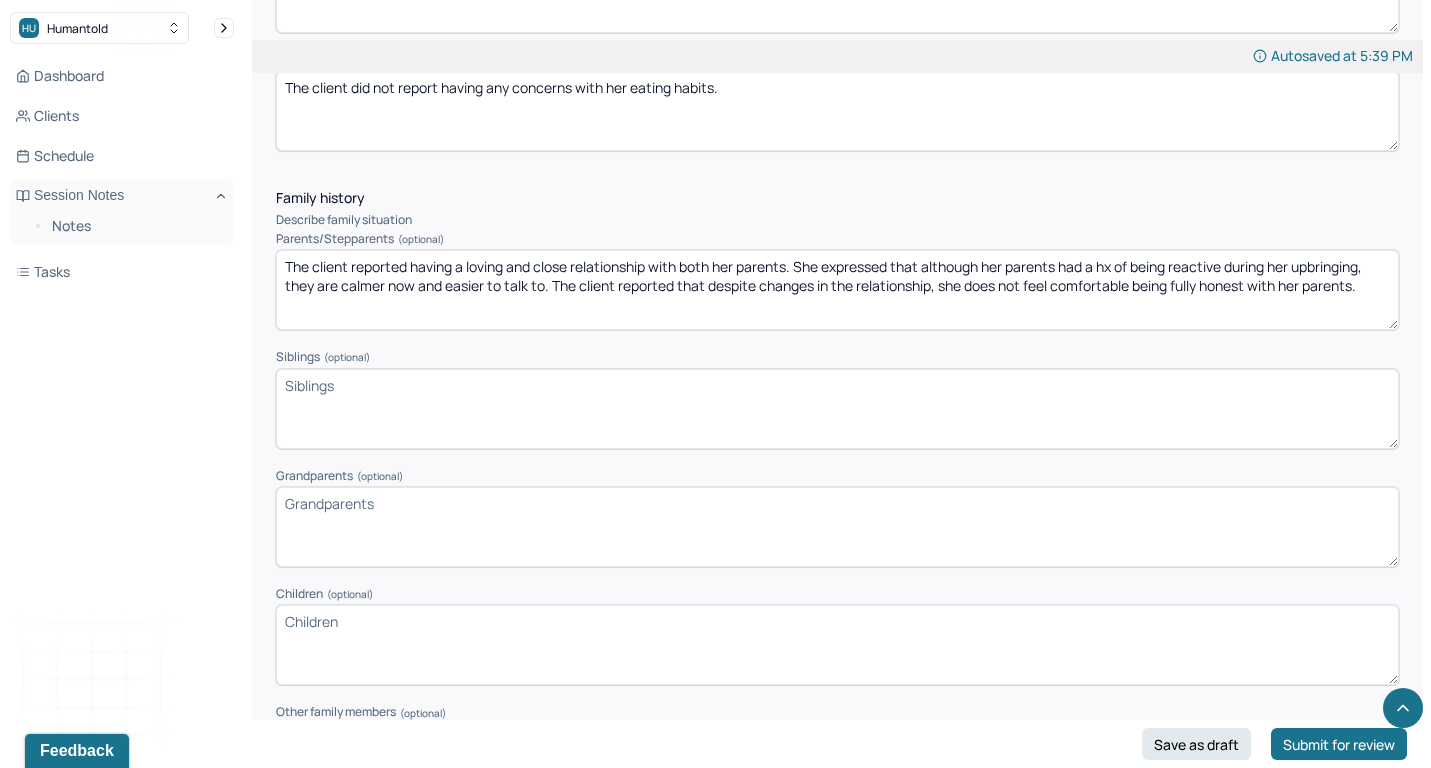 scroll, scrollTop: 3091, scrollLeft: 0, axis: vertical 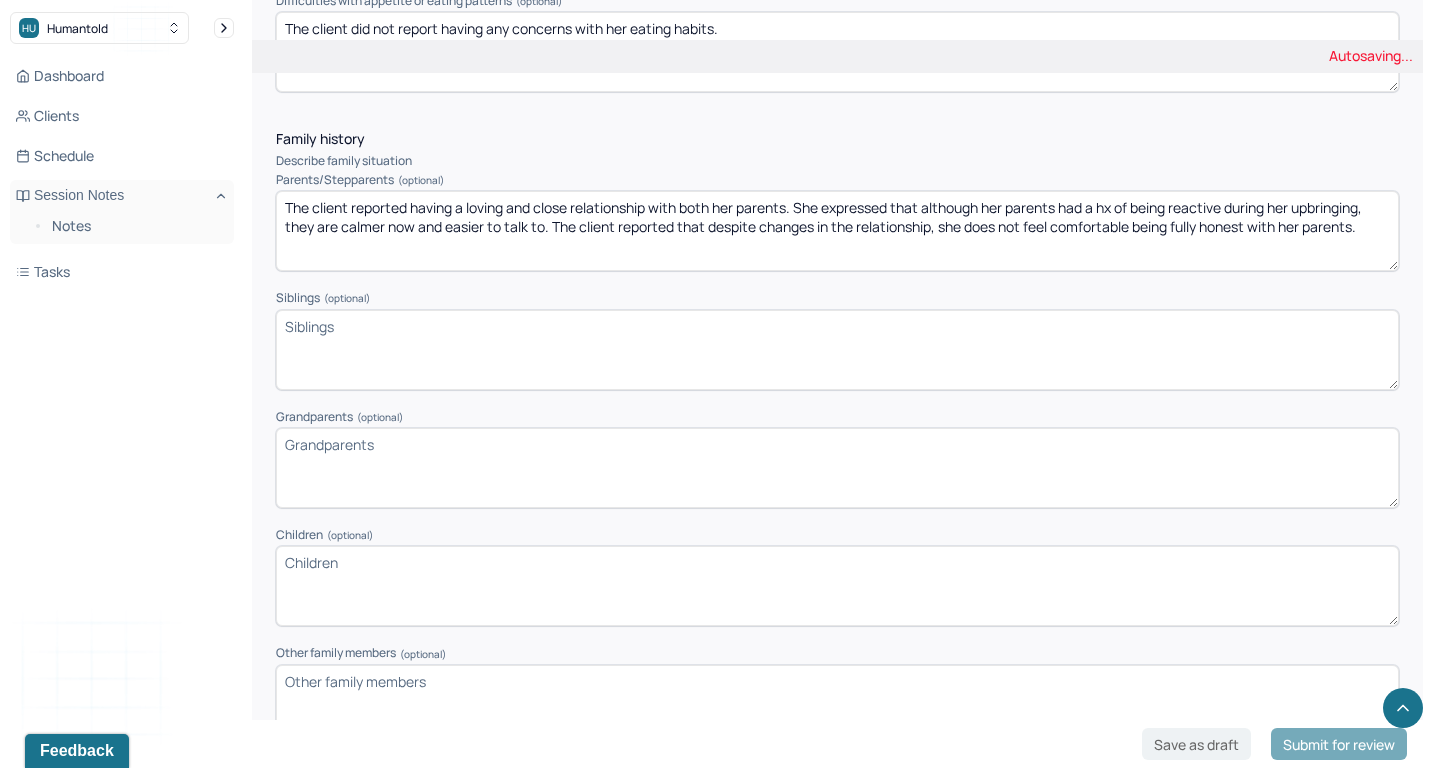 type on "The client reported having a loving and close relationship with both her parents. She expressed that although her parents had a hx of being reactive during her upbringing, they are calmer now and easier to talk to. The client reported that despite changes in the relationship, she does not feel comfortable being fully honest with her parents." 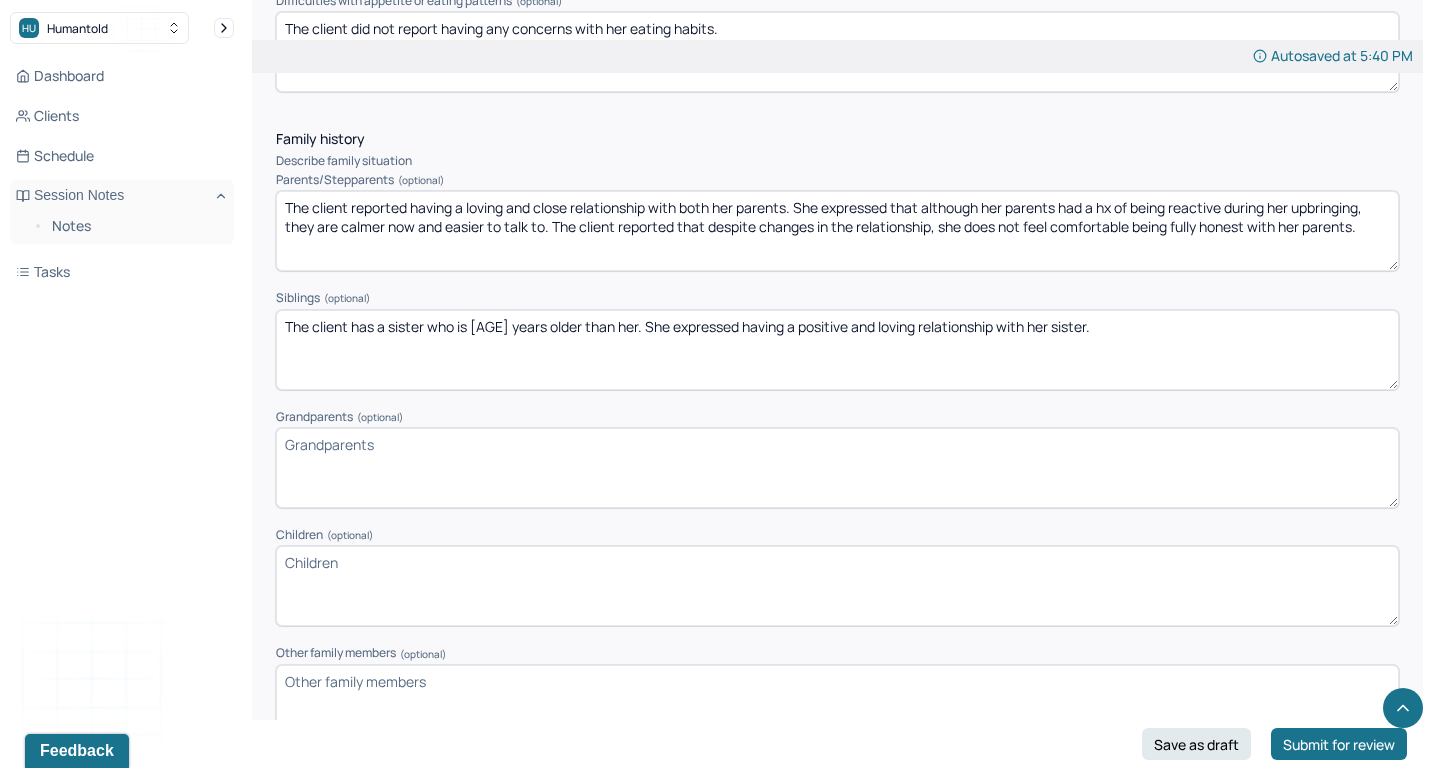 type on "The client has a sister who is [AGE] years older than her. She expressed having a positive and loving relationship with her sister." 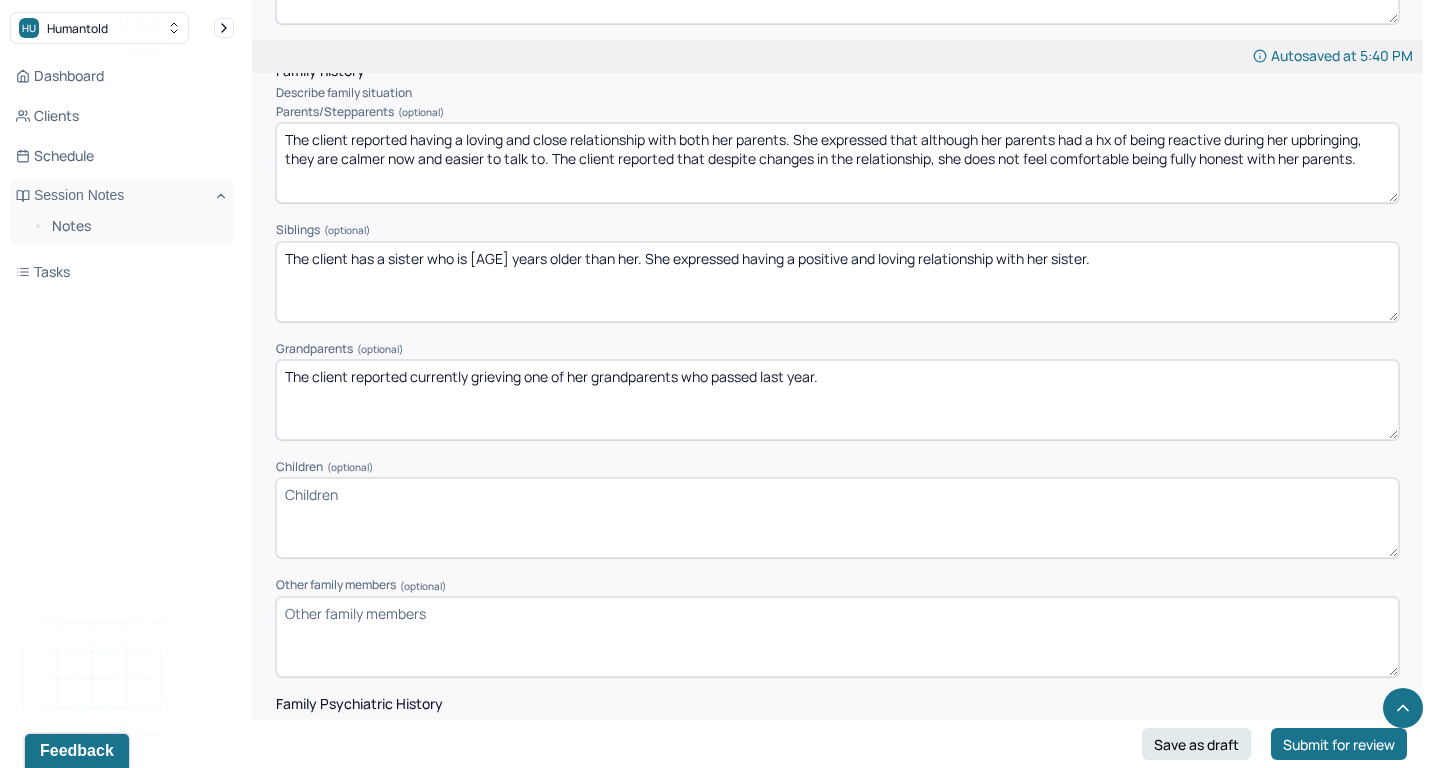 scroll, scrollTop: 3185, scrollLeft: 0, axis: vertical 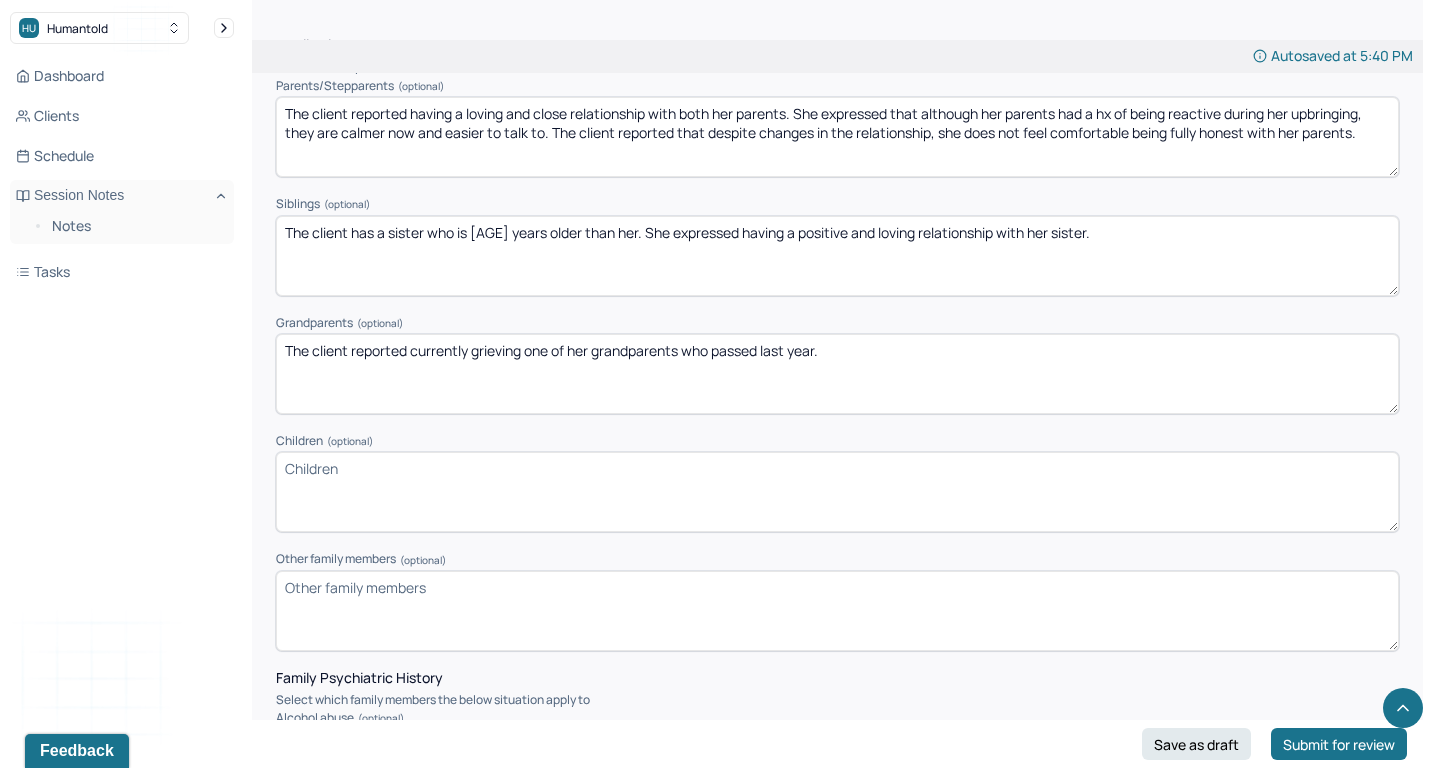 type on "The client reported currently grieving one of her grandparents who passed last year." 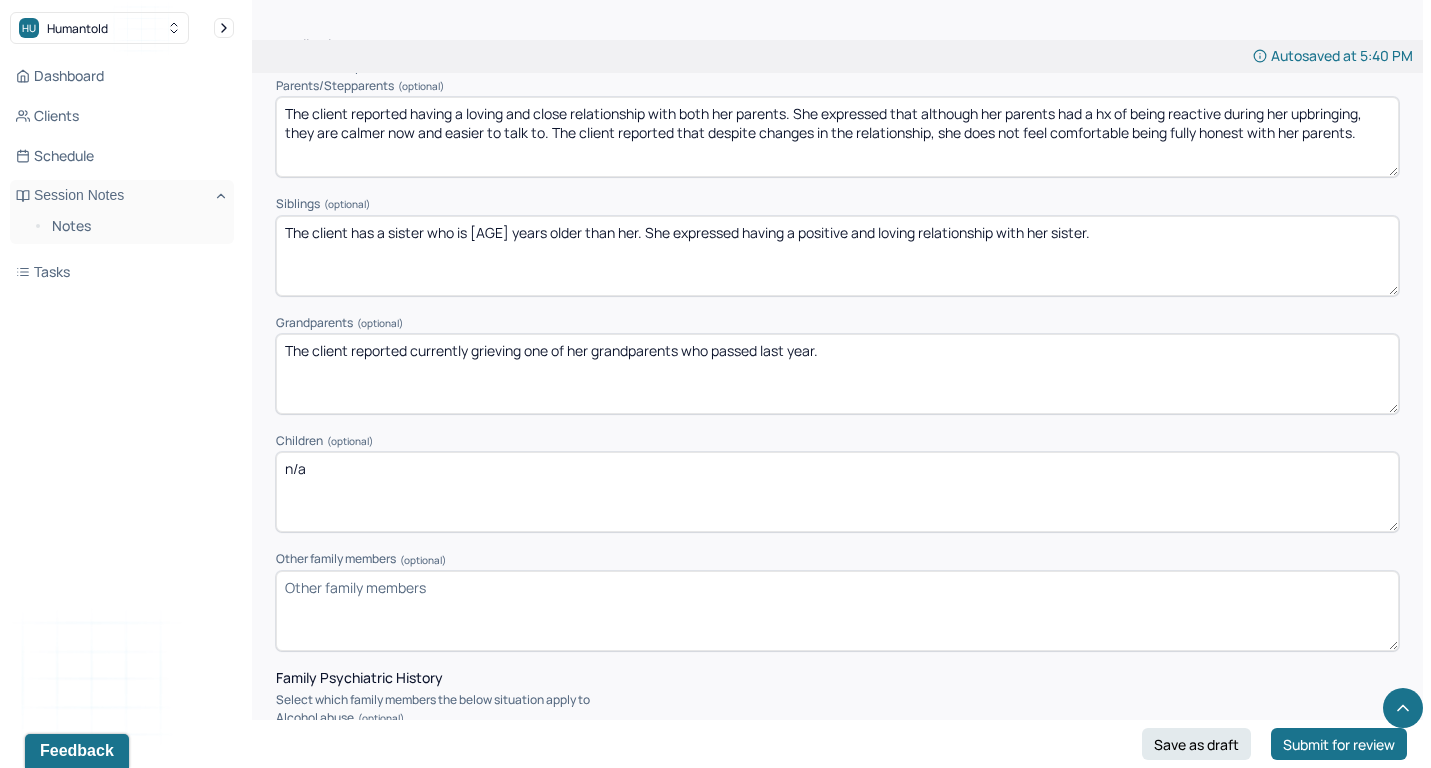 scroll, scrollTop: 3284, scrollLeft: 0, axis: vertical 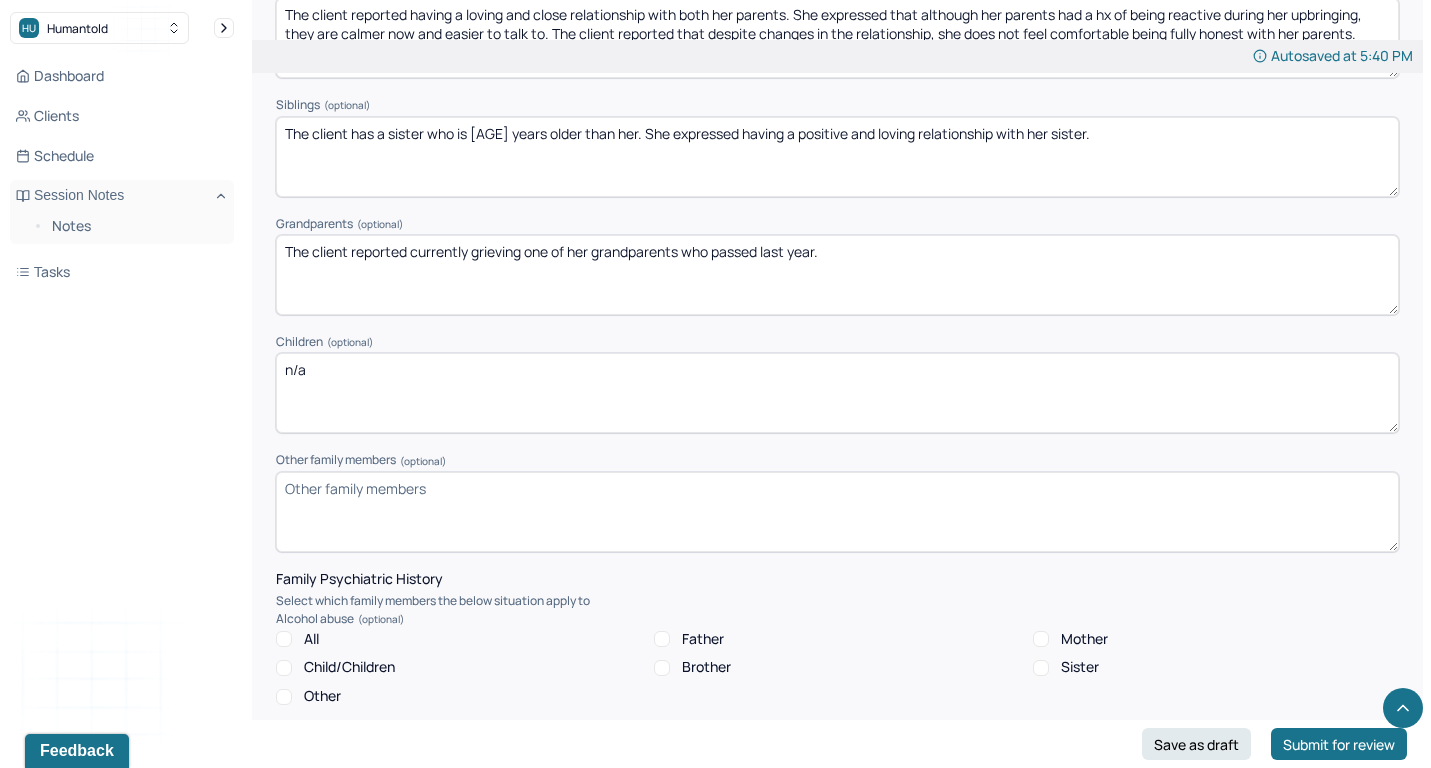 type on "n/a" 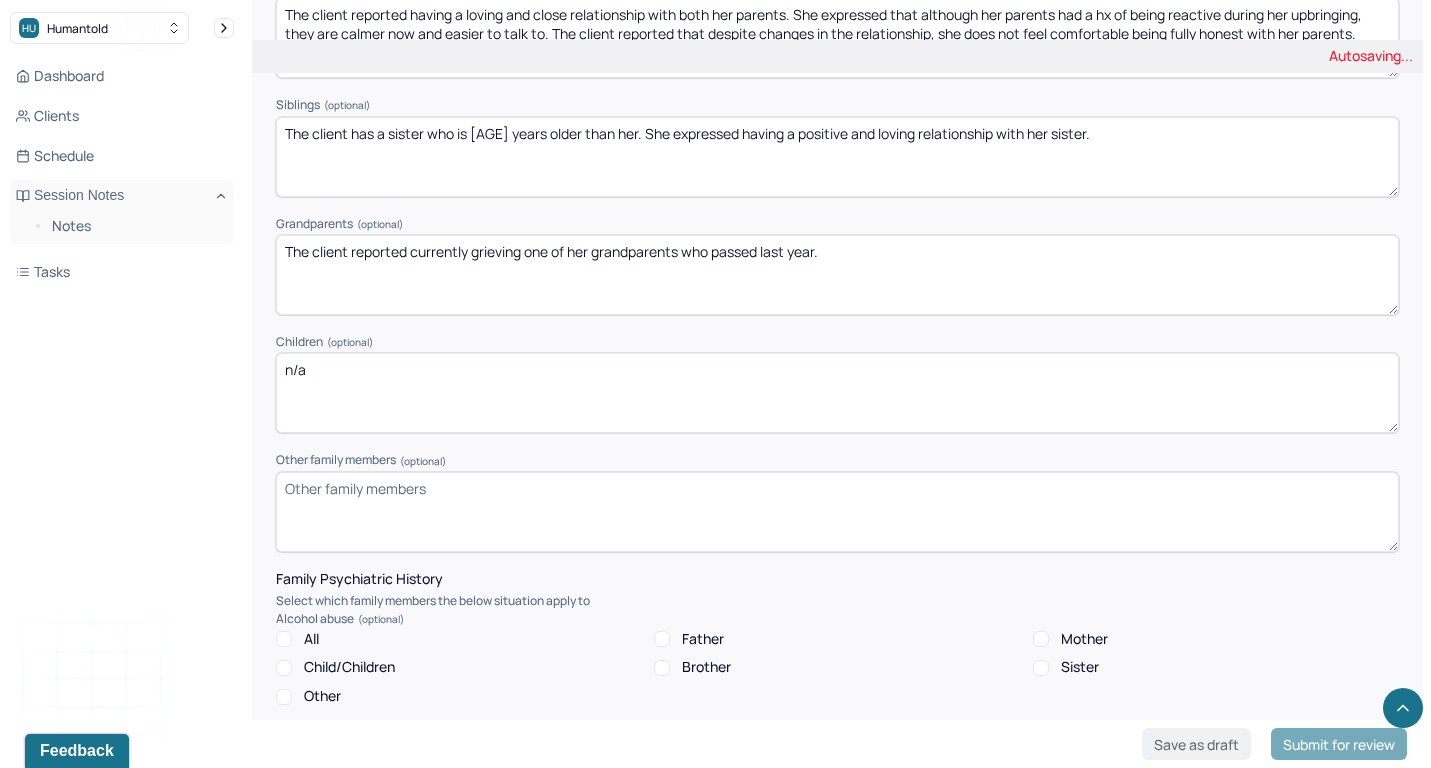 click on "Other family members (optional)" at bounding box center (837, 512) 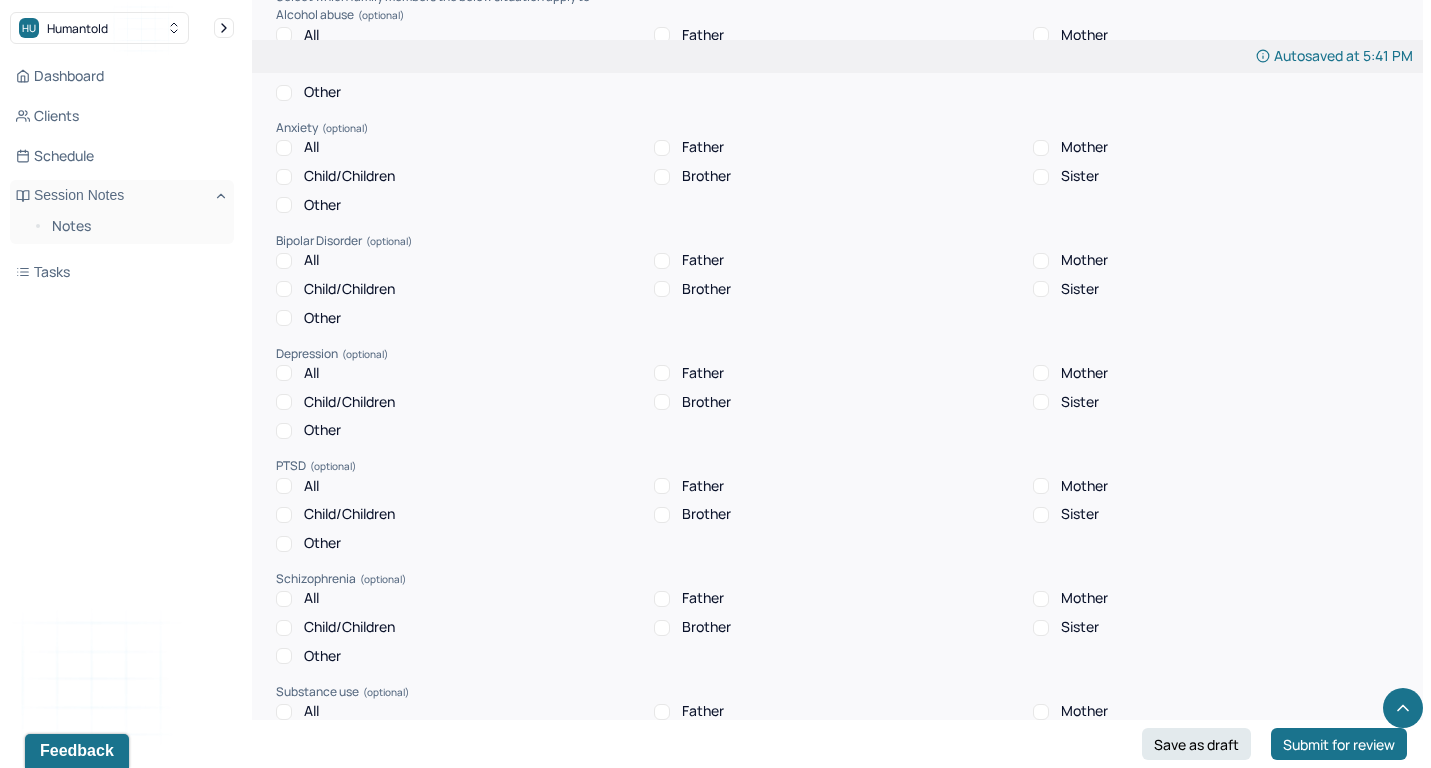scroll, scrollTop: 3890, scrollLeft: 0, axis: vertical 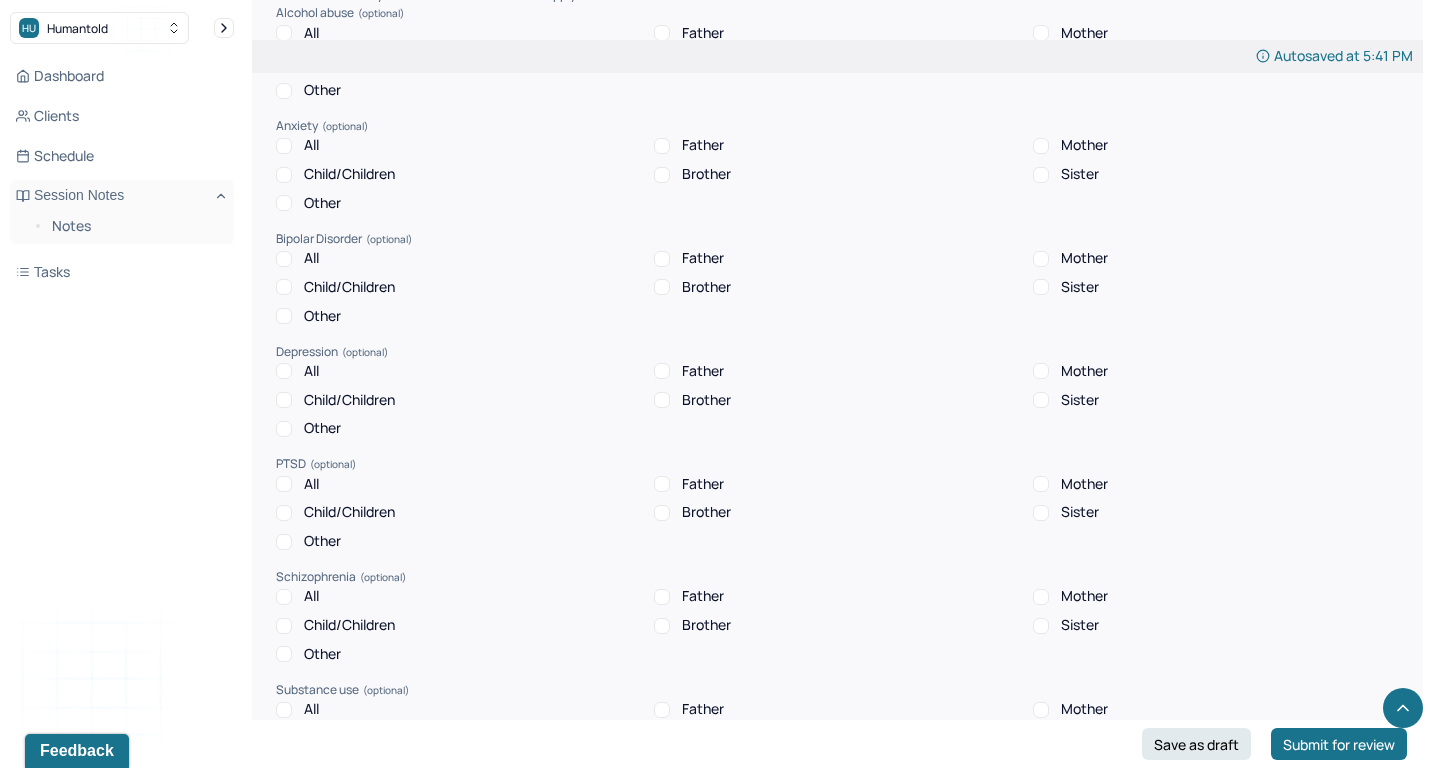 type on "The client reported having a close relationship with her cousins as they grew up together. The client also reported grieving her great grandmother who had helped raised her." 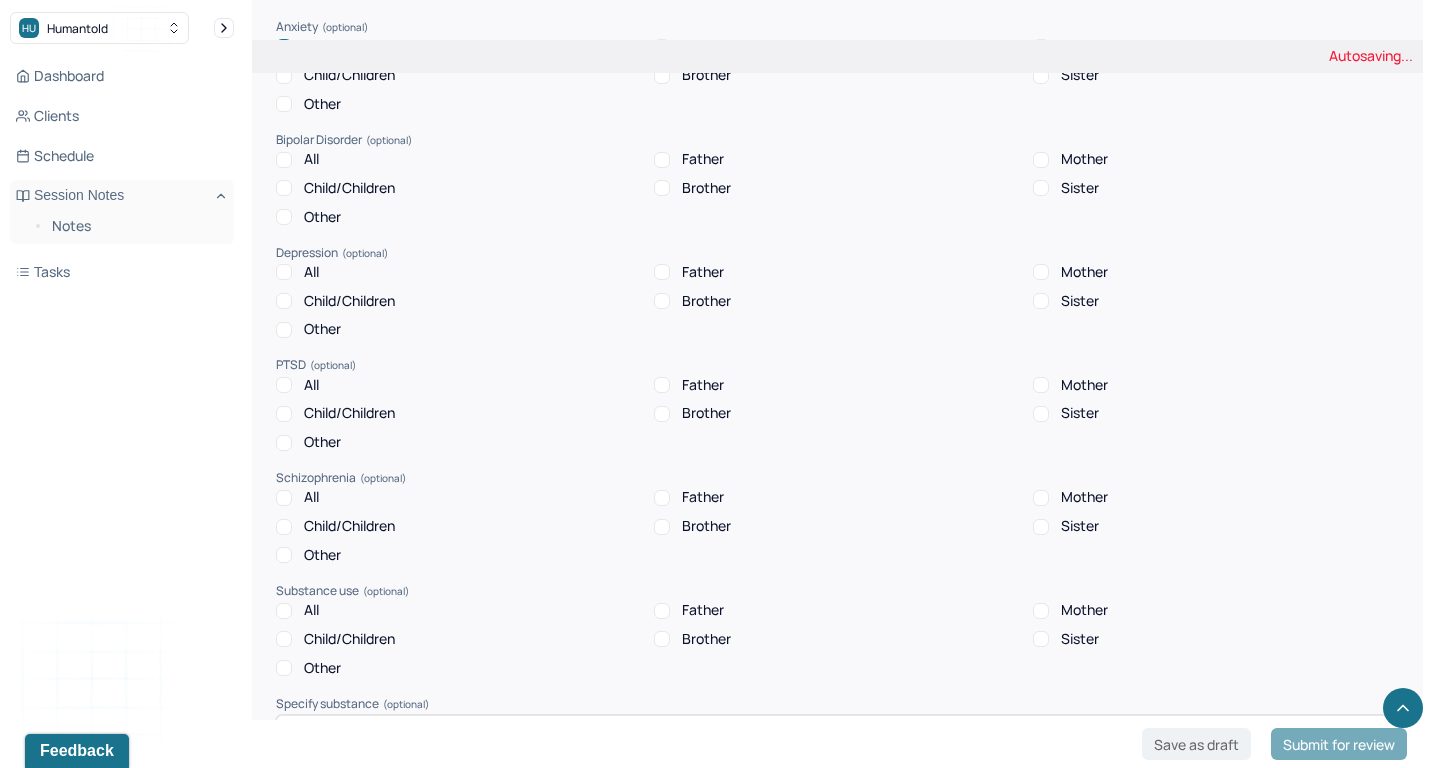 scroll, scrollTop: 3962, scrollLeft: 0, axis: vertical 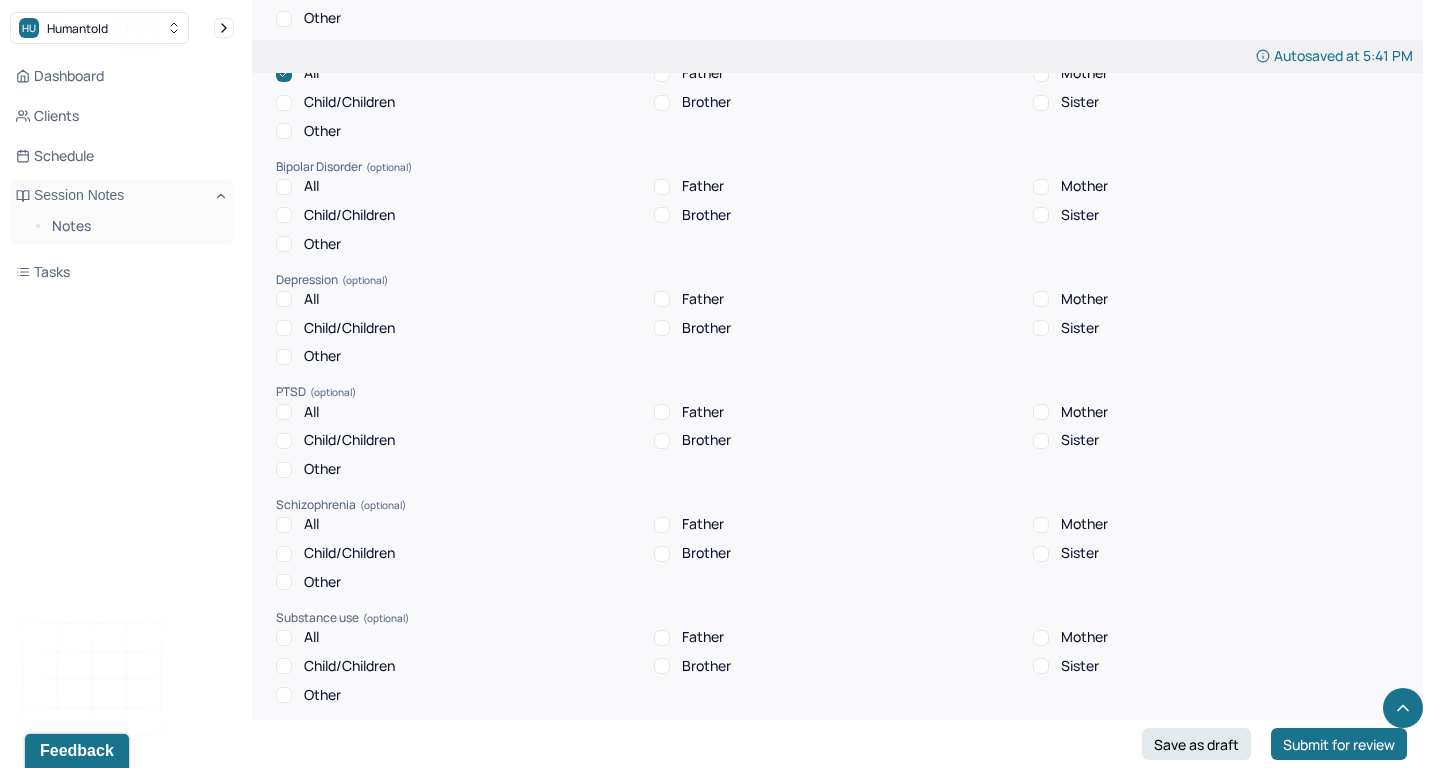 click on "Mother" at bounding box center [1084, 186] 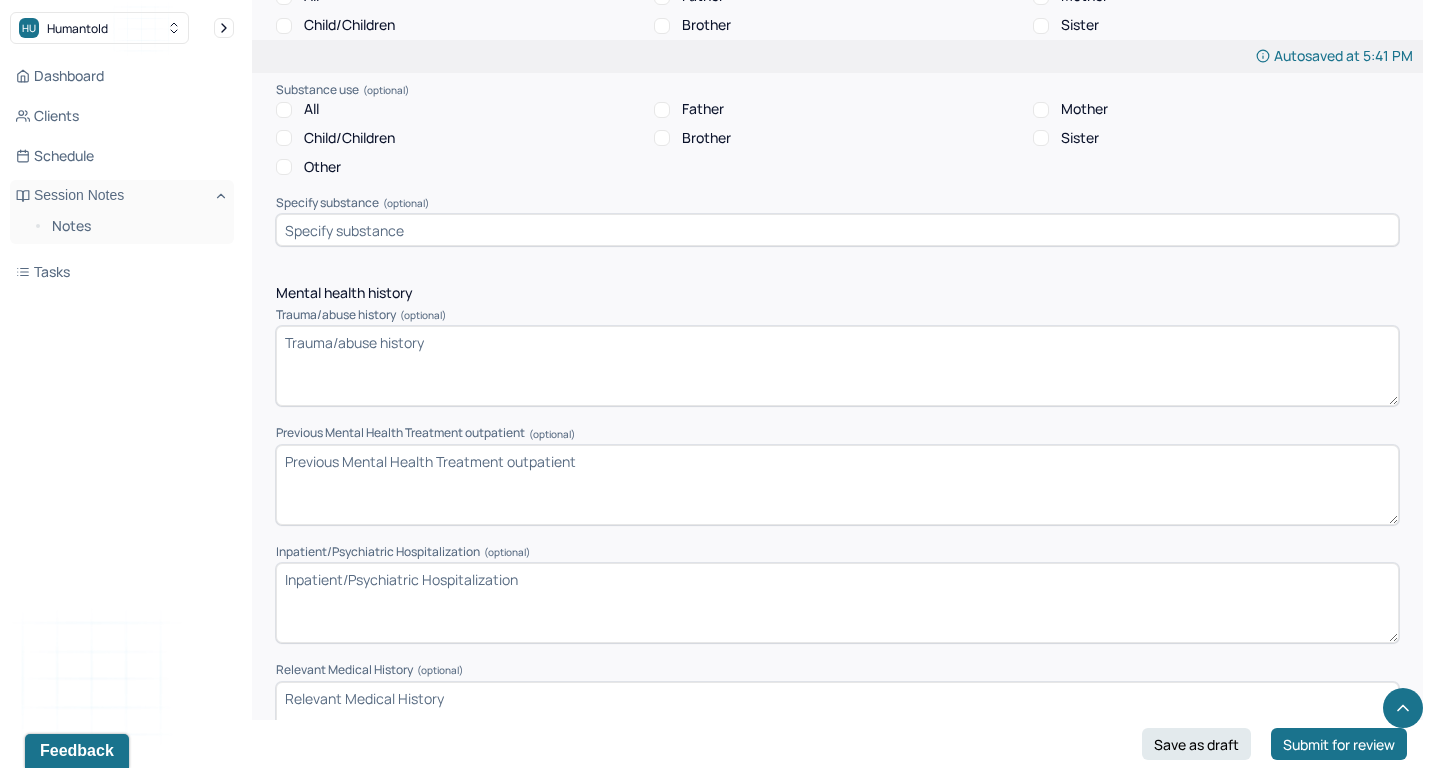 scroll, scrollTop: 4492, scrollLeft: 0, axis: vertical 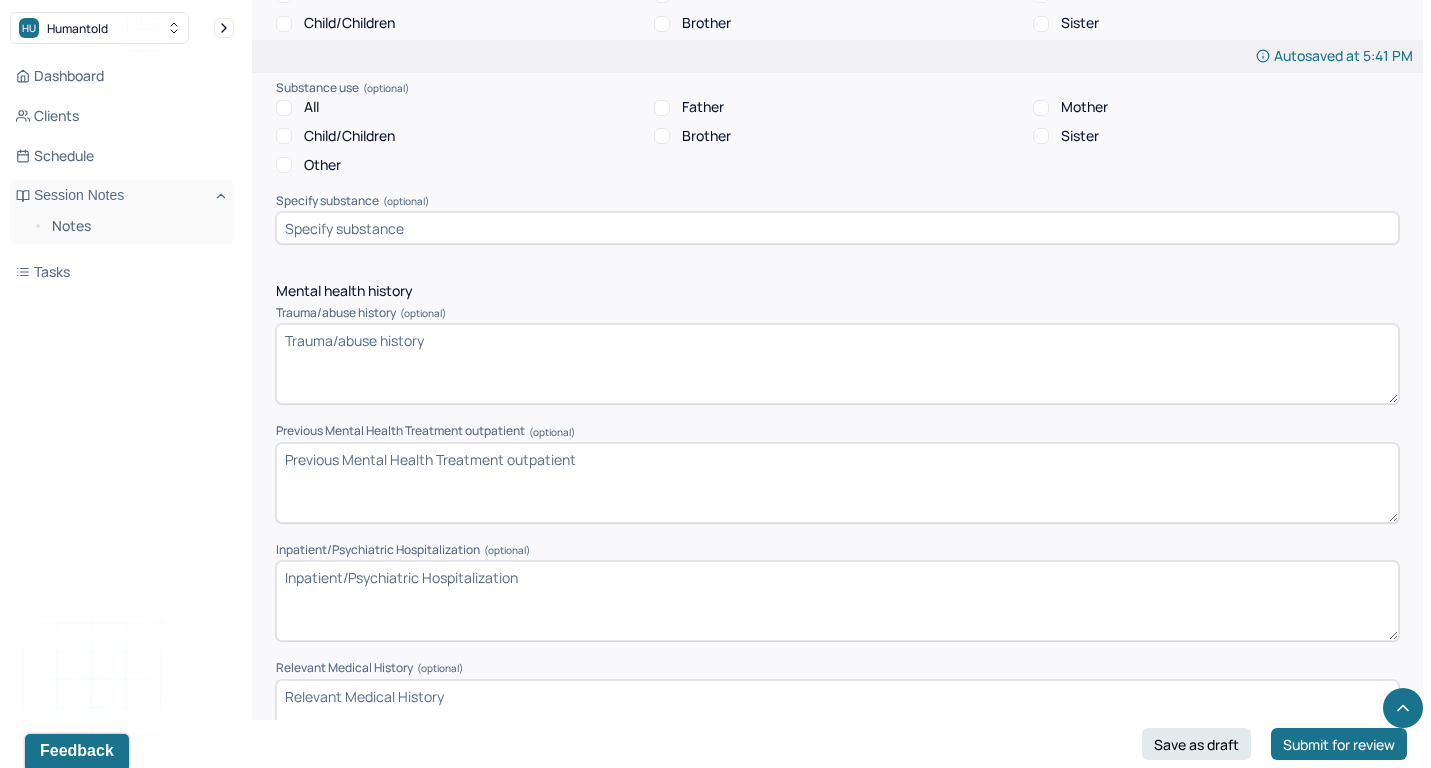 click on "Trauma/abuse history (optional)" at bounding box center (837, 364) 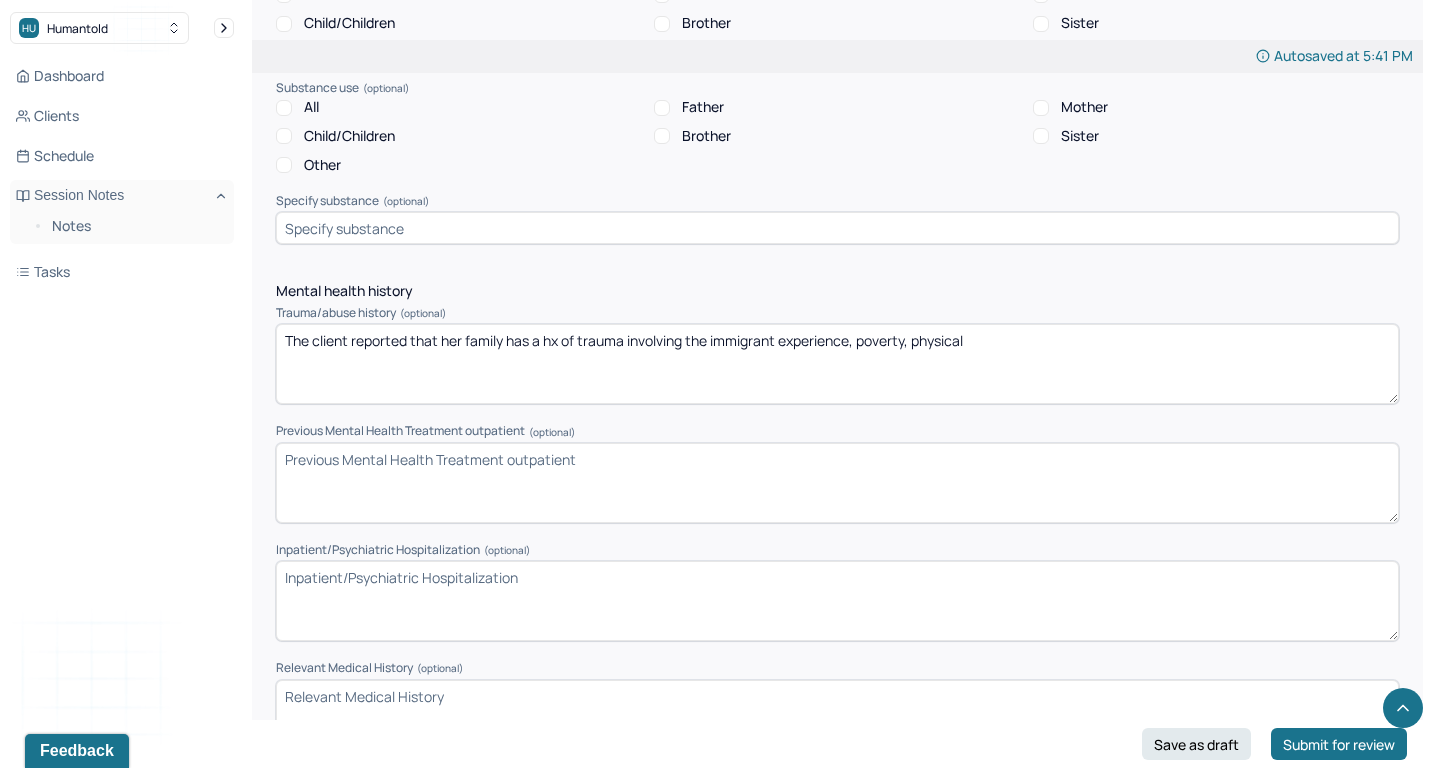 click on "The client reported that her family has a hx of trauma involving the immigrant experience, poverty, phyysical" at bounding box center (837, 364) 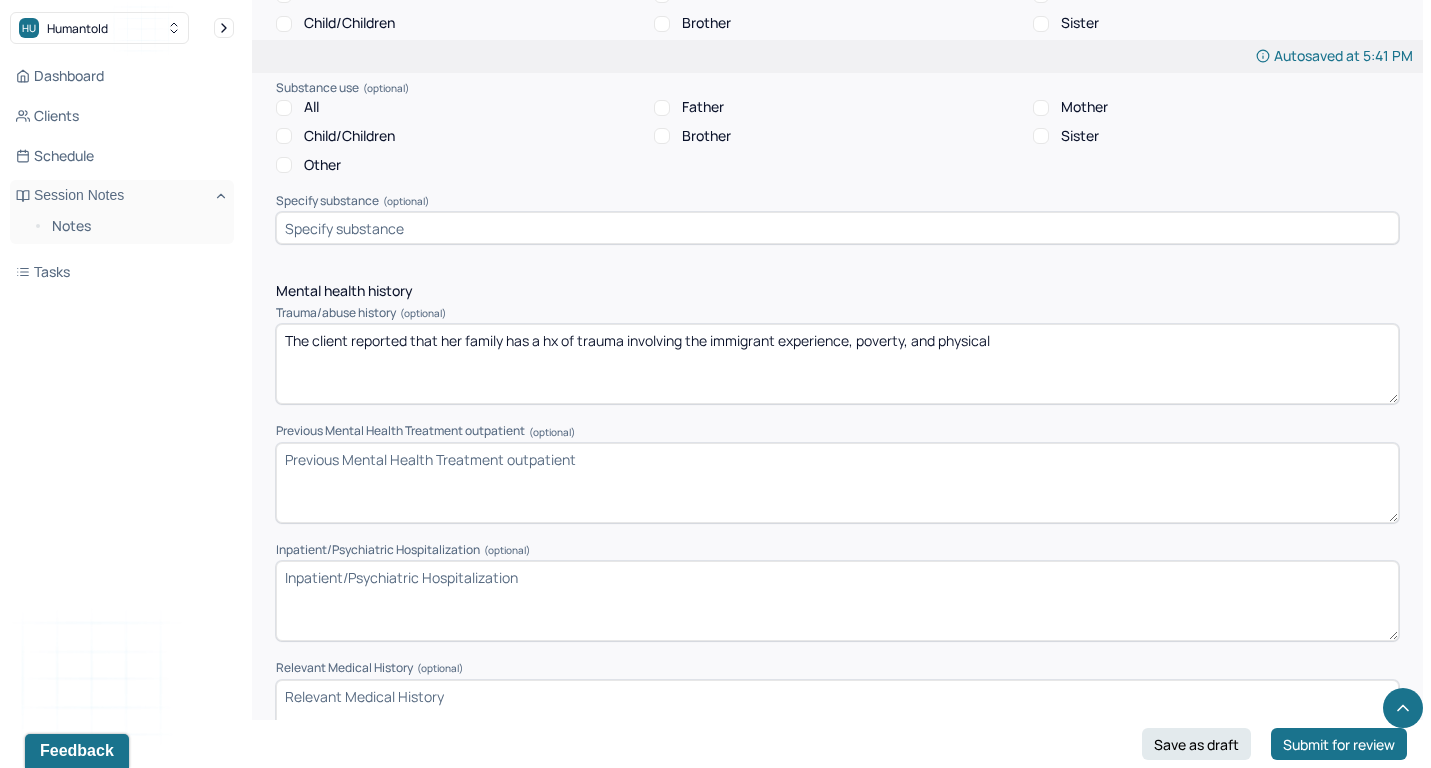 click on "The client reported that her family has a hx of trauma involving the immigrant experience, poverty, phyysical" at bounding box center (837, 364) 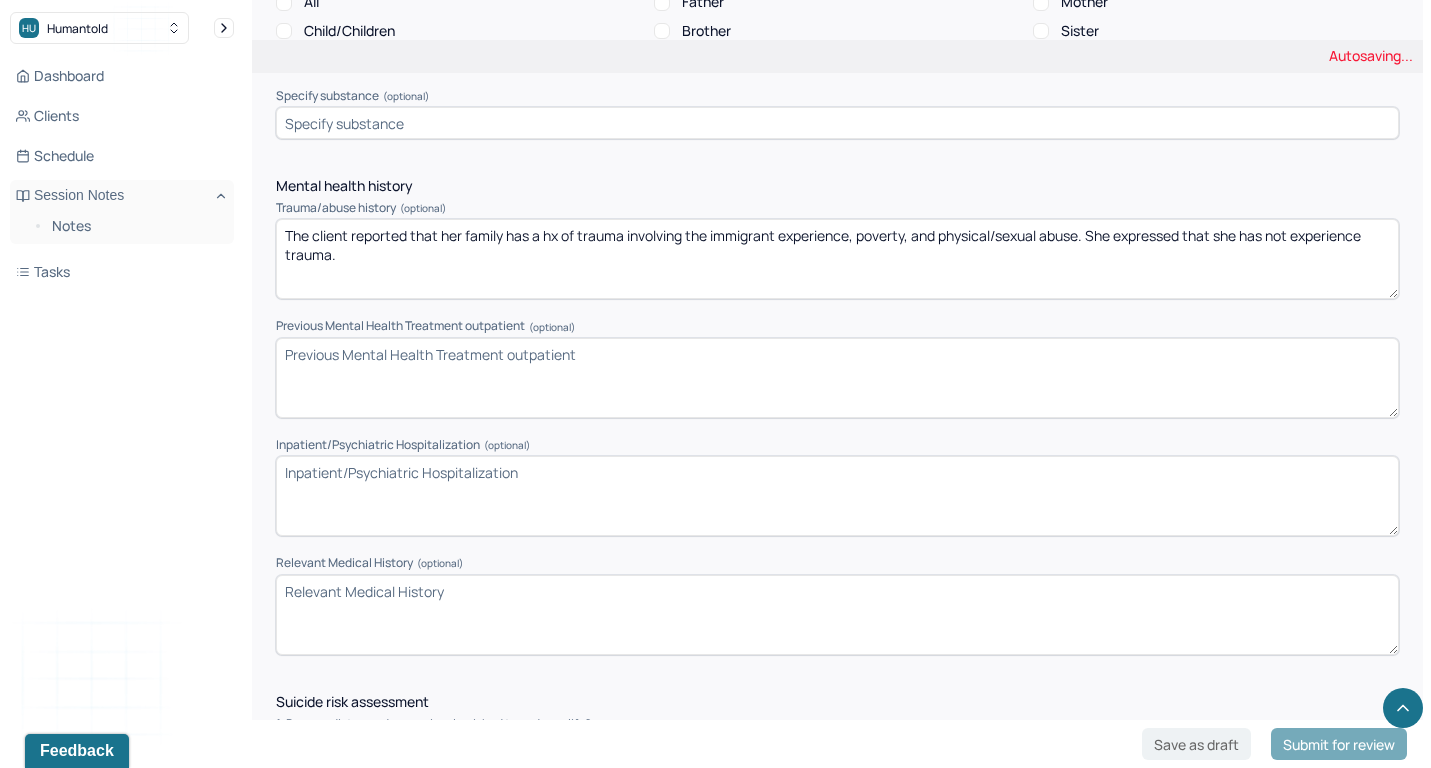 scroll, scrollTop: 4599, scrollLeft: 0, axis: vertical 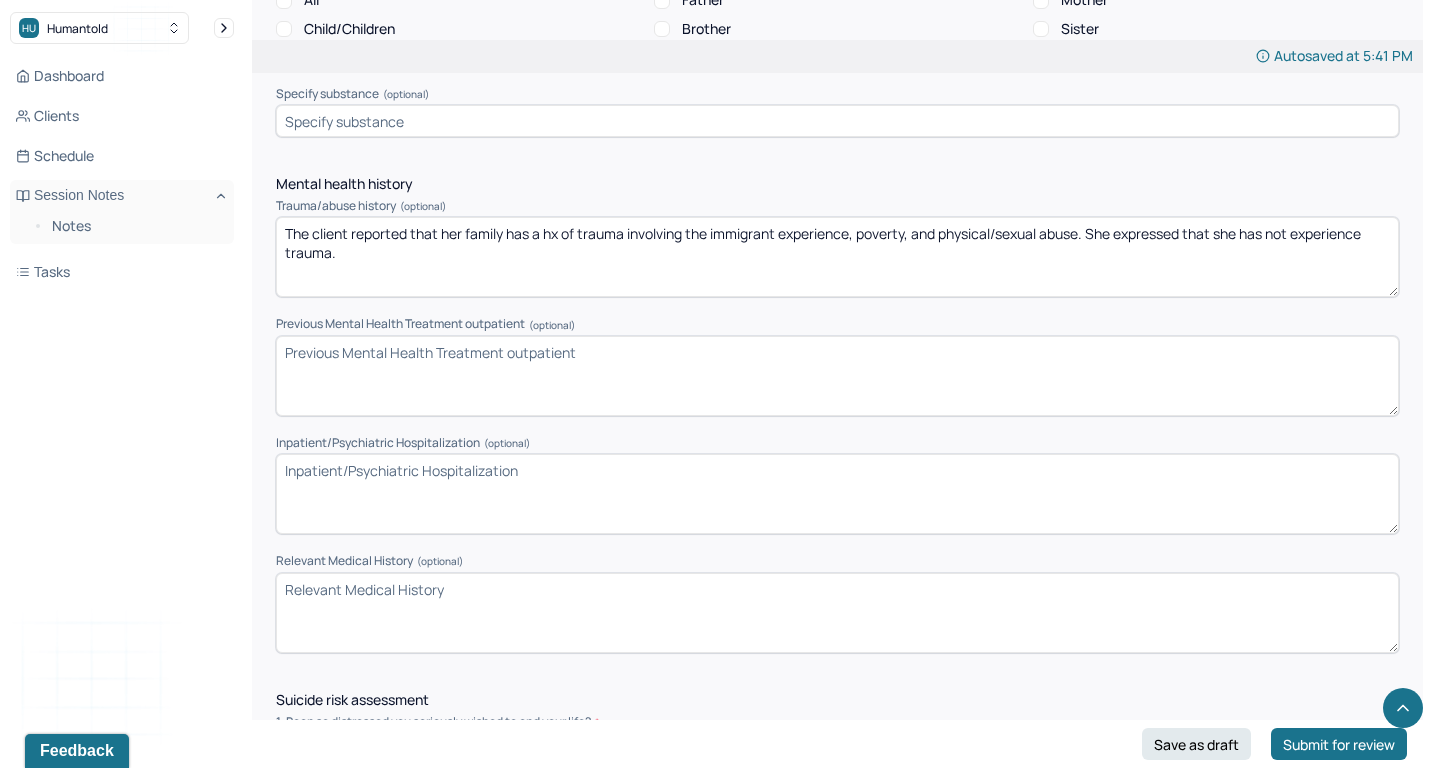 type on "The client reported that her family has a hx of trauma involving the immigrant experience, poverty, and physical/sexual abuse. She expressed that she has not experience trauma." 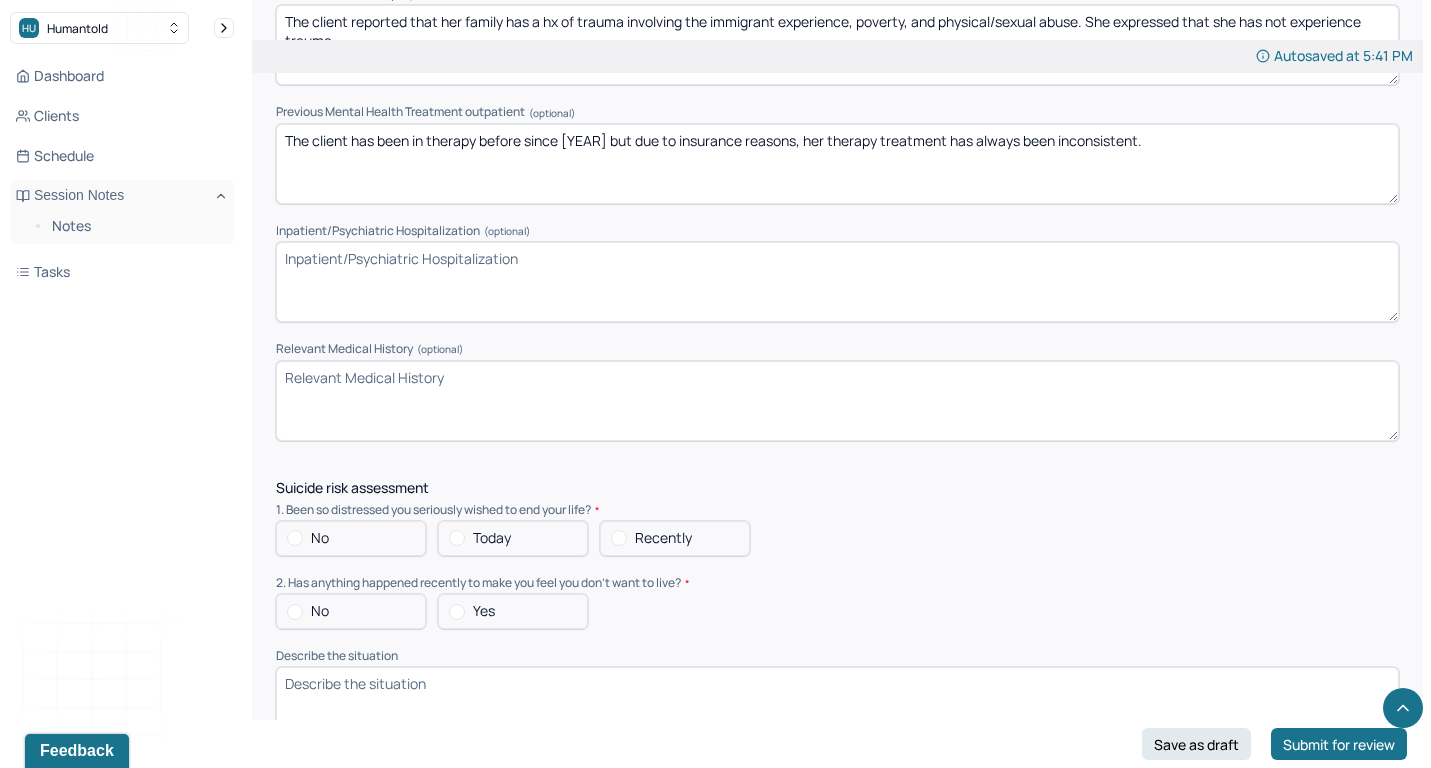 scroll, scrollTop: 4902, scrollLeft: 0, axis: vertical 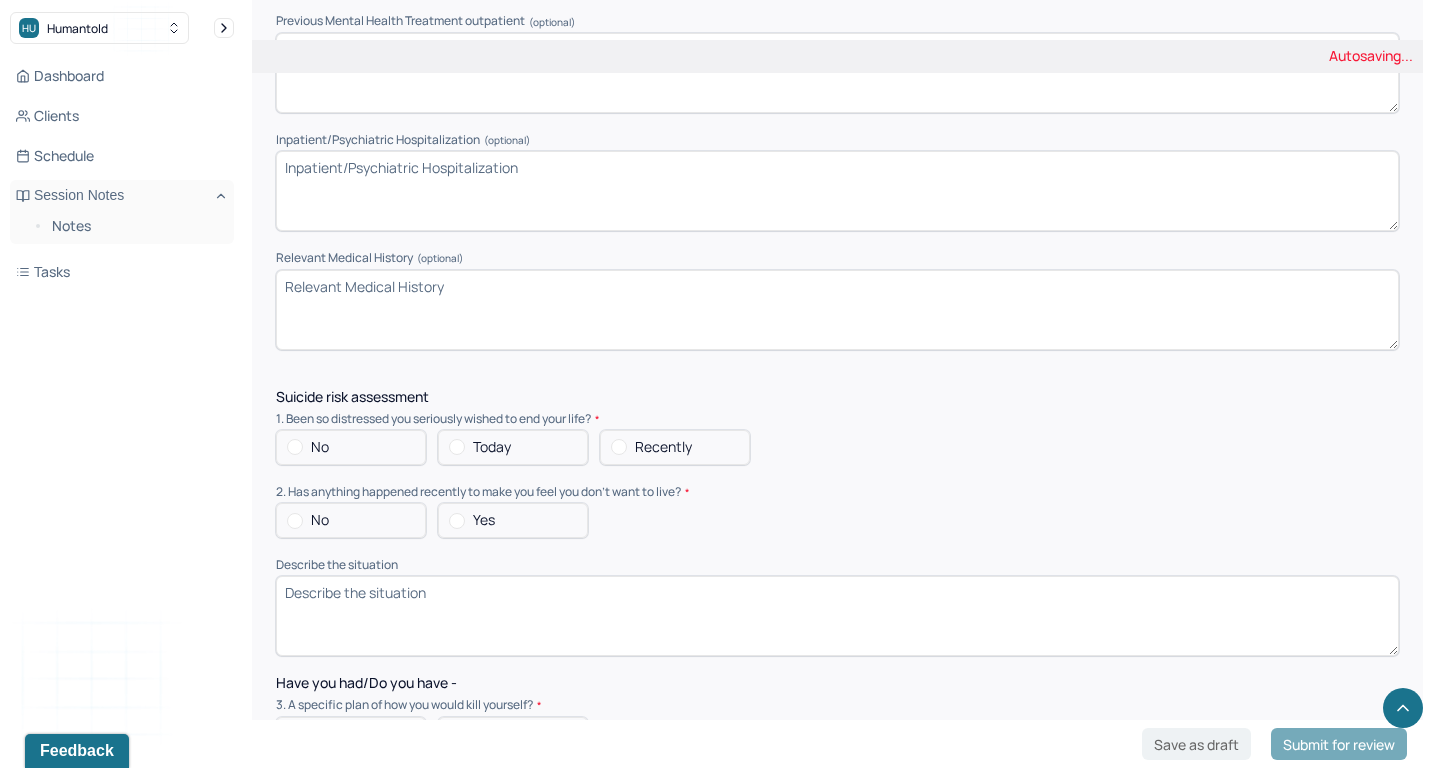 type on "The client has been in therapy before since [YEAR] but due to insurance reasons, her therapy treatment has always been inconsistent." 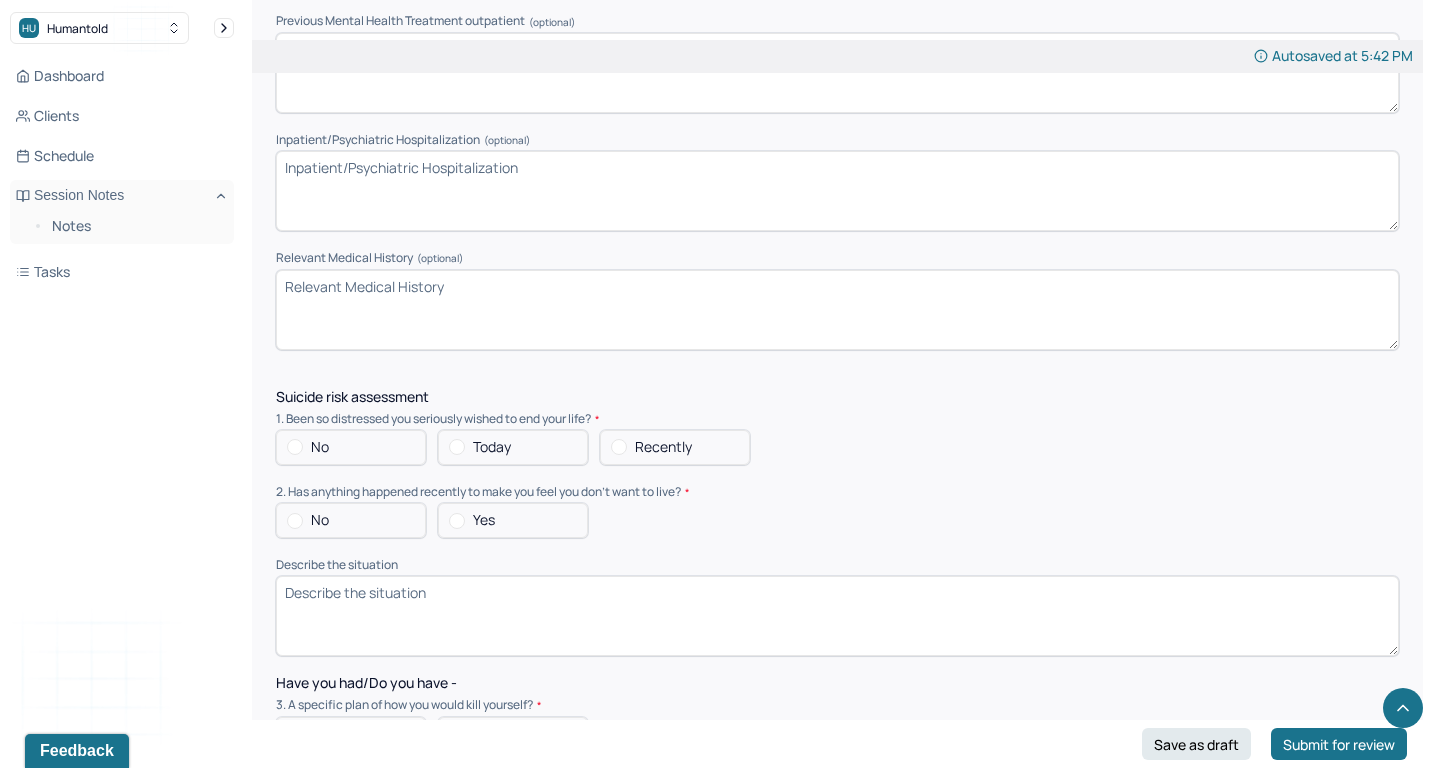 type on "t" 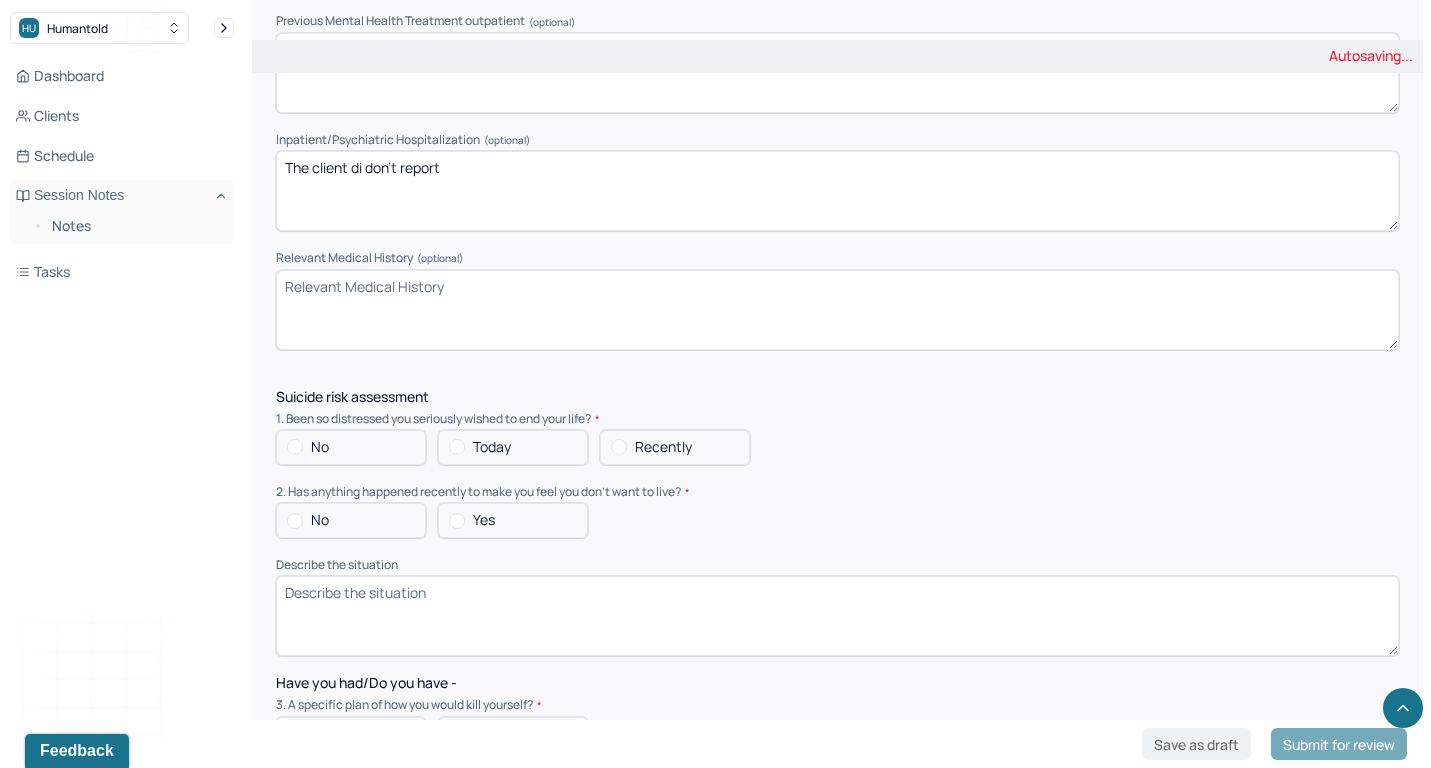 click on "The client di don't report" at bounding box center [837, 191] 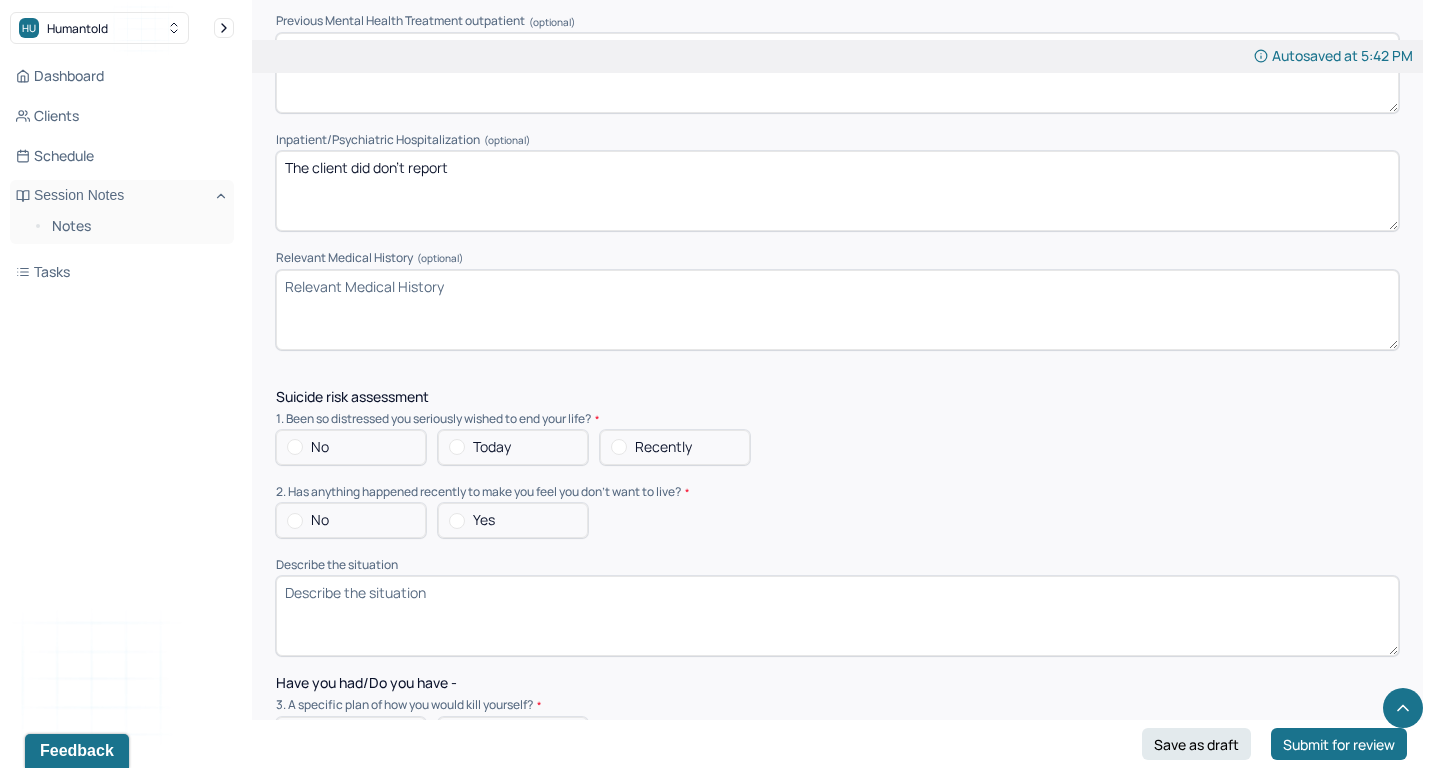 type on "The client did don't report" 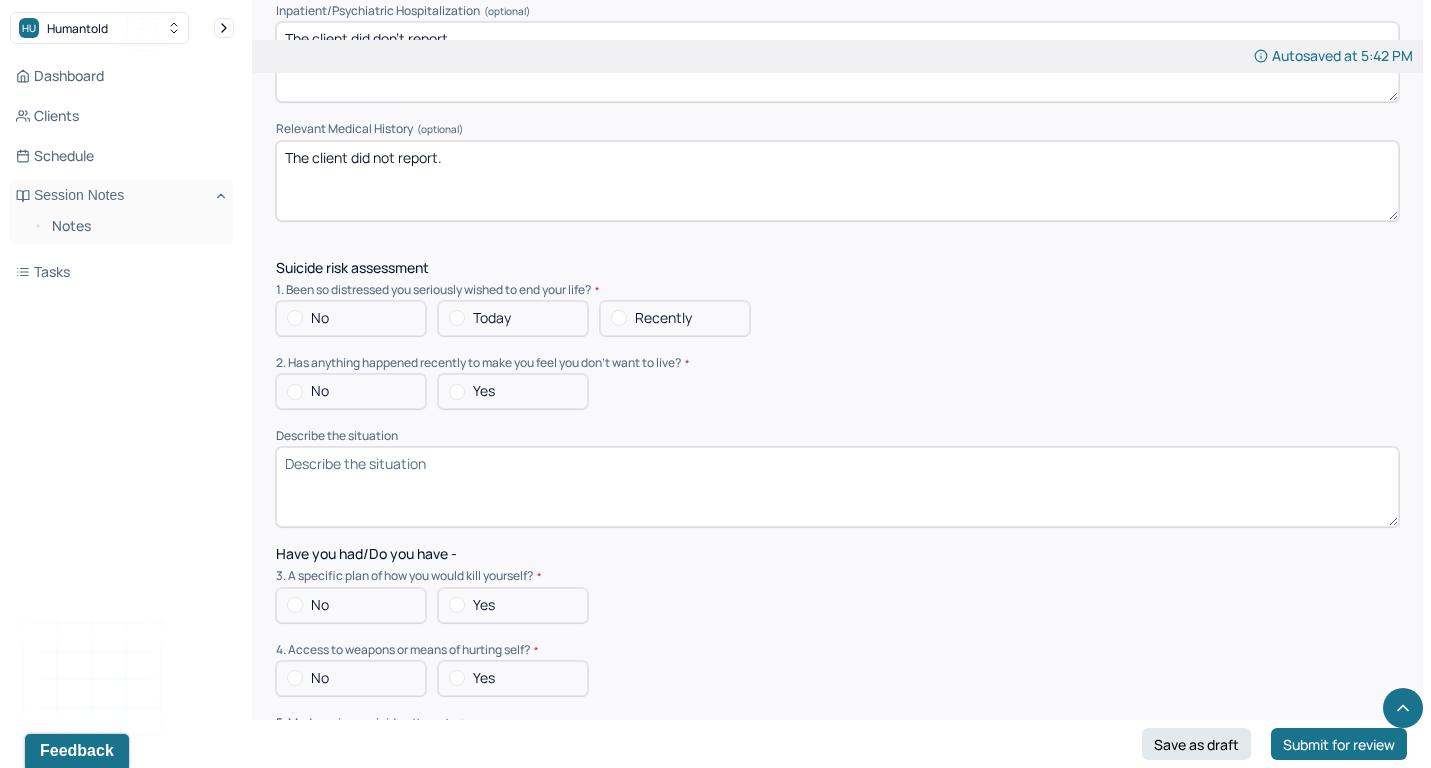 scroll, scrollTop: 5080, scrollLeft: 0, axis: vertical 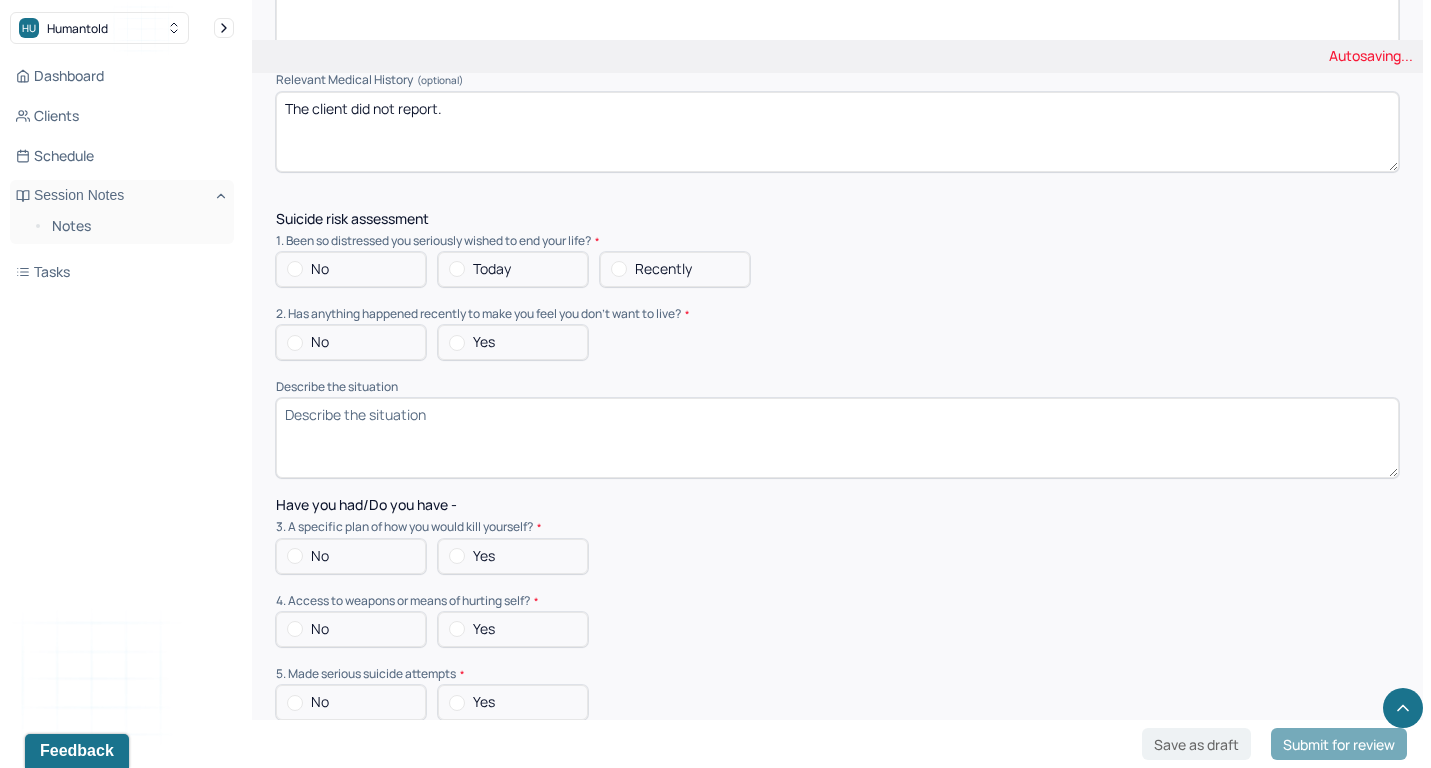 type on "The client did not report." 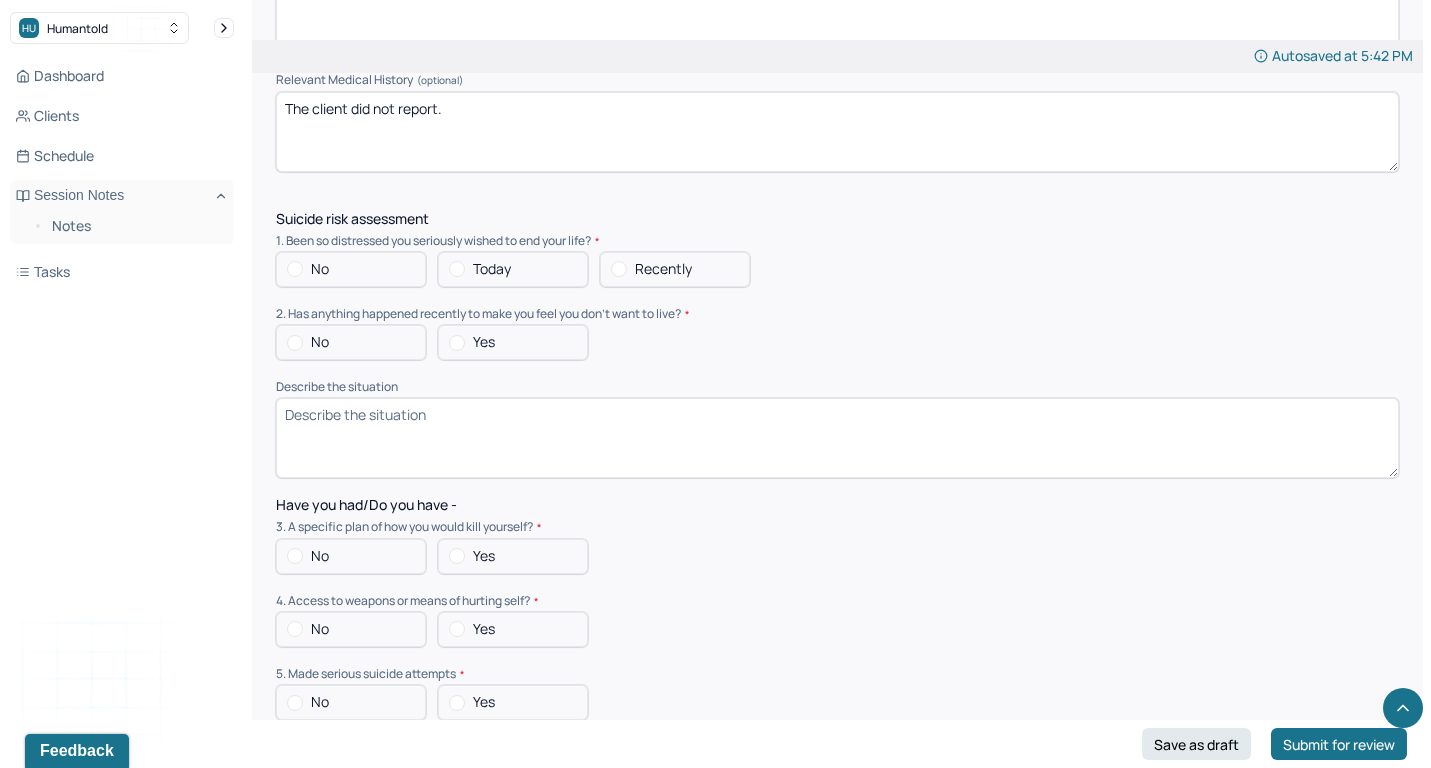 click on "No" at bounding box center (351, 269) 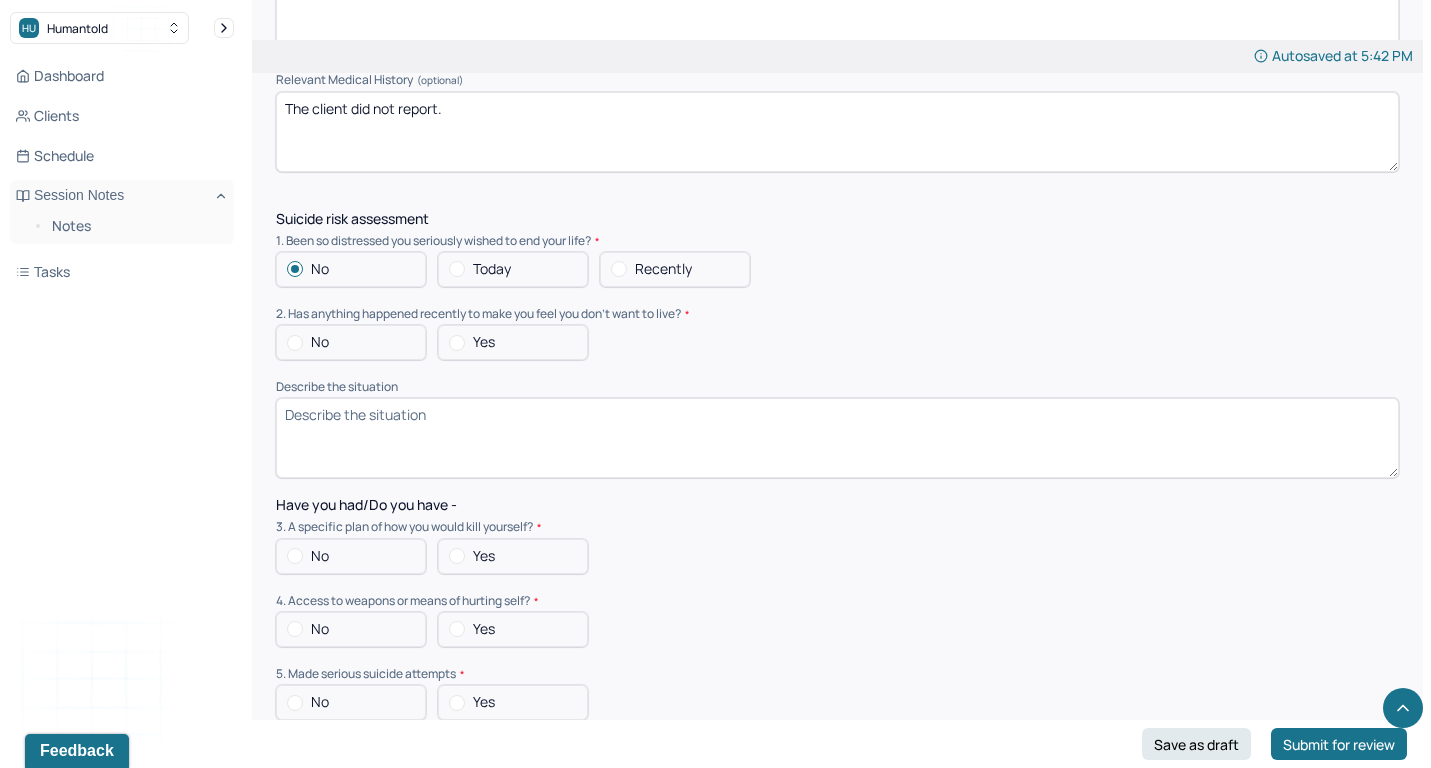 click on "No" at bounding box center (320, 342) 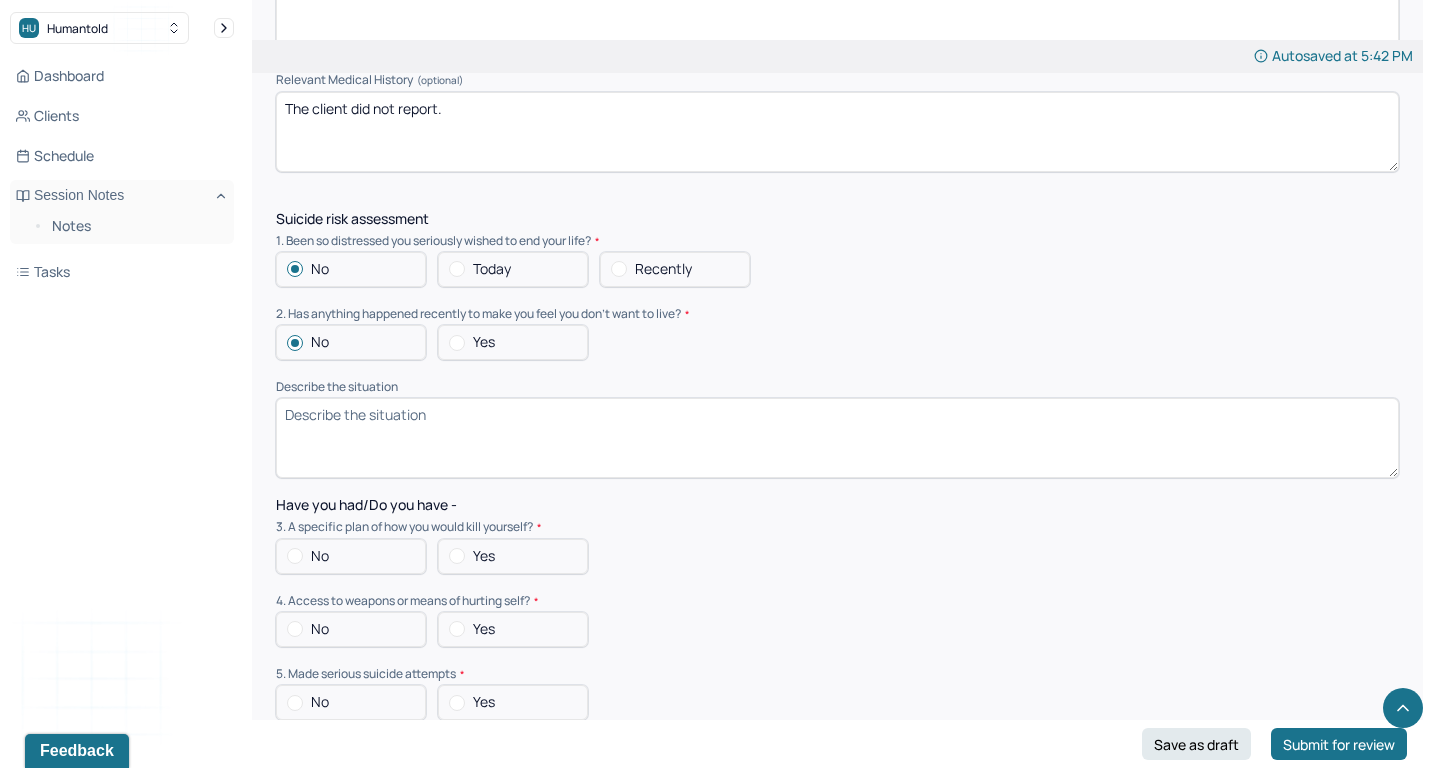 click on "No" at bounding box center (351, 556) 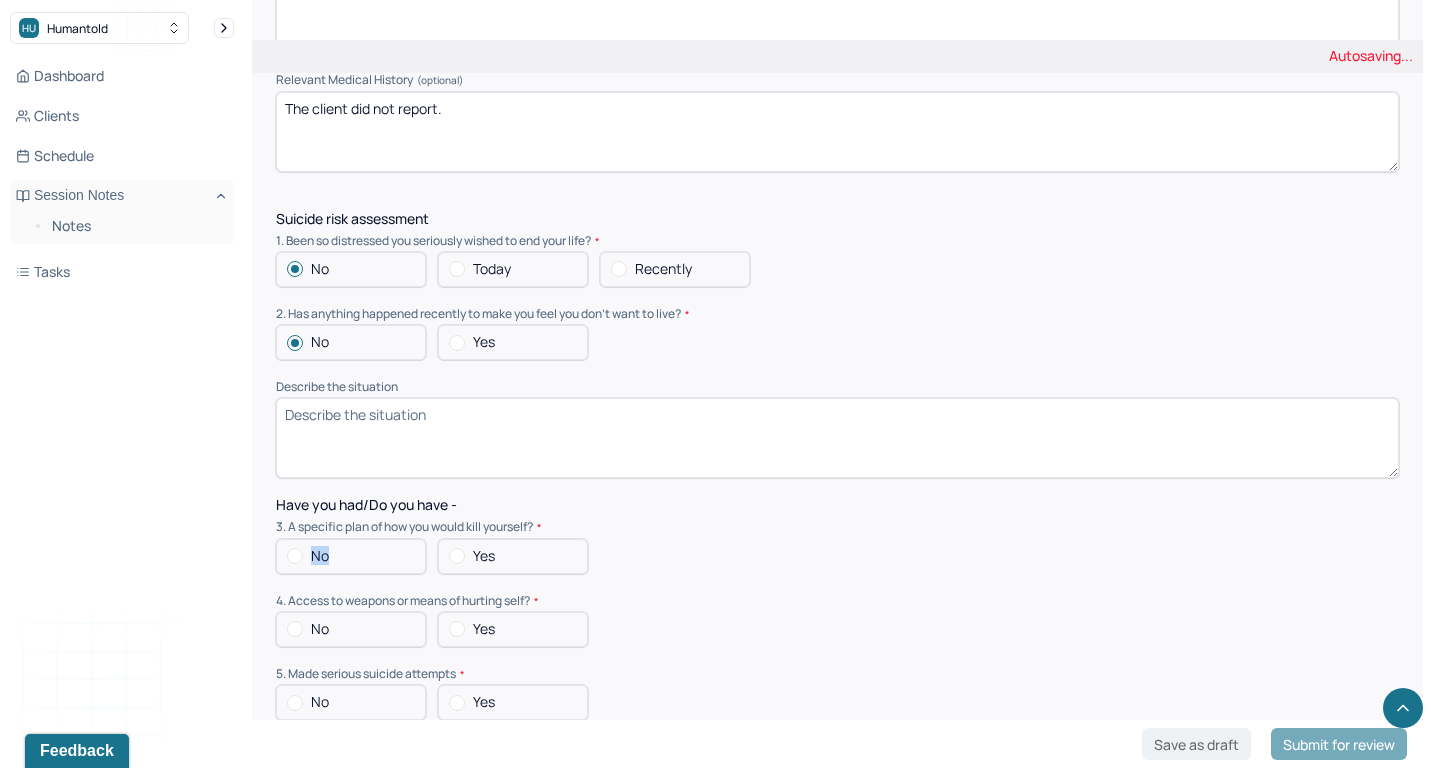 click on "No" at bounding box center (351, 556) 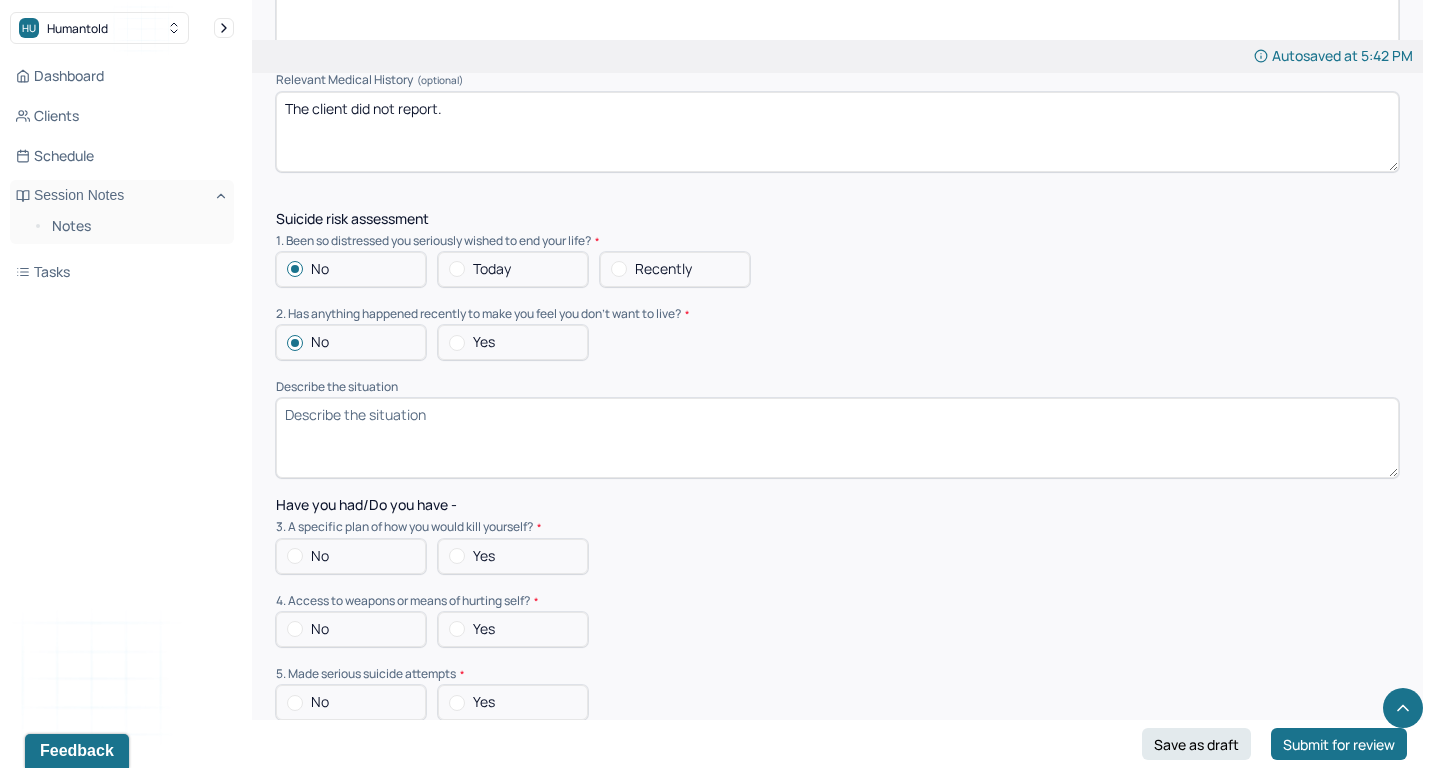 click on "No" at bounding box center (351, 629) 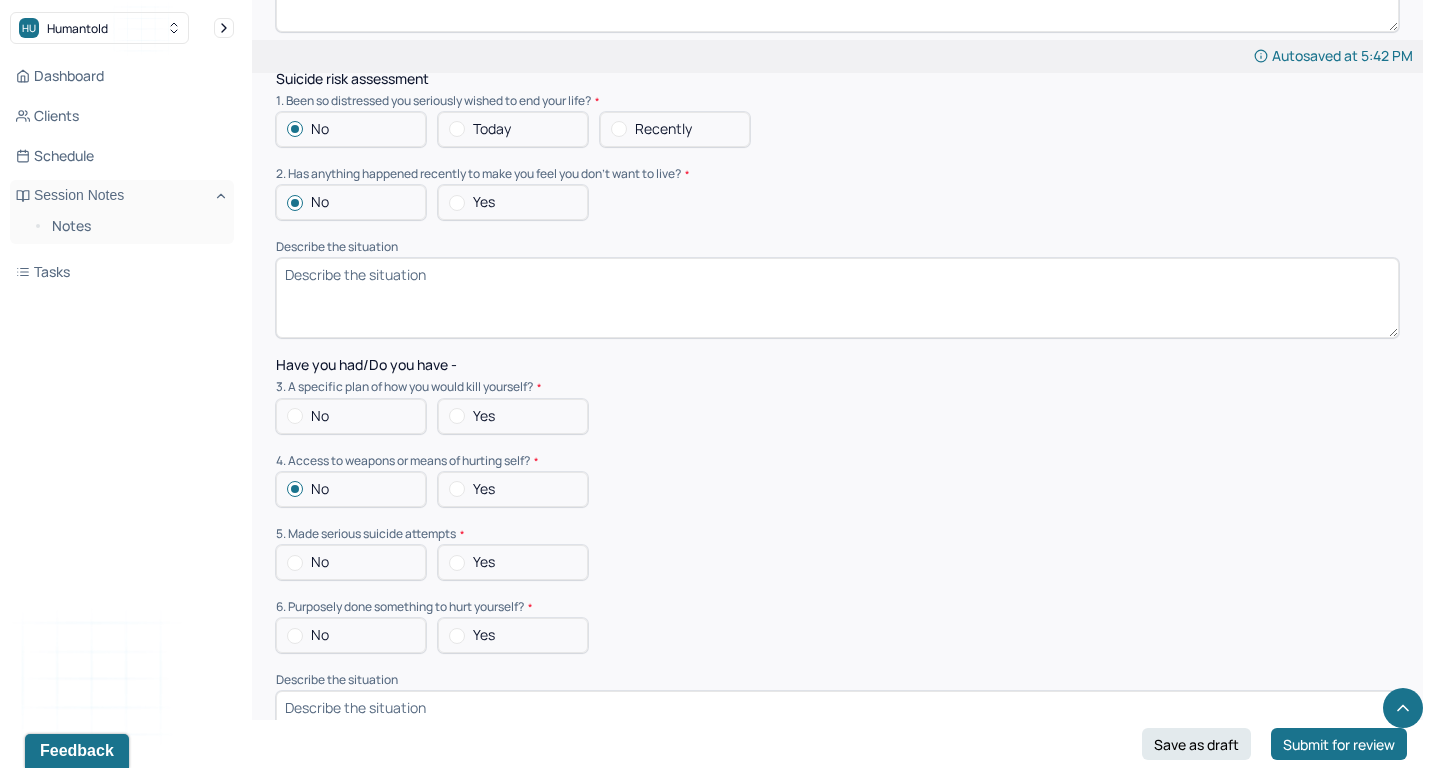 scroll, scrollTop: 5245, scrollLeft: 0, axis: vertical 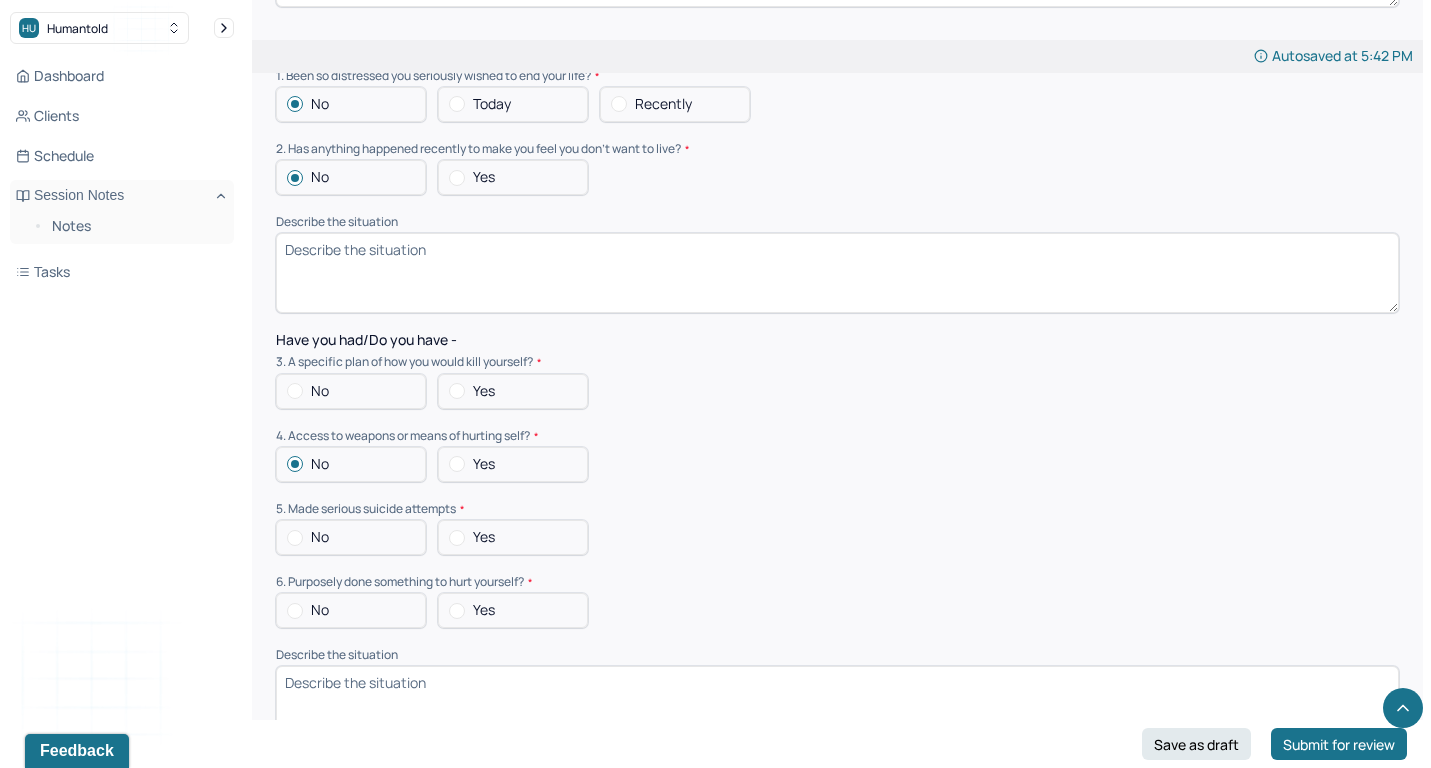 click on "No" at bounding box center (351, 391) 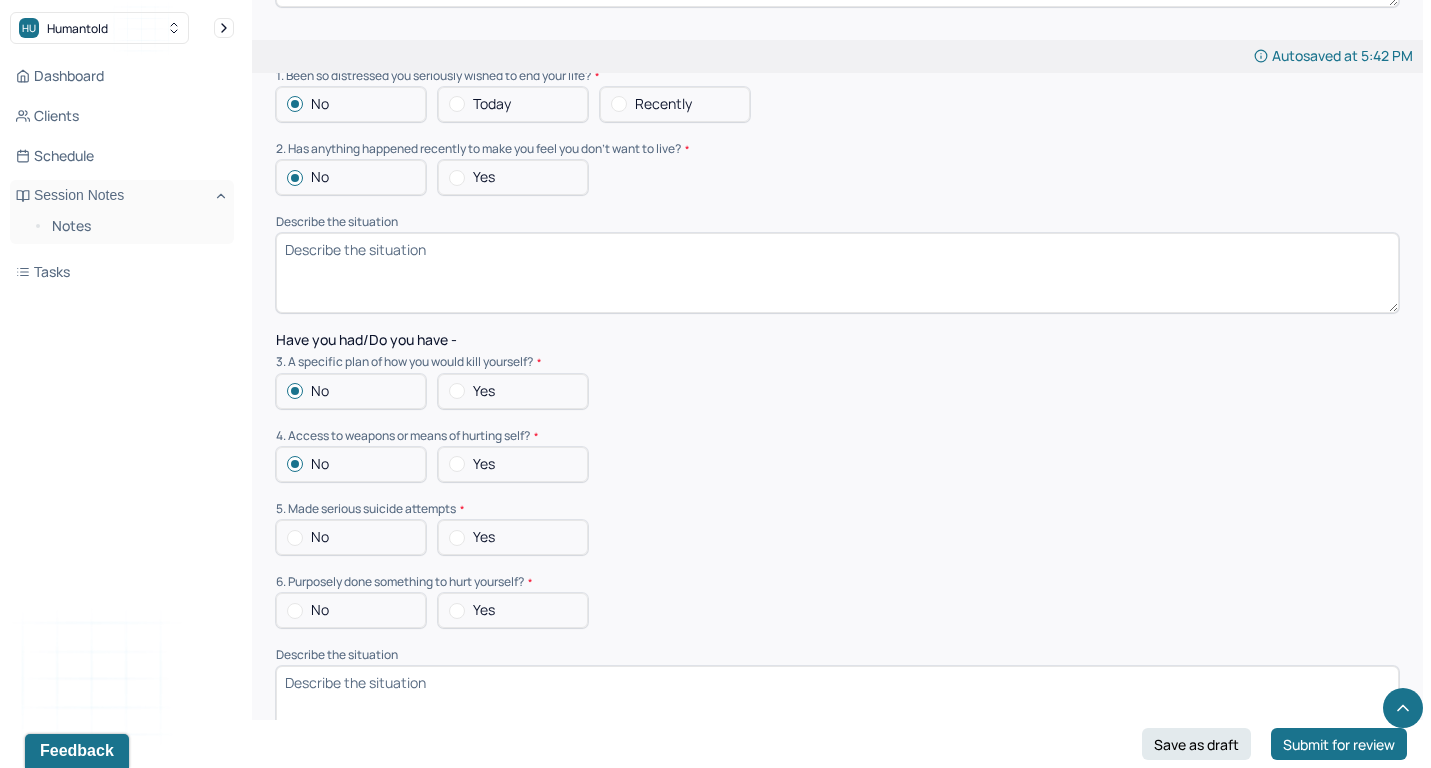 click on "No" at bounding box center (351, 537) 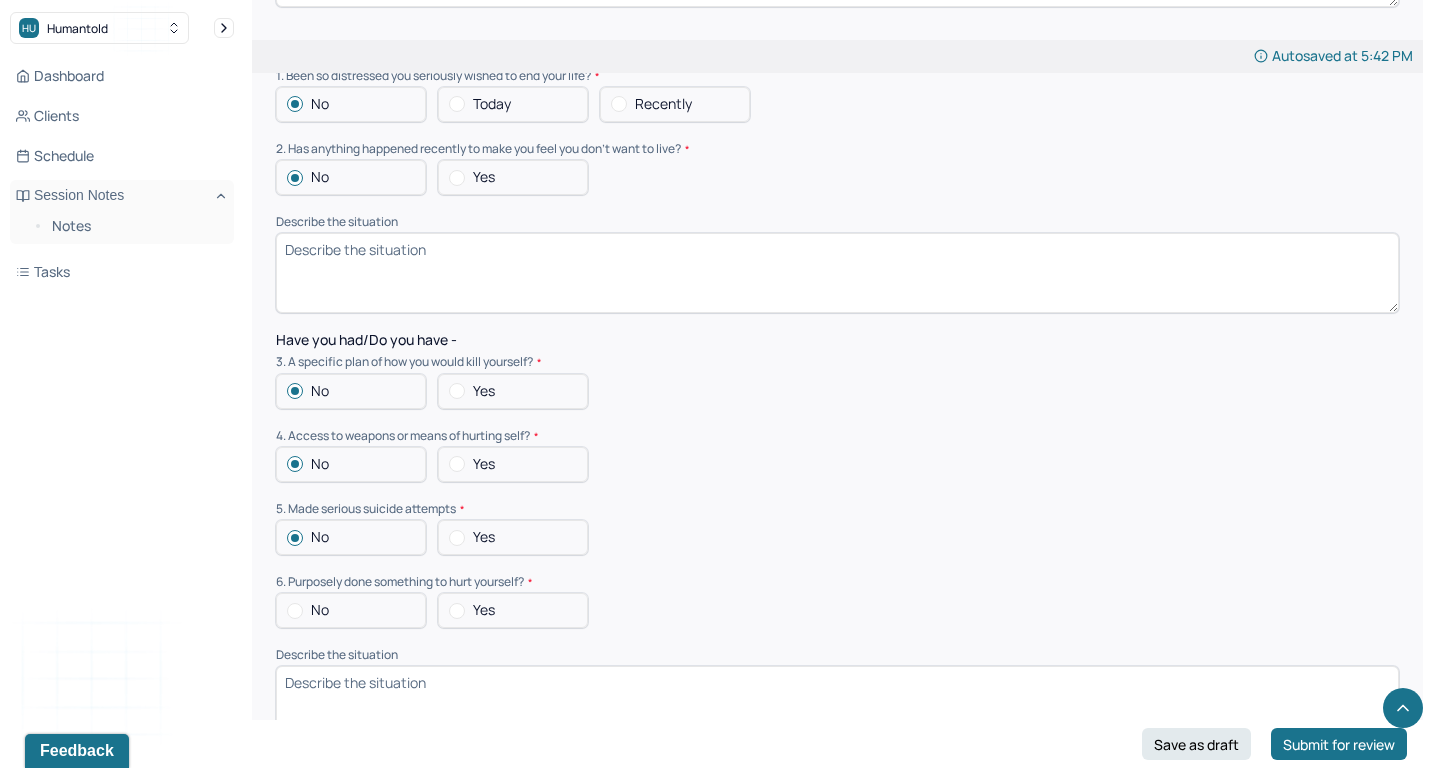 click on "No" at bounding box center [351, 610] 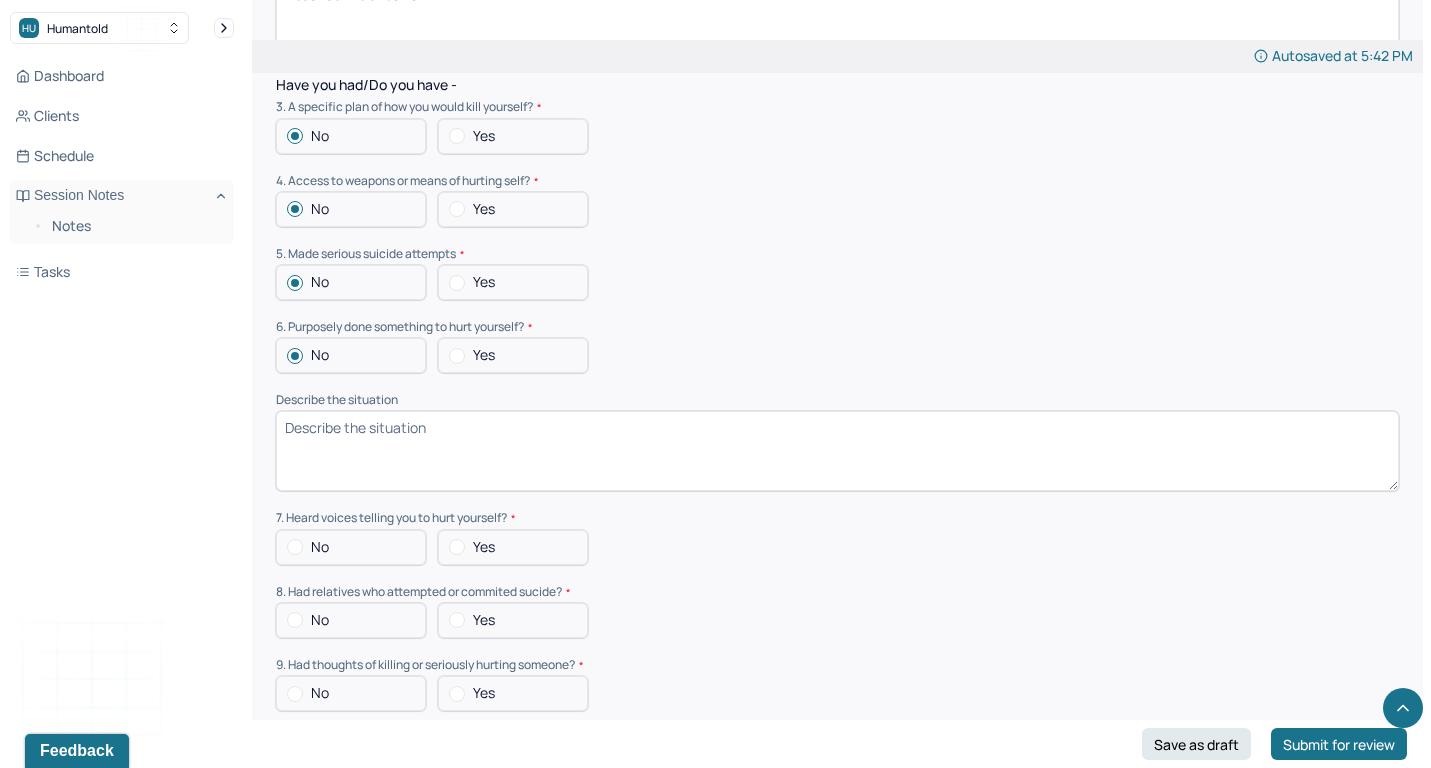 scroll, scrollTop: 5541, scrollLeft: 0, axis: vertical 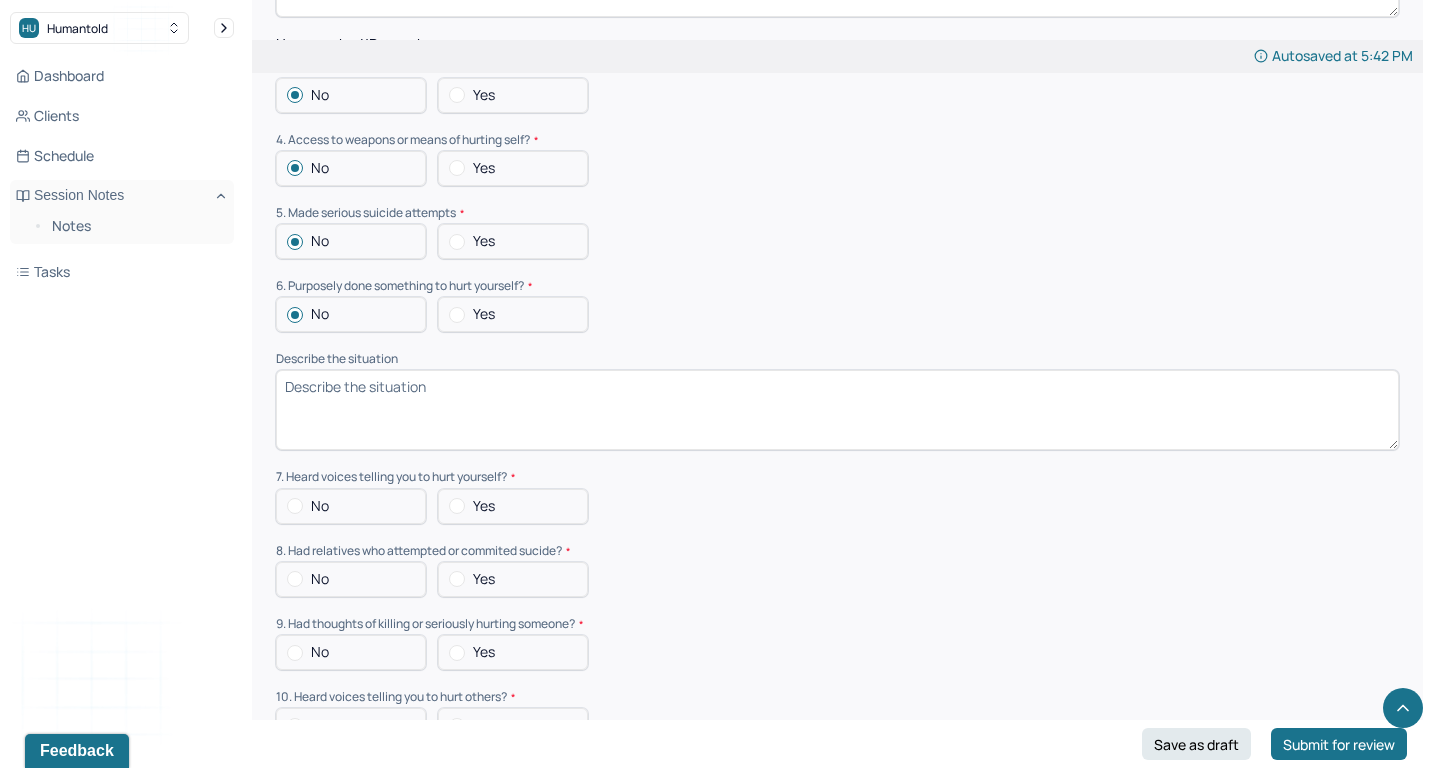 click on "No" at bounding box center [351, 506] 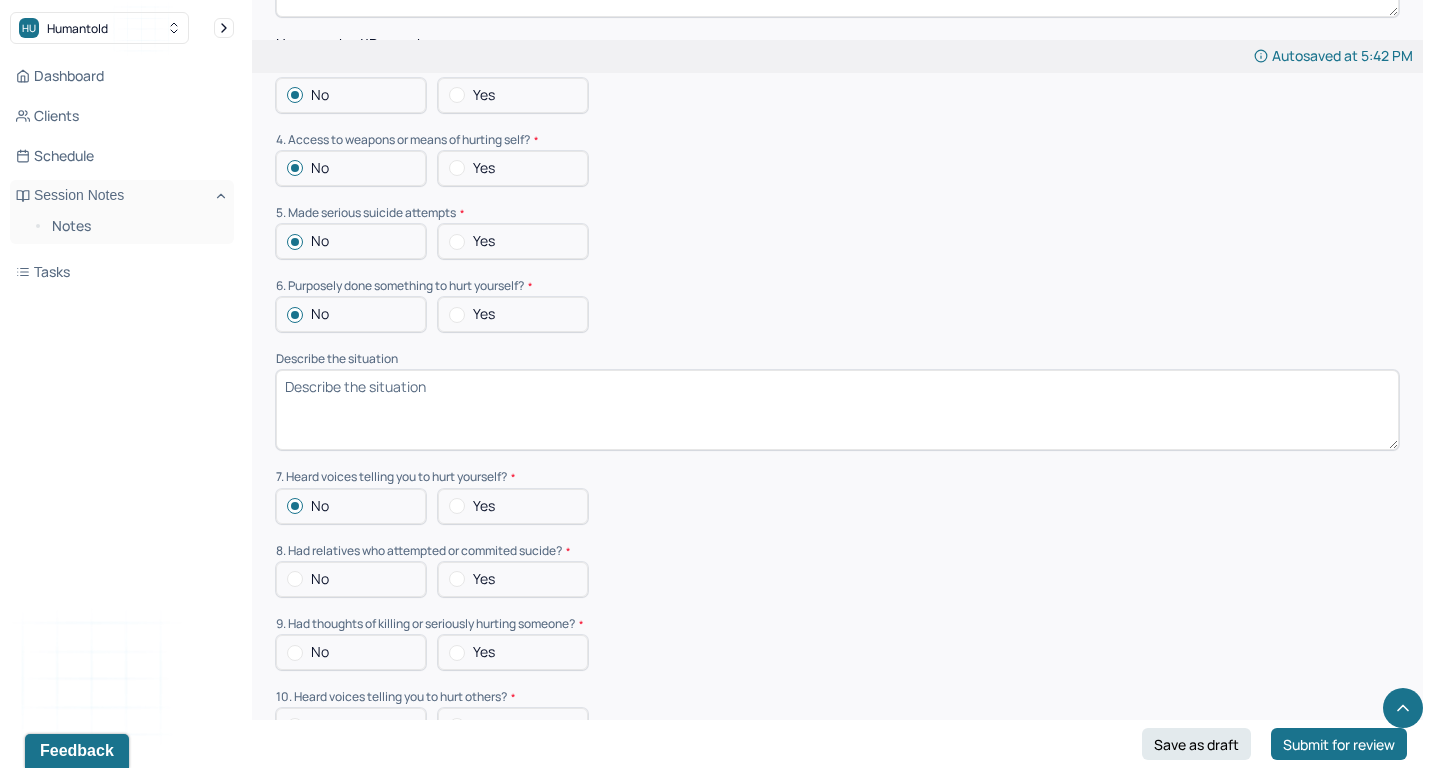 click at bounding box center [295, 579] 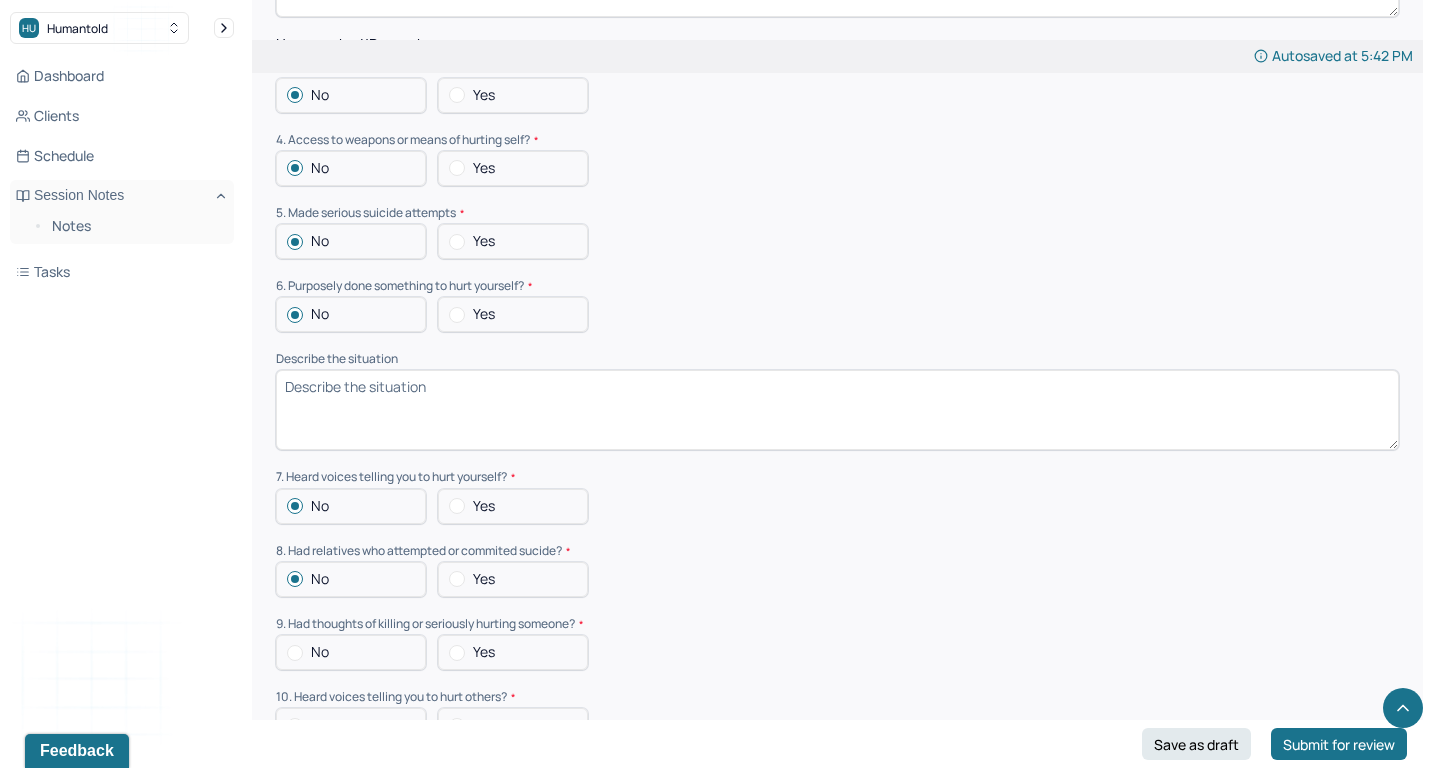 click at bounding box center (295, 653) 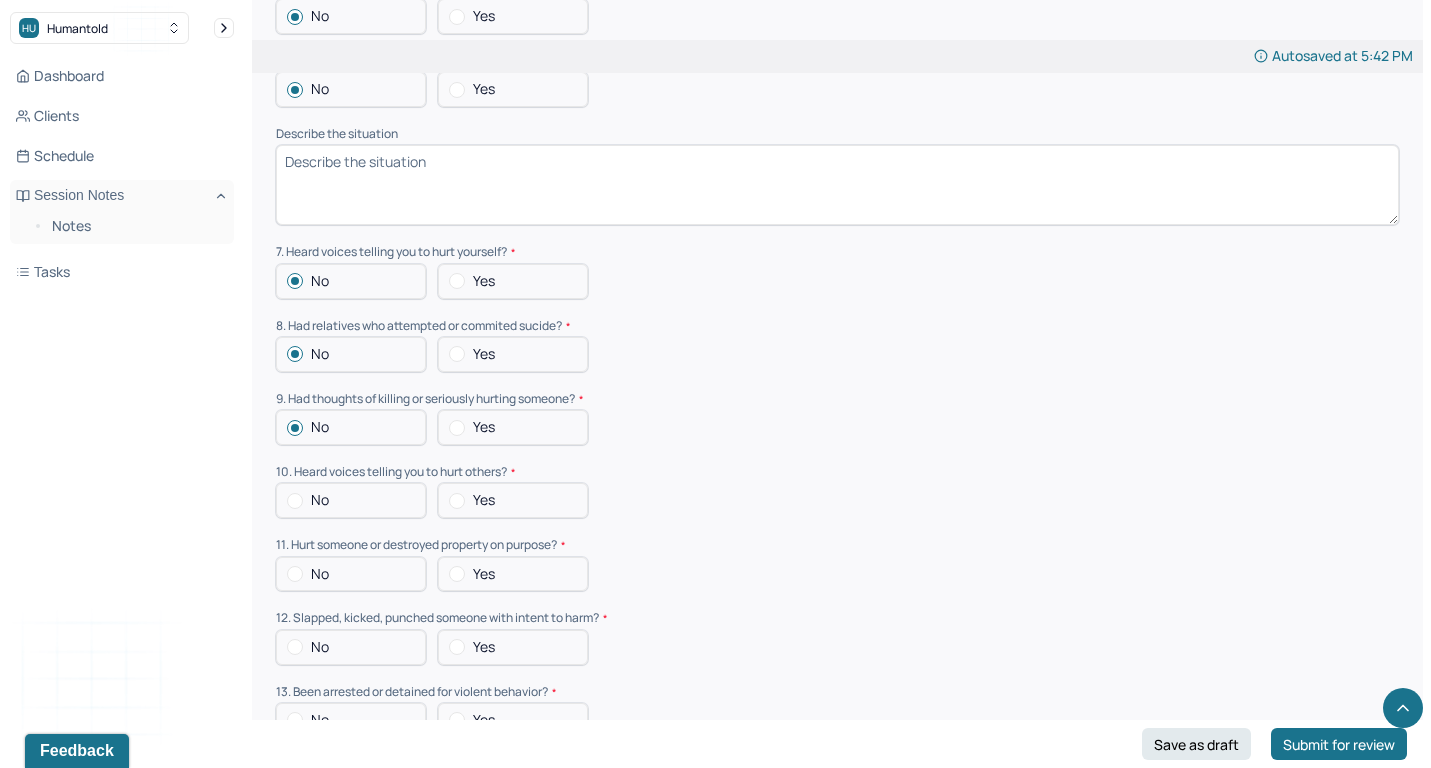 scroll, scrollTop: 5767, scrollLeft: 0, axis: vertical 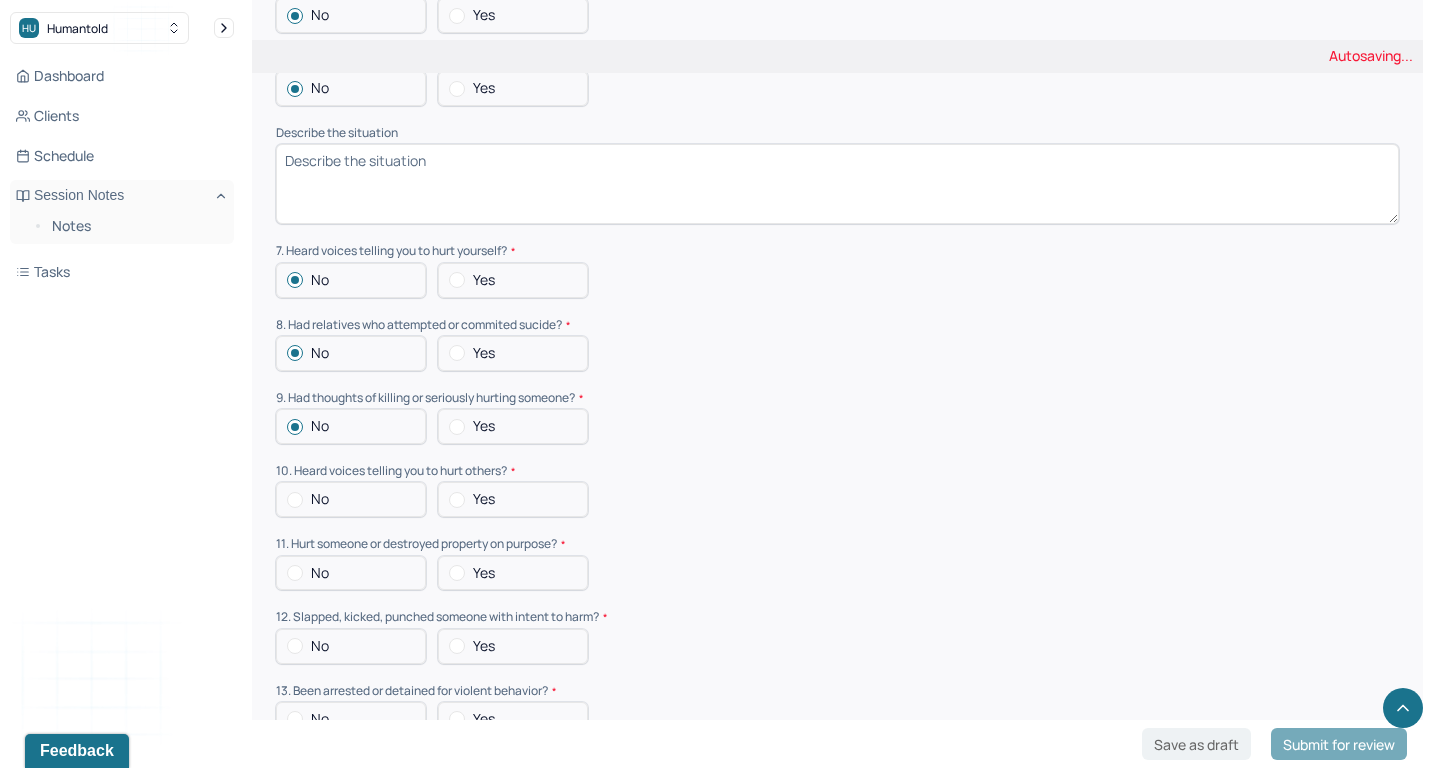 click on "No" at bounding box center [351, 499] 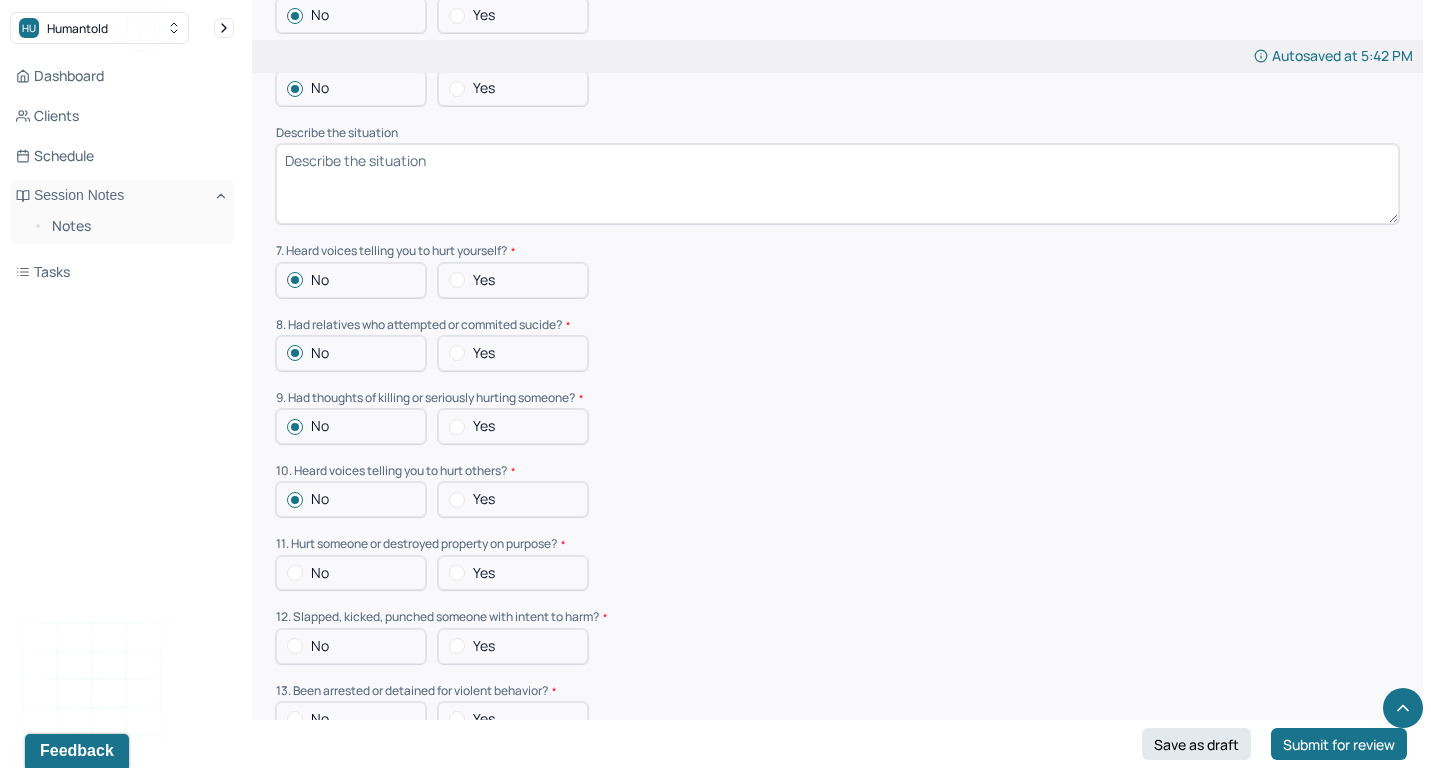 click on "No" at bounding box center (351, 573) 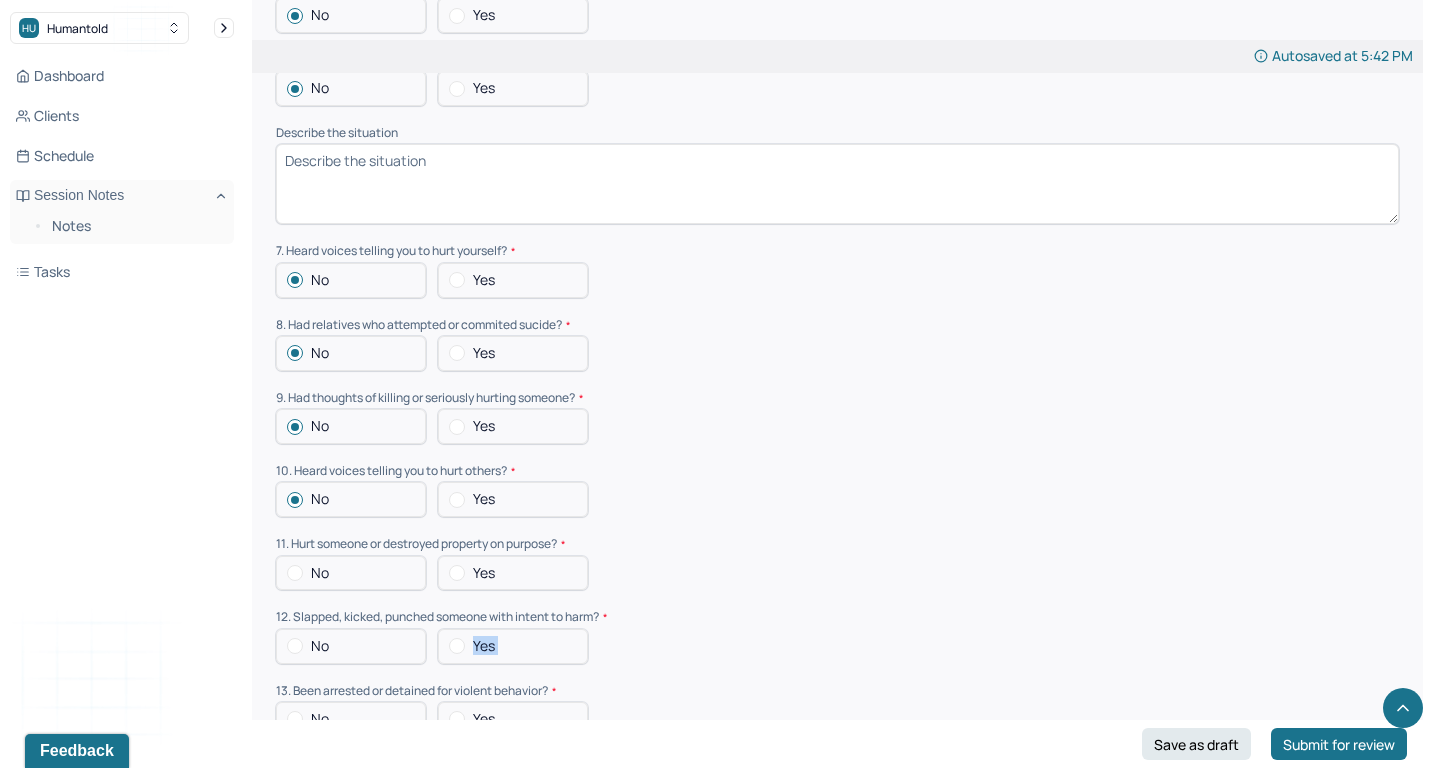 click on "Suicide risk assessment 1. Been so distressed you seriously wished to end your life? No Today Recently 2. Has anything happened recently to make you feel you don’t want to live? No Yes Describe the situation Have you had/Do you have - 3. A specific plan of how you would kill yourself? No Yes 4. Access to weapons or means of hurting self? No Yes 5. Made serious suicide attempts No Yes 6. Purposely done something to hurt yourself? No Yes Describe the situation 7. Heard voices telling you to hurt yourself? No Yes 8. Had relatives who attempted or commited sucide? No Yes 9. Had thoughts of killing or seriously hurting someone? No Yes 10. Heard voices telling you to hurt others? No Yes 11. Hurt someone or destroyed property on purpose? No Yes 12. Slapped, kicked, punched someone with intent to harm? No Yes 13. Been arrested or detained for violent behavior? No Yes 14. Been to jail for any reason? No Yes 15. Been on probation for any reason? No Yes 16. Do you have access to guns? No Yes" at bounding box center (837, 241) 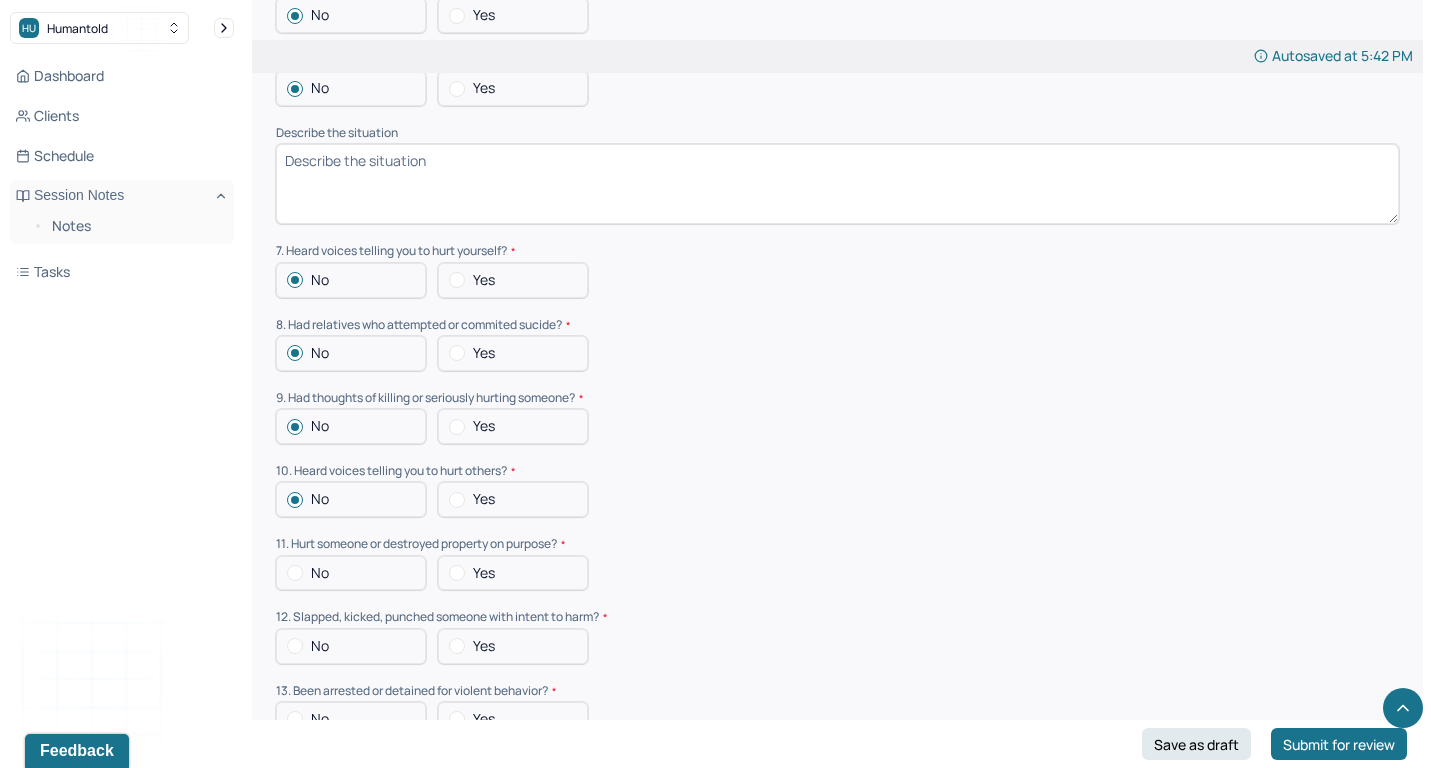 click on "No" at bounding box center (320, 573) 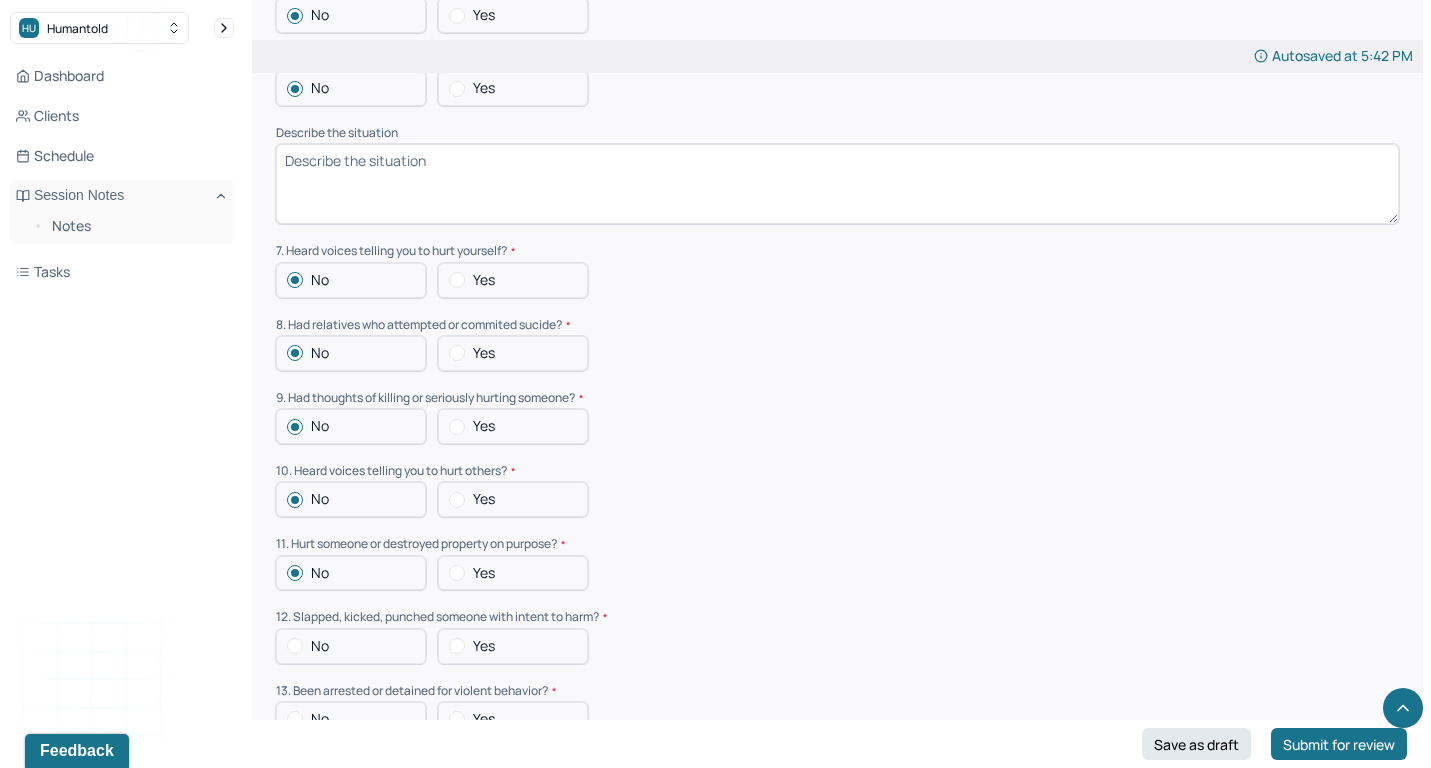 click on "No" at bounding box center (351, 646) 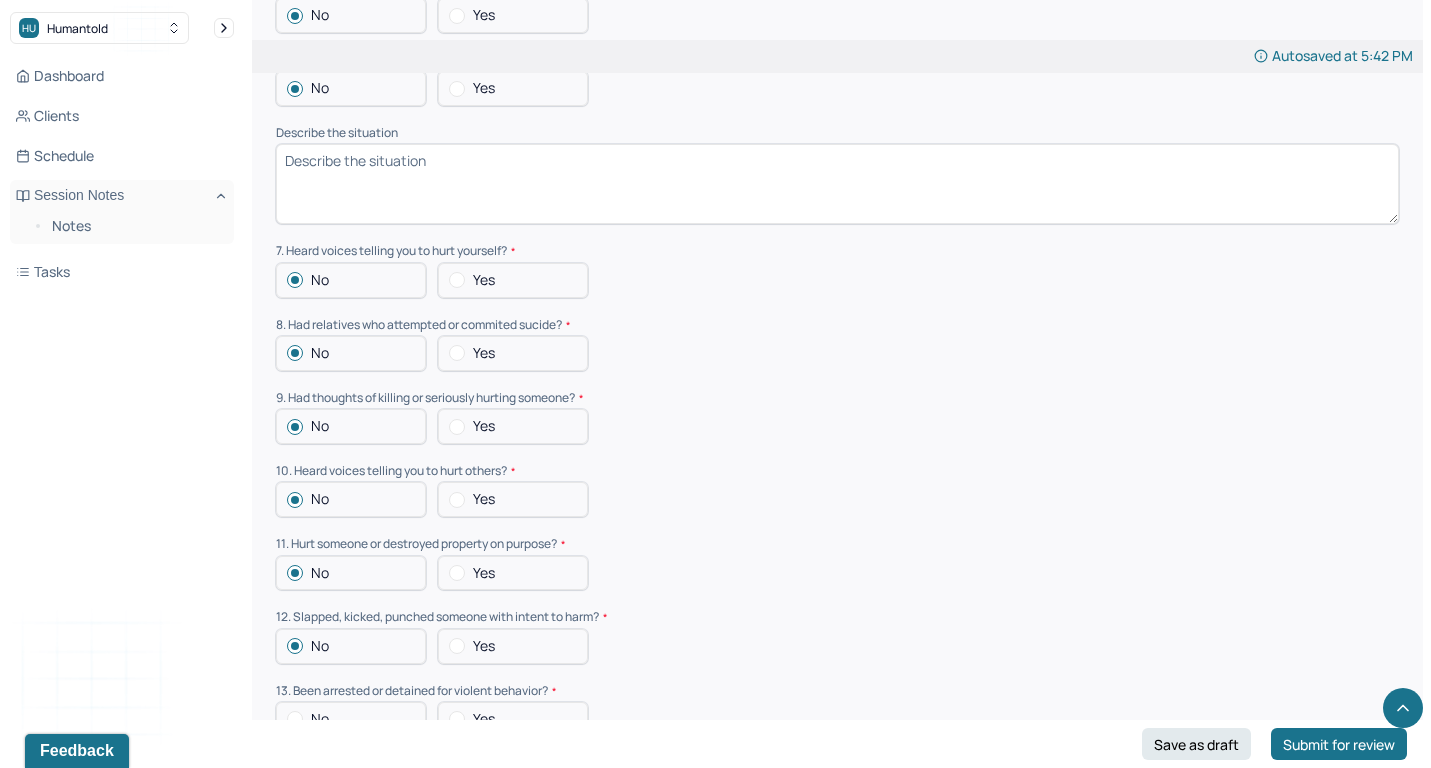click on "No" at bounding box center (351, 719) 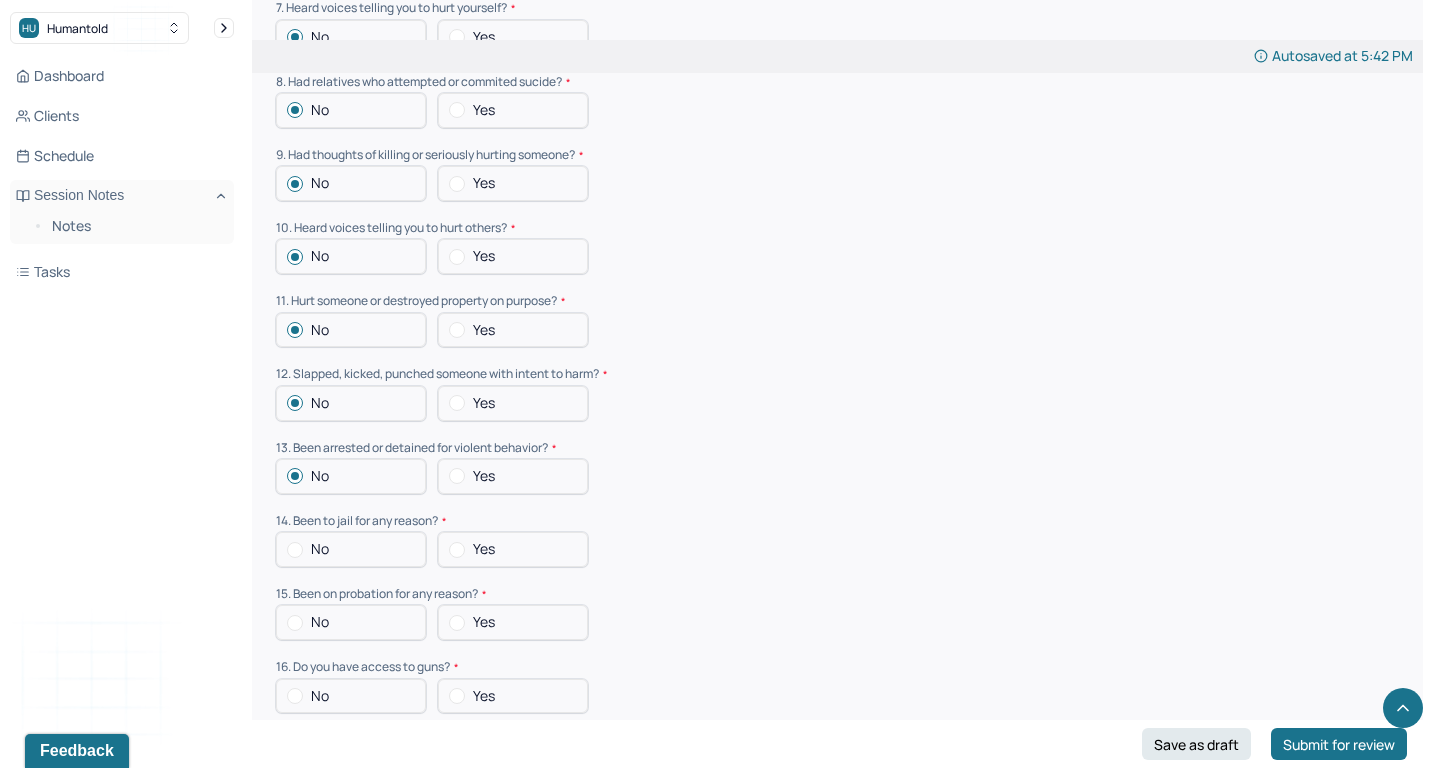 scroll, scrollTop: 6012, scrollLeft: 0, axis: vertical 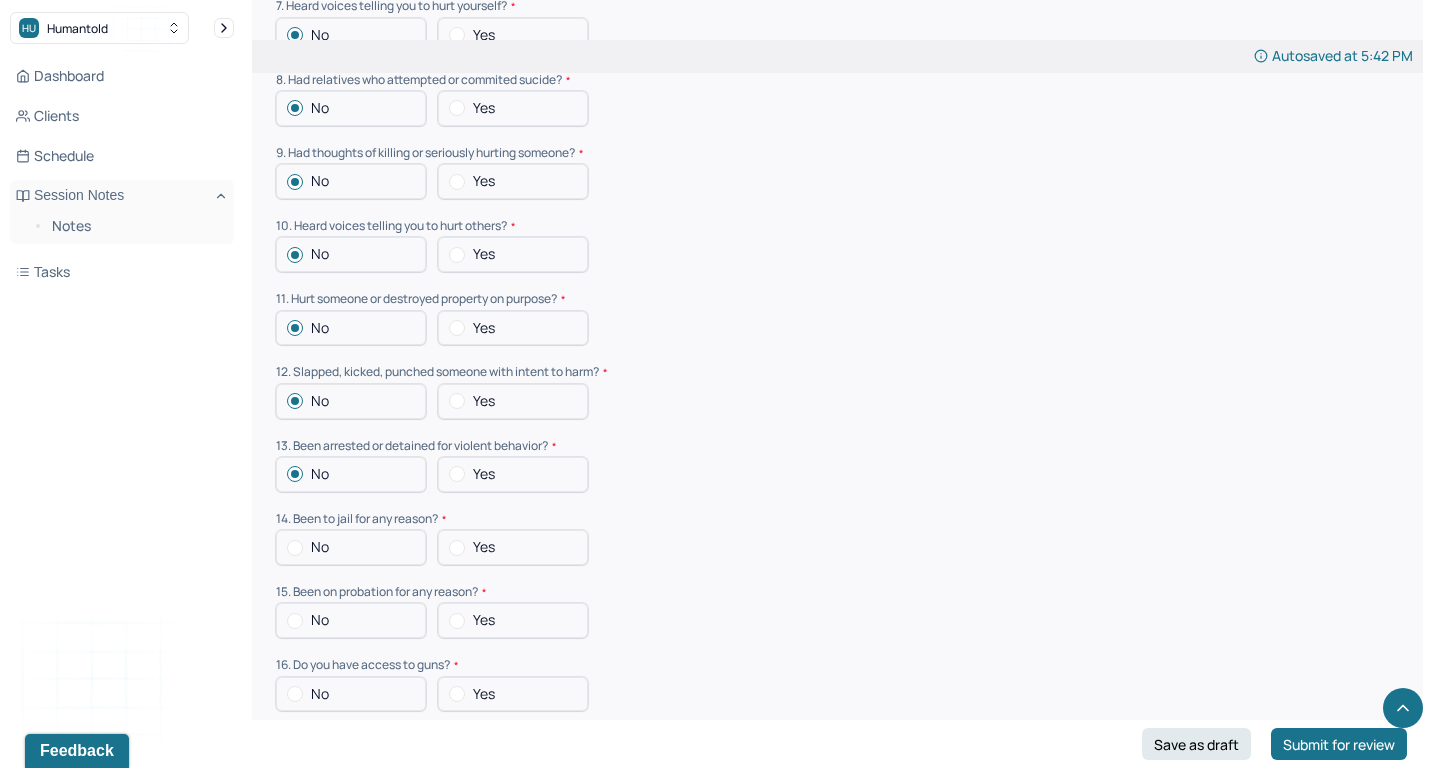 click on "No" at bounding box center [351, 547] 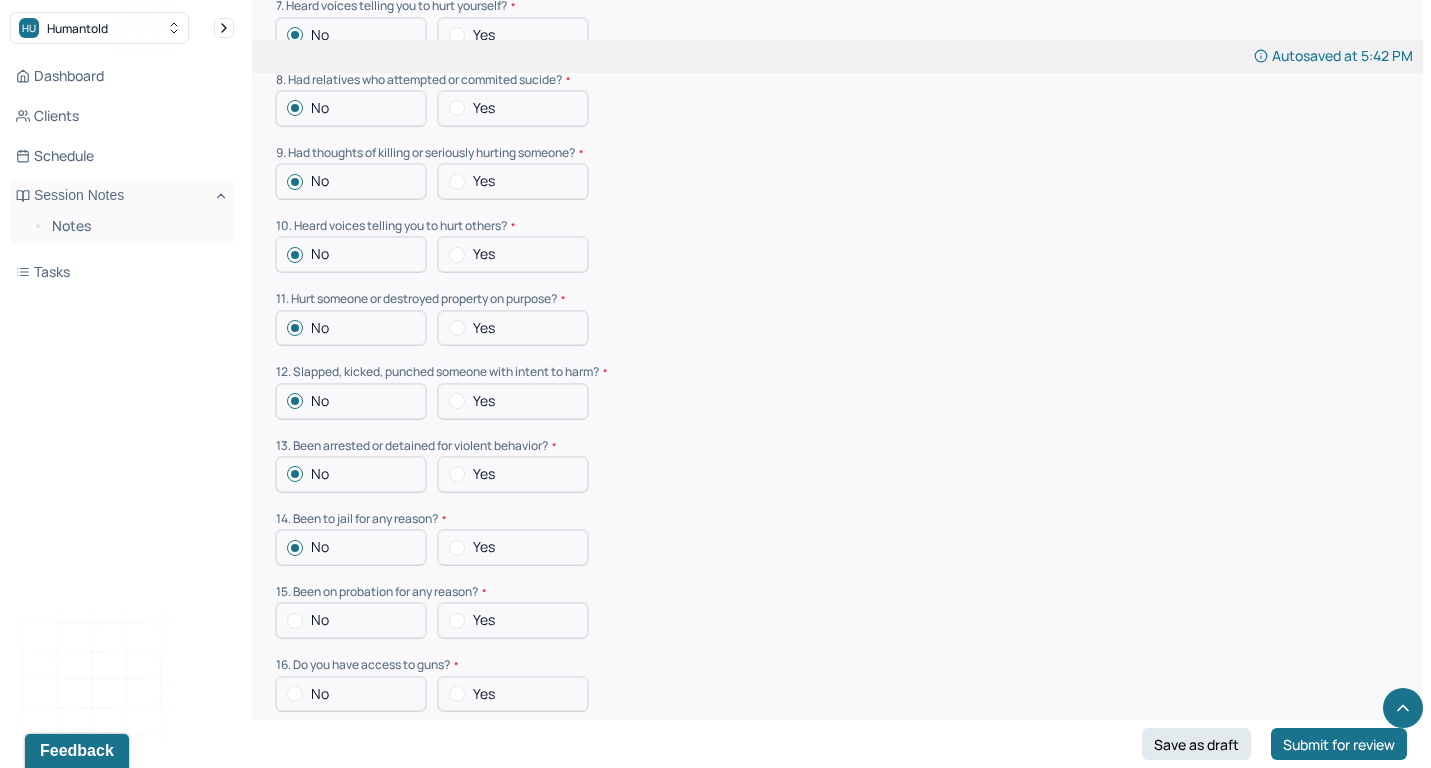 click on "No" at bounding box center (351, 620) 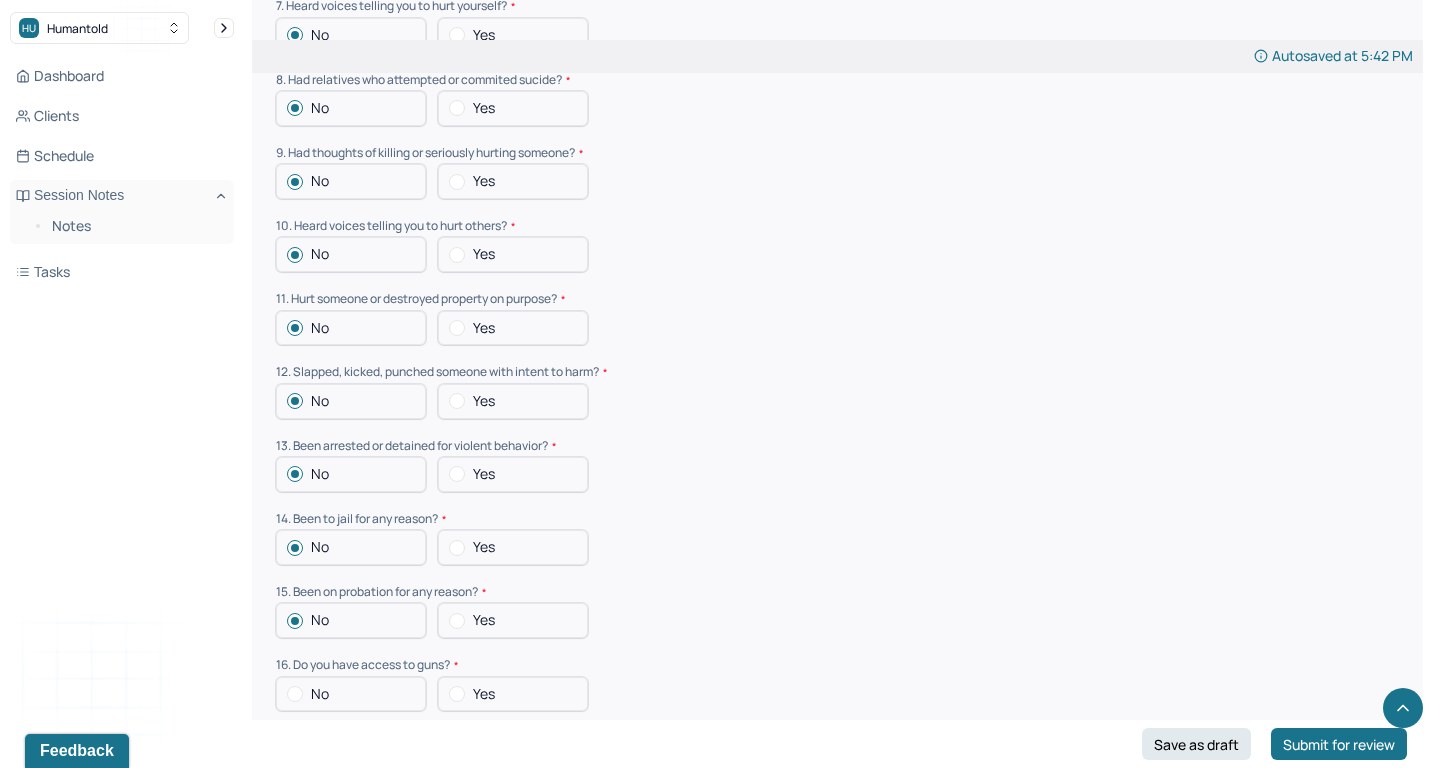 click on "No" at bounding box center (320, 694) 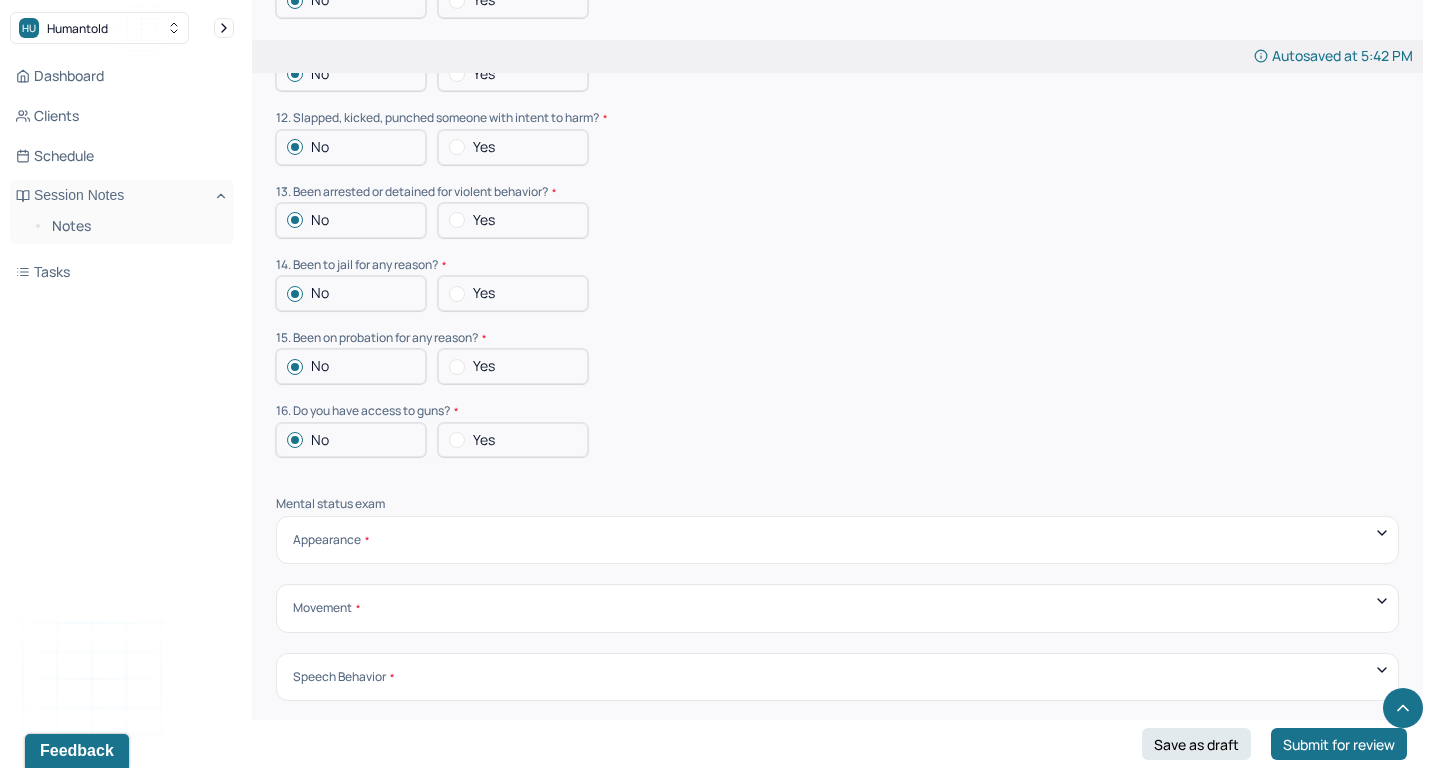scroll, scrollTop: 6349, scrollLeft: 0, axis: vertical 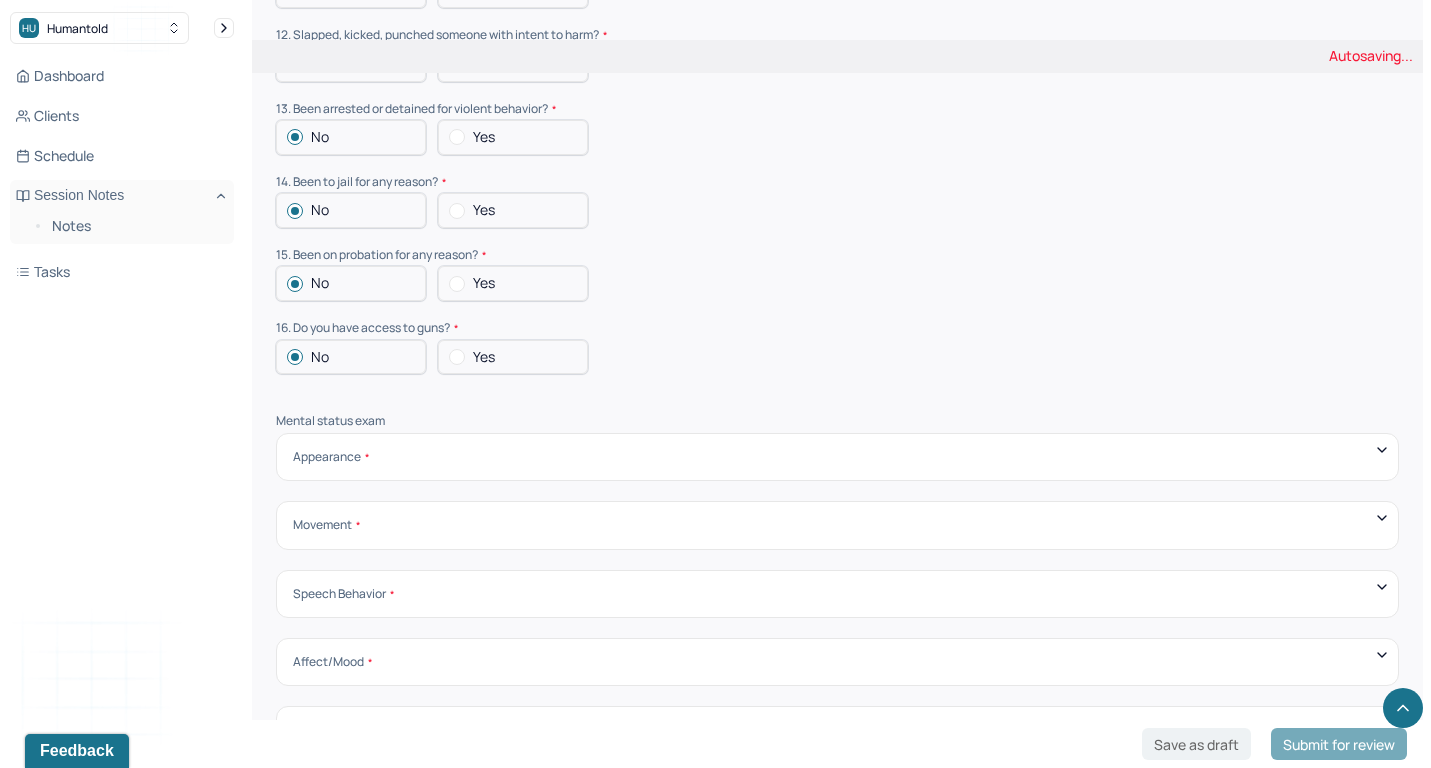 click on "Appearance Neat Unkempt Thin Average Overweight Pale Tanned" at bounding box center [837, 457] 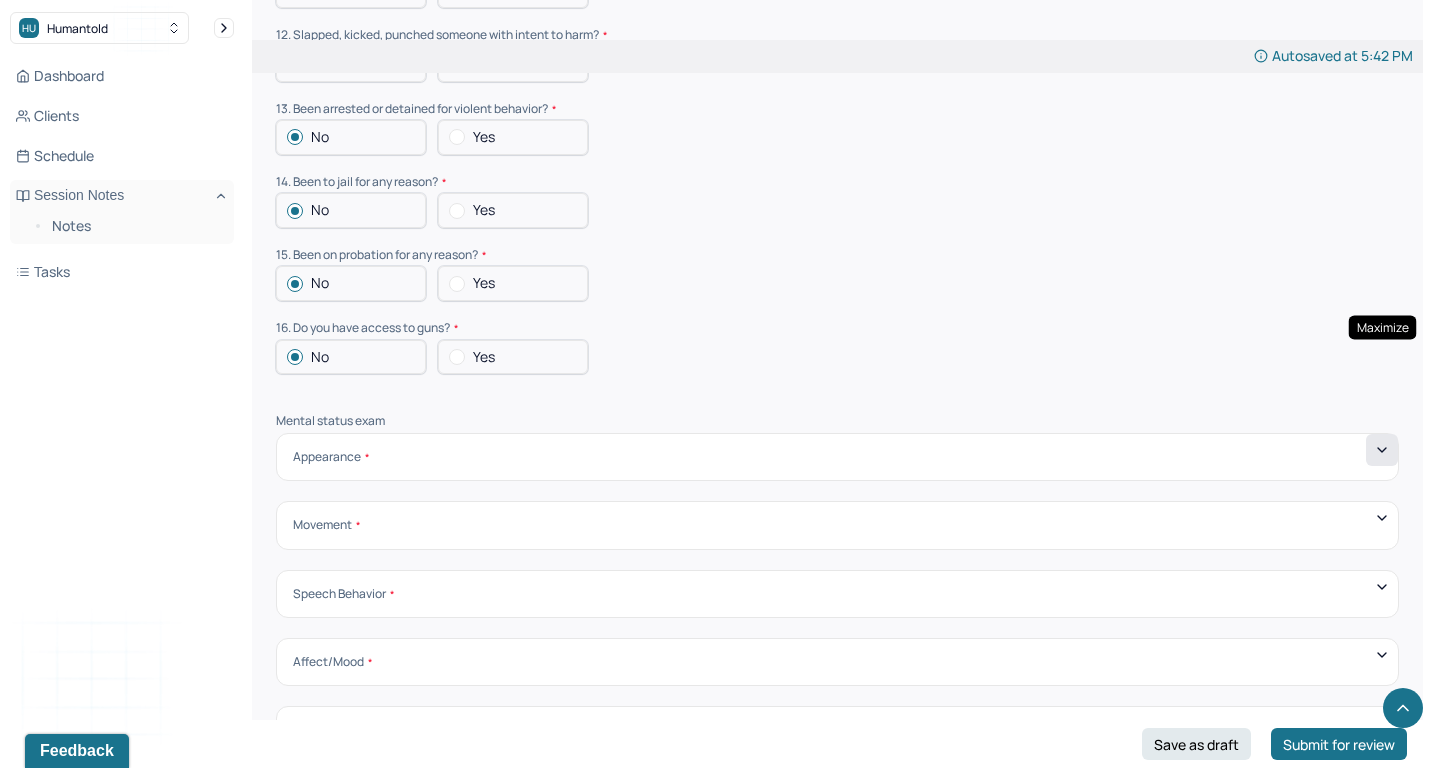 click 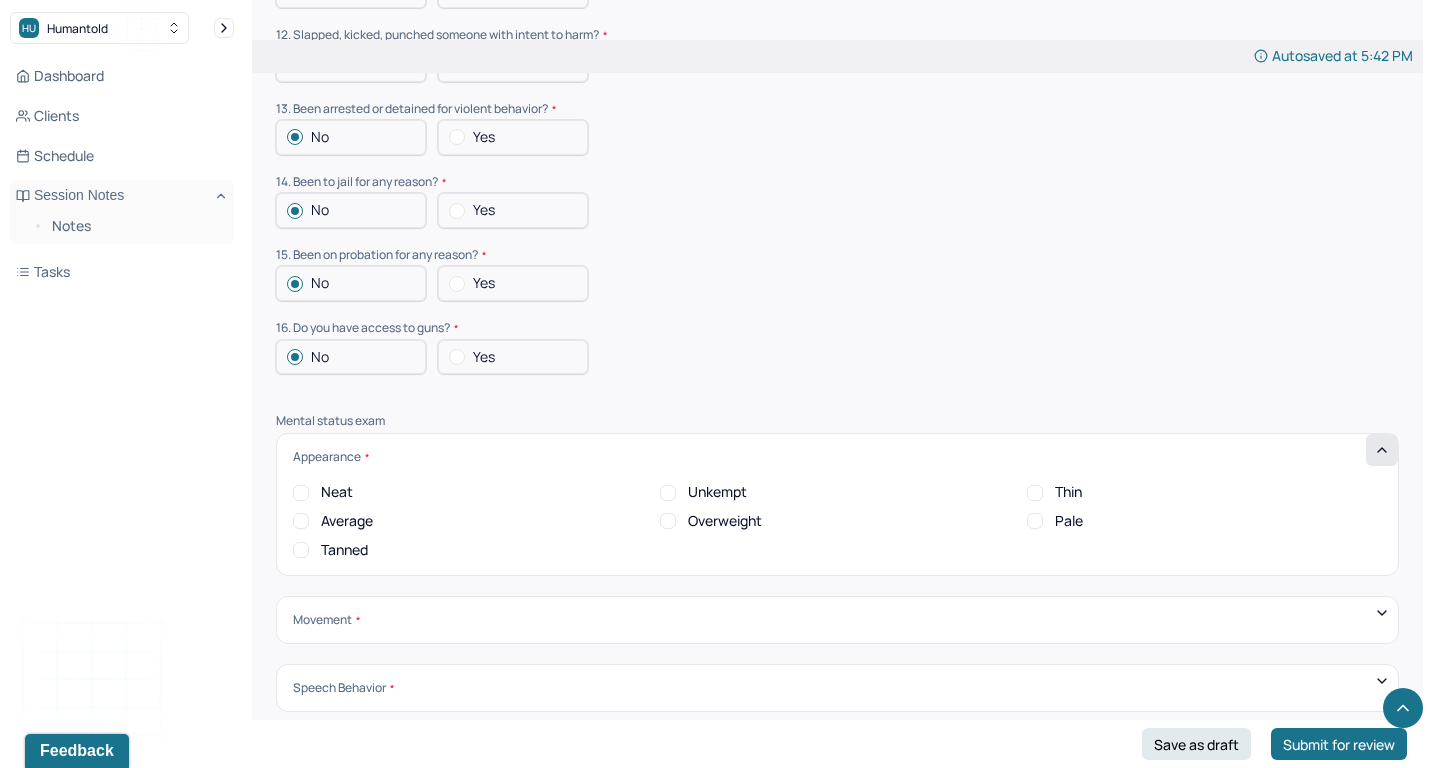 click on "Average" at bounding box center (347, 521) 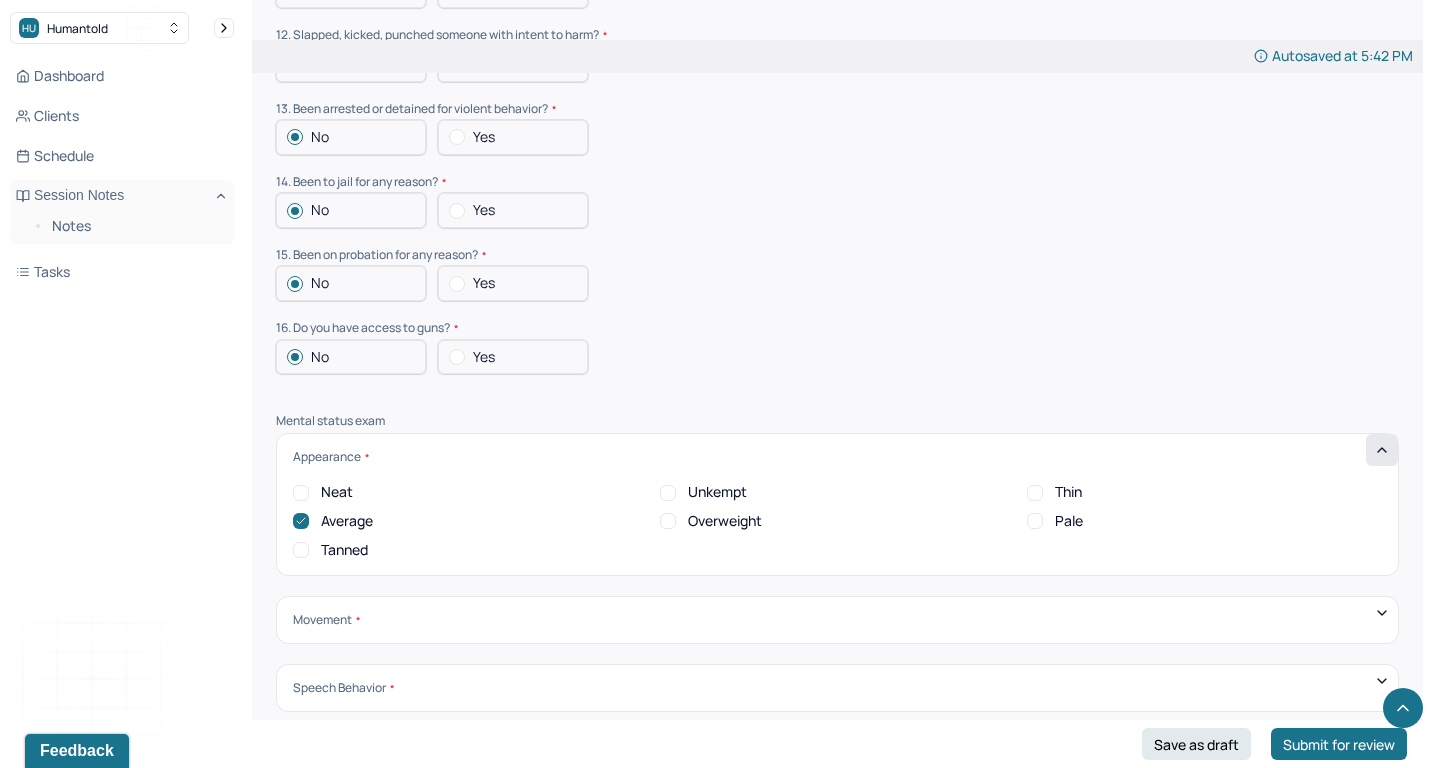 click on "Tanned" at bounding box center [344, 550] 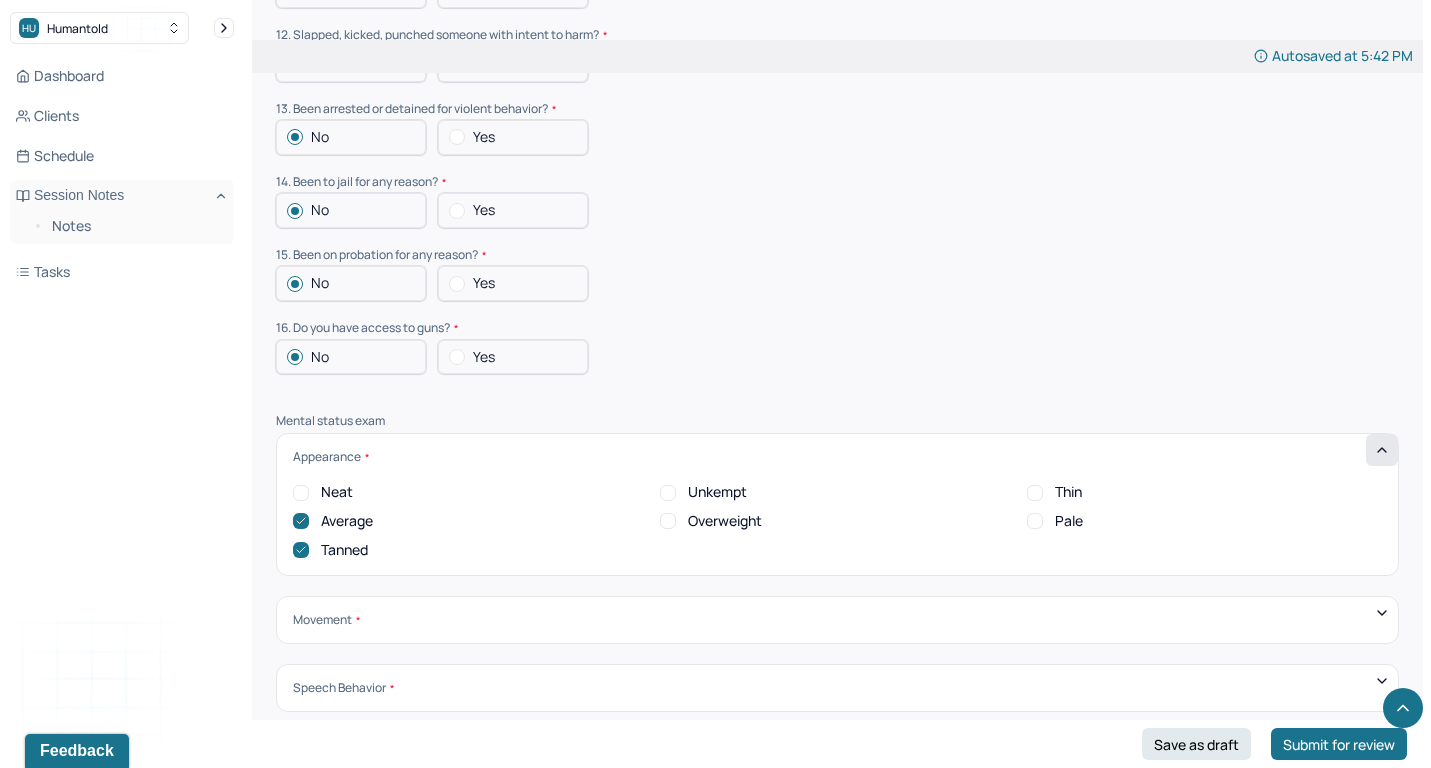 click on "Tanned" at bounding box center (344, 550) 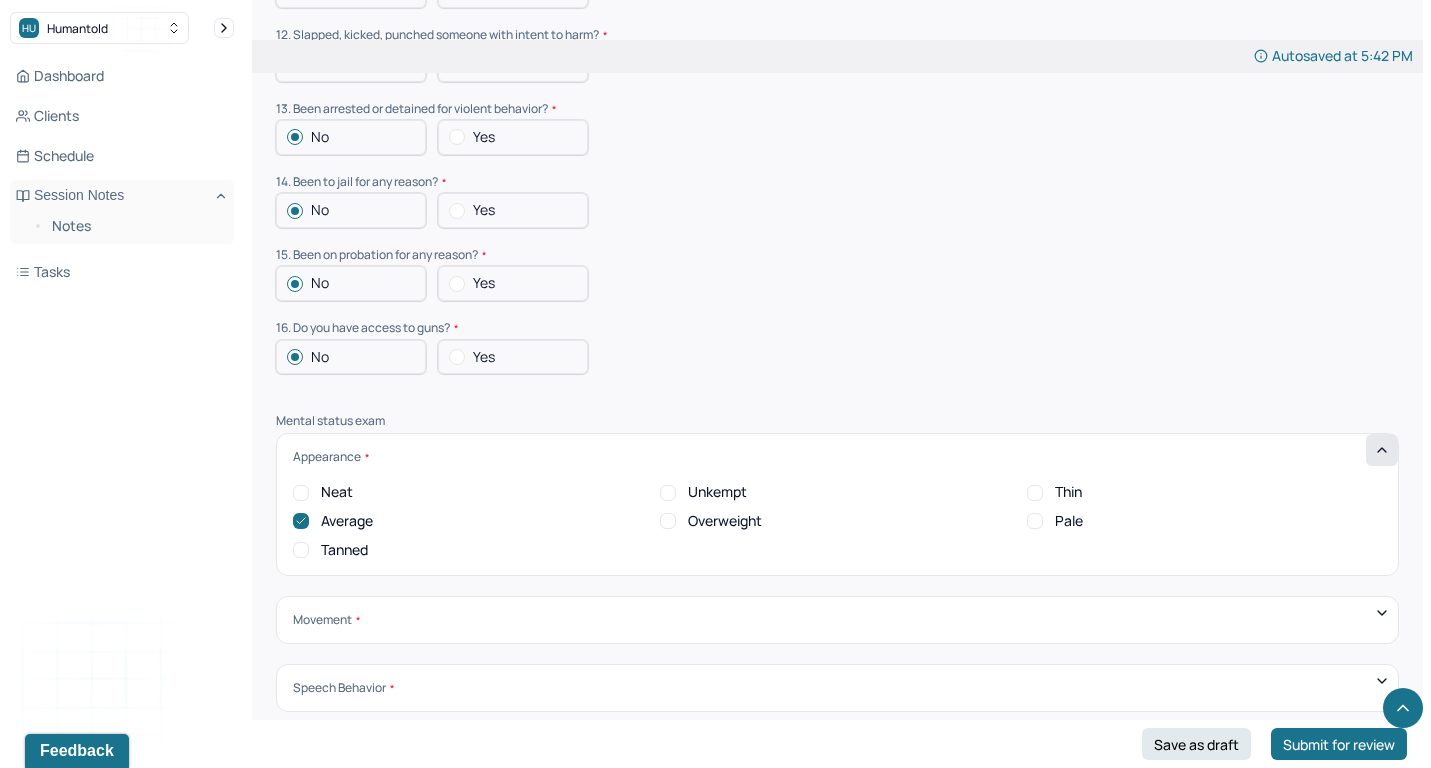 click on "Neat" at bounding box center (337, 492) 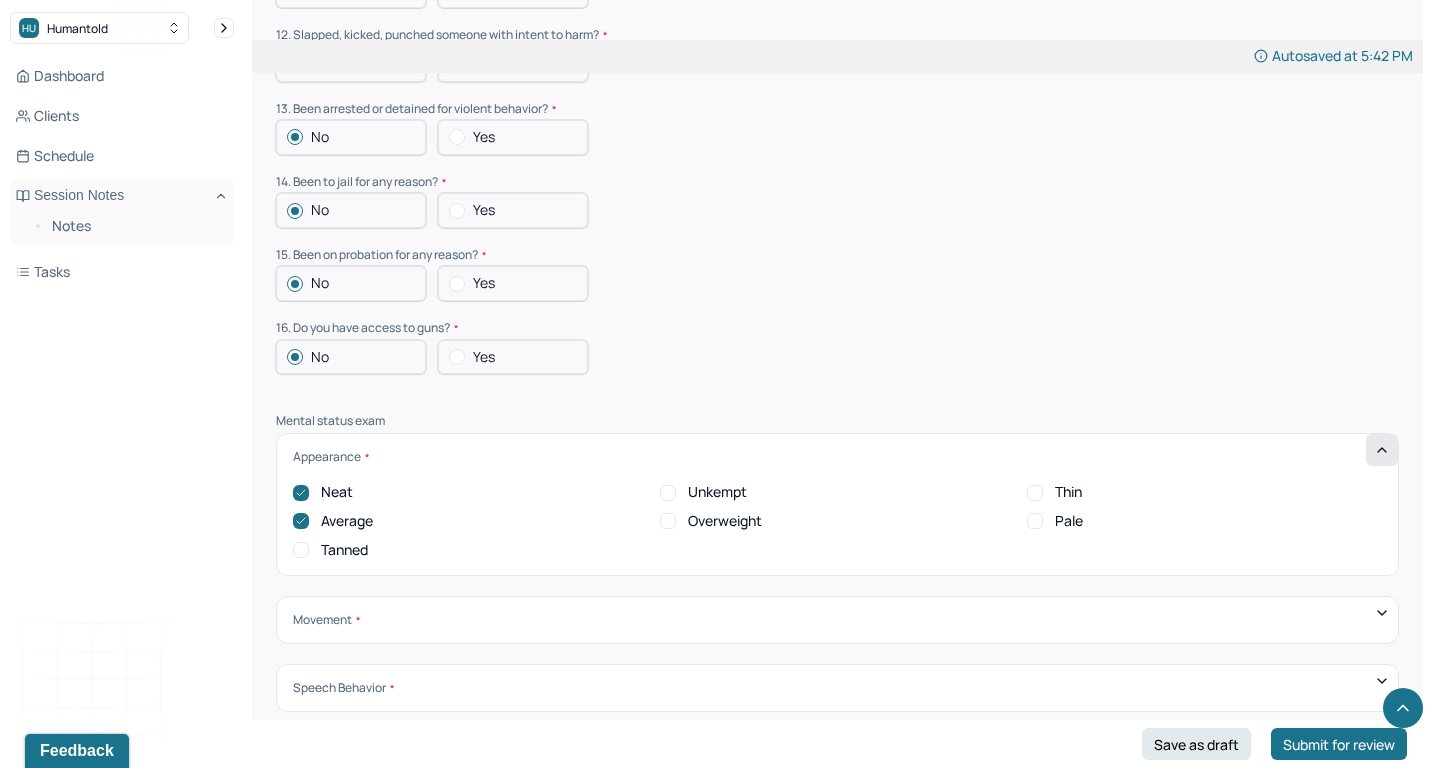 click on "Movement" at bounding box center (837, 620) 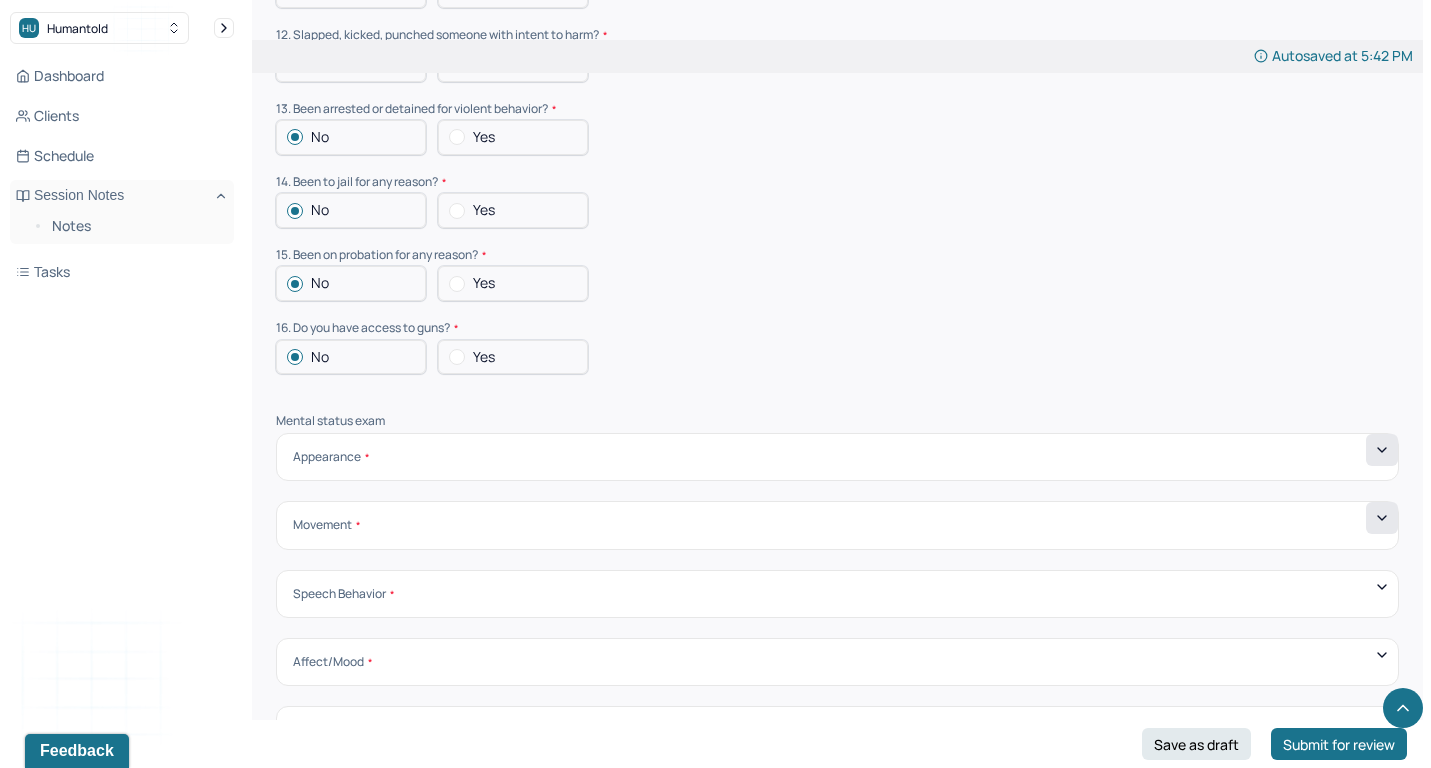 click 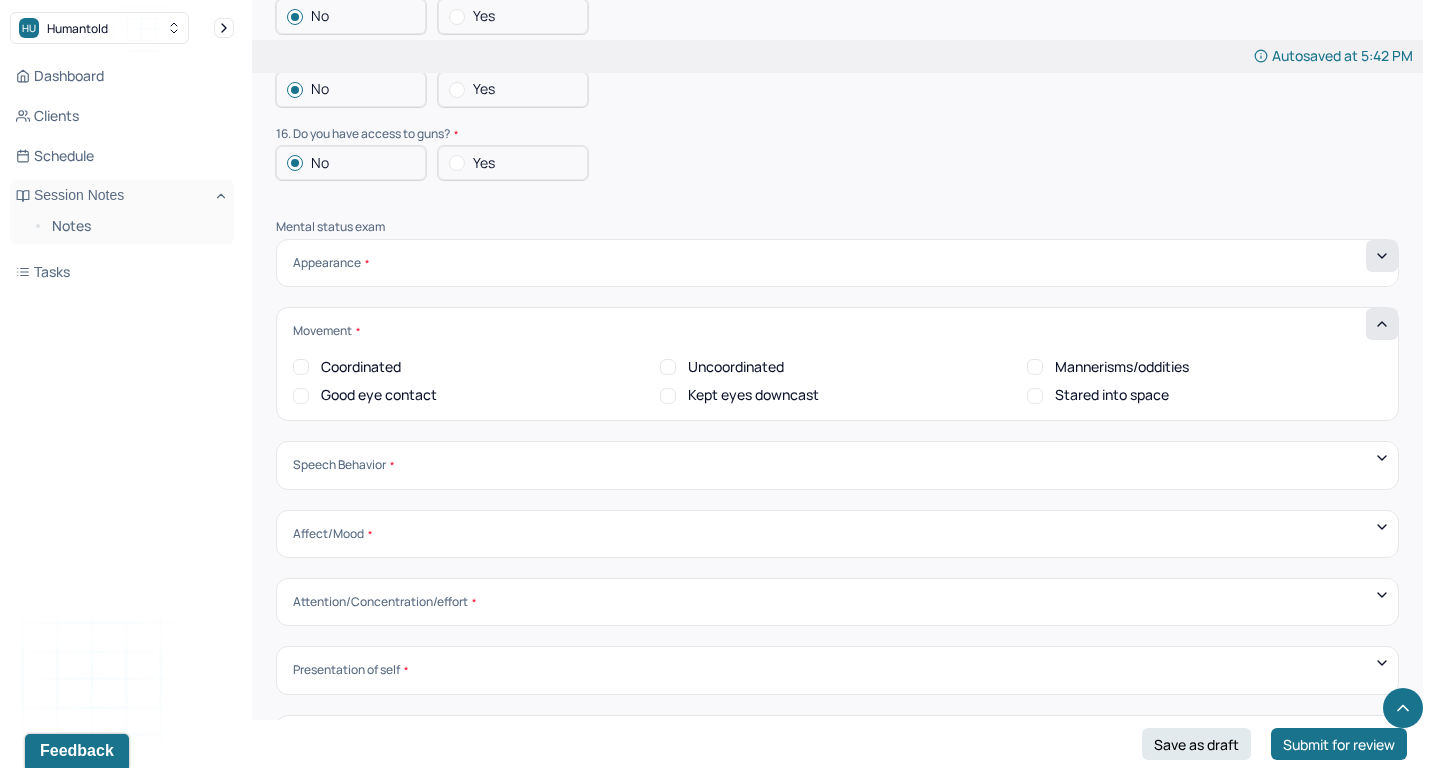 scroll, scrollTop: 6604, scrollLeft: 0, axis: vertical 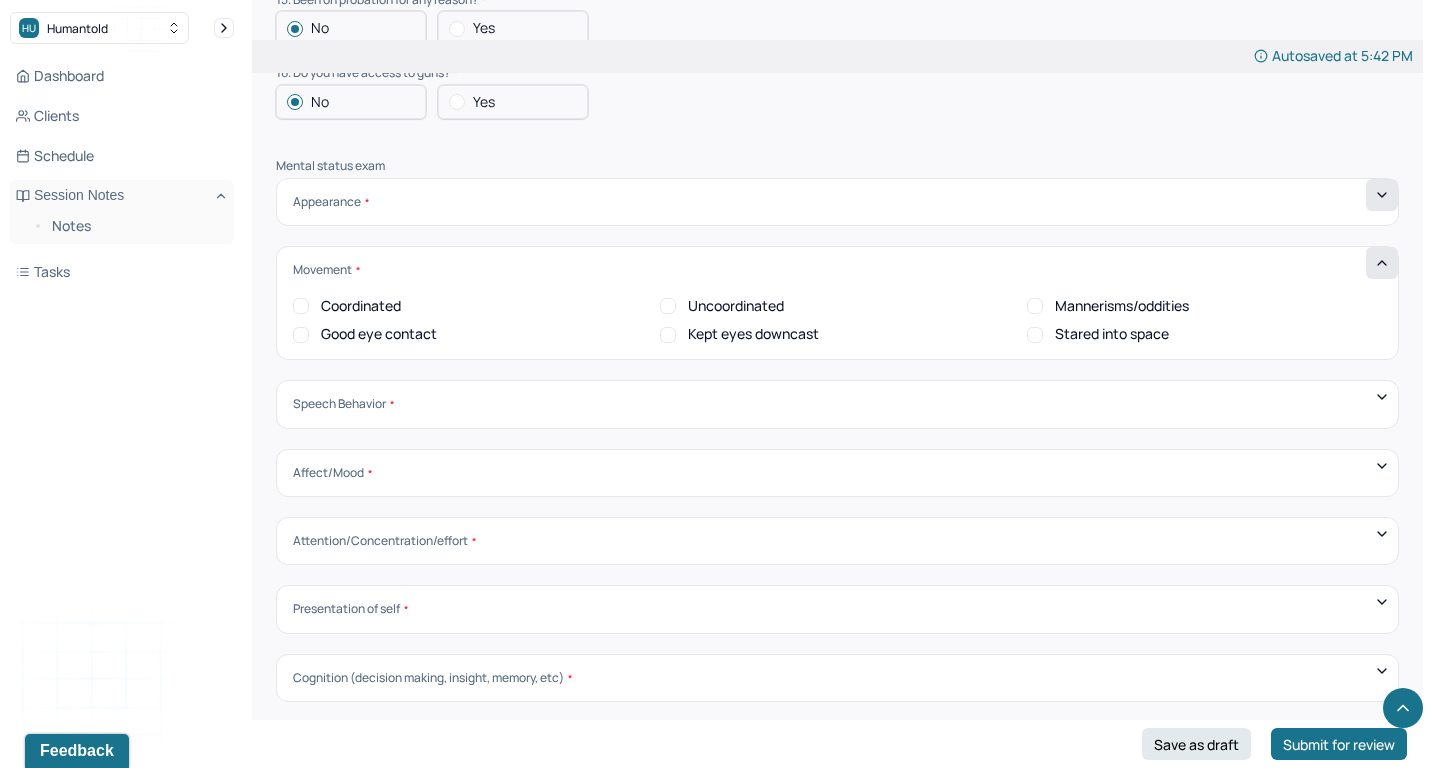 click on "Coordinated" at bounding box center (361, 306) 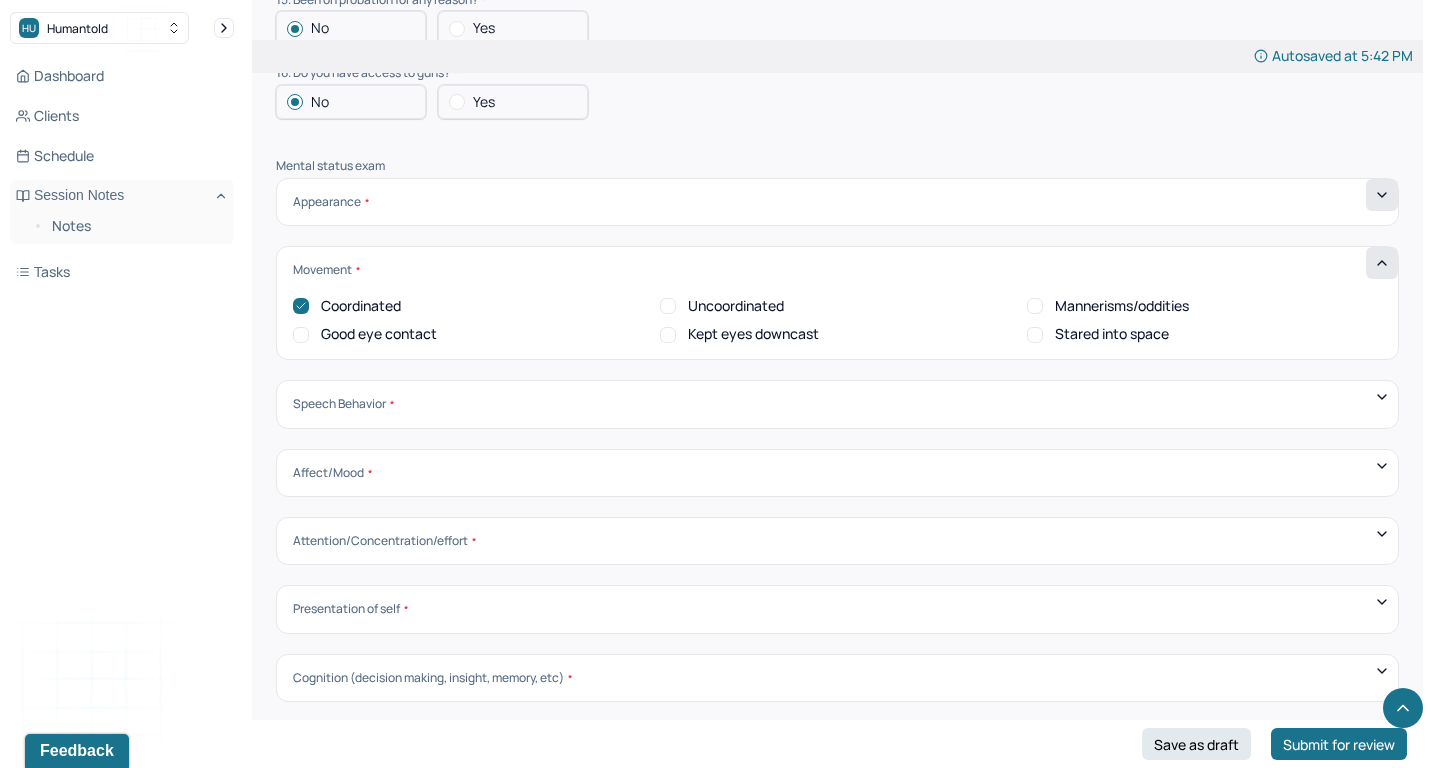 click on "Movement Coordinated Uncoordinated Mannerisms/oddities Good eye contact Kept eyes downcast Stared into space" at bounding box center (837, 303) 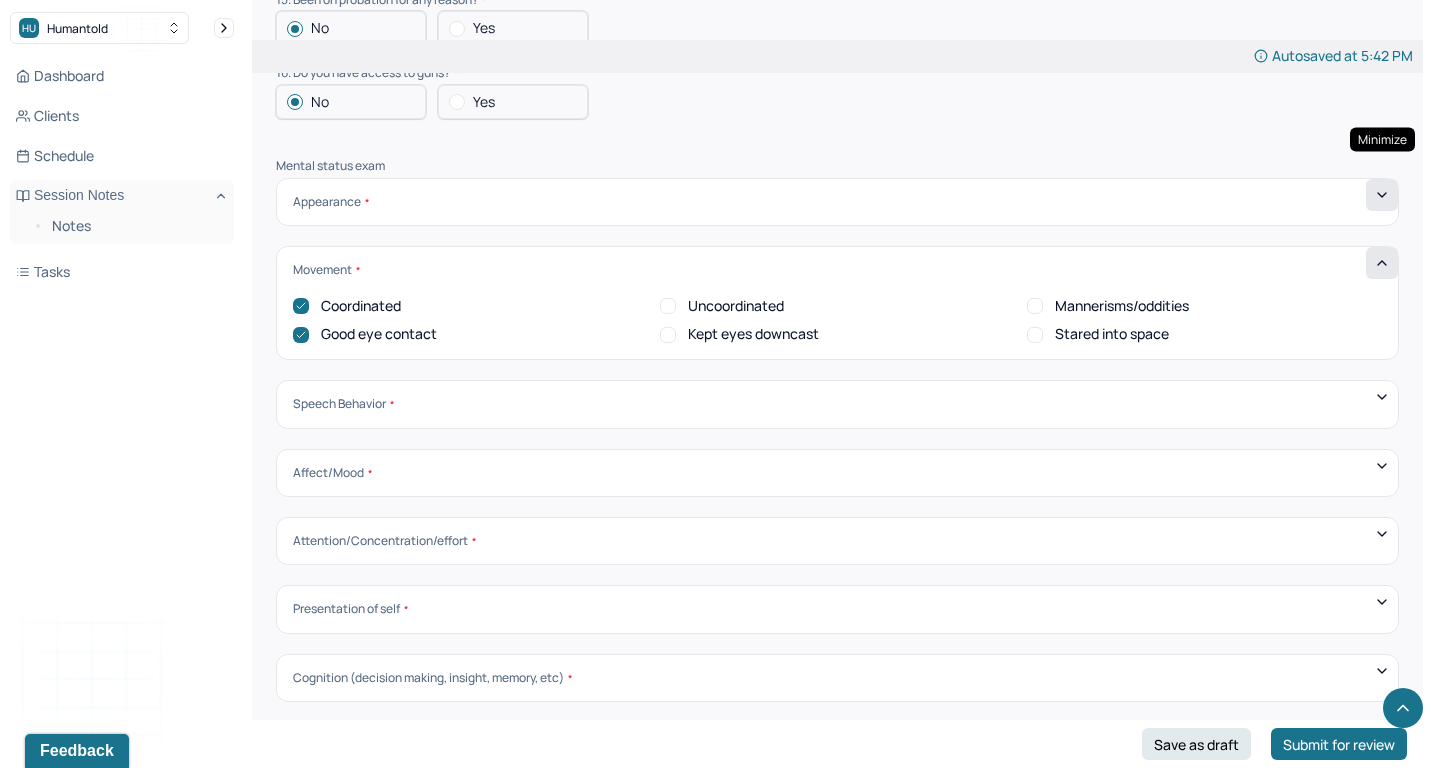 click at bounding box center [1382, 263] 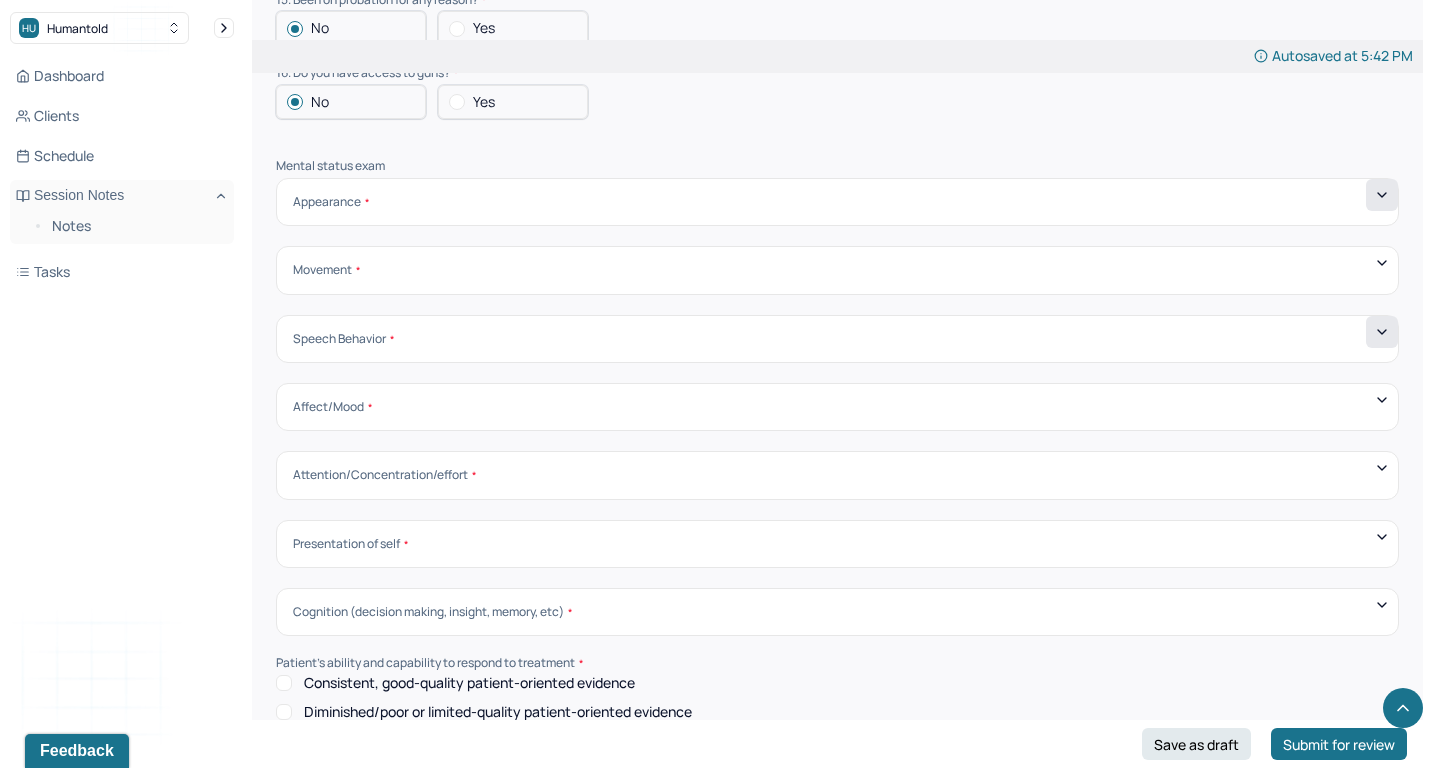 click at bounding box center [1382, 332] 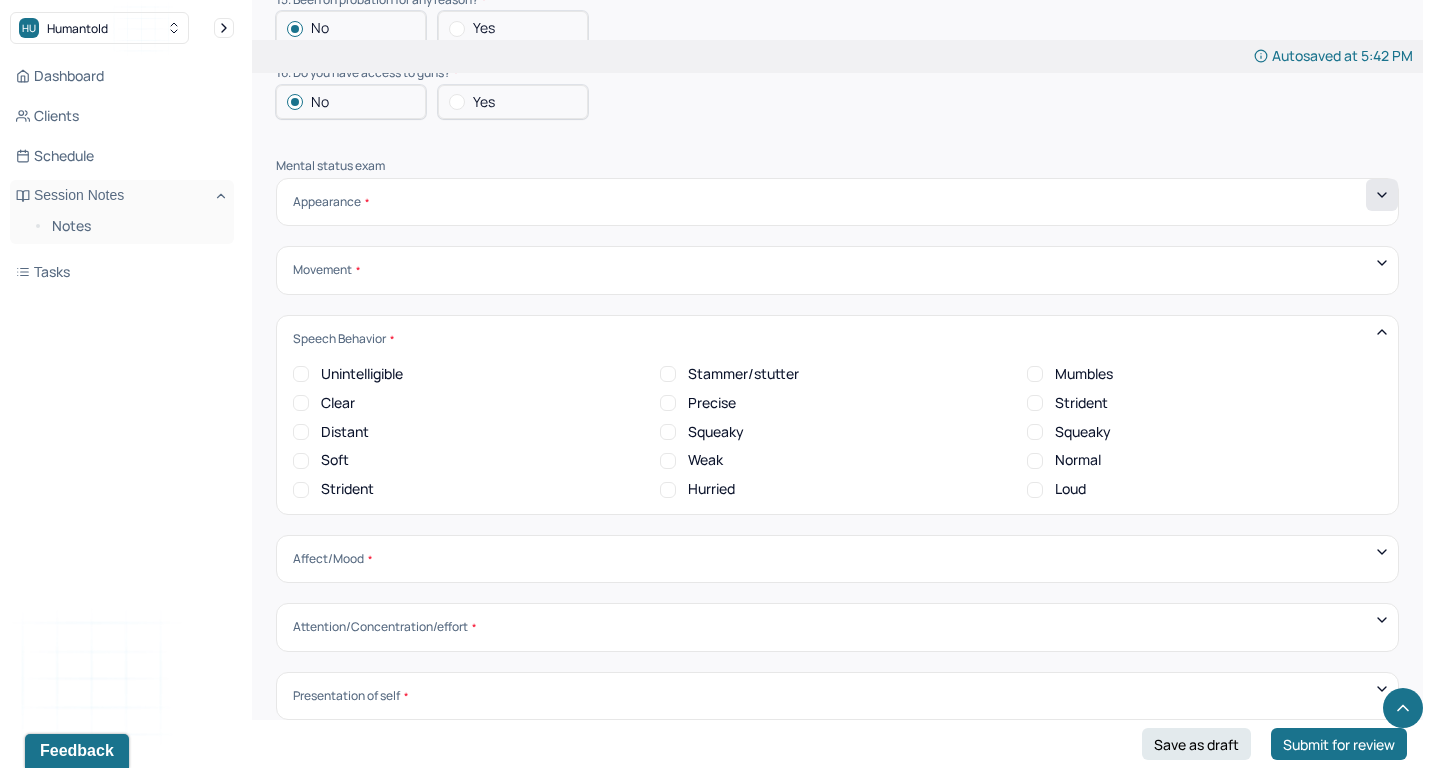 click on "Clear" at bounding box center [338, 403] 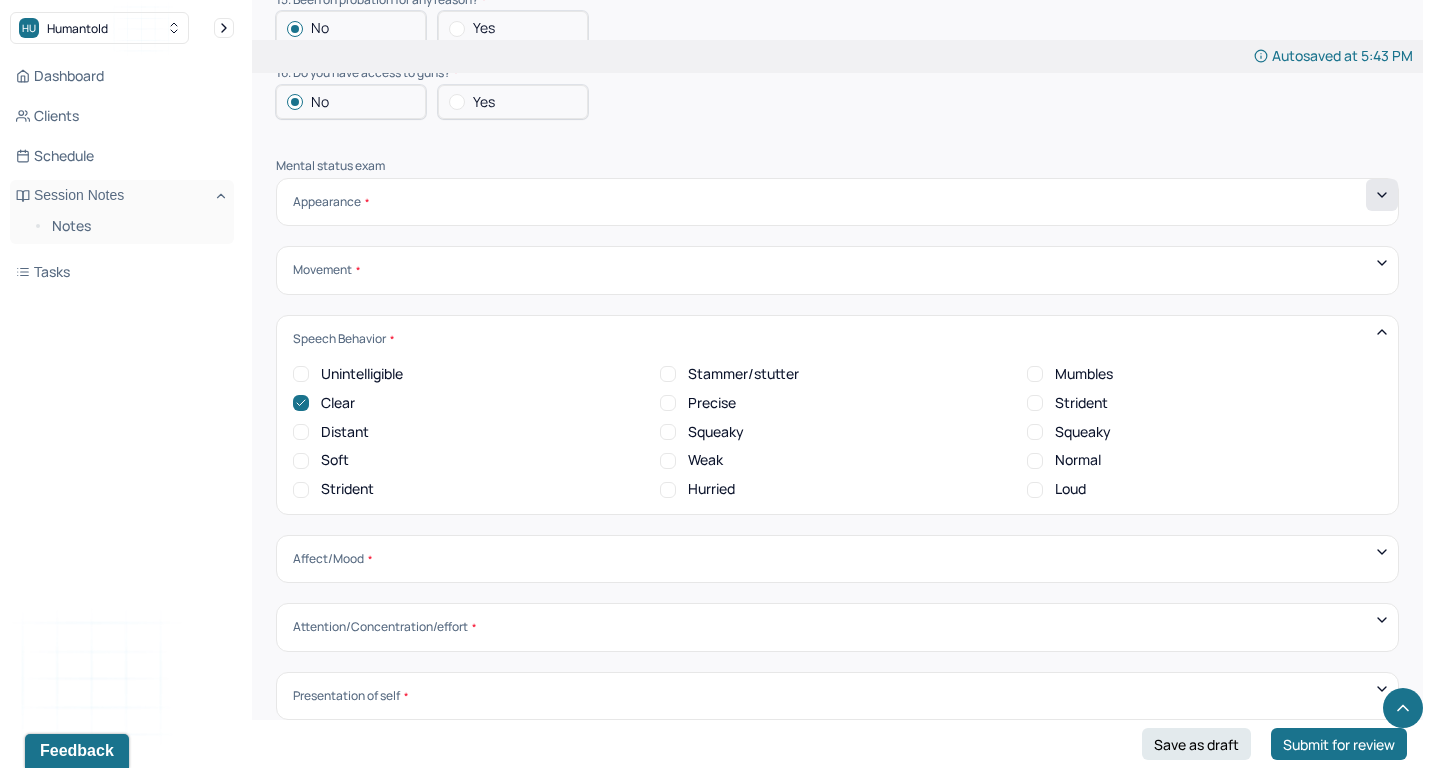 click on "Normal" at bounding box center (1078, 460) 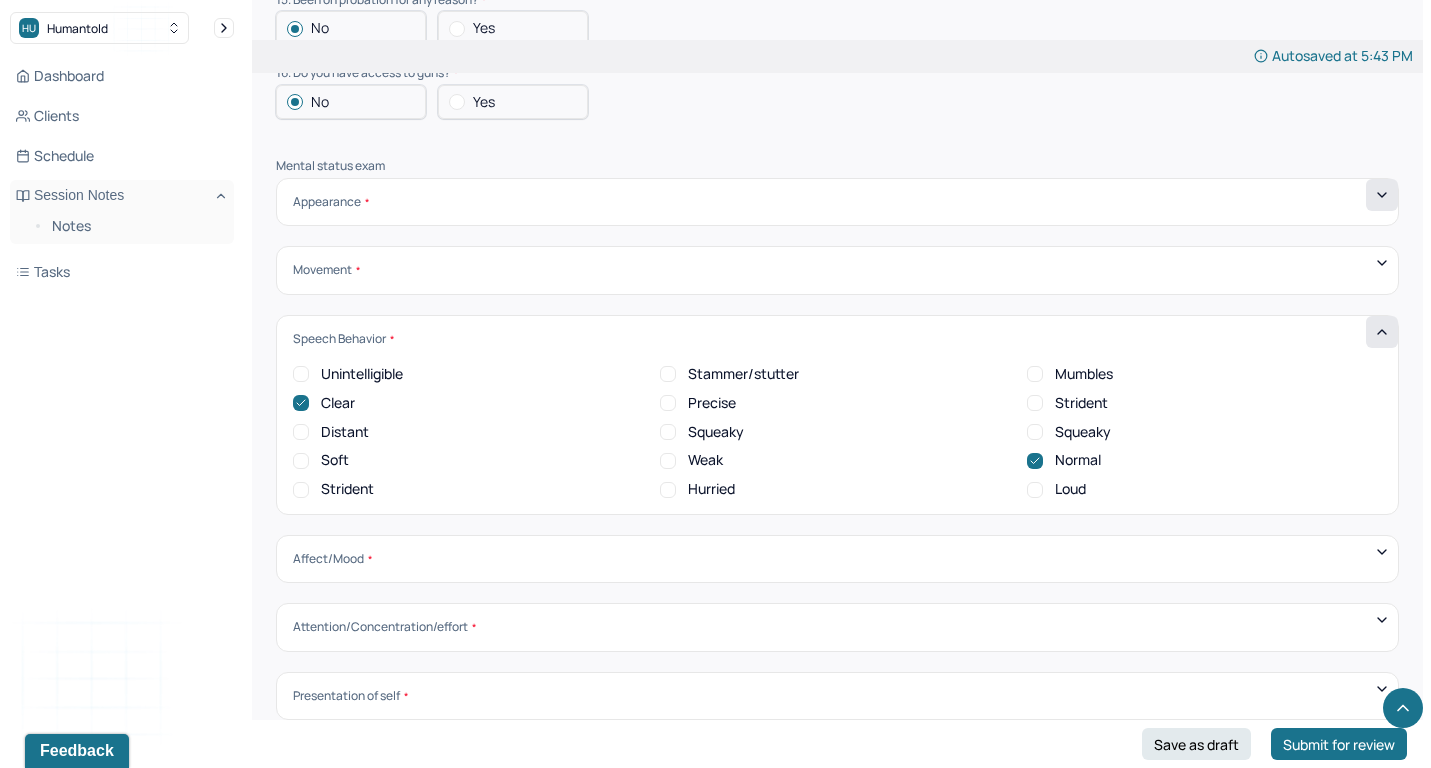 click 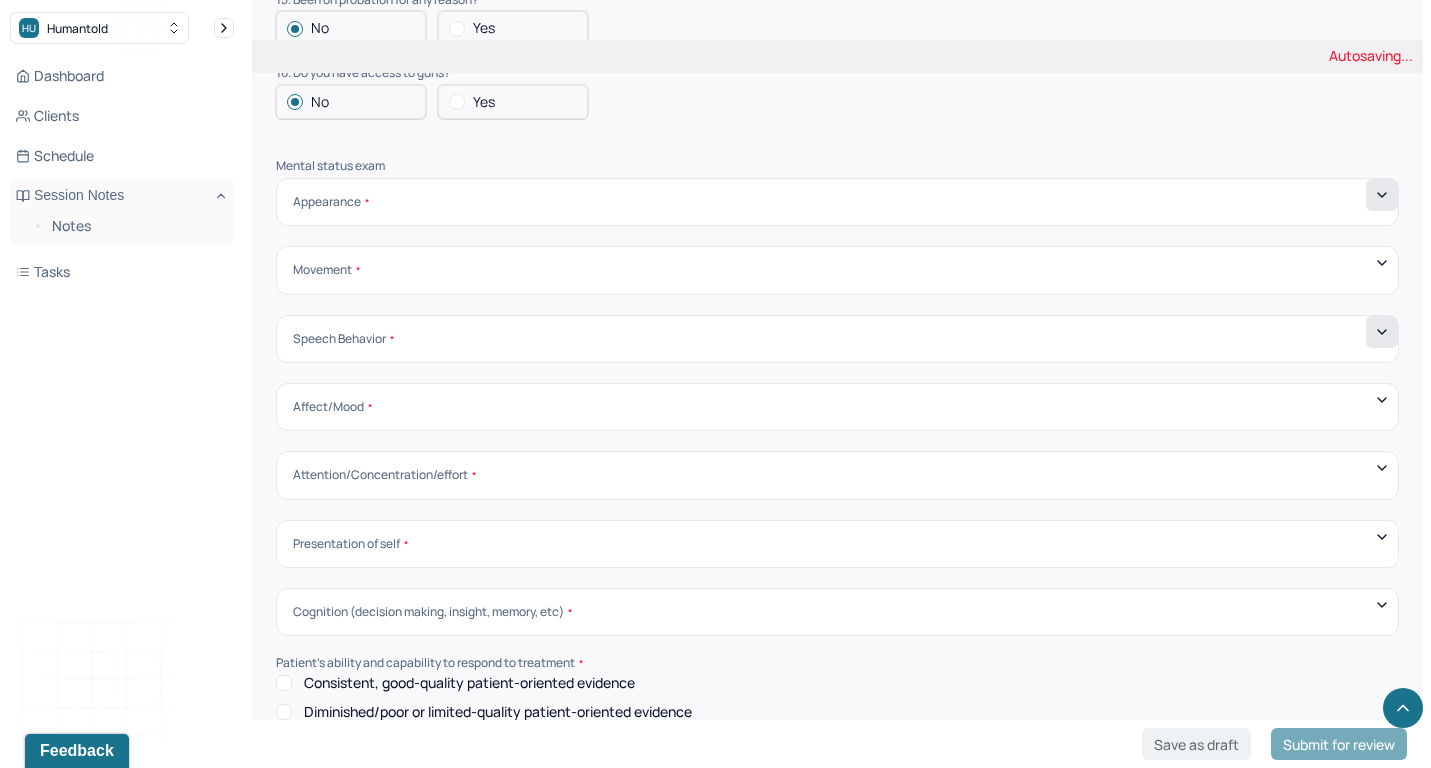 click on "Affect/Mood Blunted Constricted Normal Broad Inappropriate Indifferent to problems Congruent Irritated Hostile Flushing Dizziness Can't sit still Panicked Fearful Wretched Melancholy Sad Hopeless Bored Sorrow Grief Flight of ideas Manic Hypomanic Ashamed Embarrassed Apologetic Calm Guilty Flat" at bounding box center (837, 407) 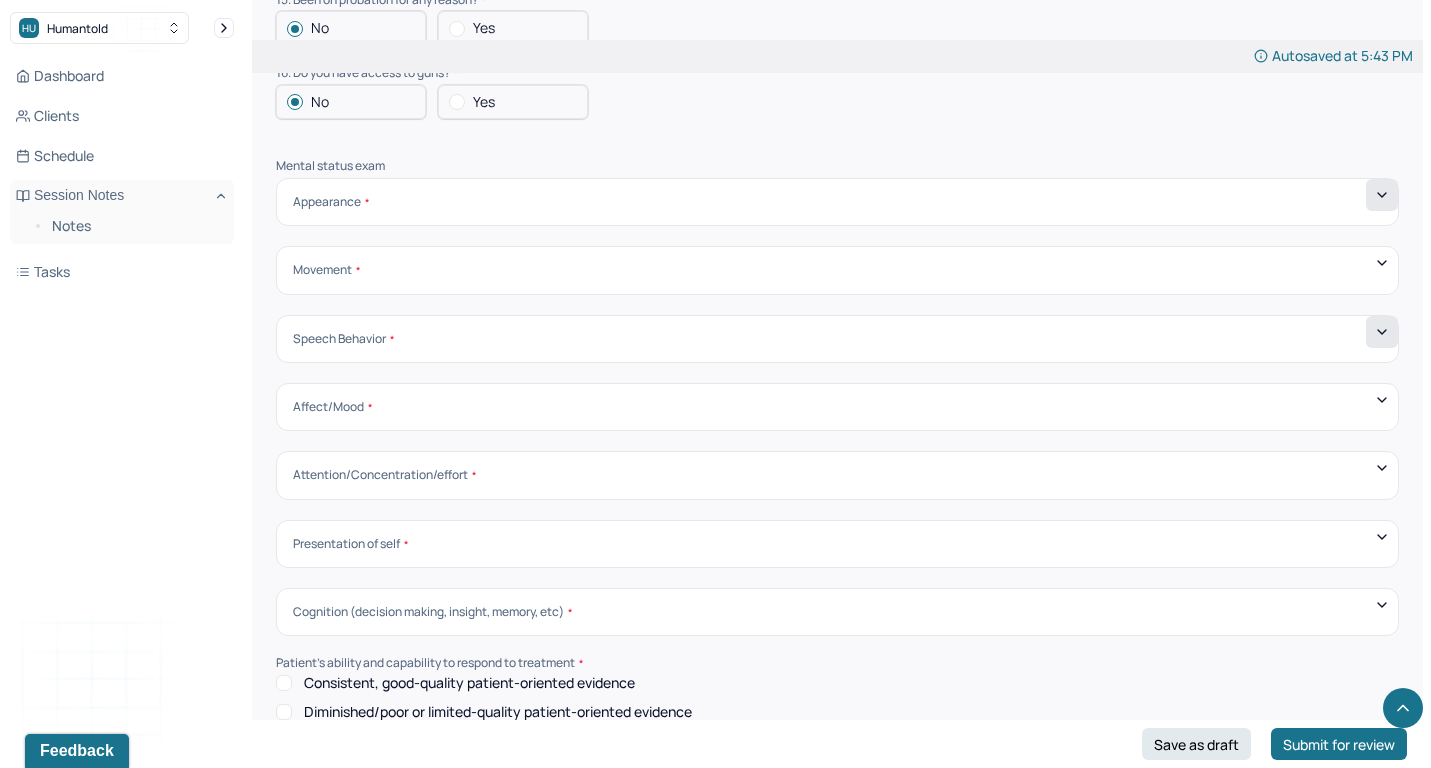 click on "Affect/Mood" at bounding box center [837, 407] 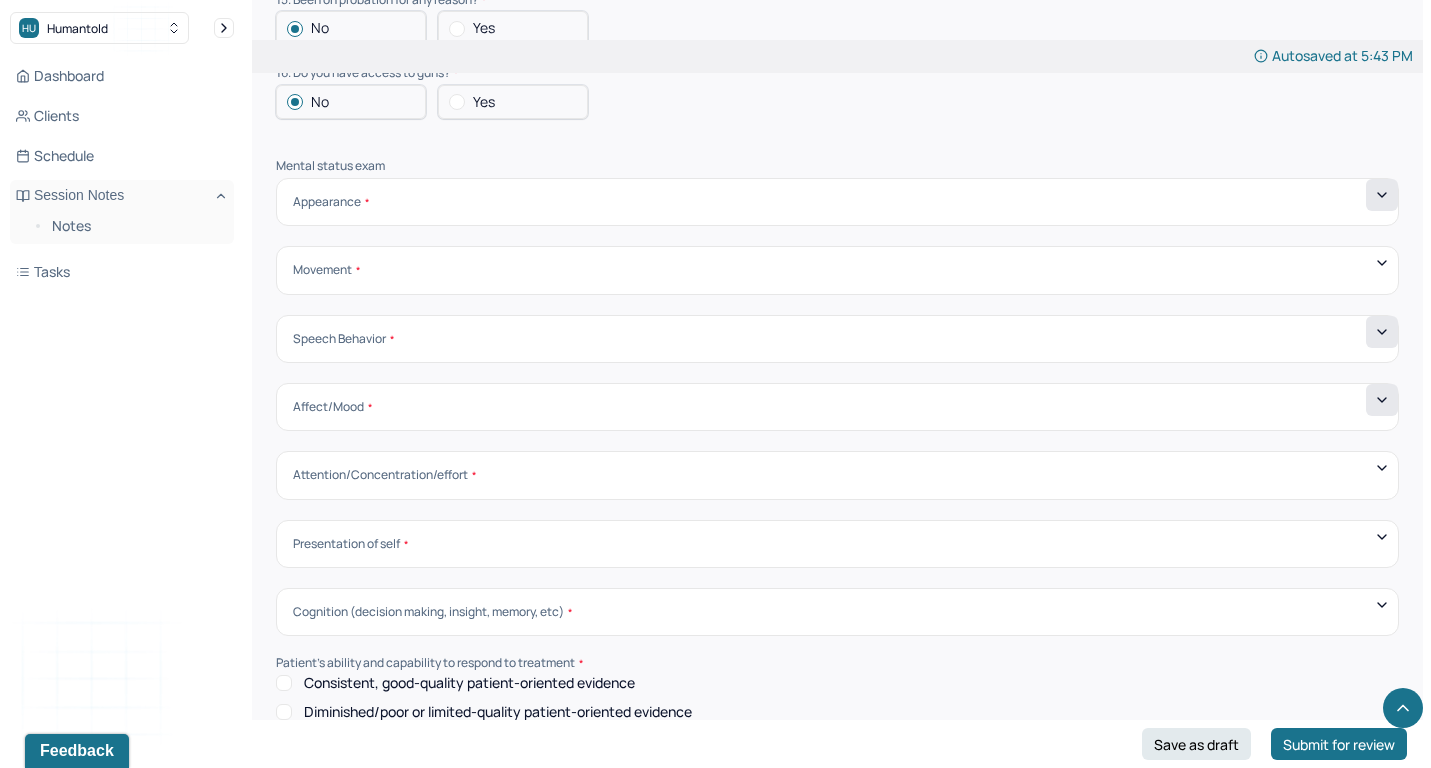 click at bounding box center (1382, 400) 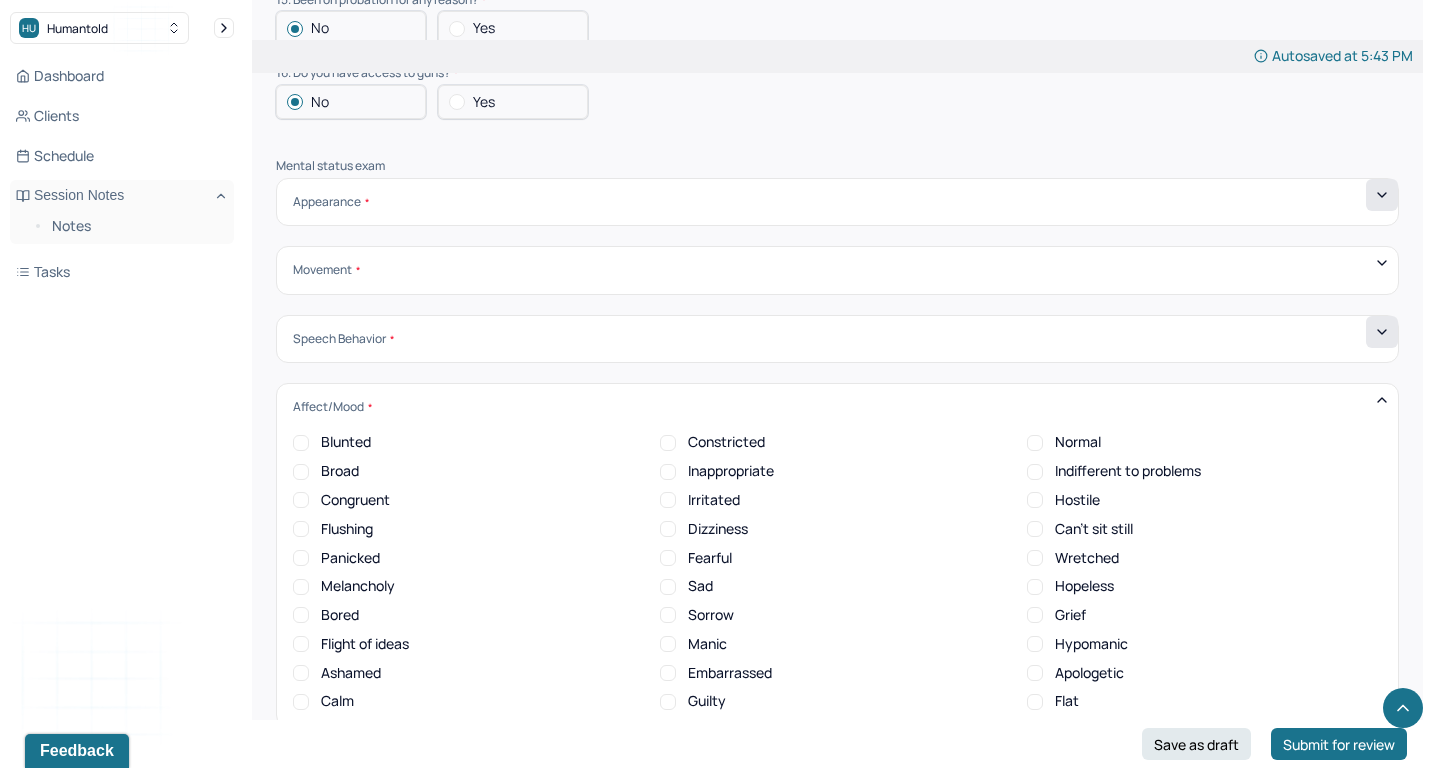 click on "Congruent" at bounding box center (355, 500) 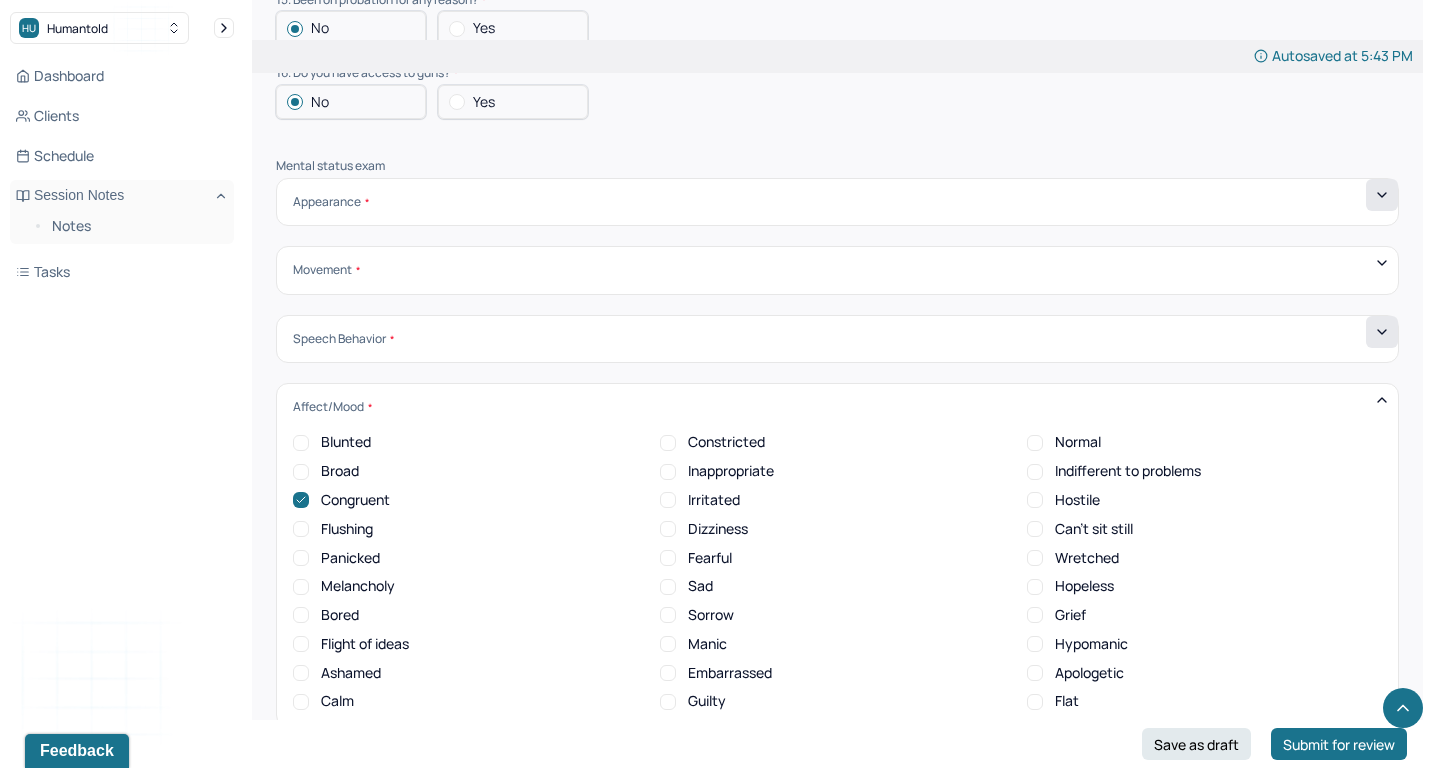 click on "Normal" at bounding box center (1078, 442) 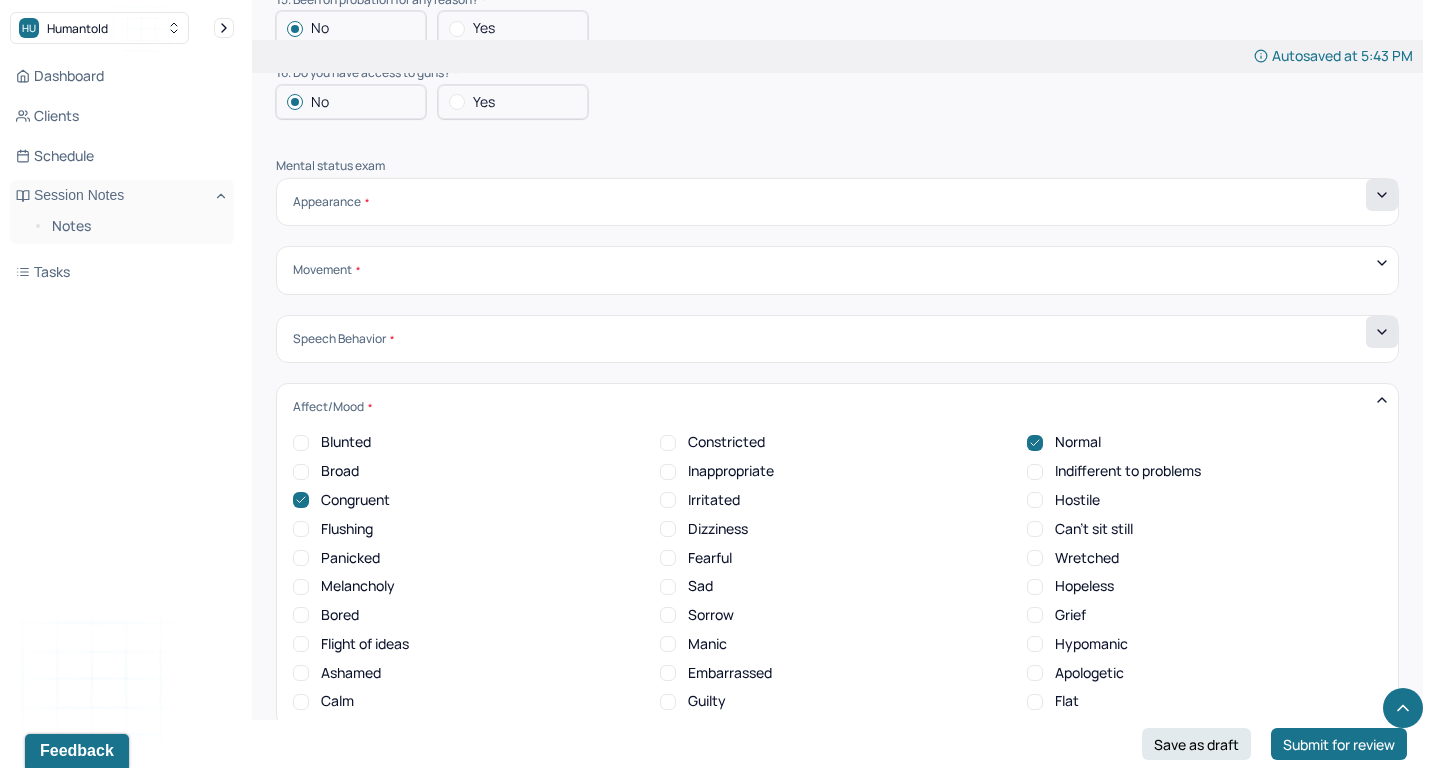 click on "Calm" at bounding box center (337, 701) 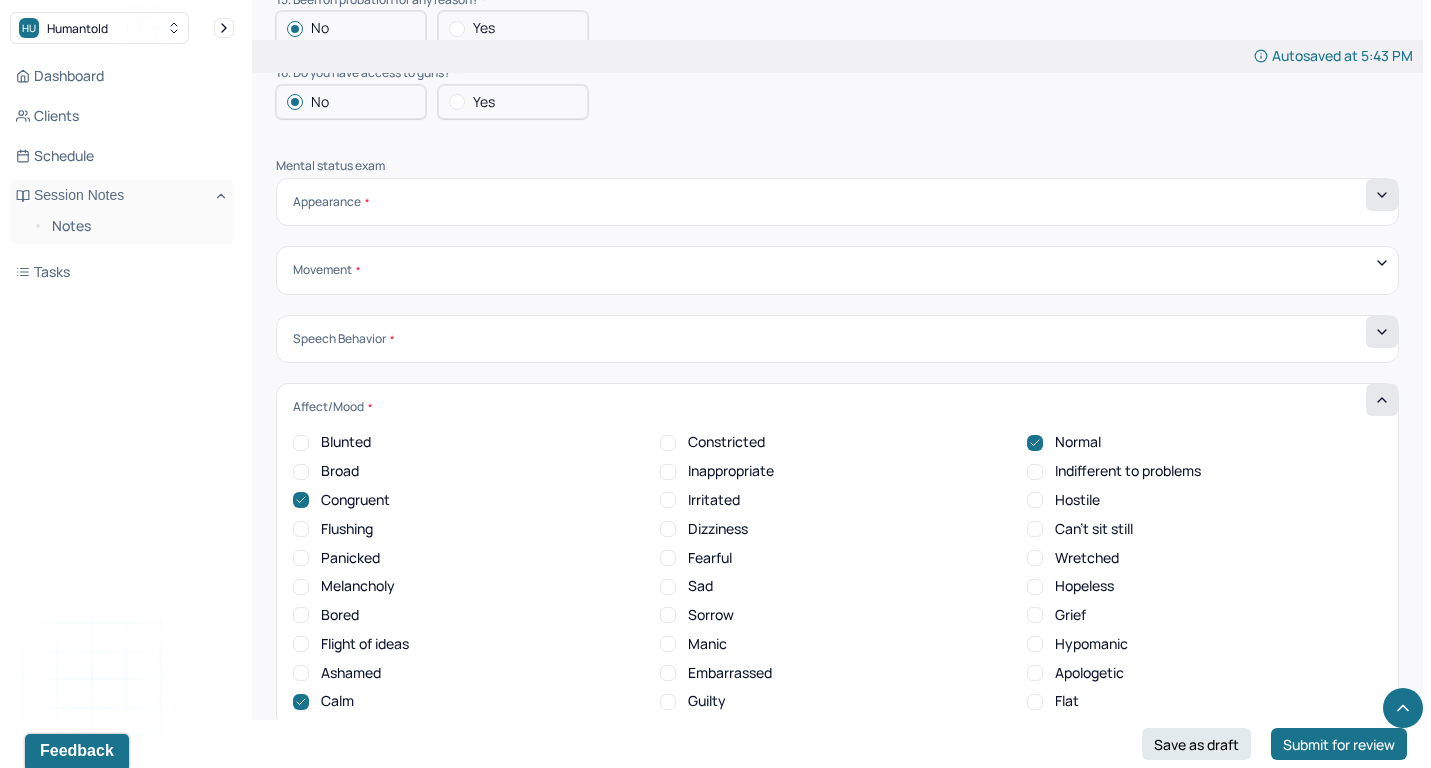 click 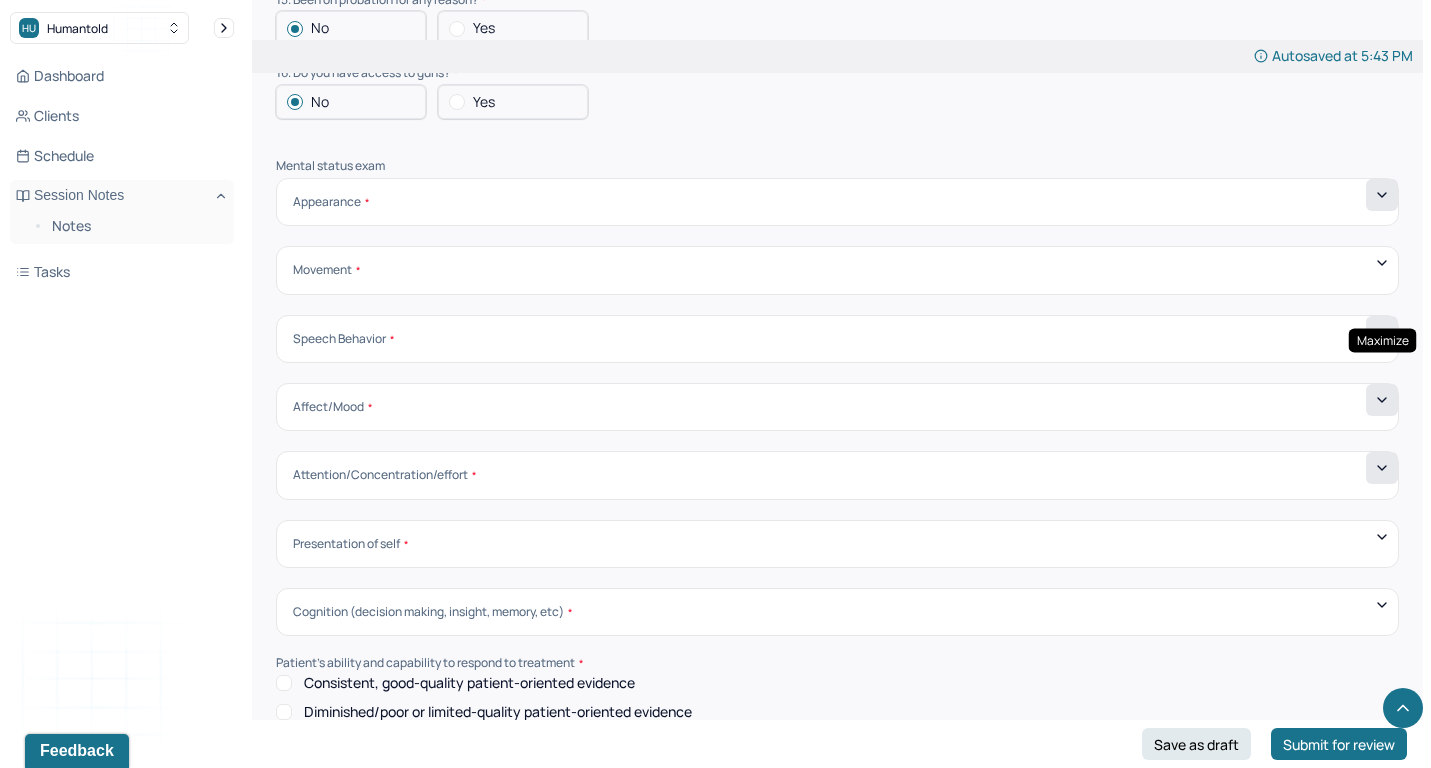 click 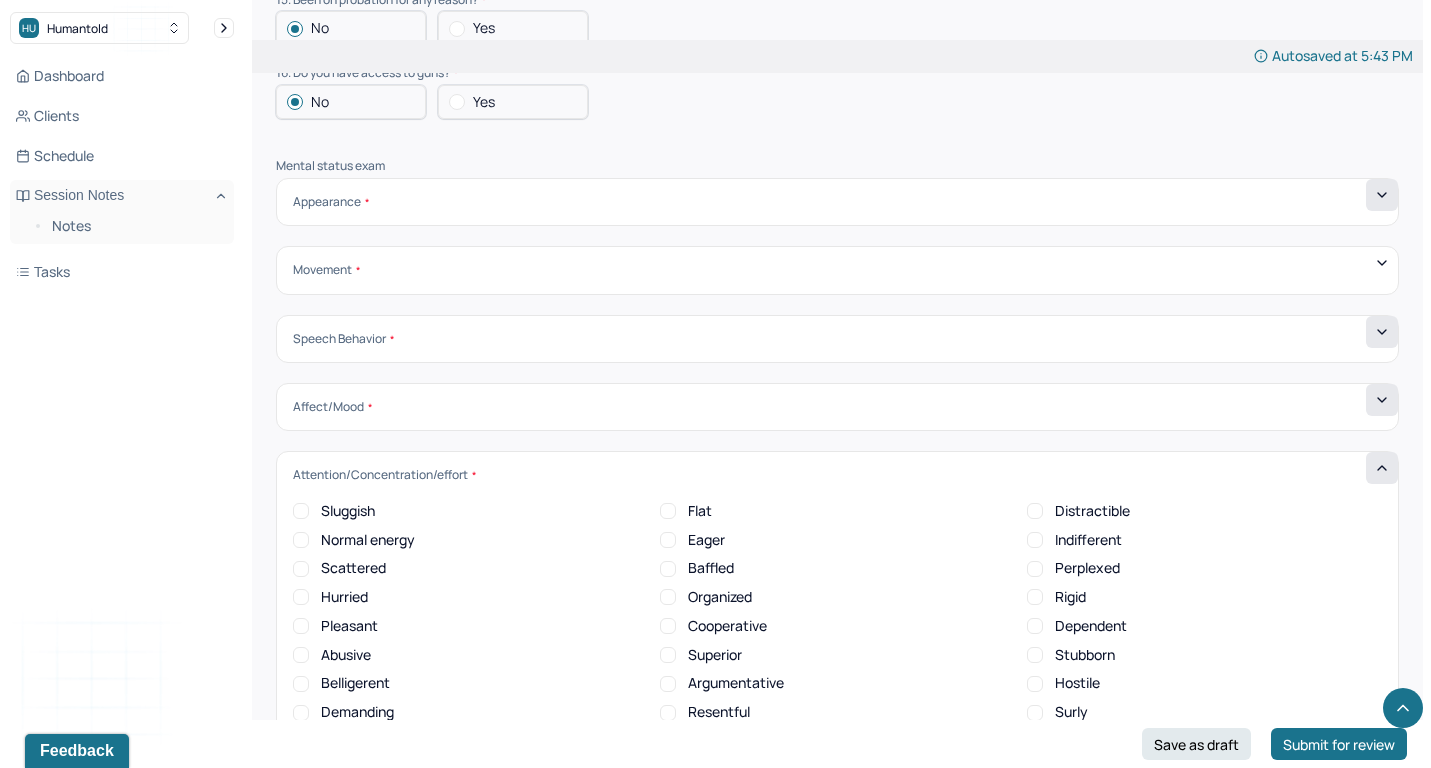 click on "Normal energy" at bounding box center (368, 540) 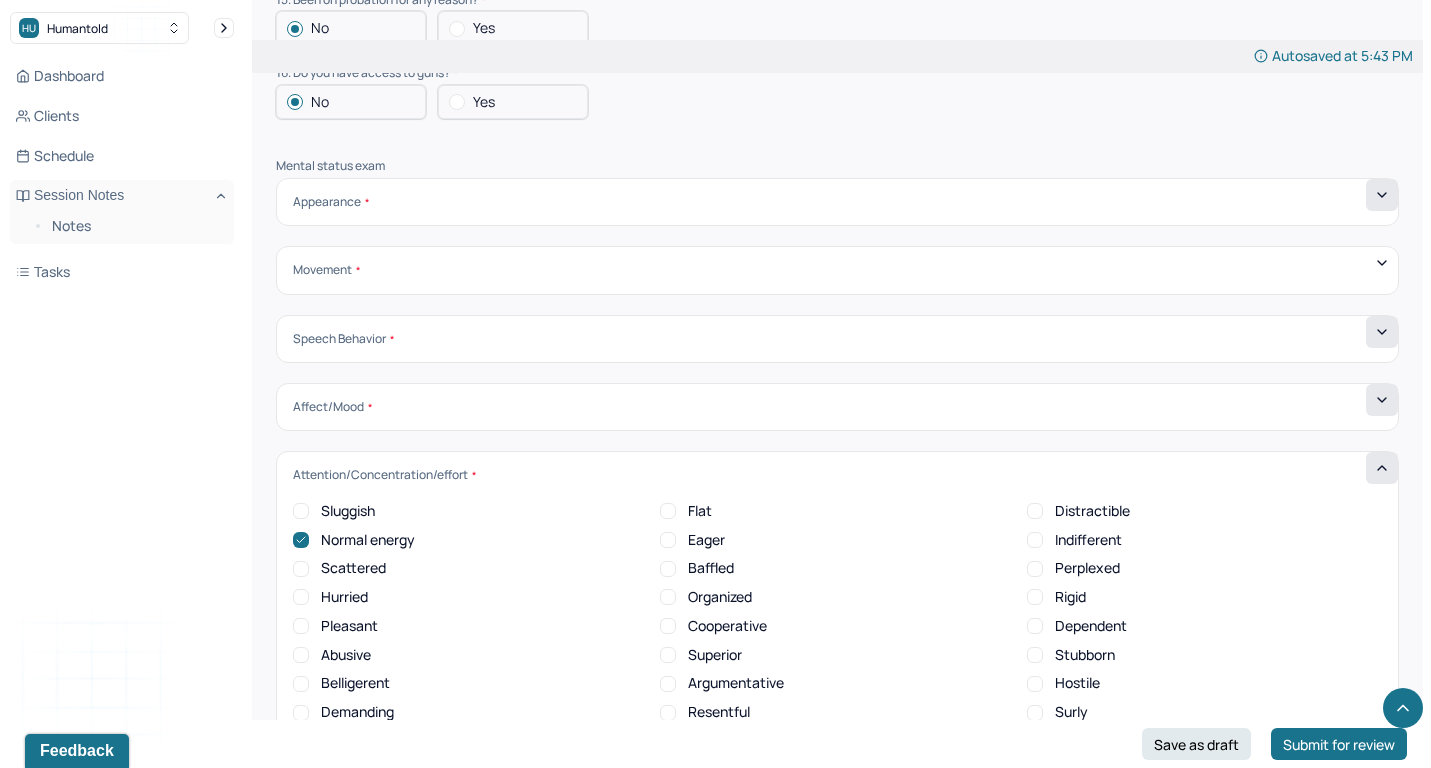 click on "Cooperative" at bounding box center (727, 626) 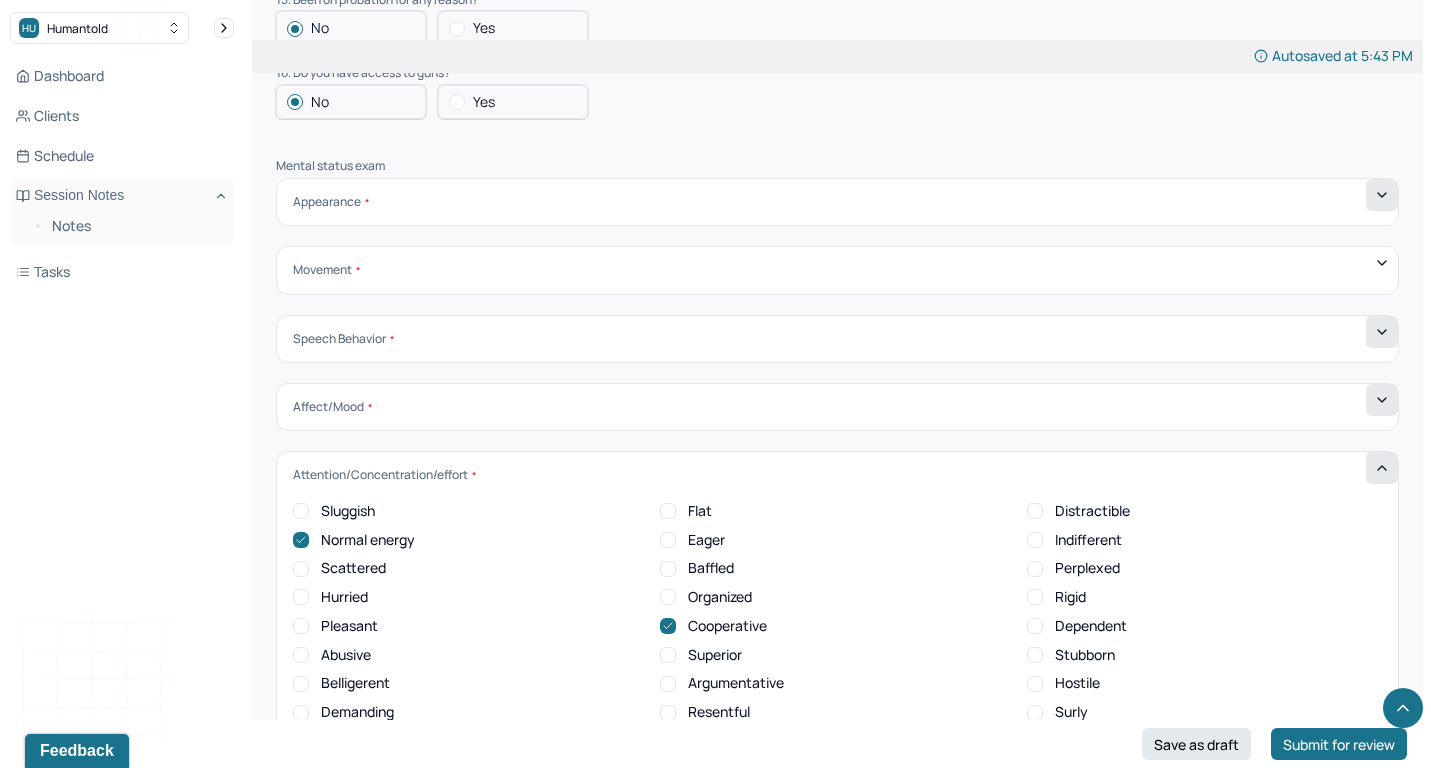 click on "Organized" at bounding box center [720, 597] 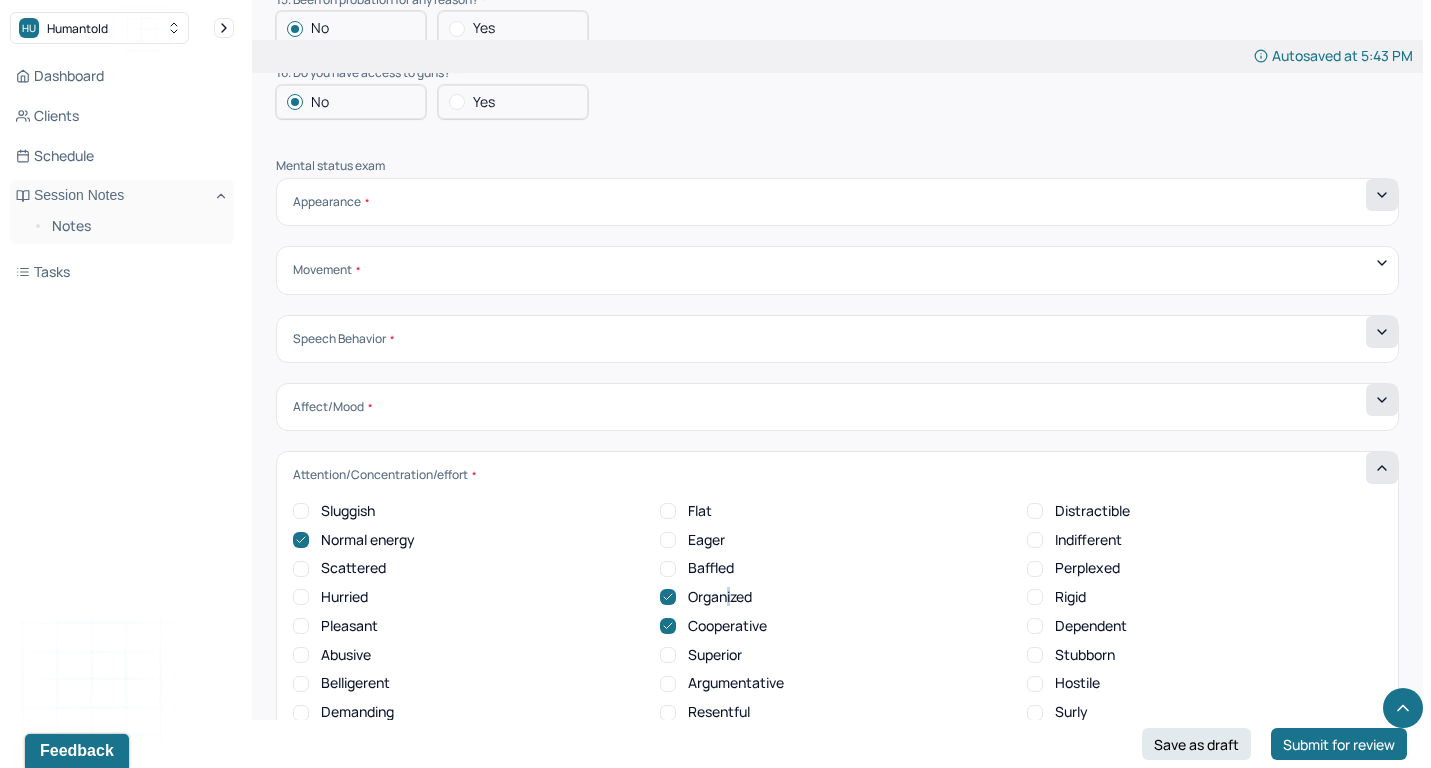 click on "Organized" at bounding box center (720, 597) 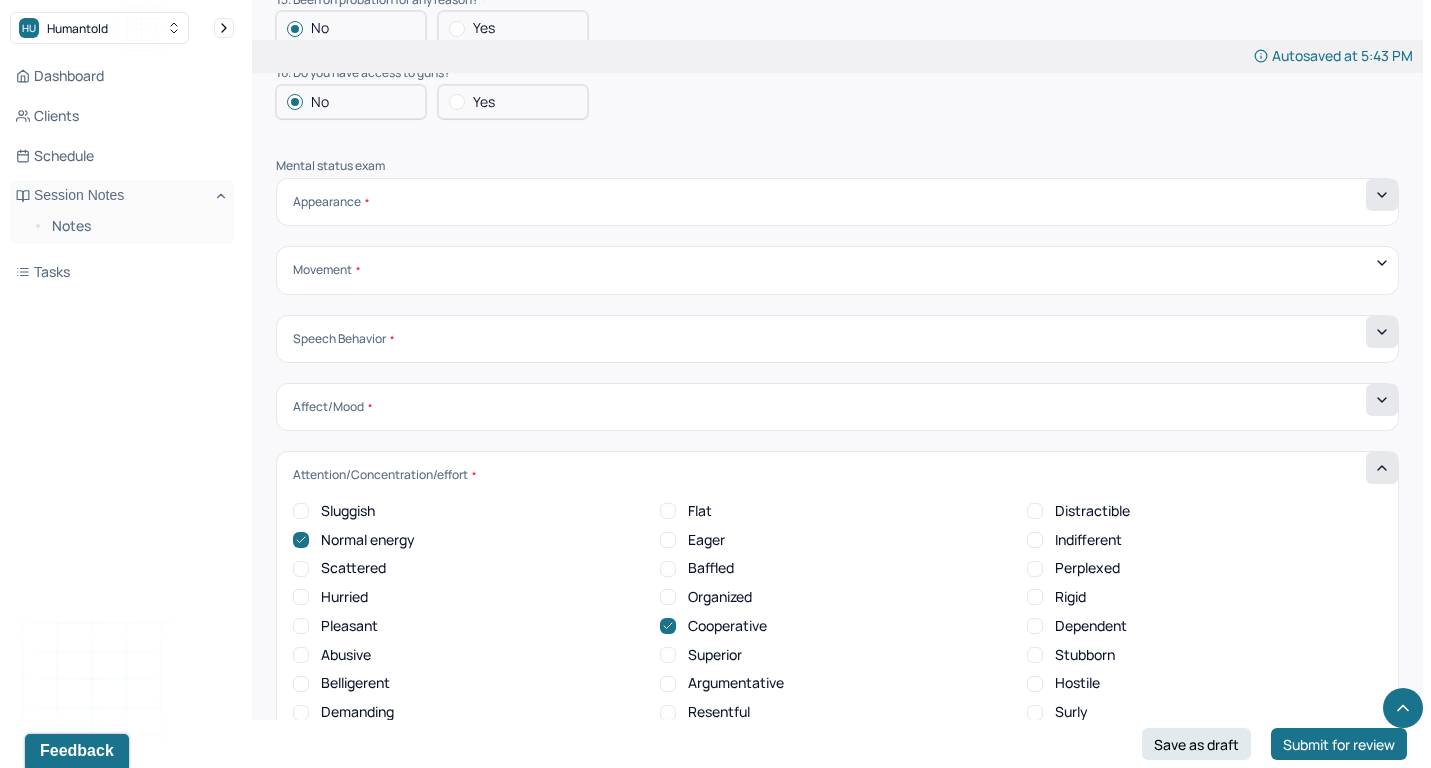 click on "Pleasant" at bounding box center [349, 626] 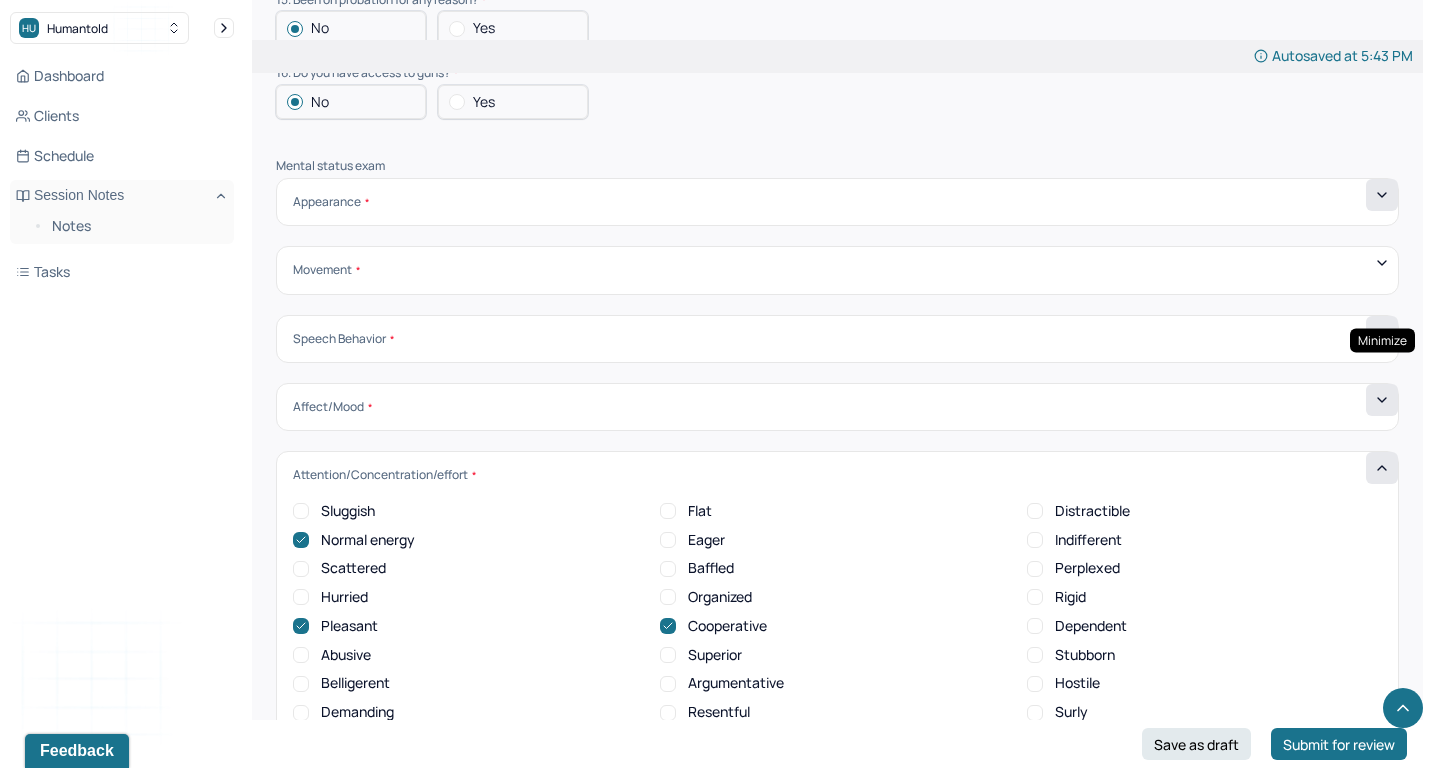 click 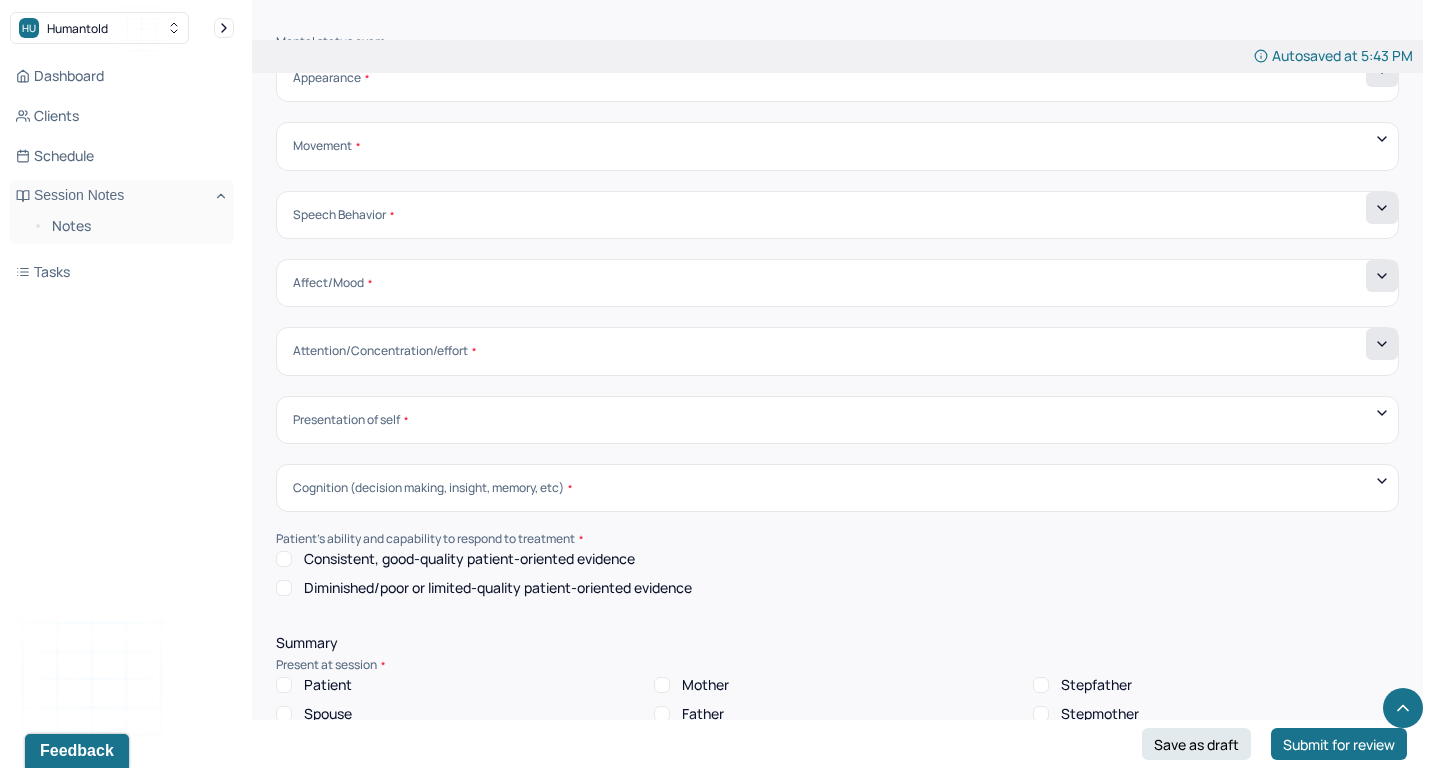 scroll, scrollTop: 6734, scrollLeft: 0, axis: vertical 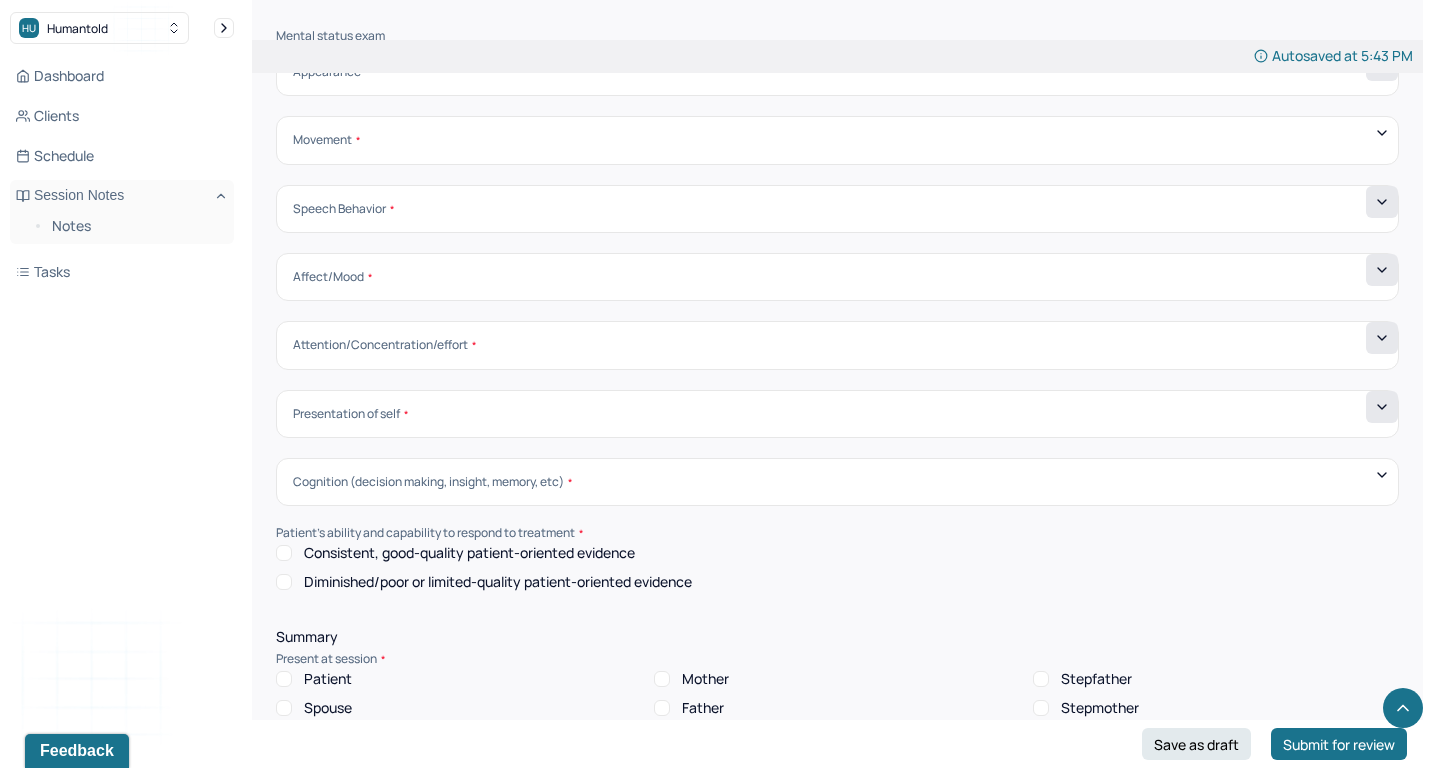 click 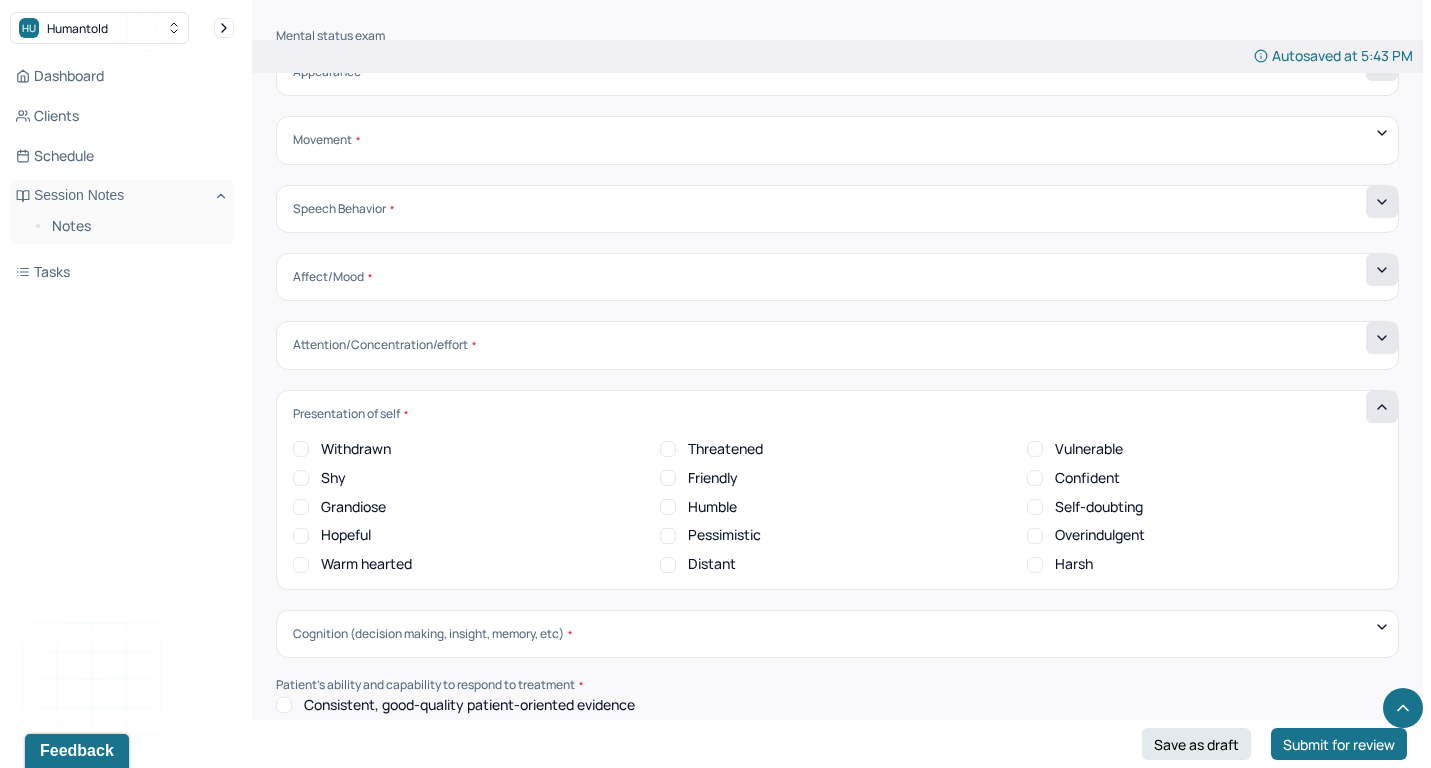 scroll, scrollTop: 6748, scrollLeft: 0, axis: vertical 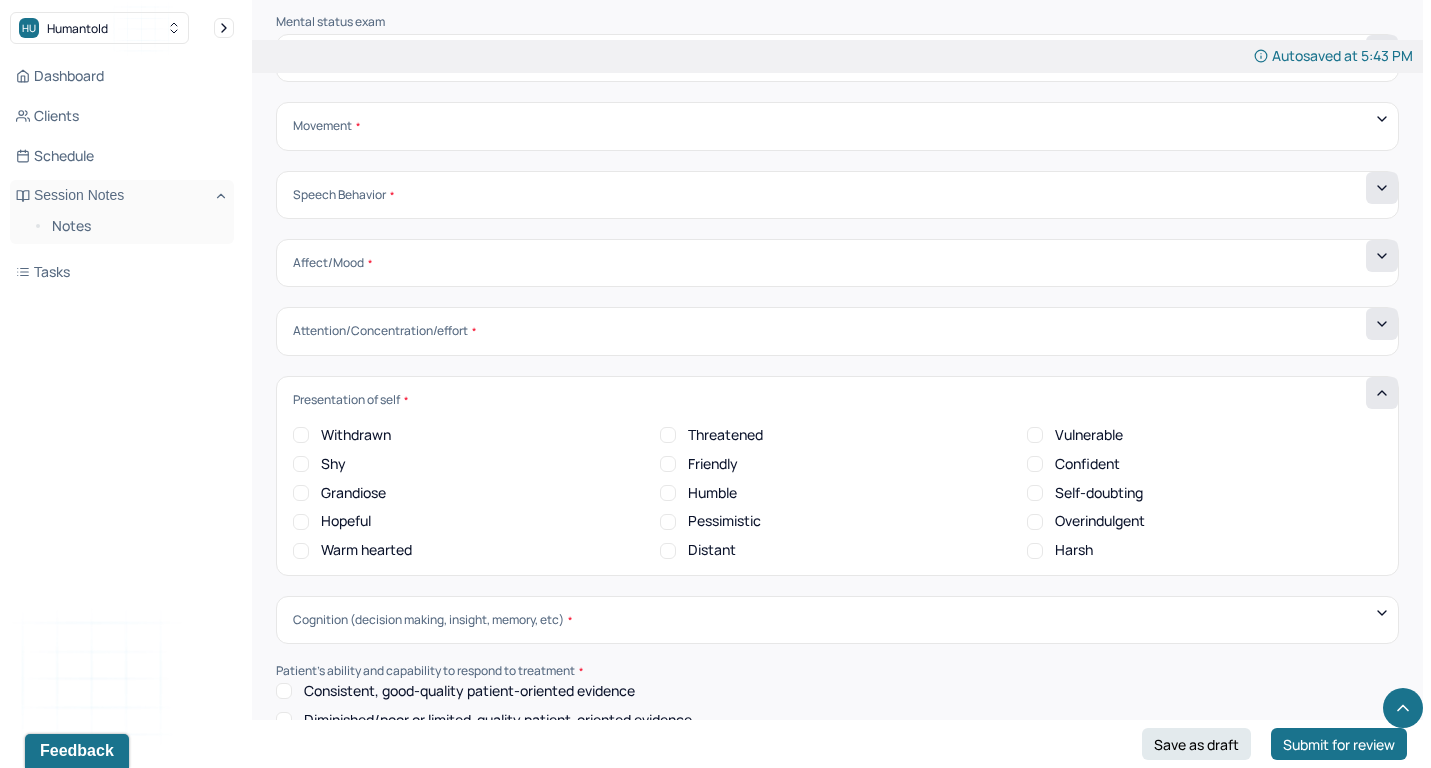 click on "Hopeful" at bounding box center (346, 521) 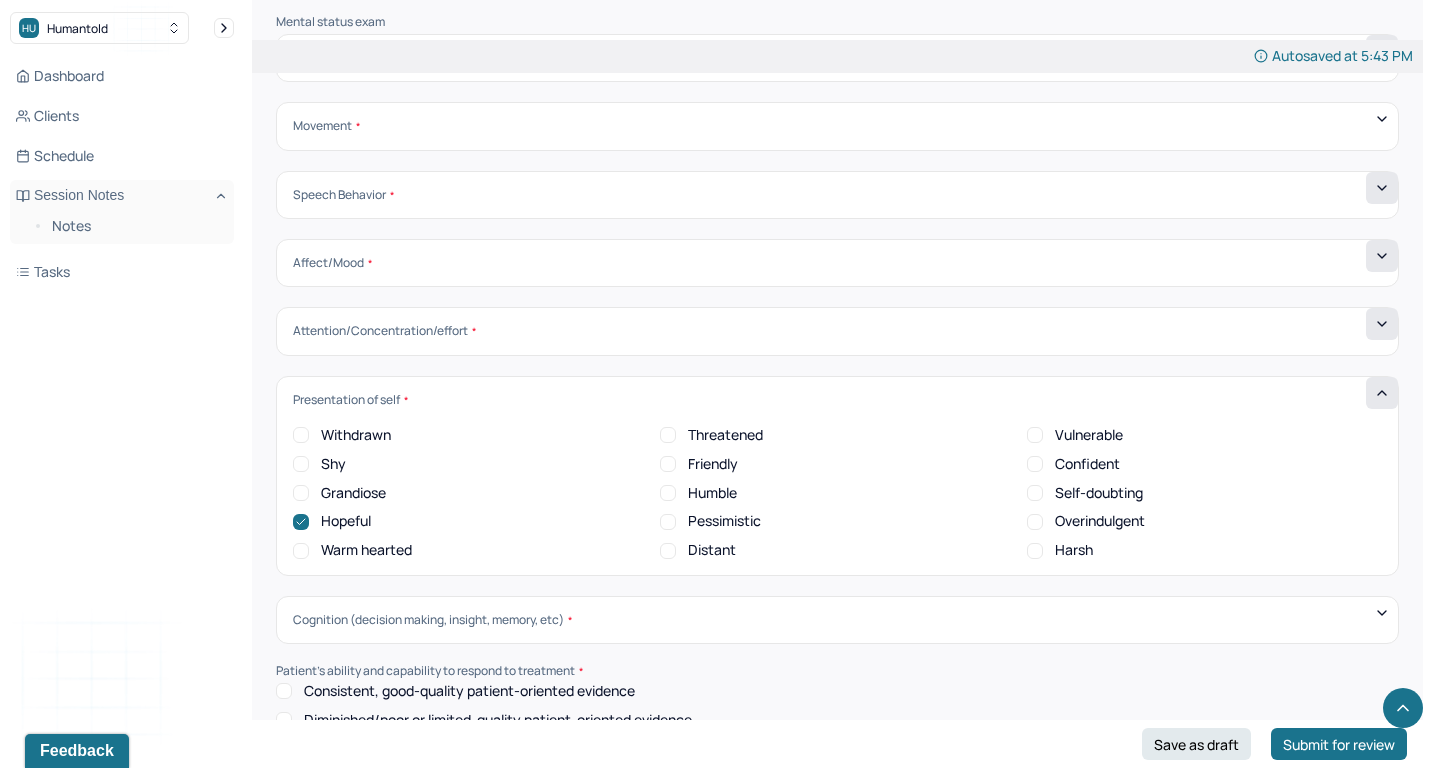 click on "Friendly" at bounding box center (713, 464) 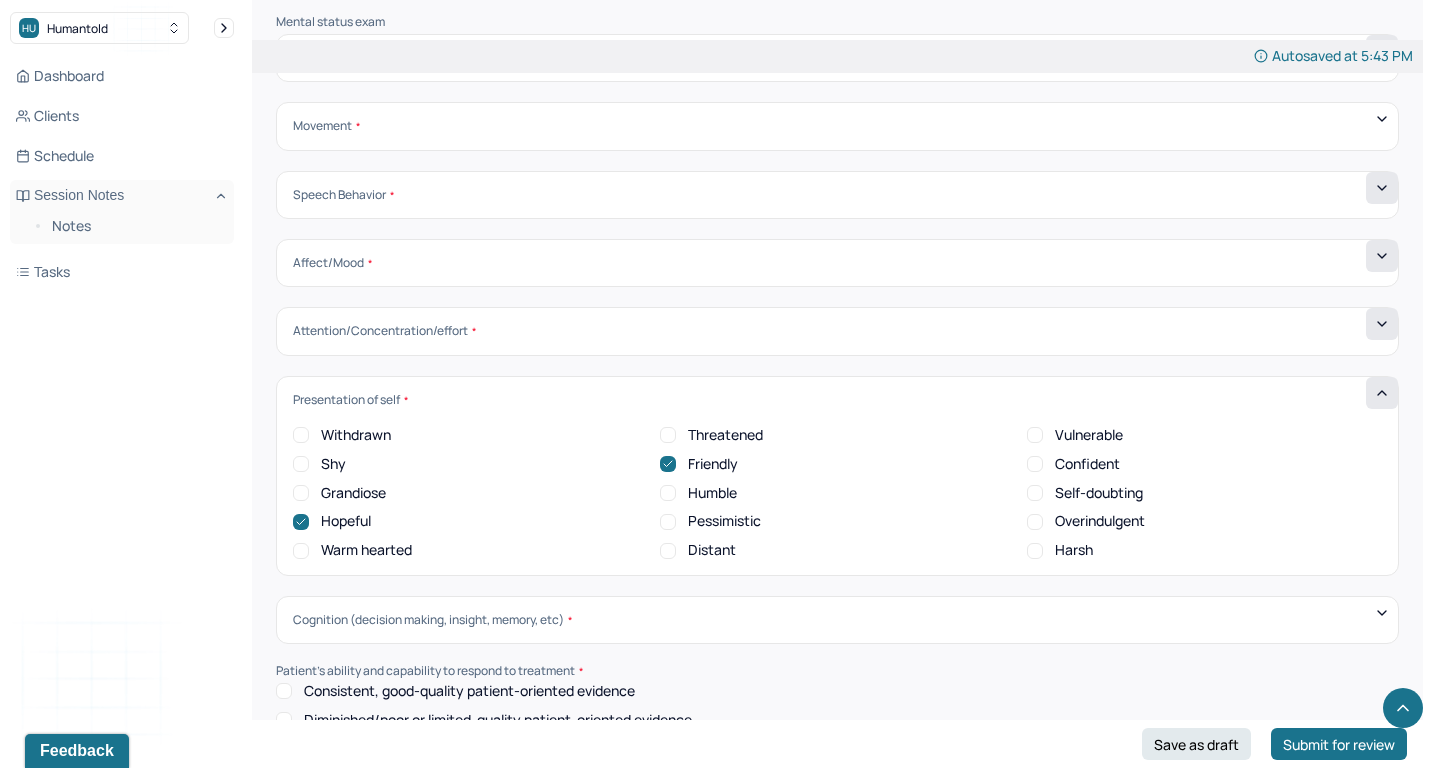 click 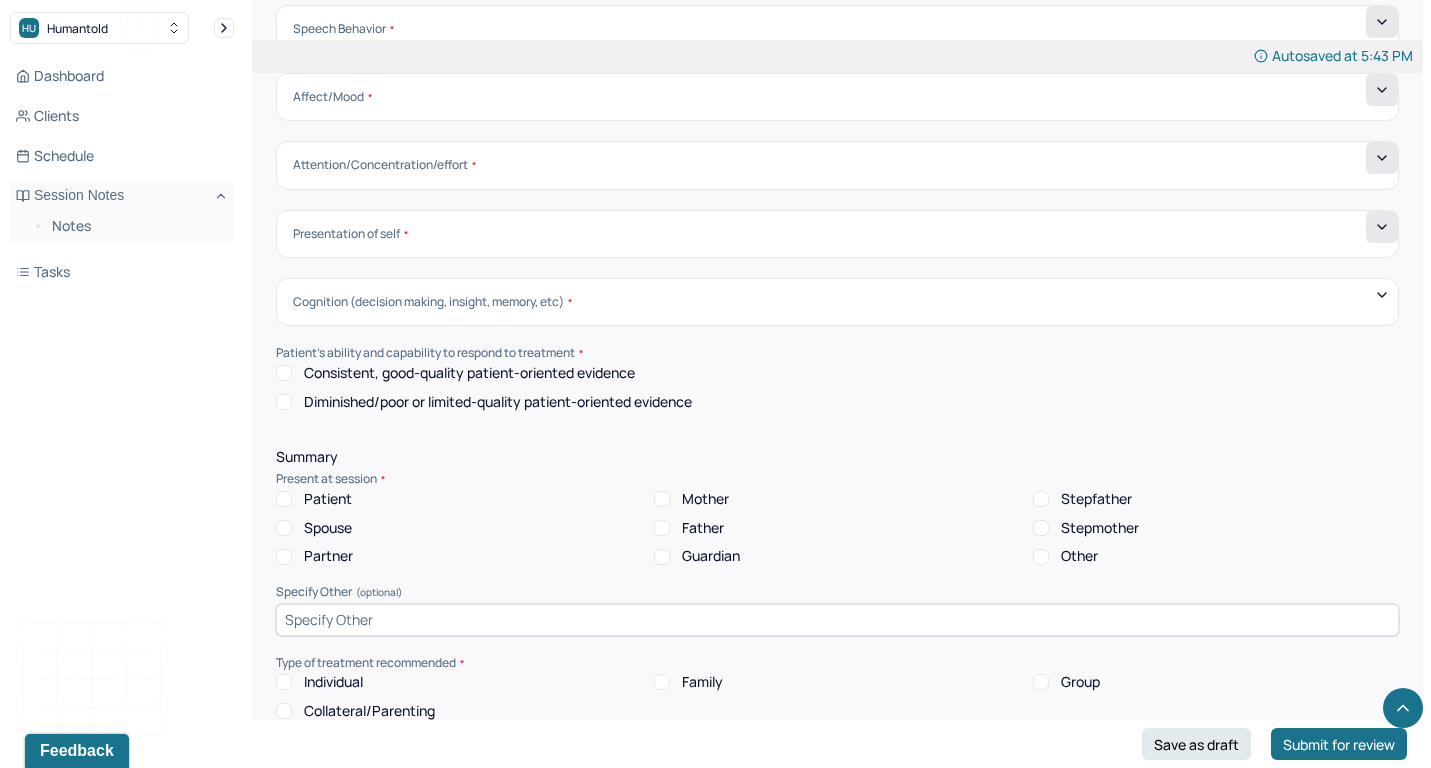 scroll, scrollTop: 6956, scrollLeft: 0, axis: vertical 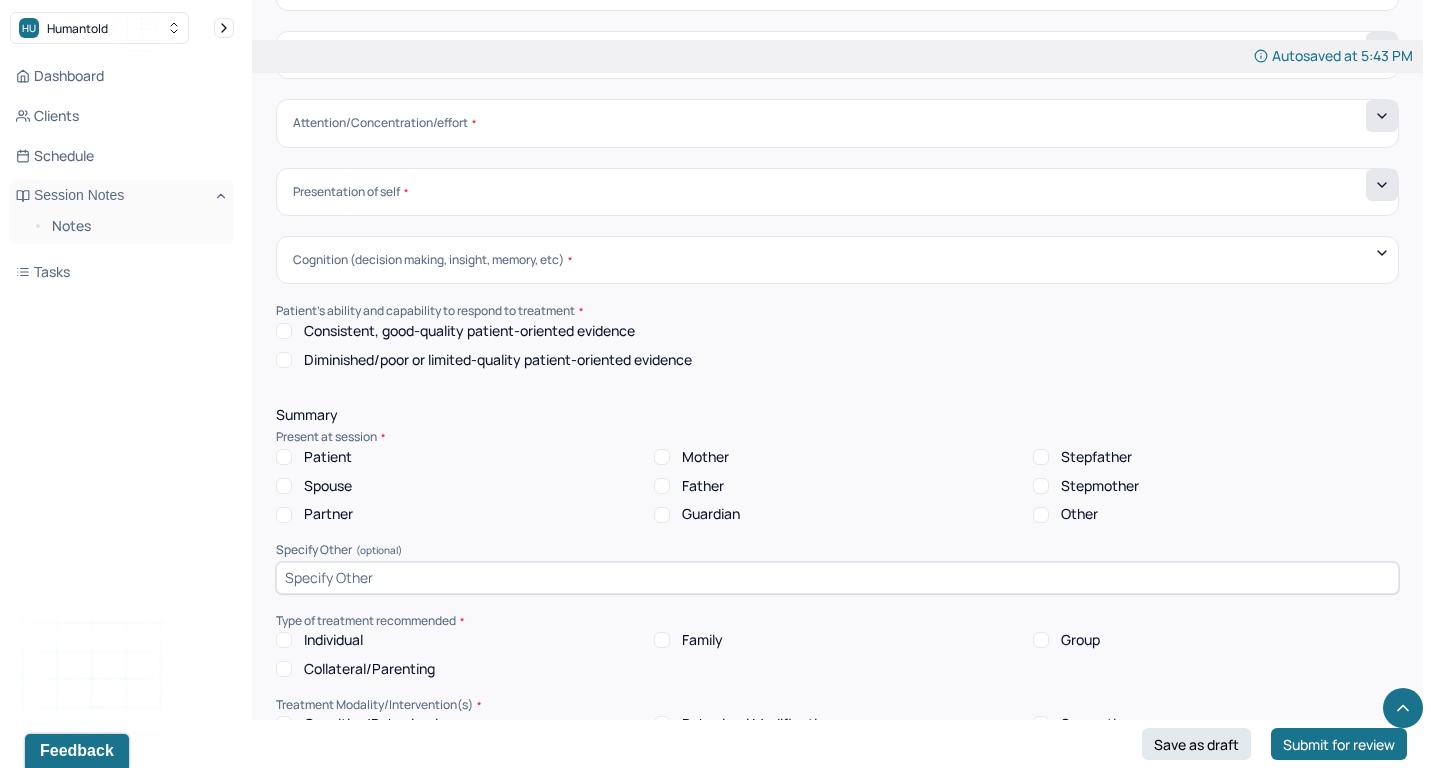 click on "Consistent, good-quality patient-oriented evidence" at bounding box center (469, 331) 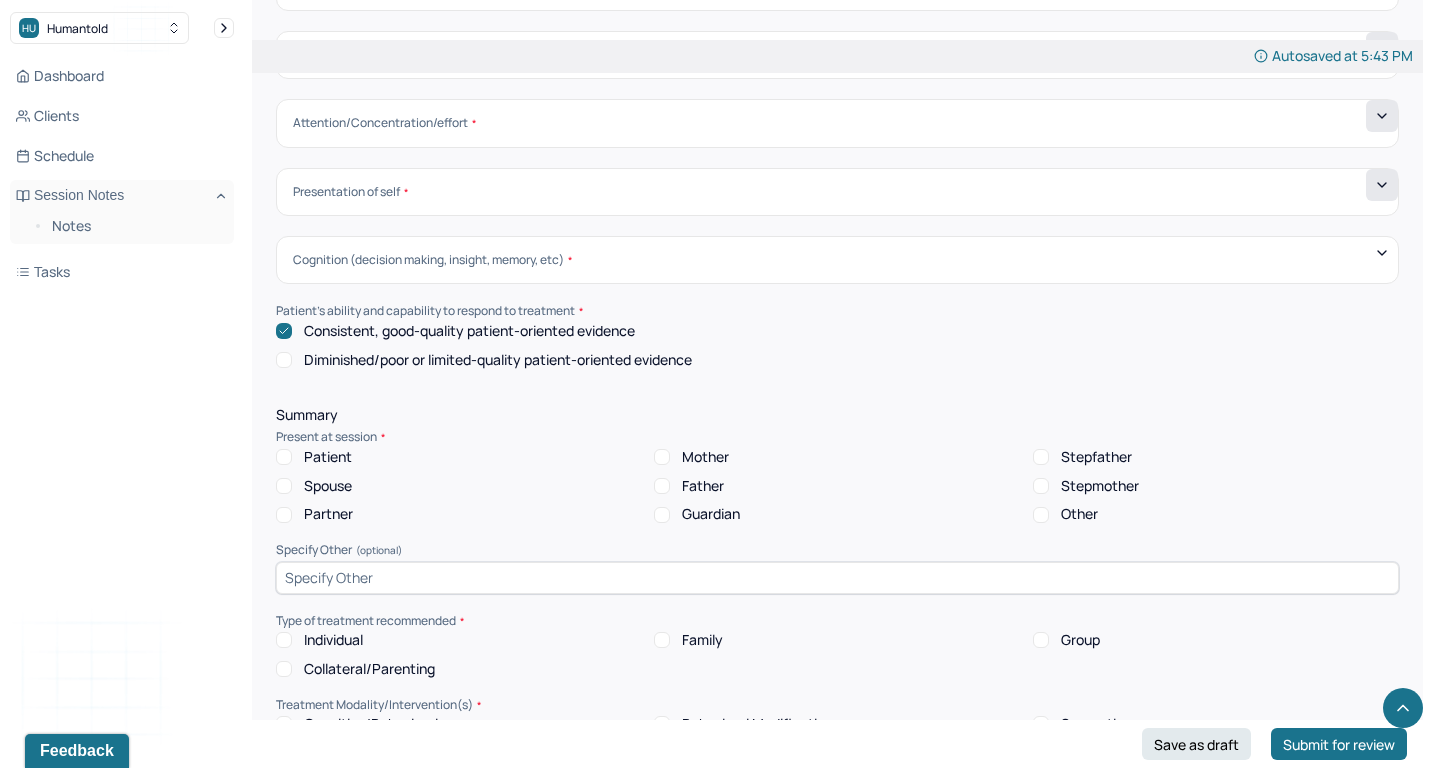 click on "Patient" at bounding box center (328, 457) 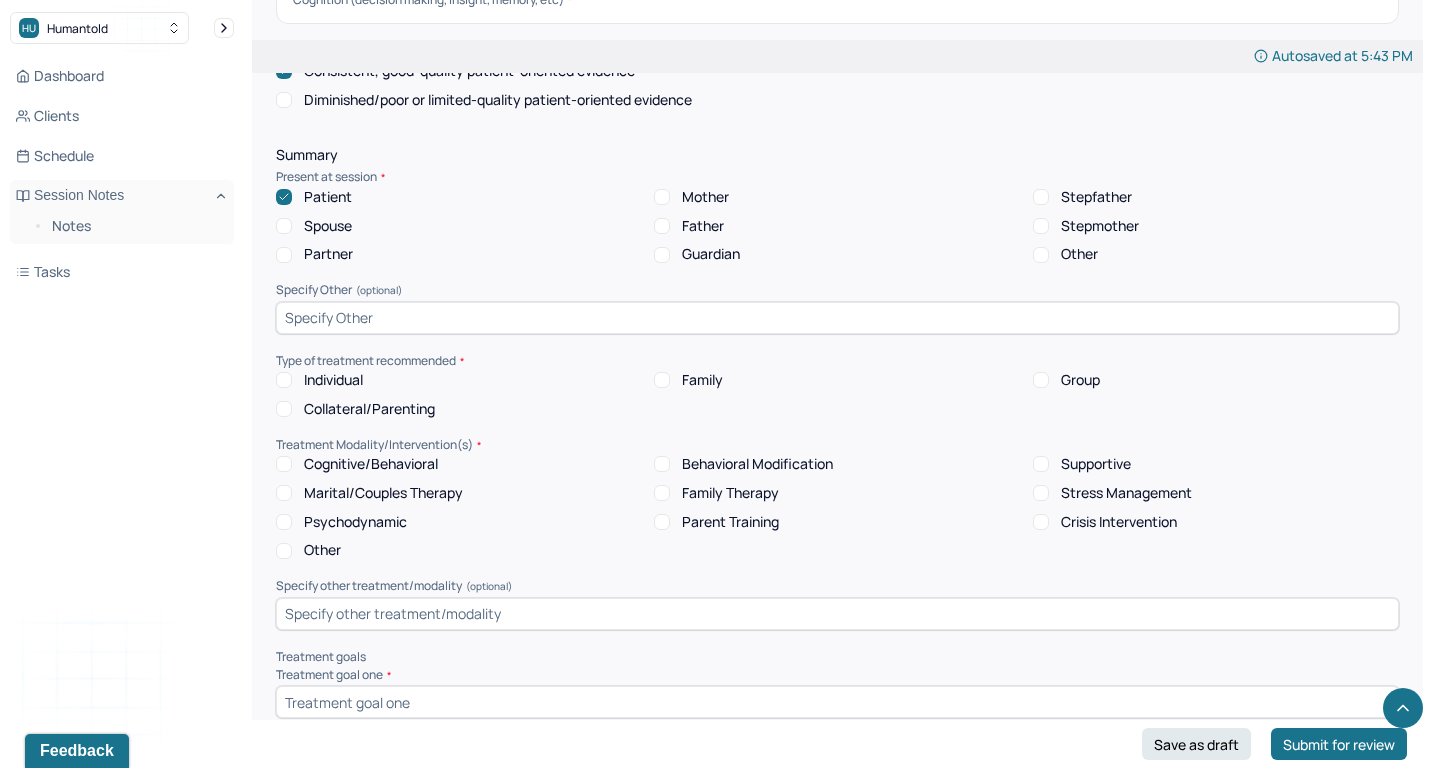 scroll, scrollTop: 7218, scrollLeft: 0, axis: vertical 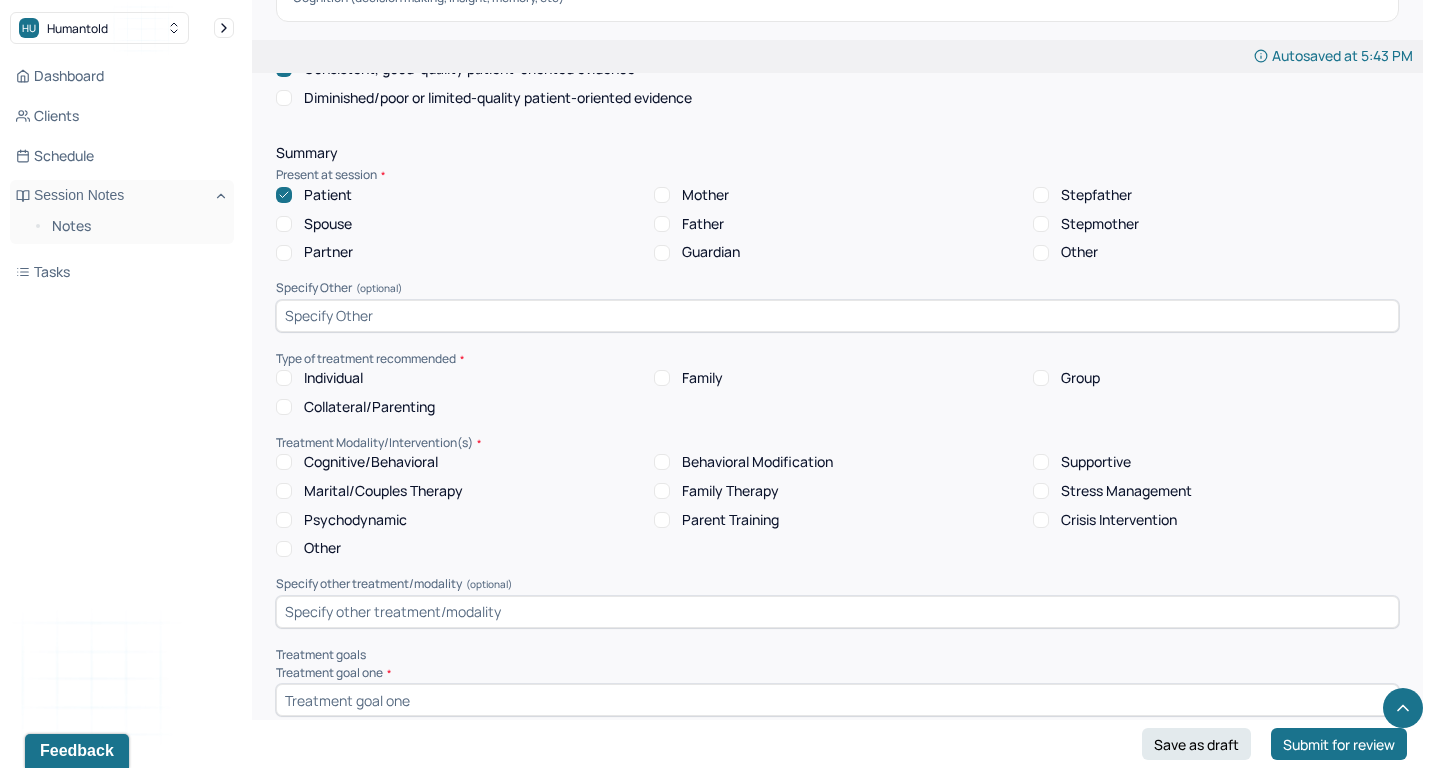 click on "Individual" at bounding box center (333, 378) 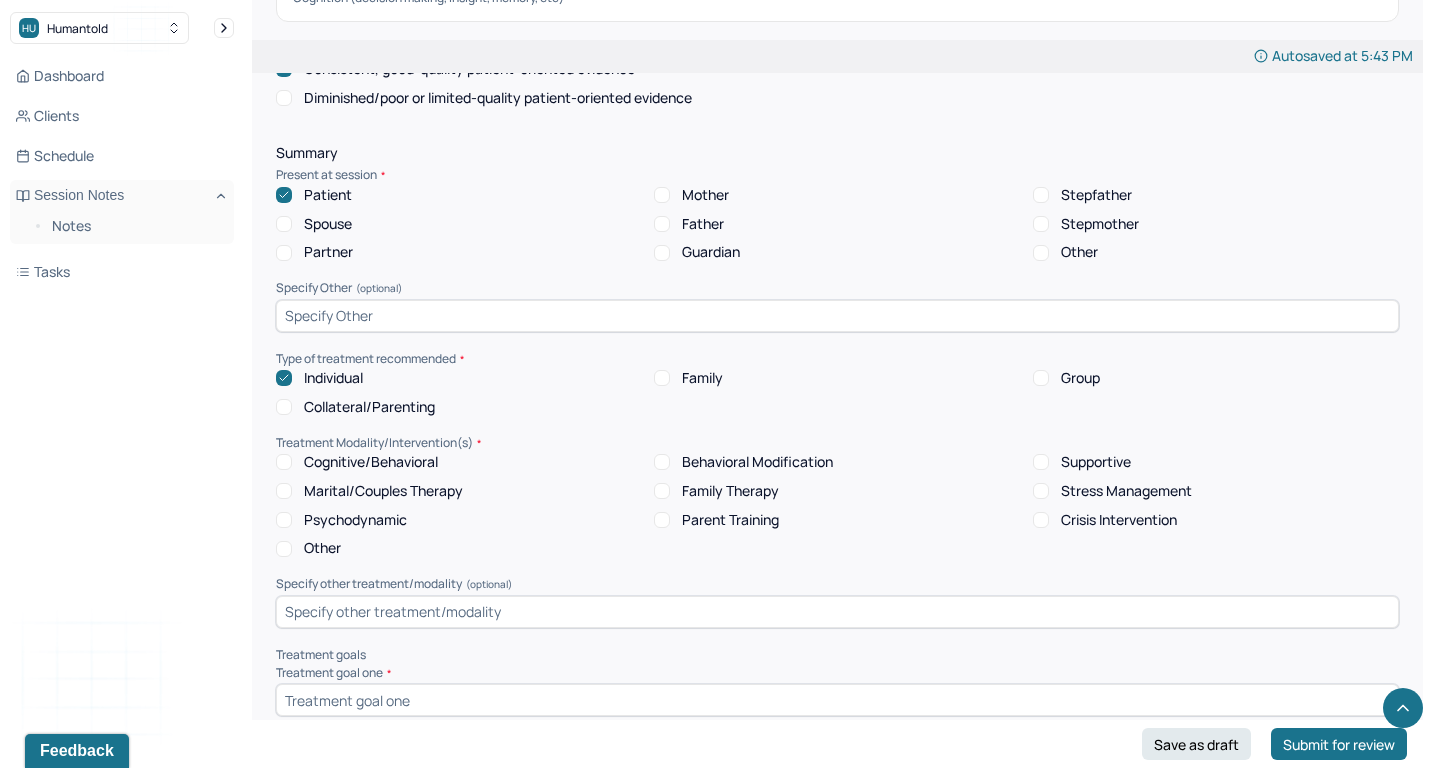 click on "Cognitive/Behavioral" at bounding box center (371, 462) 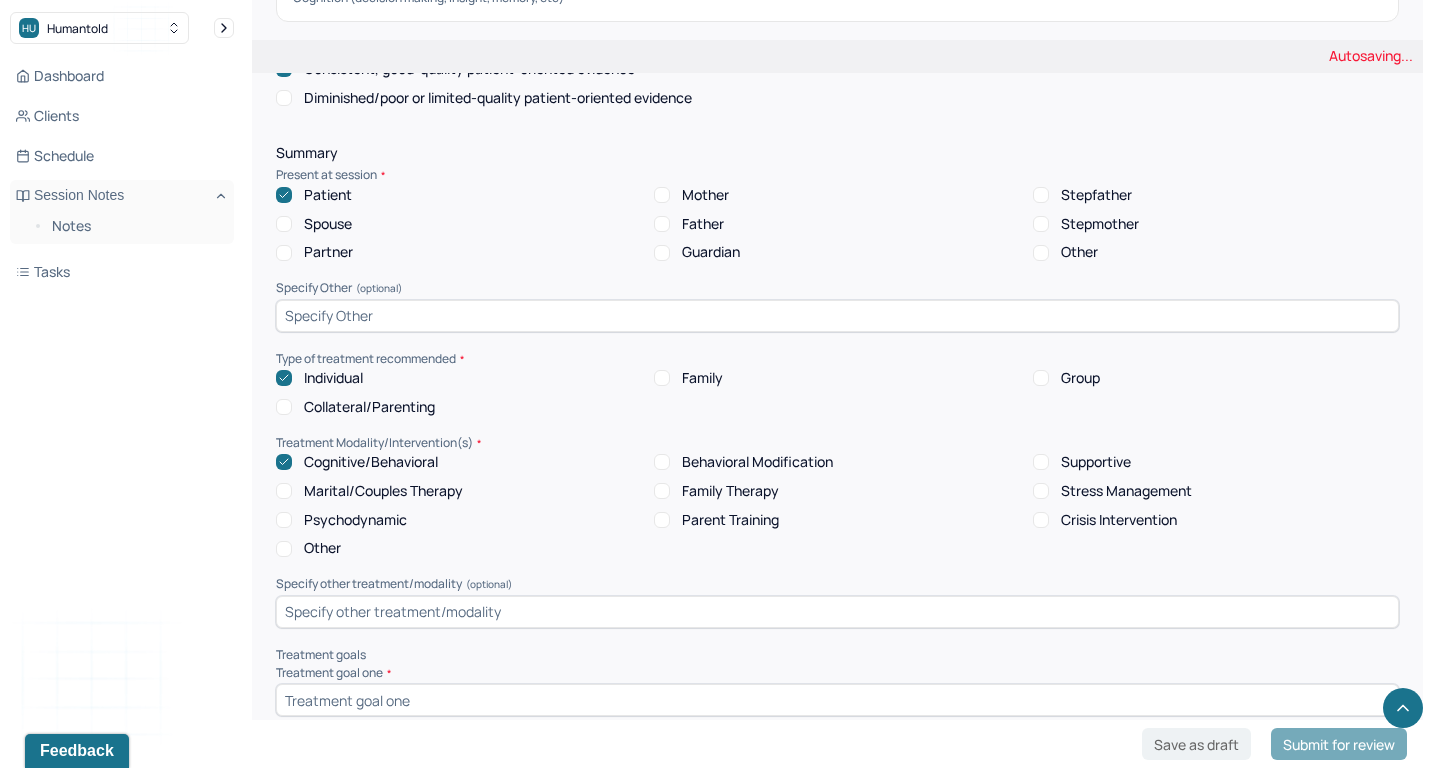 click on "Supportive" at bounding box center (1096, 462) 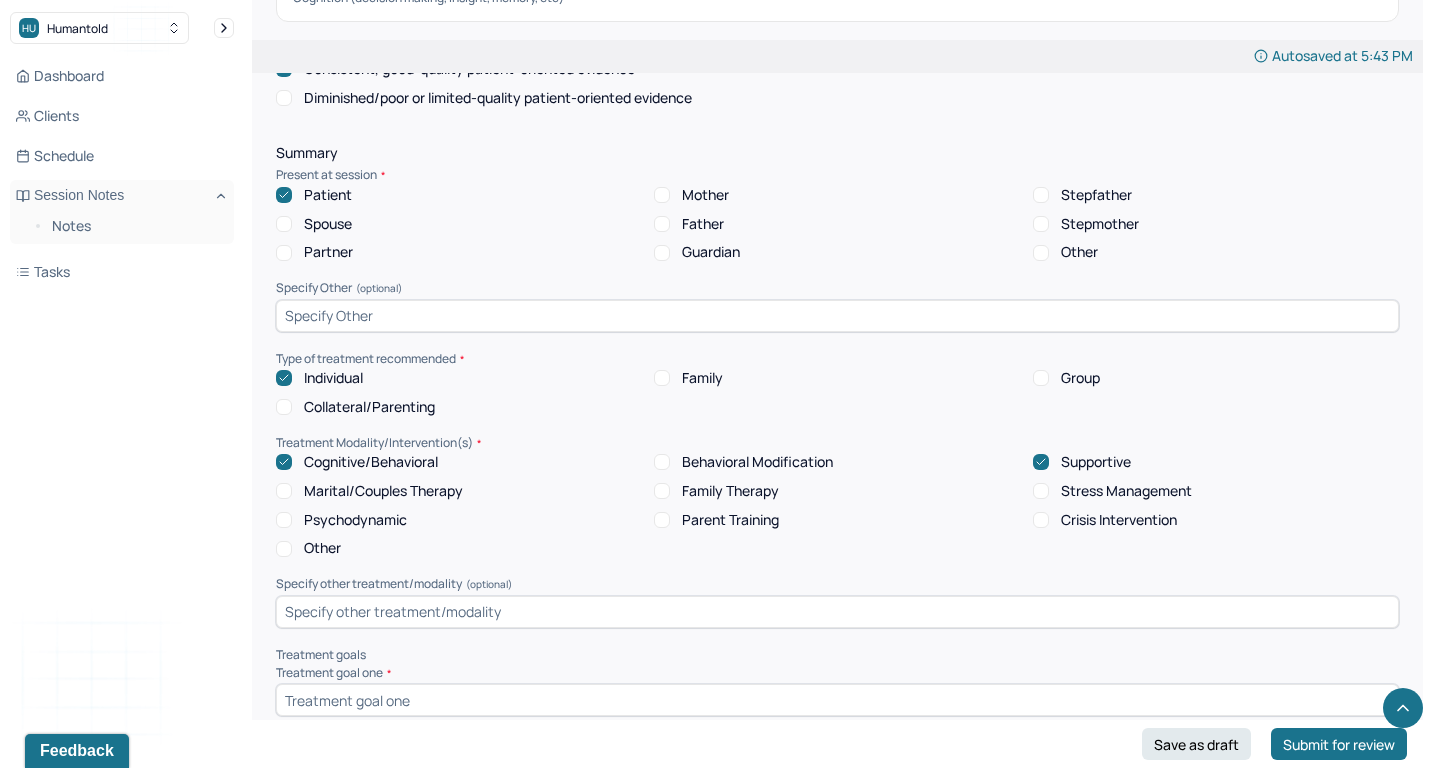 click on "Stress Management" at bounding box center (1126, 491) 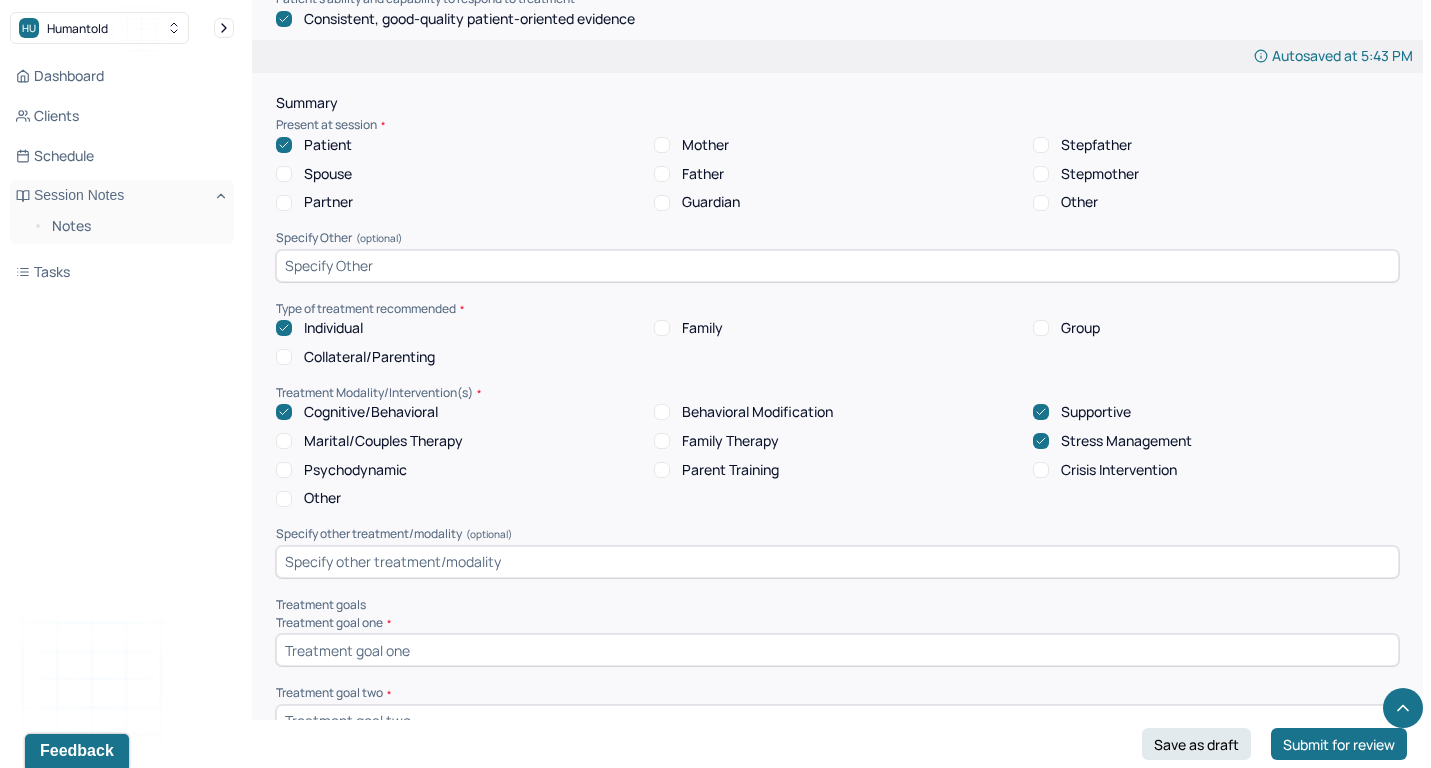 scroll, scrollTop: 7299, scrollLeft: 0, axis: vertical 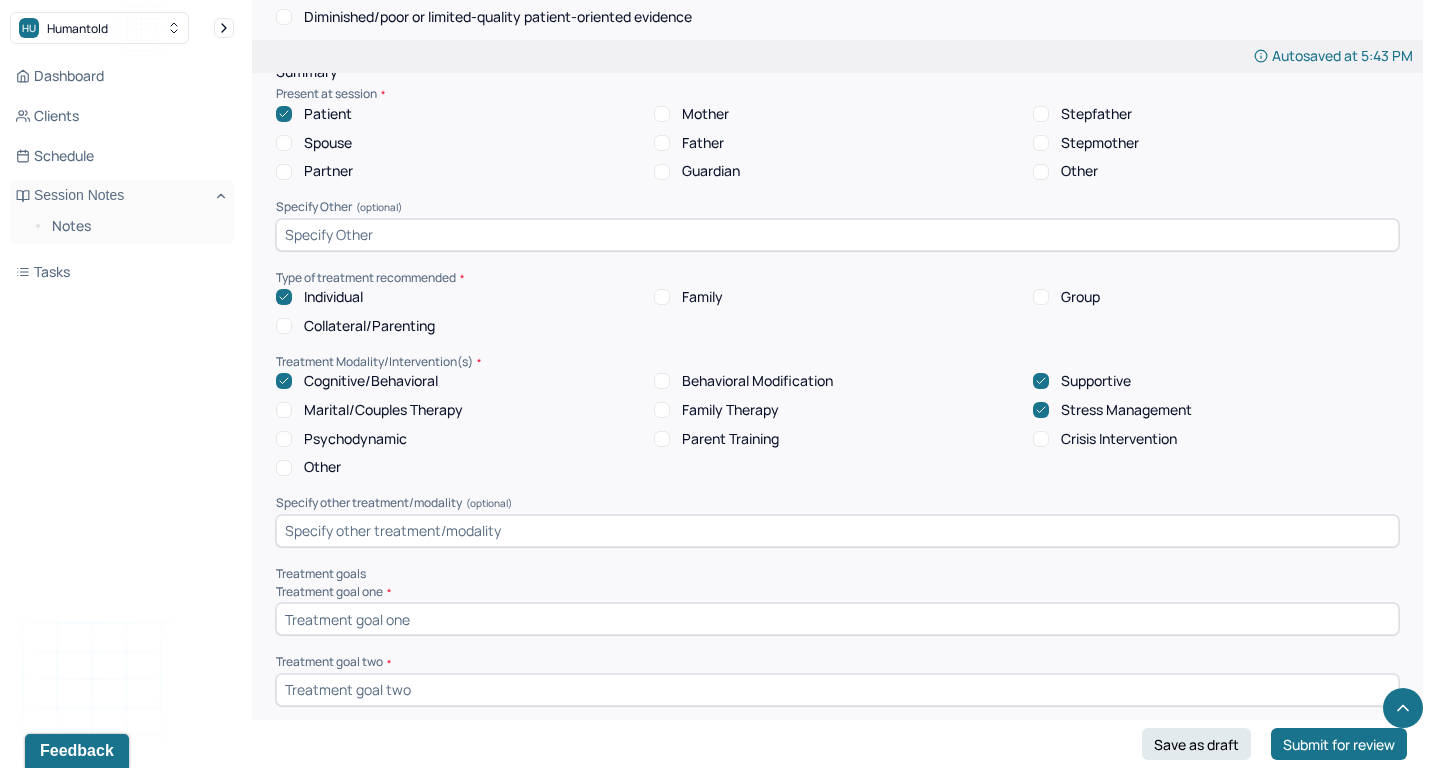 click at bounding box center (837, 531) 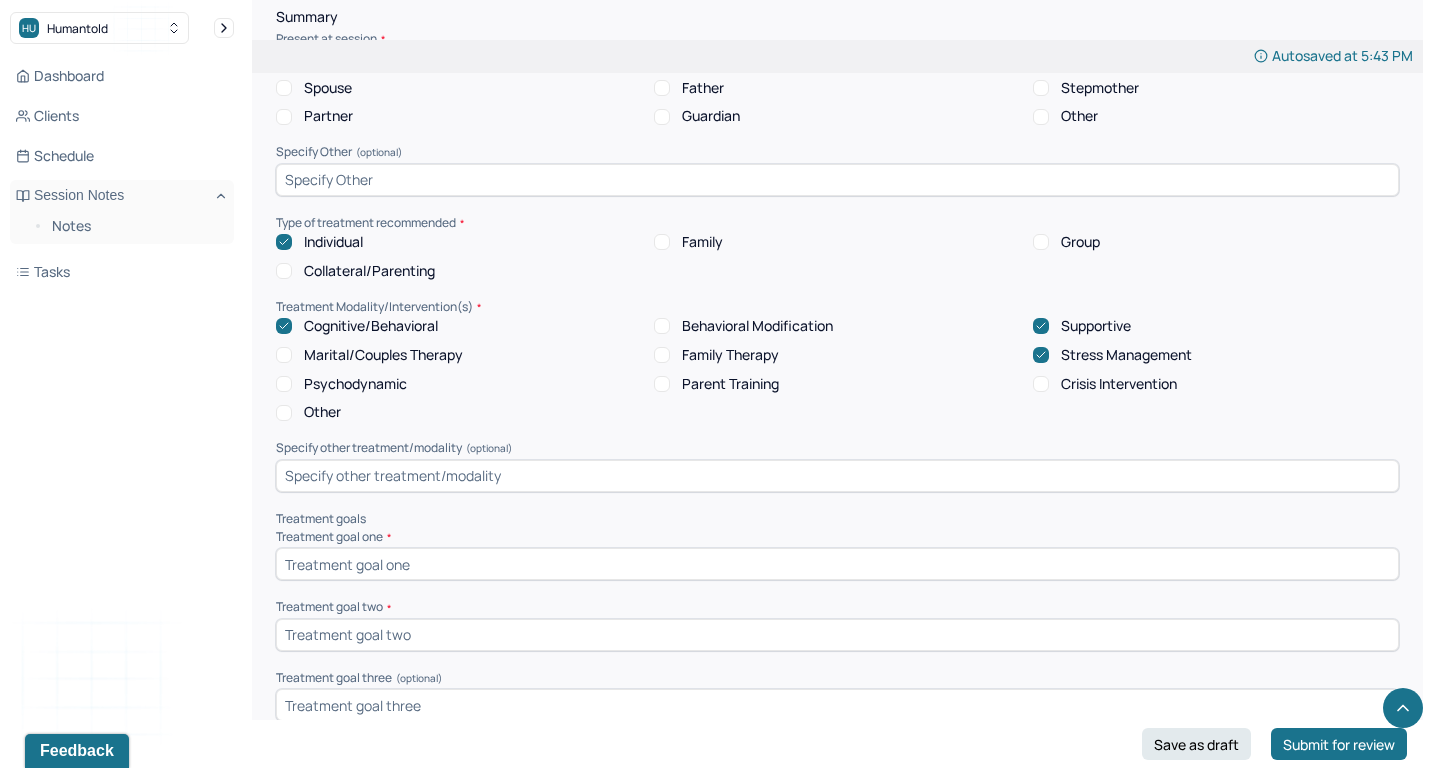 scroll, scrollTop: 7355, scrollLeft: 0, axis: vertical 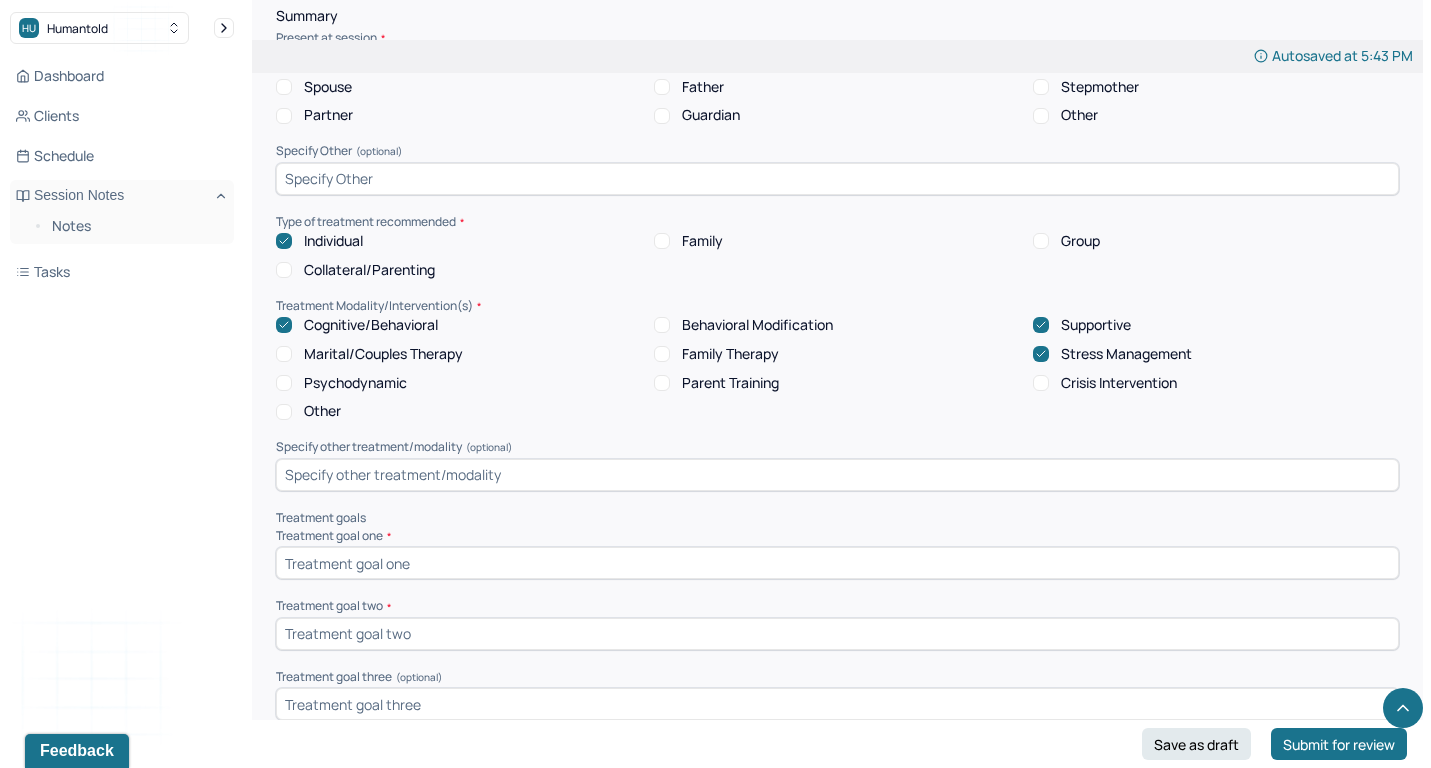 click at bounding box center (837, 563) 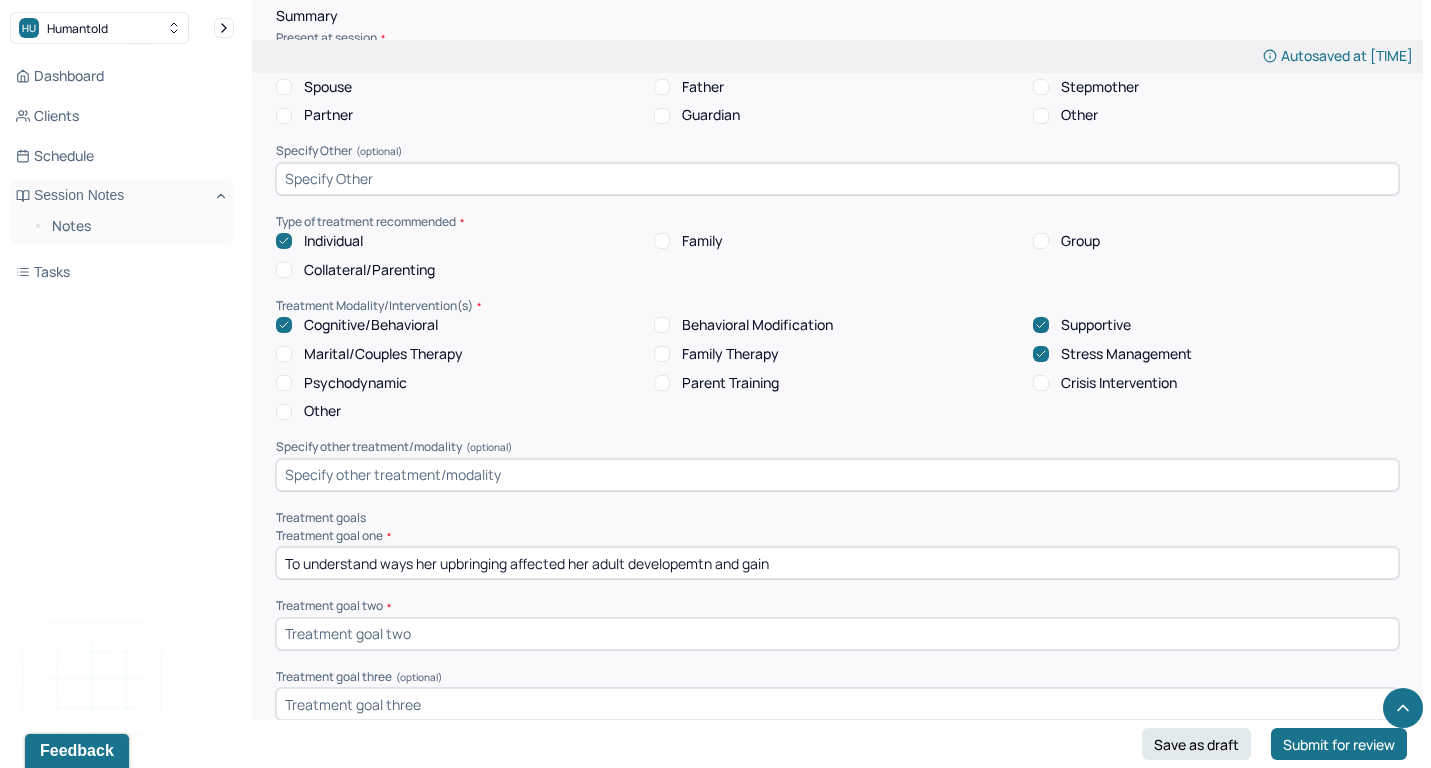 click on "To understand ways her upbringing affected her adult developemtn and gain" at bounding box center [837, 563] 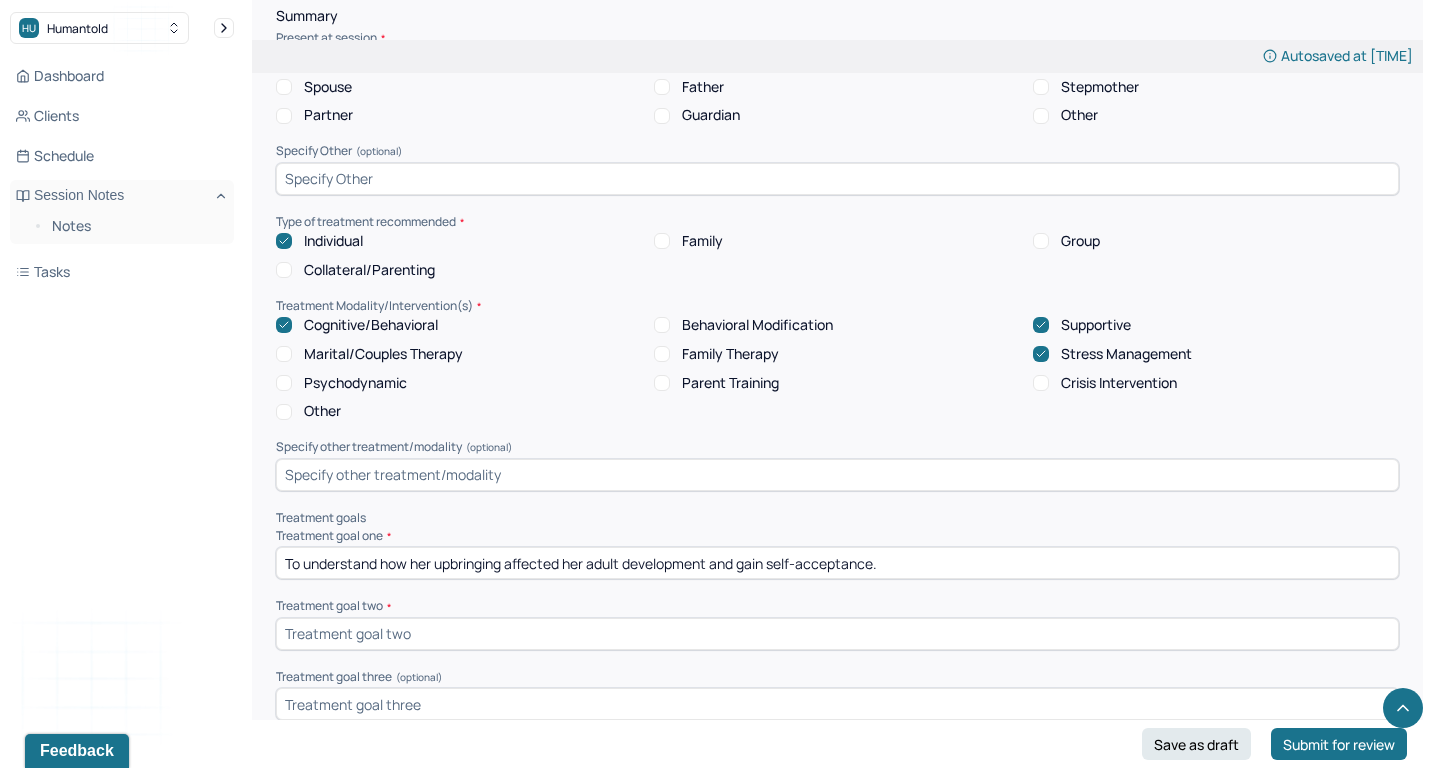 type on "To understand how her upbringing affected her adult development and gain self-acceptance." 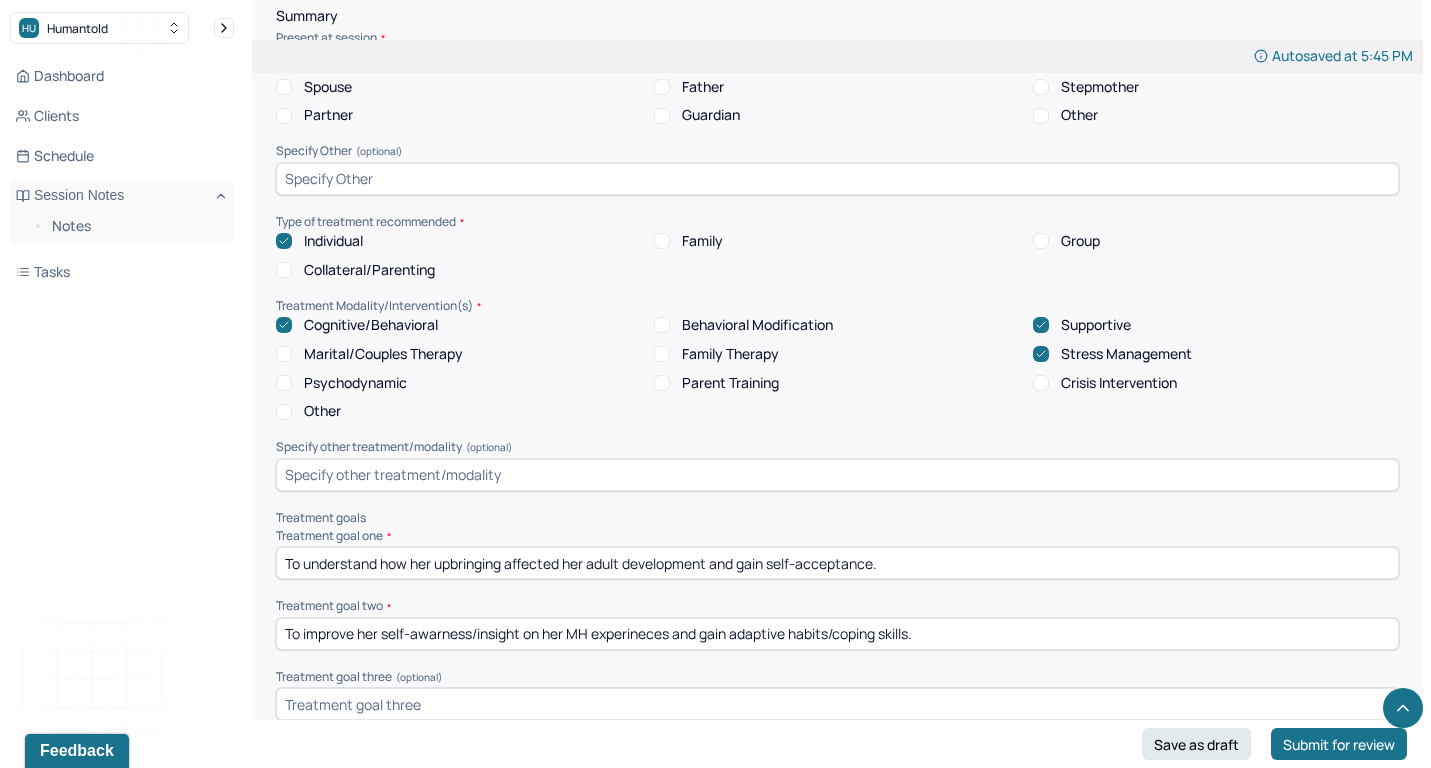 type on "To improve her self-awarness/insight on her MH experineces and gain adaptive habits/coping skills." 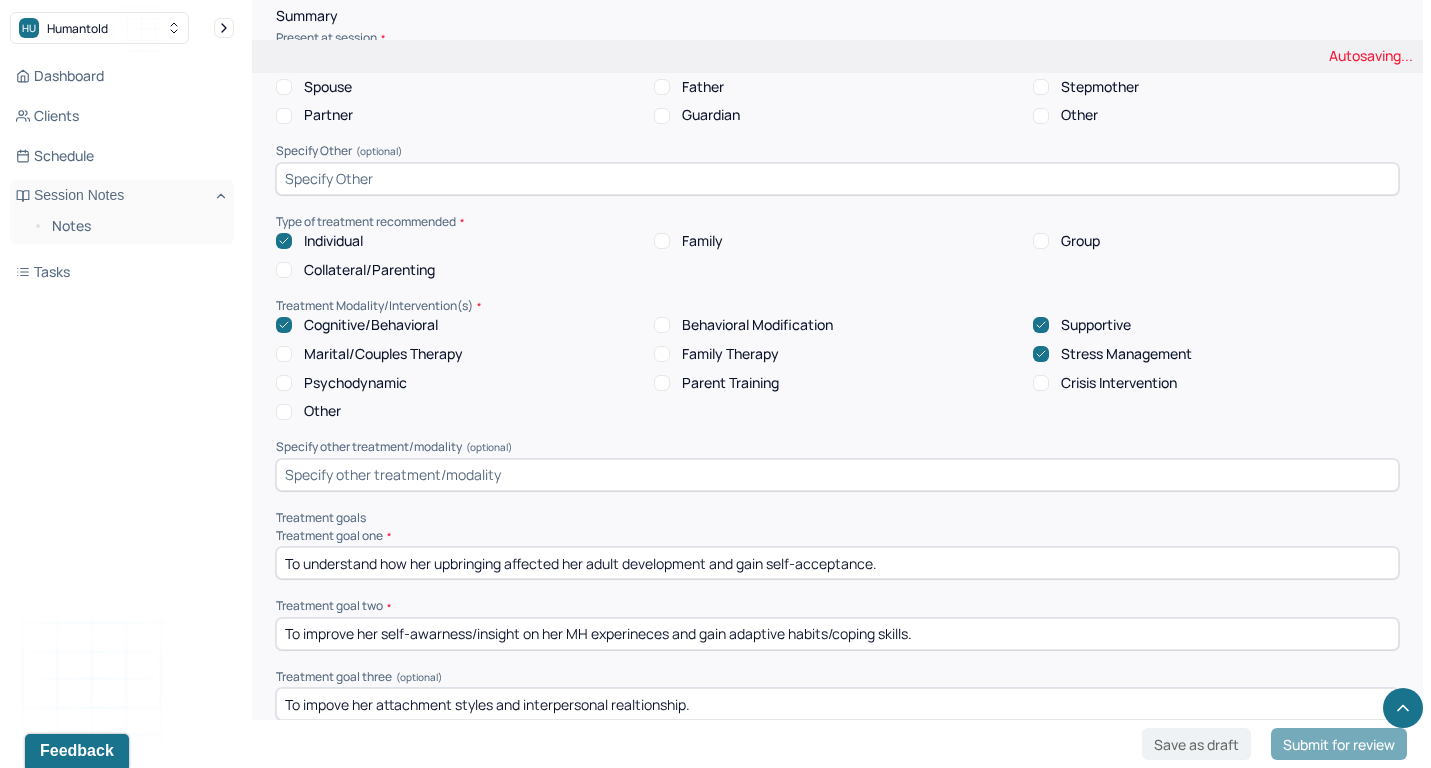 click on "To impove her attachment styles and interpersonal realtionship." at bounding box center [837, 704] 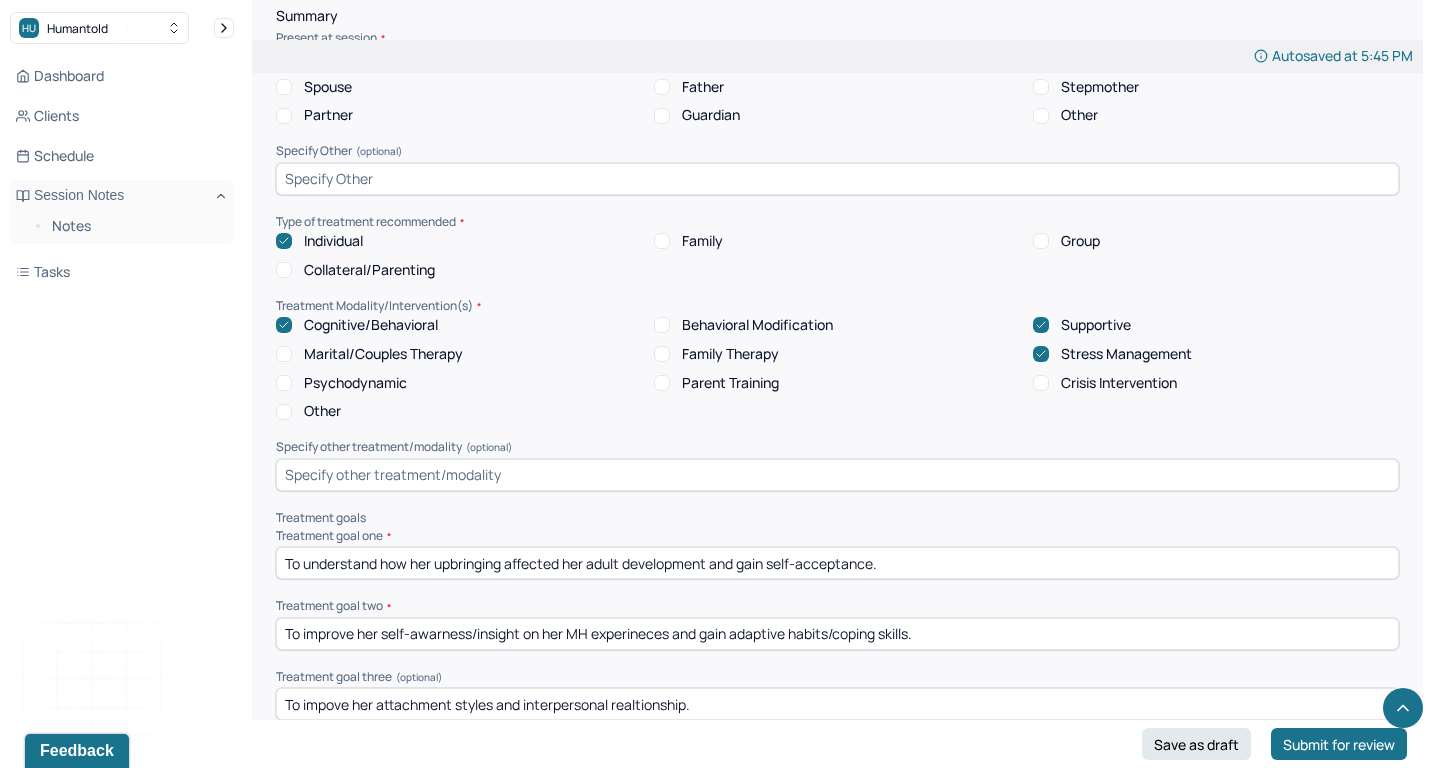 click on "To impove her attachment styles and interpersonal realtionship." at bounding box center (837, 704) 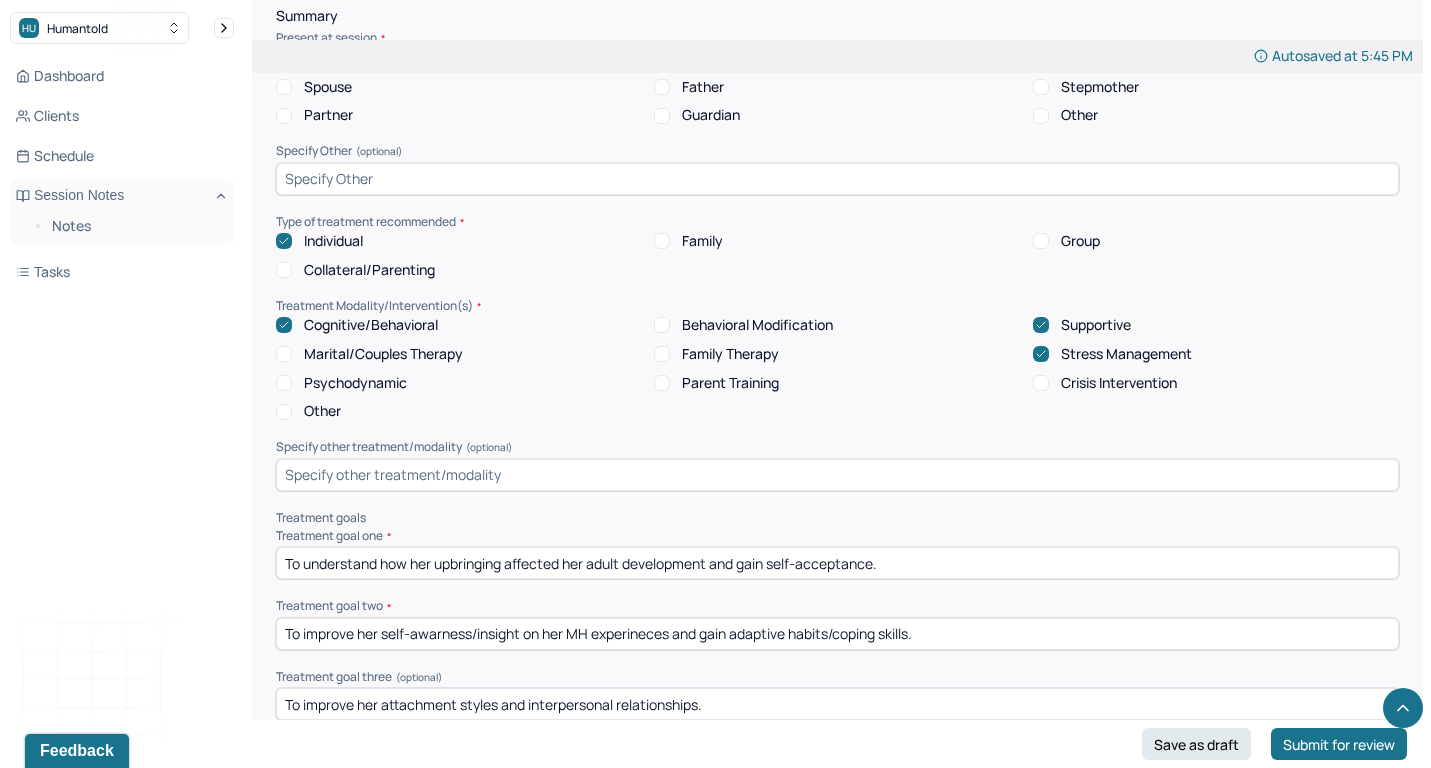 type on "To improve her attachment styles and interpersonal relationships." 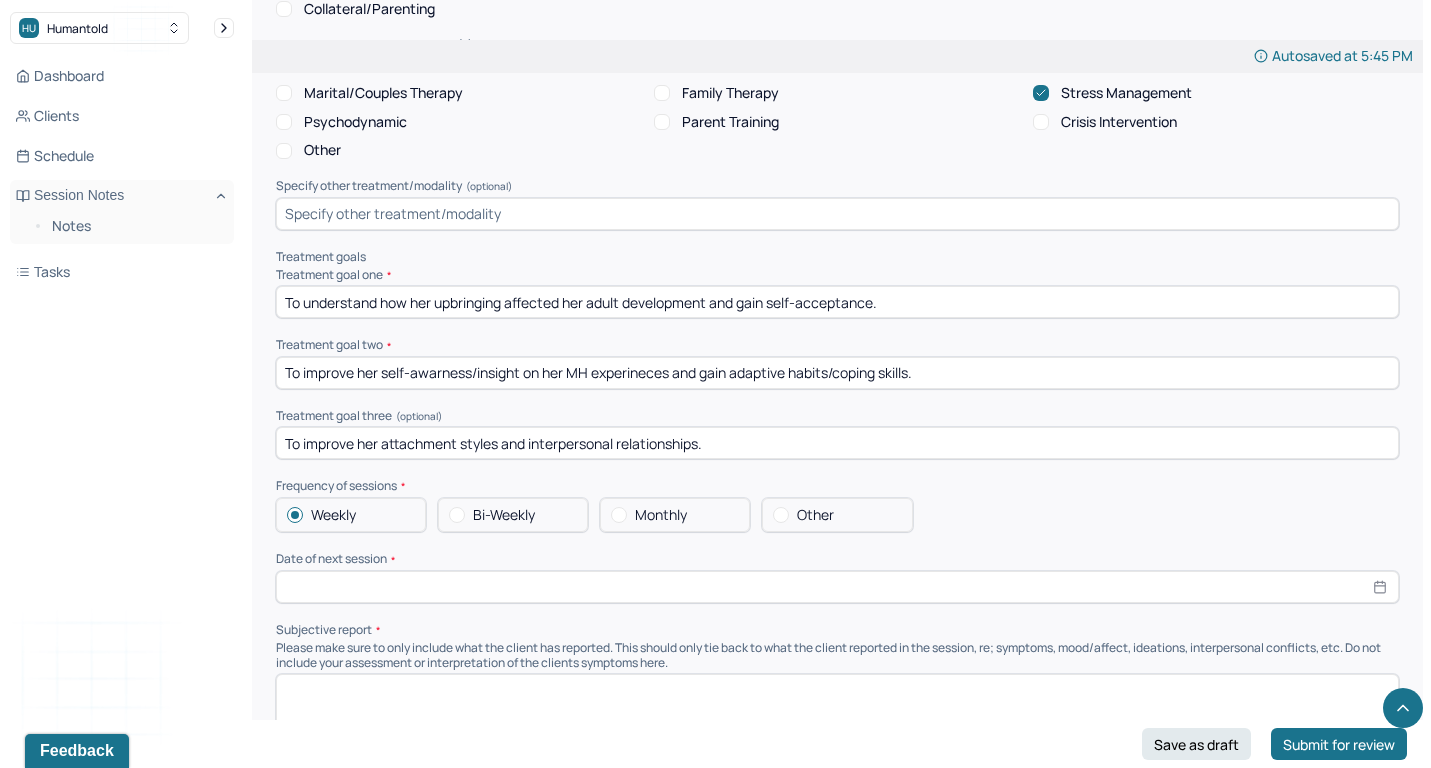 scroll, scrollTop: 7661, scrollLeft: 0, axis: vertical 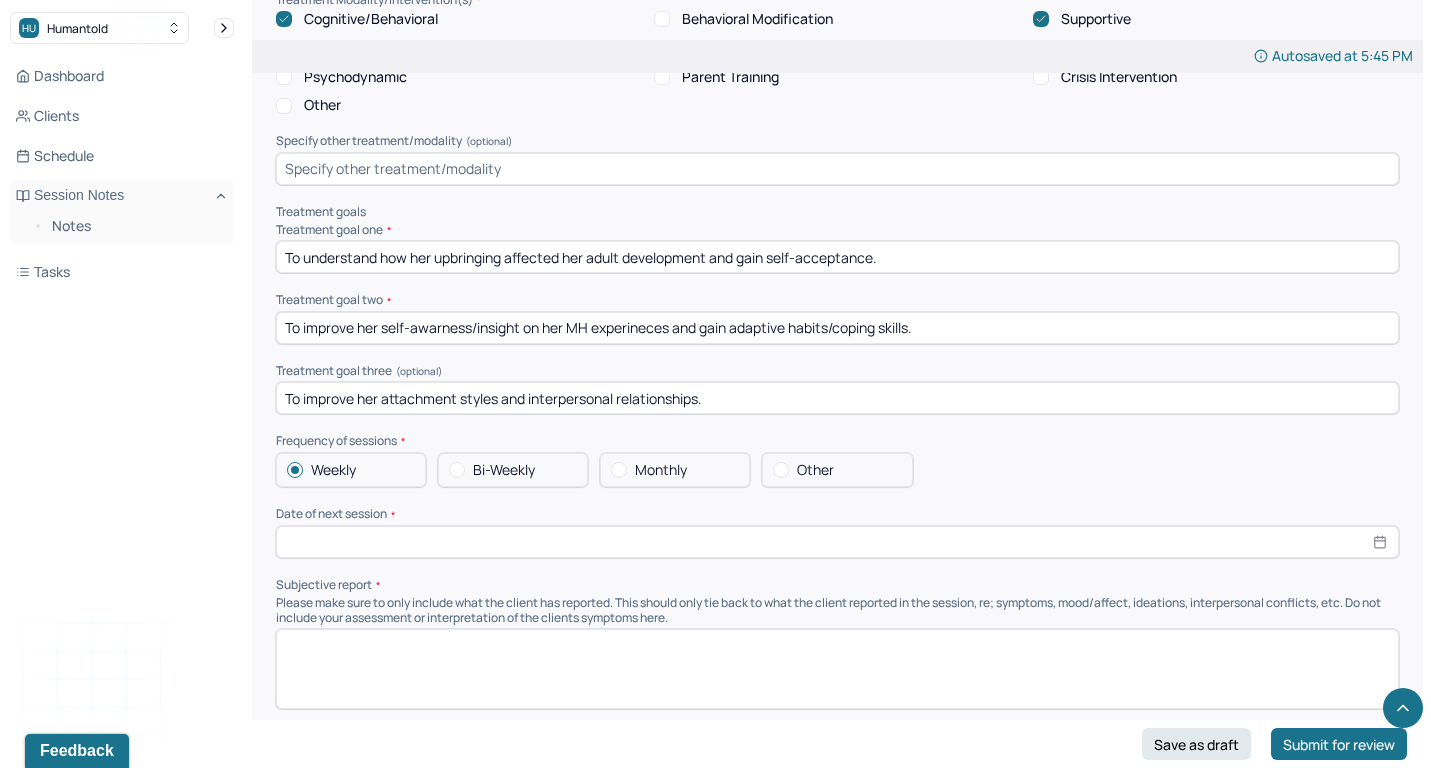 select on "7" 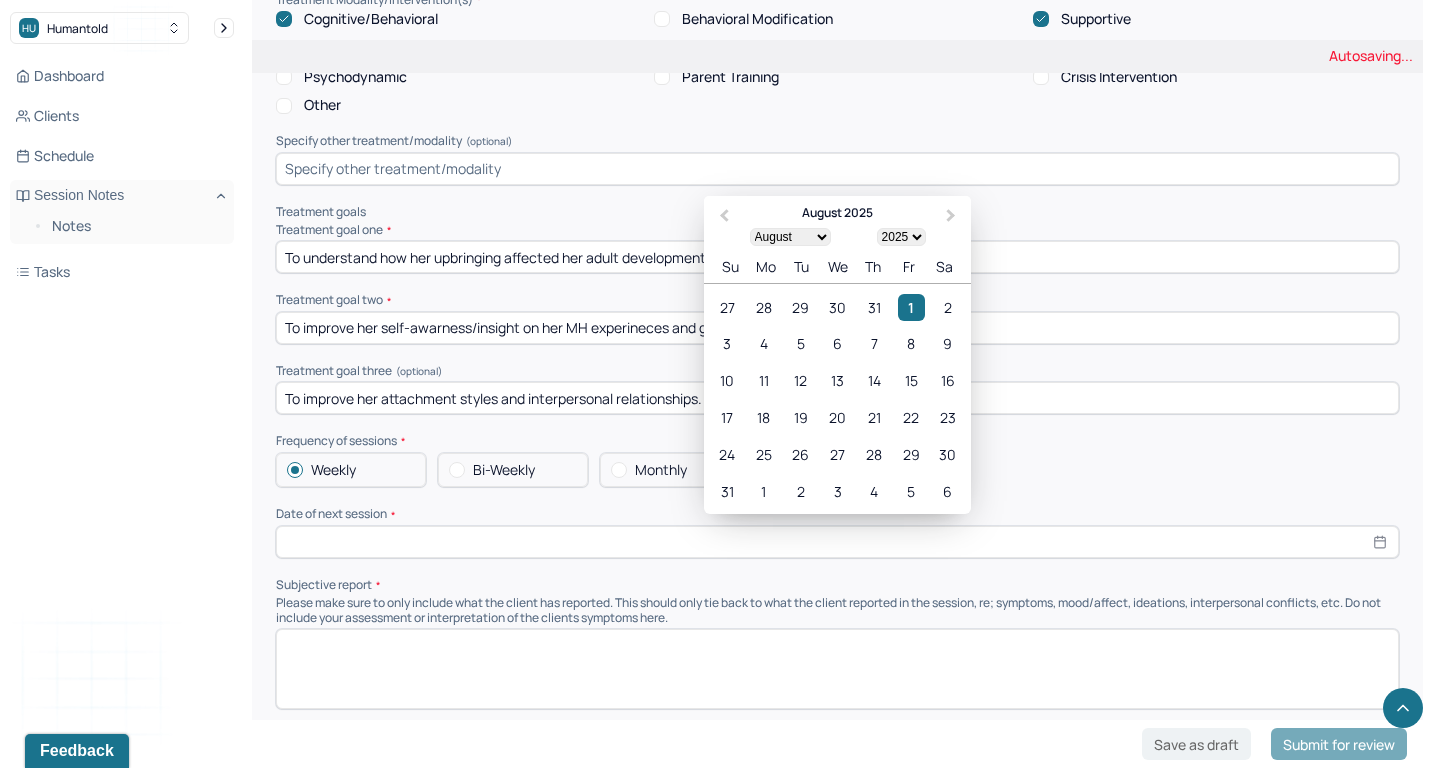 click at bounding box center (837, 542) 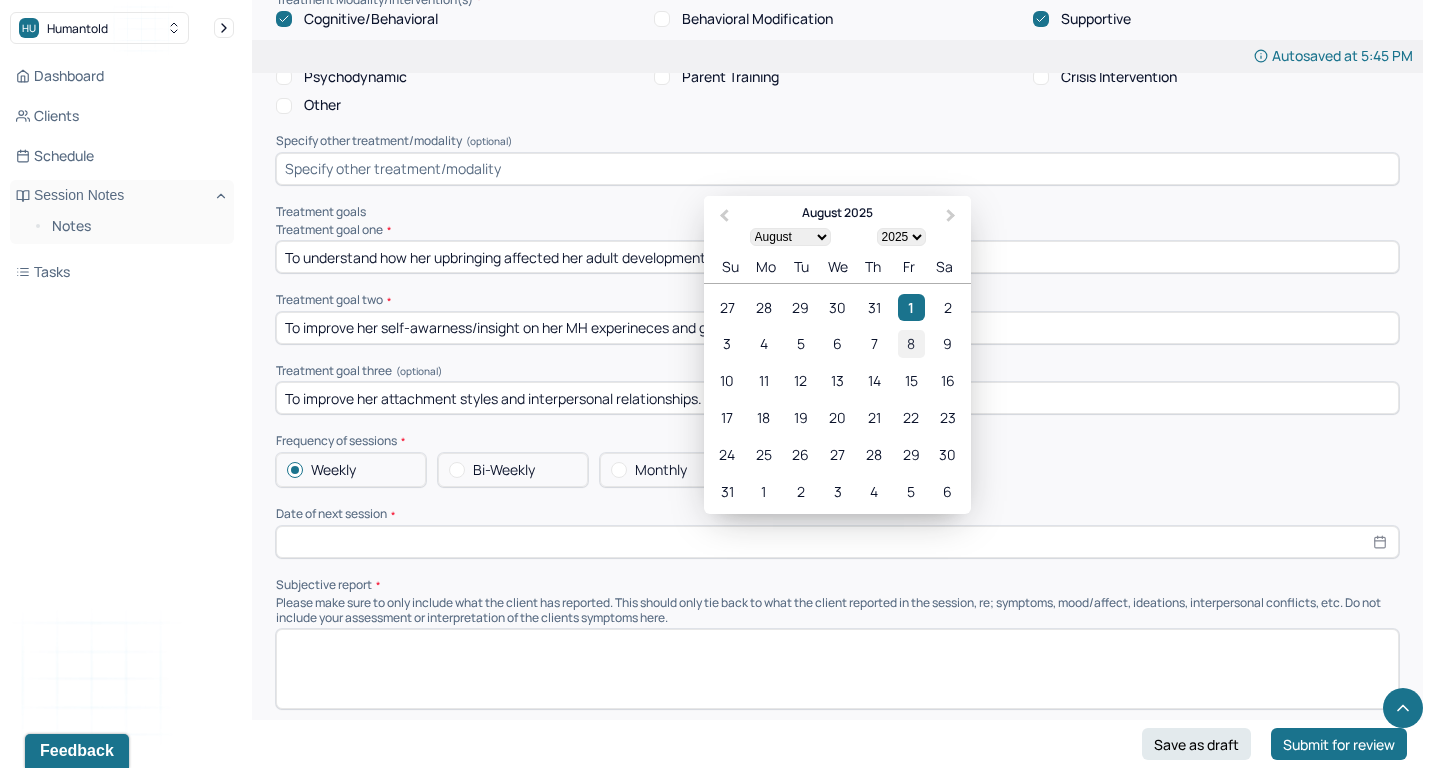 click on "8" at bounding box center (911, 343) 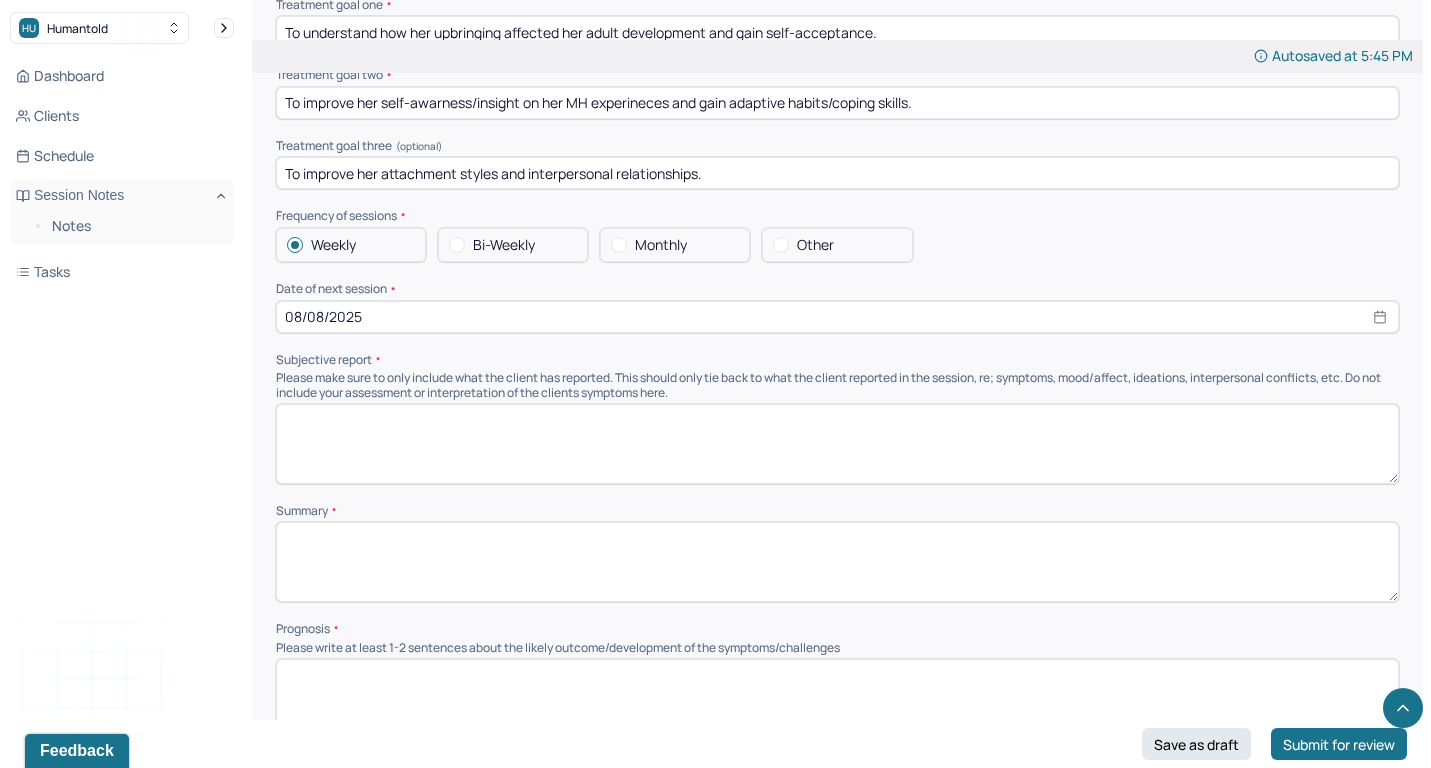 scroll, scrollTop: 7880, scrollLeft: 0, axis: vertical 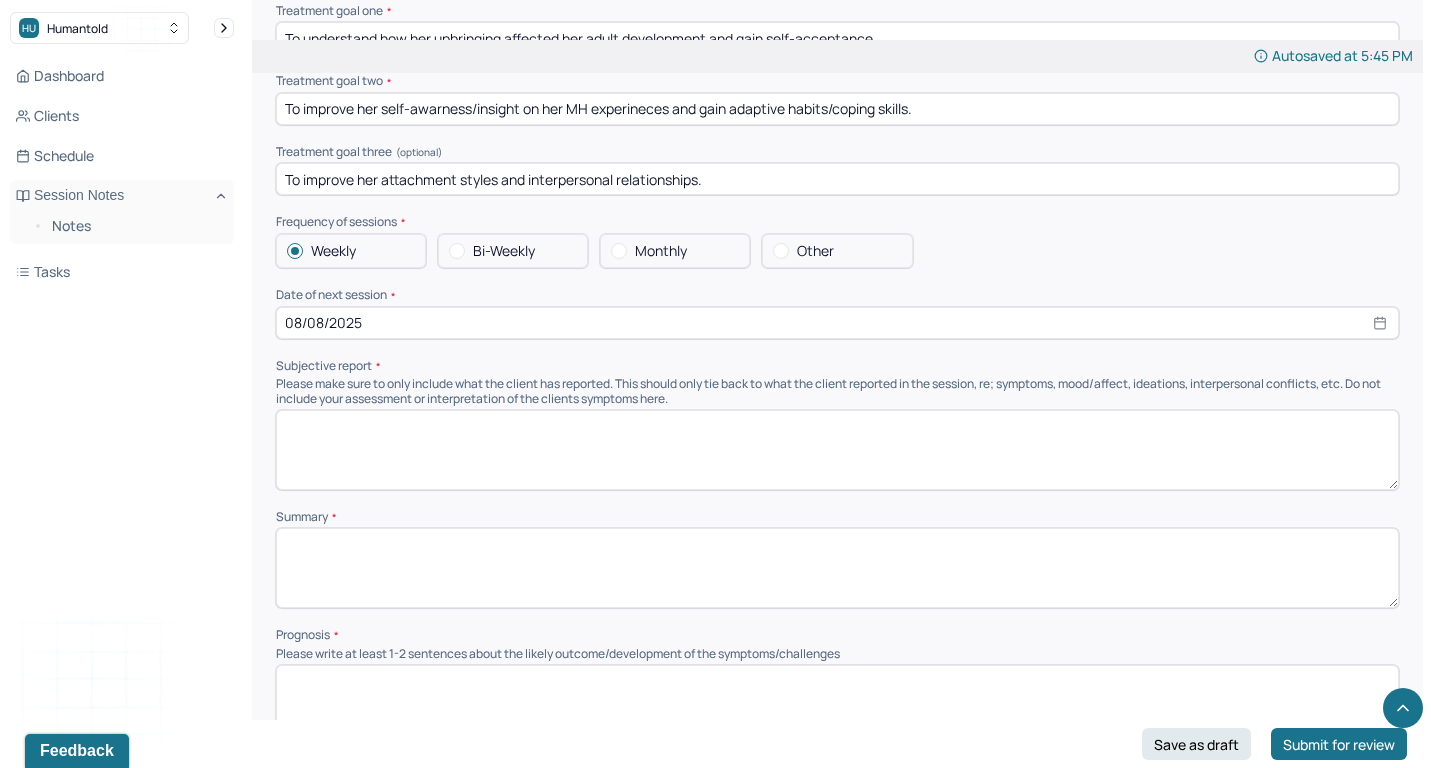 click at bounding box center [837, 450] 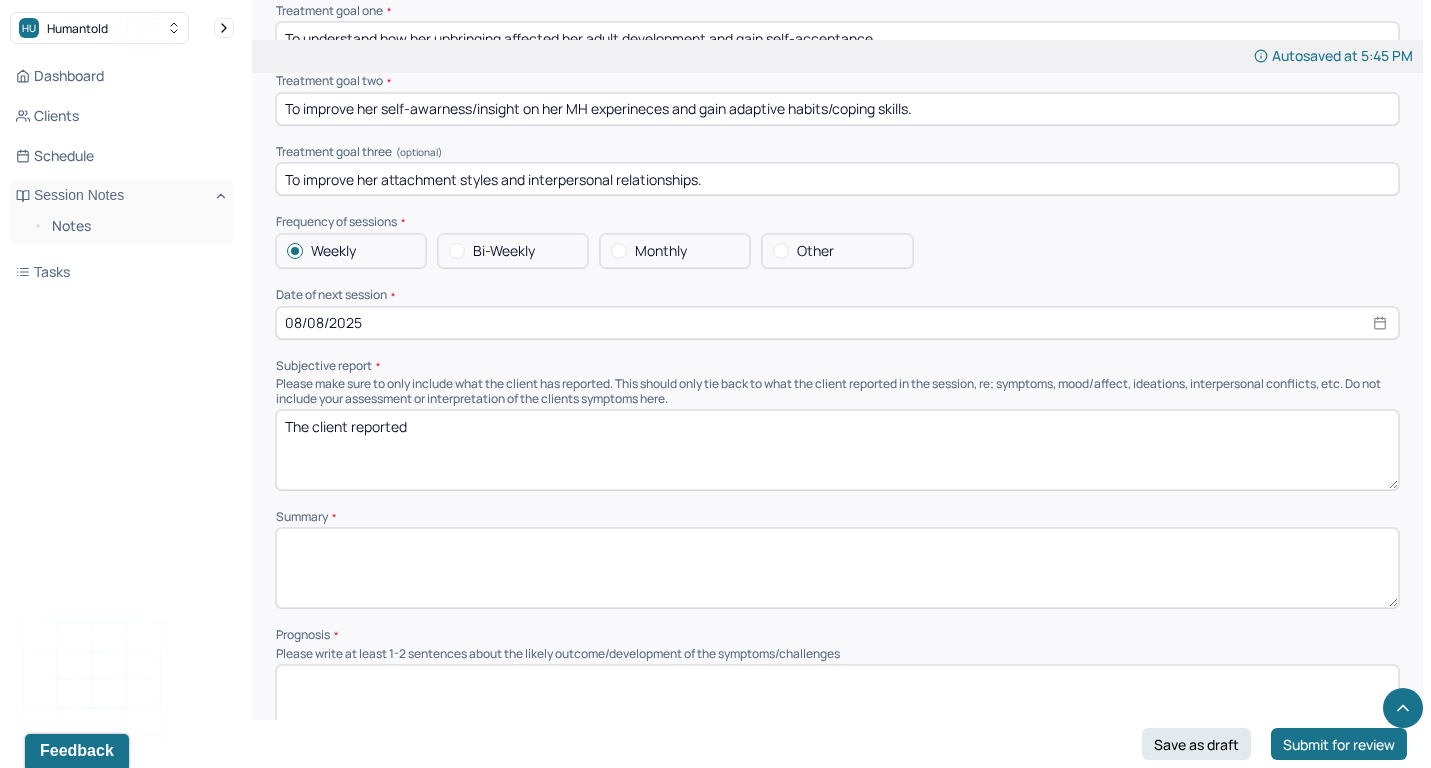 click on "The client reported" at bounding box center [837, 450] 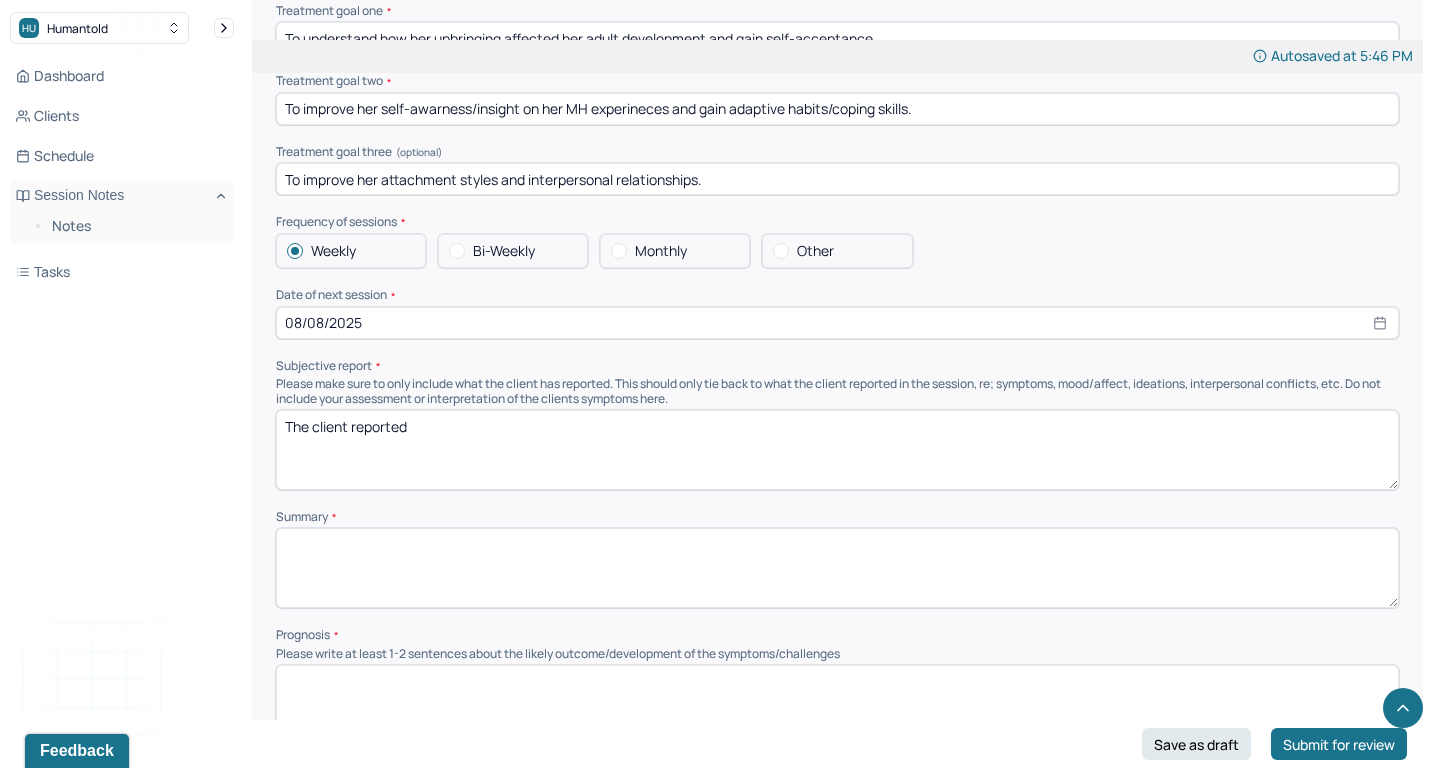 paste on "wanting to return to therapy to address her emotional dysregulation, hx of avoidance, and difficulties connecting with her emotions and her body's response to stress. The client expressed wanting to improve her self-esteem, improve her interpersonal skills, and improve her self-awareness. The client also reported wanting to explore potential neurodivergence as she feels as though it affects her ability to be present in her friendships." 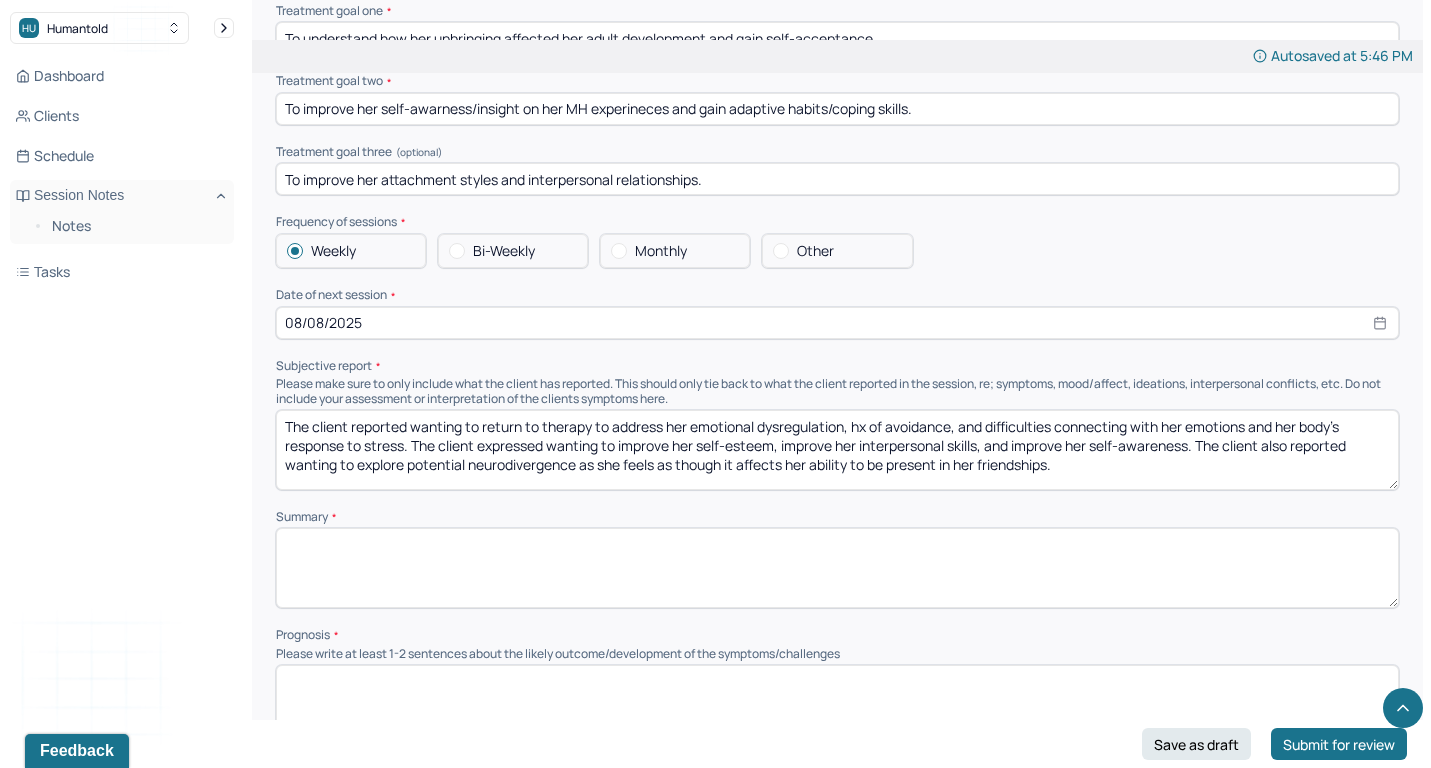 type on "The client reported wanting to return to therapy to address her emotional dysregulation, hx of avoidance, and difficulties connecting with her emotions and her body's response to stress. The client expressed wanting to improve her self-esteem, improve her interpersonal skills, and improve her self-awareness. The client also reported wanting to explore potential neurodivergence as she feels as though it affects her ability to be present in her friendships." 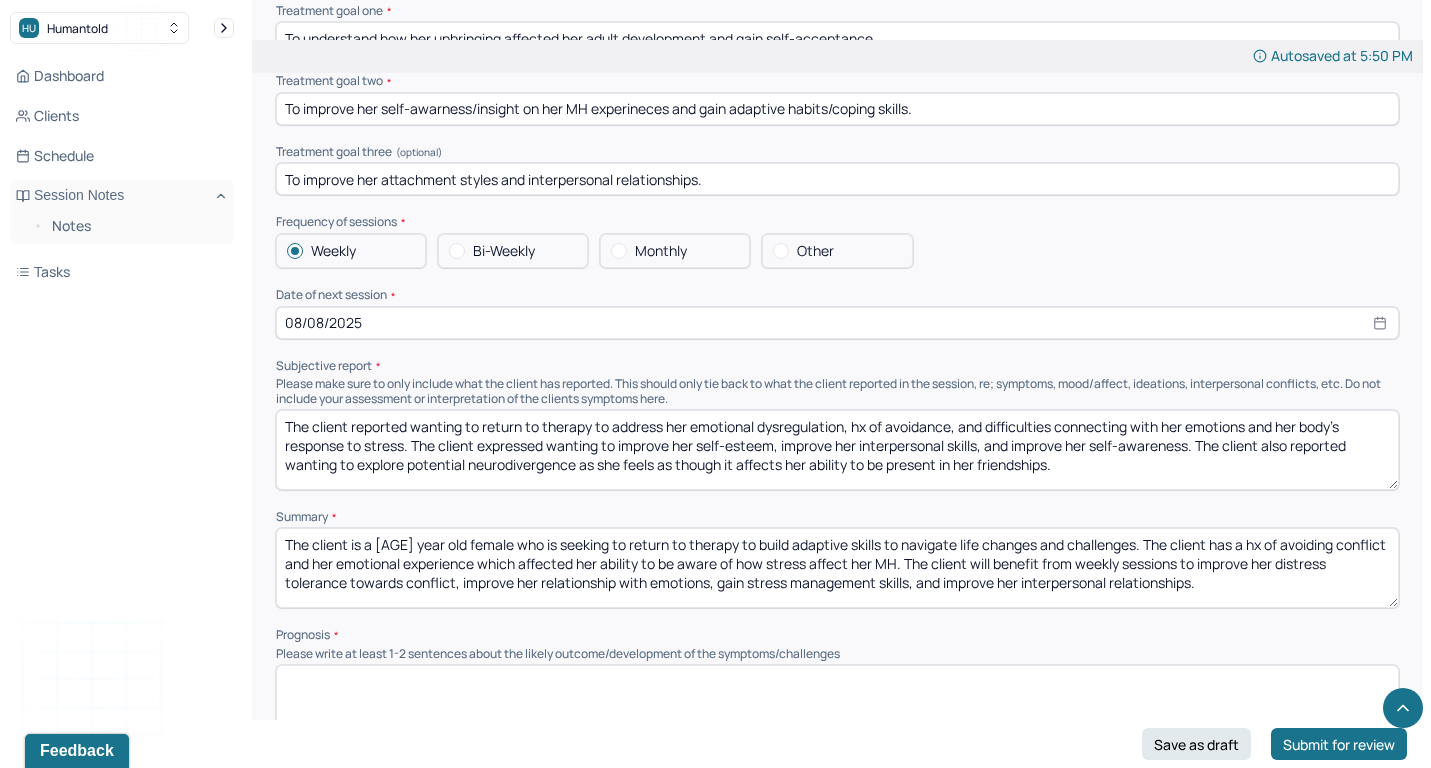 click on "The client is a [AGE] year old female who is seeking to return to therapy to build adaptive skills to navigate life changes and challenges. The client has a hx of avoiding conflict and her emotional experience which affected her ability to be aware of how stress affect her MH. The client will benefit from weekly sessions to improve her distress tolerance towards conflict, improve her relationship with emotions, gain stress management skills, and improve her interpersonal relationships." at bounding box center (837, 568) 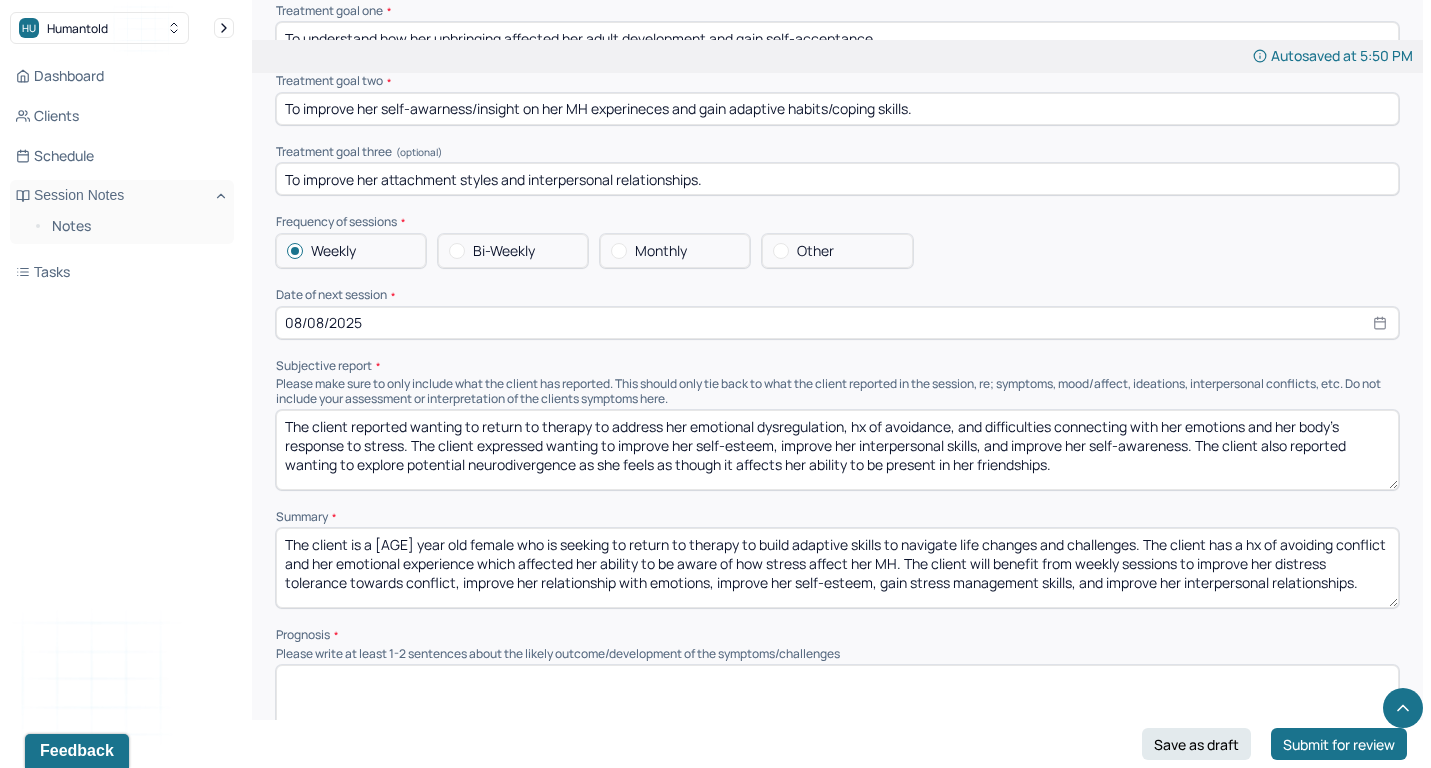 type on "The client is a [AGE] year old female who is seeking to return to therapy to build adaptive skills to navigate life changes and challenges. The client has a hx of avoiding conflict and her emotional experience which affected her ability to be aware of how stress affect her MH. The client will benefit from weekly sessions to improve her distress tolerance towards conflict, improve her relationship with emotions, improve her self-esteem, gain stress management skills, and improve her interpersonal relationships." 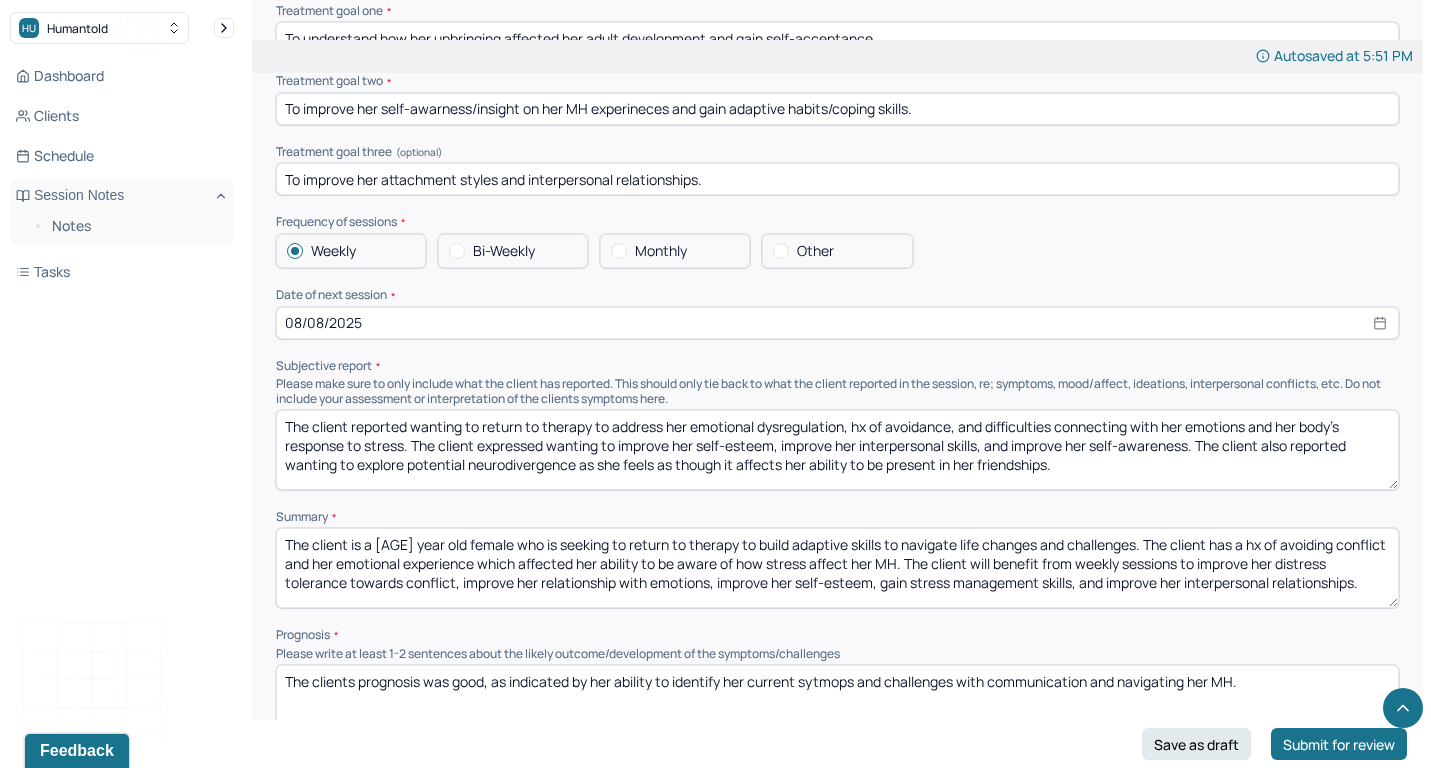 click on "The clients prognosis was good, as indicated by her ability to identify her current sytmops and challenges with communication and" at bounding box center [837, 705] 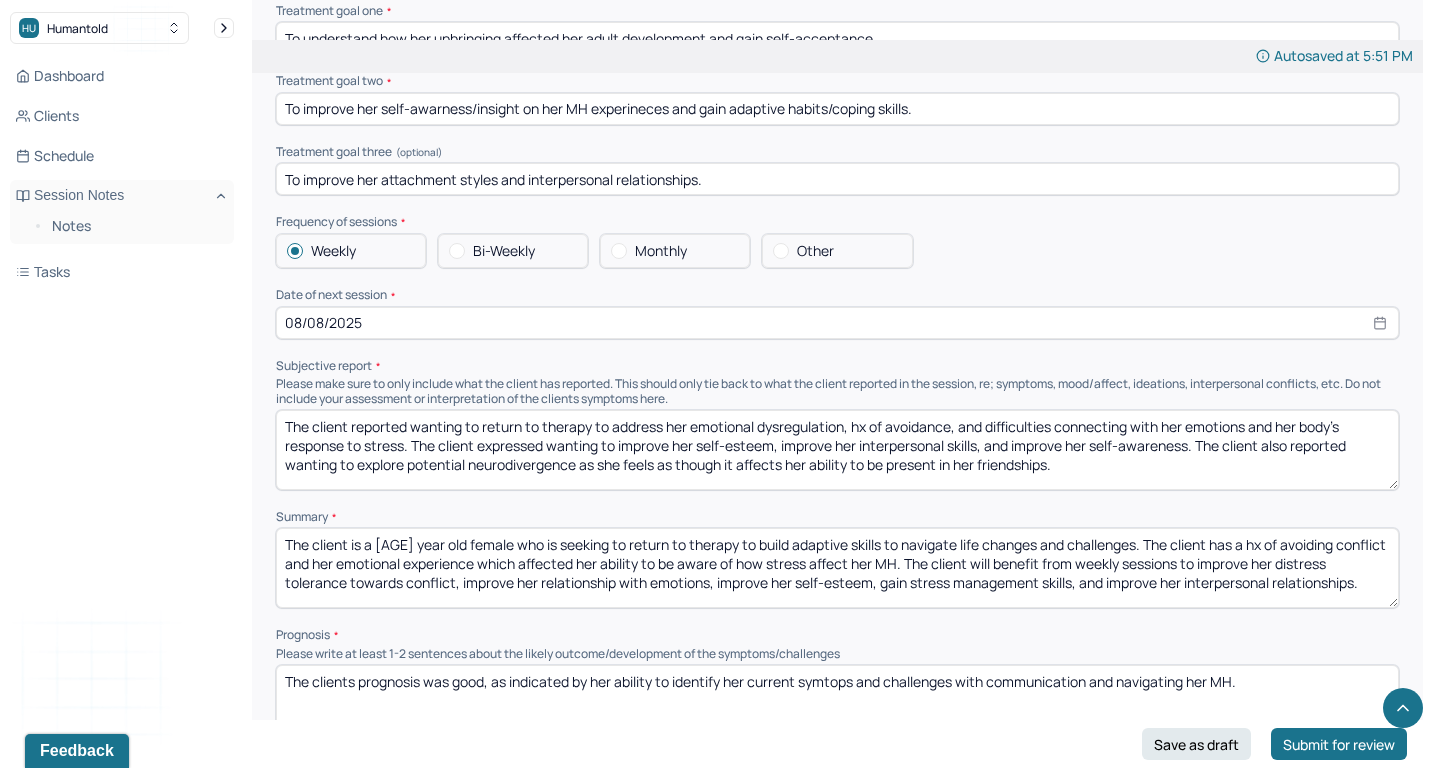 click on "The clients prognosis was good, as indicated by her ability to identify her current sytmops and challenges with communication and navigating her MH." at bounding box center [837, 705] 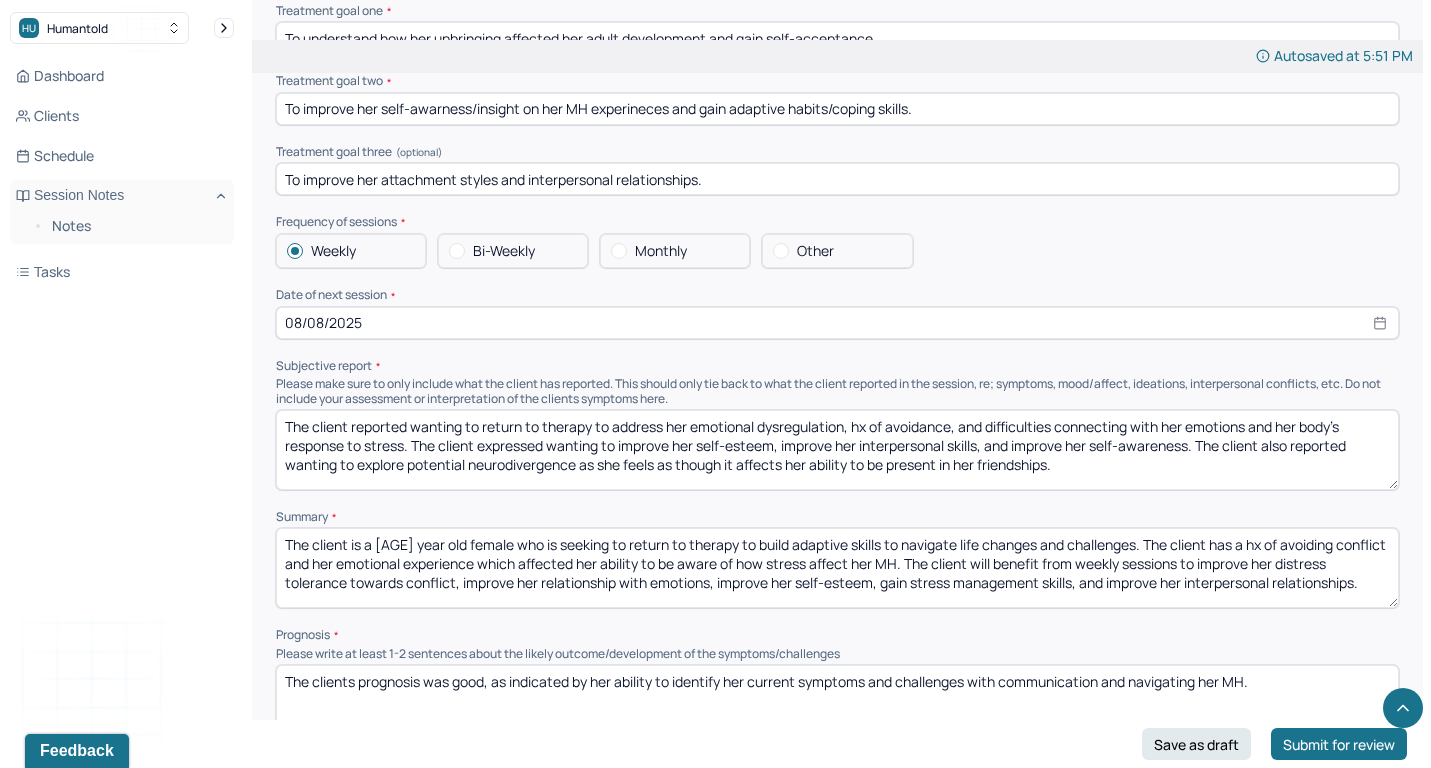 click on "The clients prognosis was good, as indicated by her ability to identify her current symtops and challenges with communication and navigating her MH." at bounding box center [837, 705] 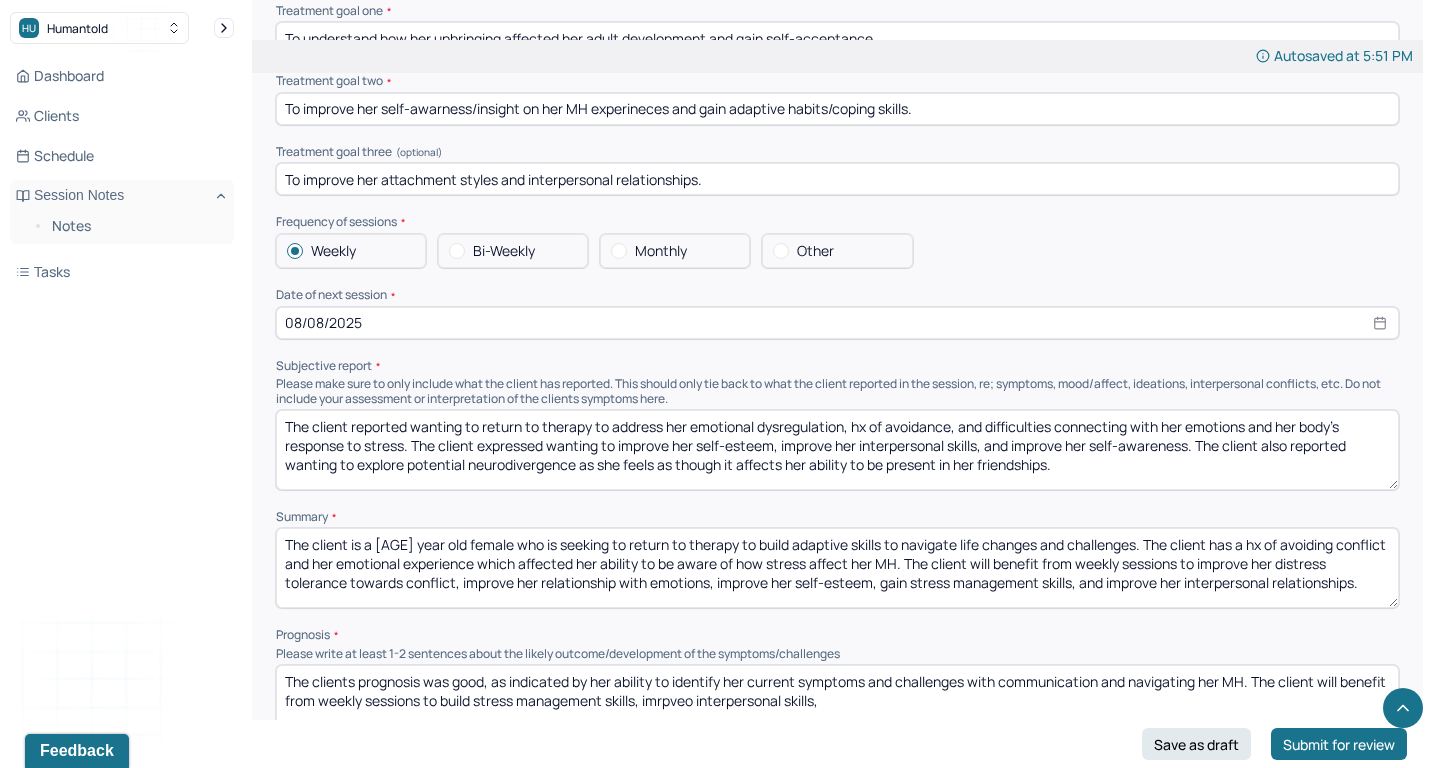 click on "The clients prognosis was good, as indicated by her ability to identify her current symptoms and challenges with communication and navigating her MH. The client will benefit from weekly sessions to build stress manag" at bounding box center (837, 705) 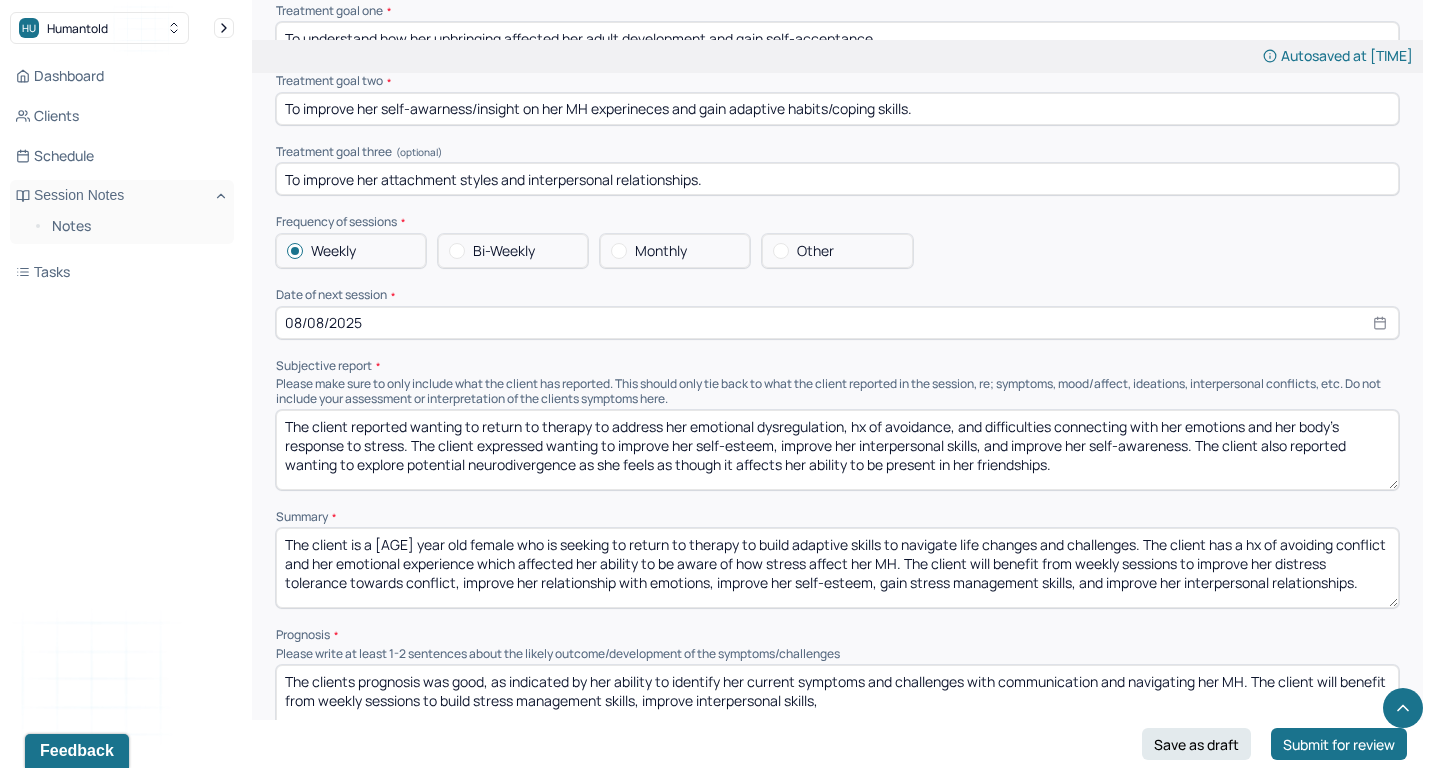 click on "The clients prognosis was good, as indicated by her ability to identify her current symptoms and challenges with communication and navigating her MH. The client will benefit from weekly sessions to build stress management skills, impro interpersonal skills," at bounding box center (837, 705) 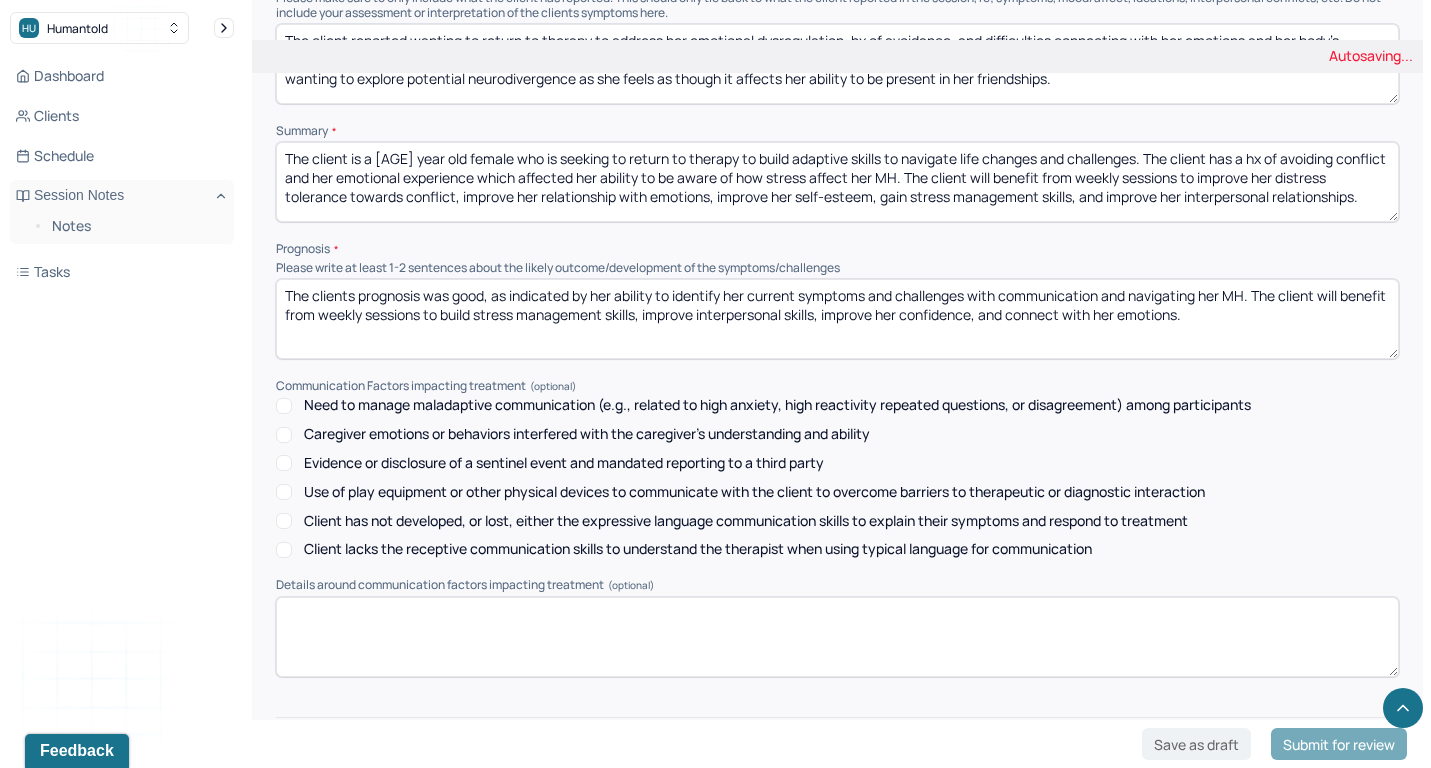 type on "The clients prognosis was good, as indicated by her ability to identify her current symptoms and challenges with communication and navigating her MH. The client will benefit from weekly sessions to build stress management skills, improve interpersonal skills, improve her confidence, and connect with her emotions." 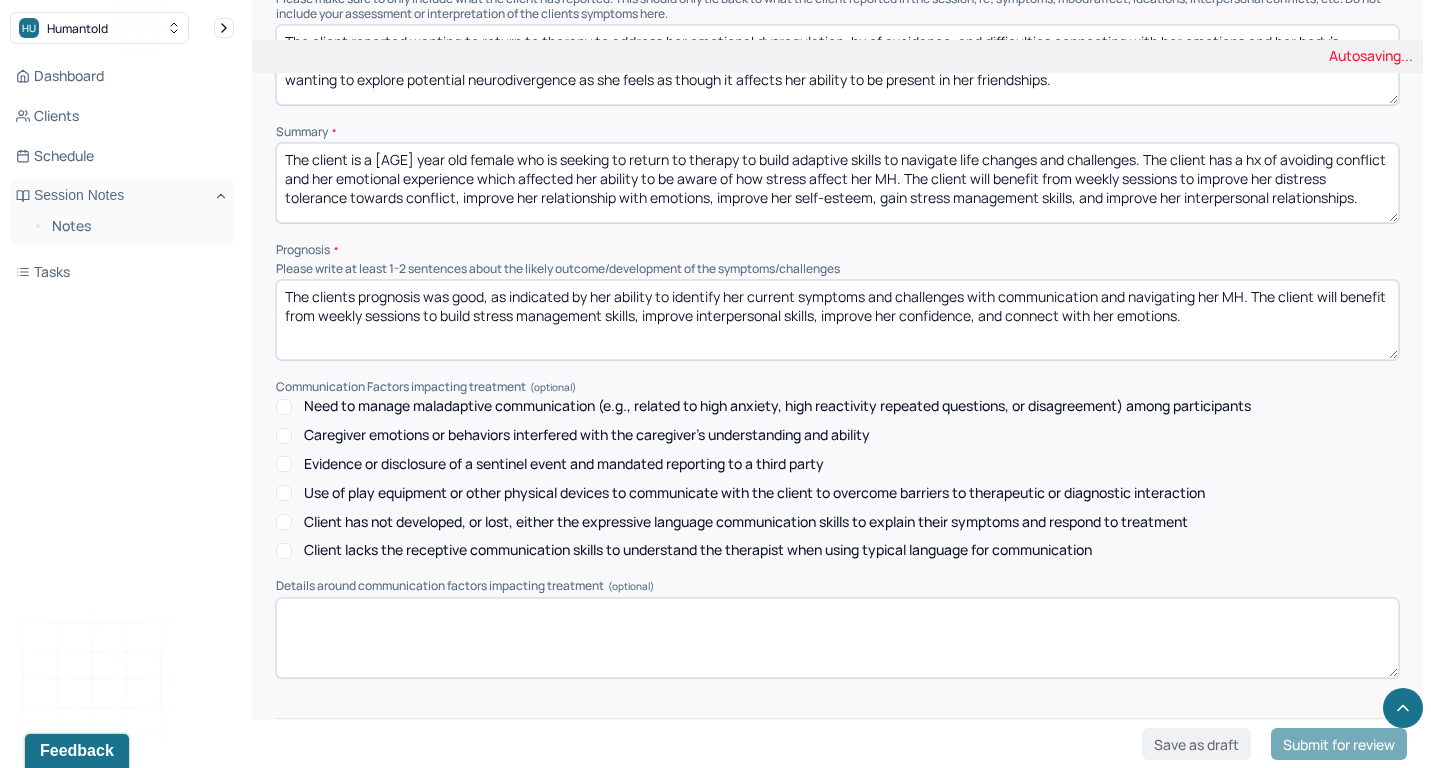 click at bounding box center [837, 802] 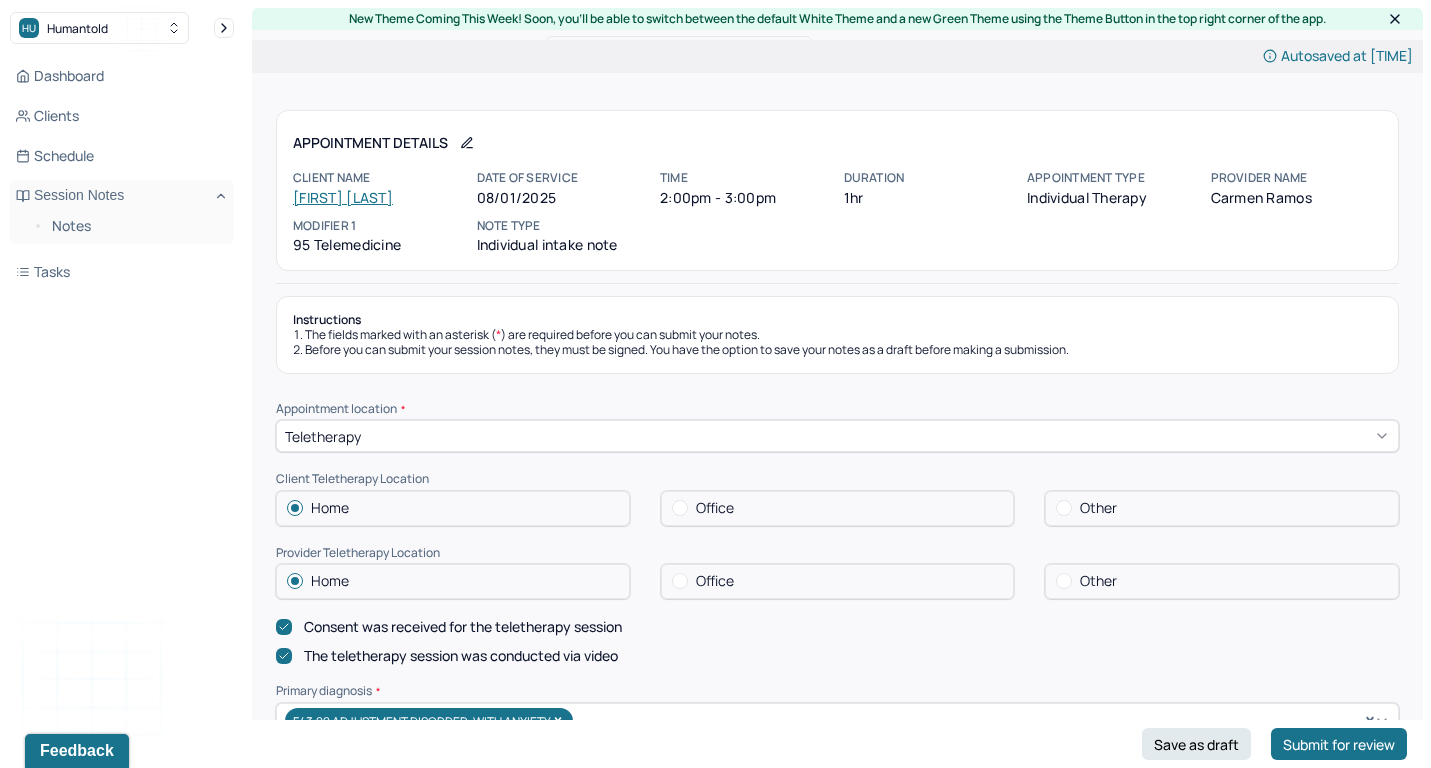 scroll, scrollTop: 0, scrollLeft: 0, axis: both 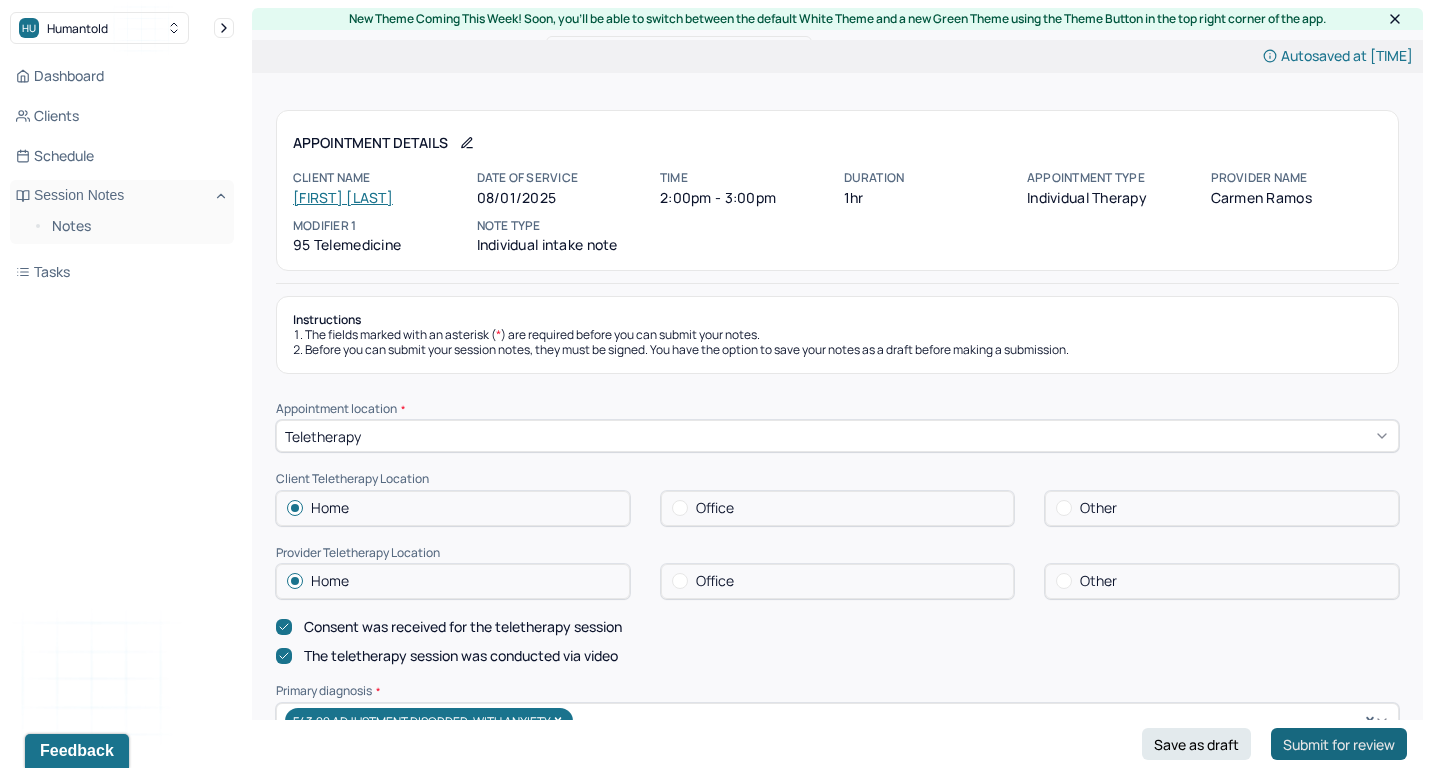 type on "cr" 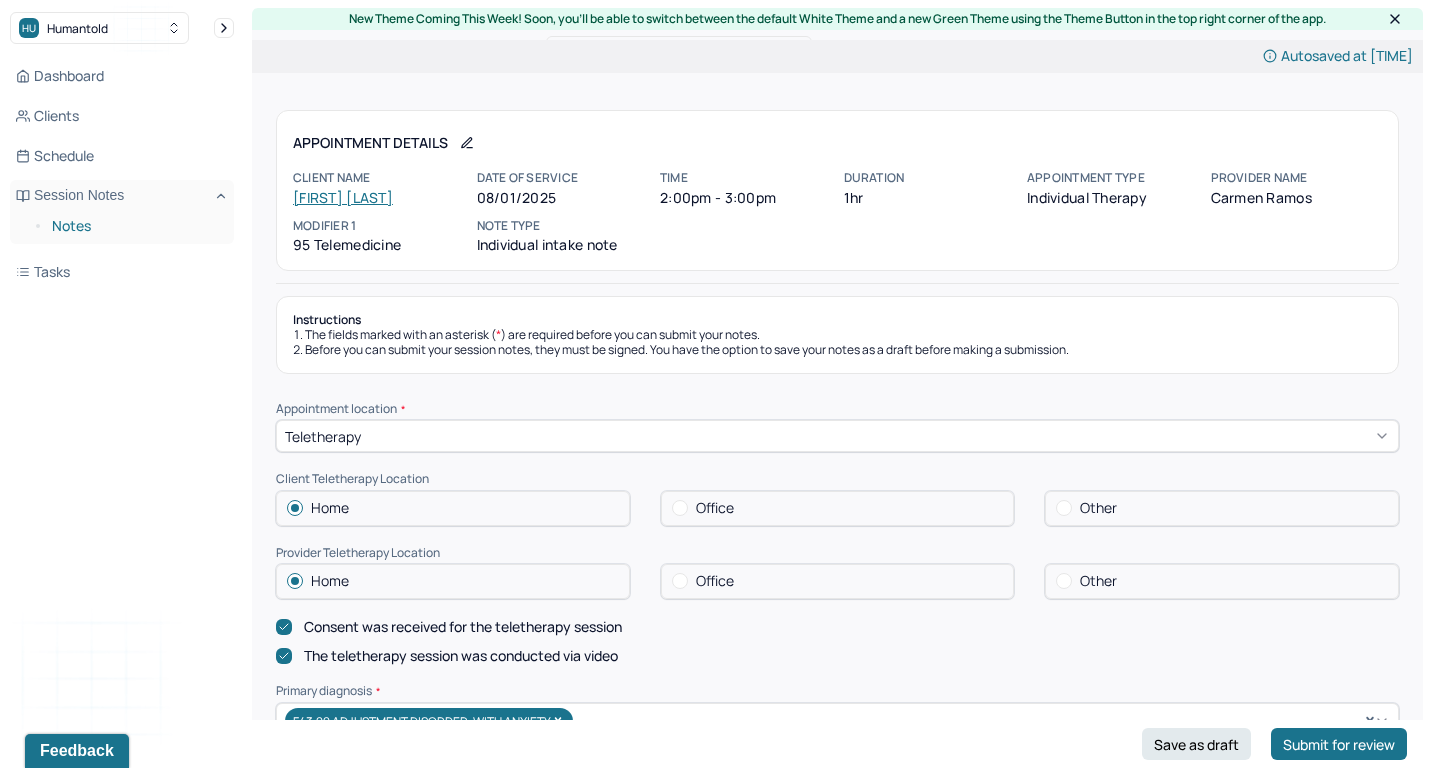 click on "Notes" at bounding box center [135, 226] 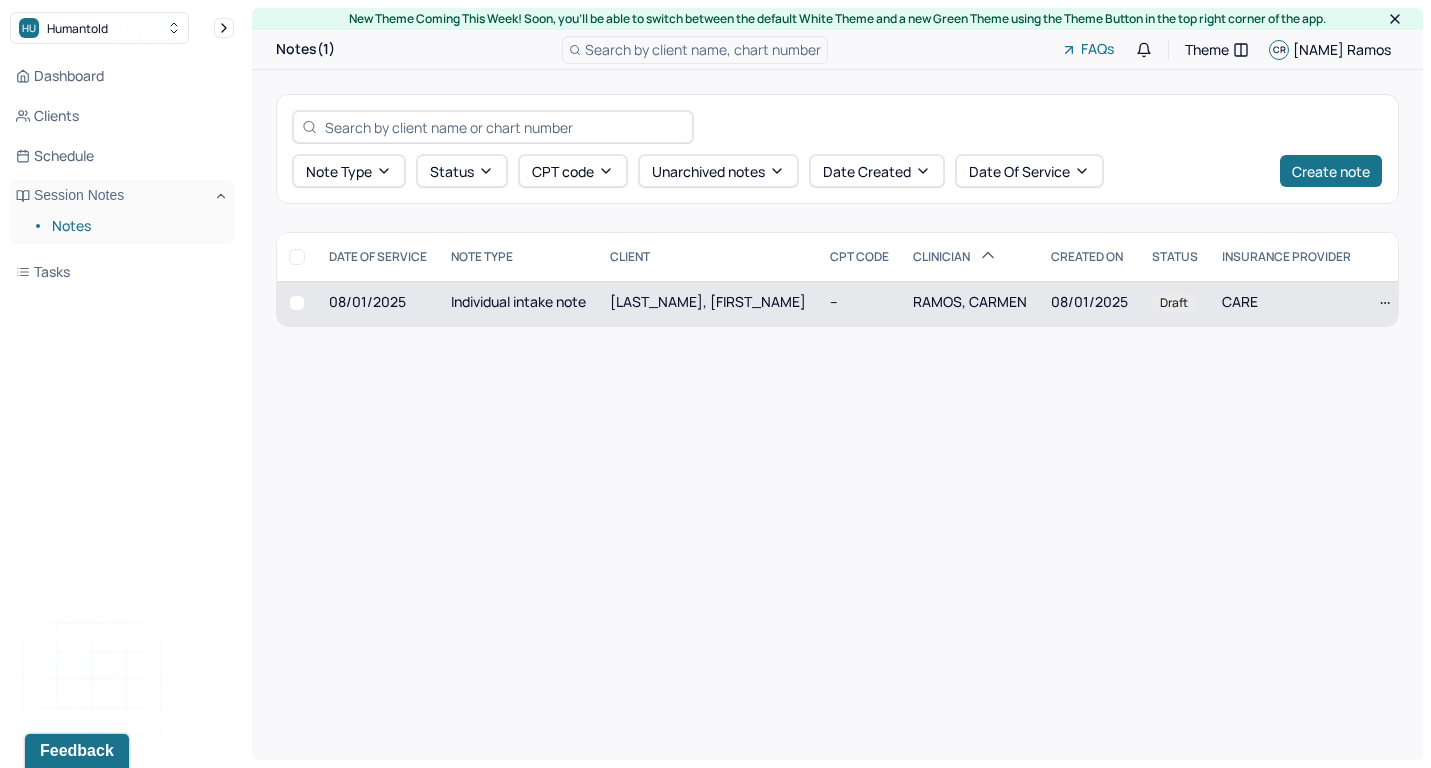 click on "RAMOS, CARMEN" at bounding box center (970, 303) 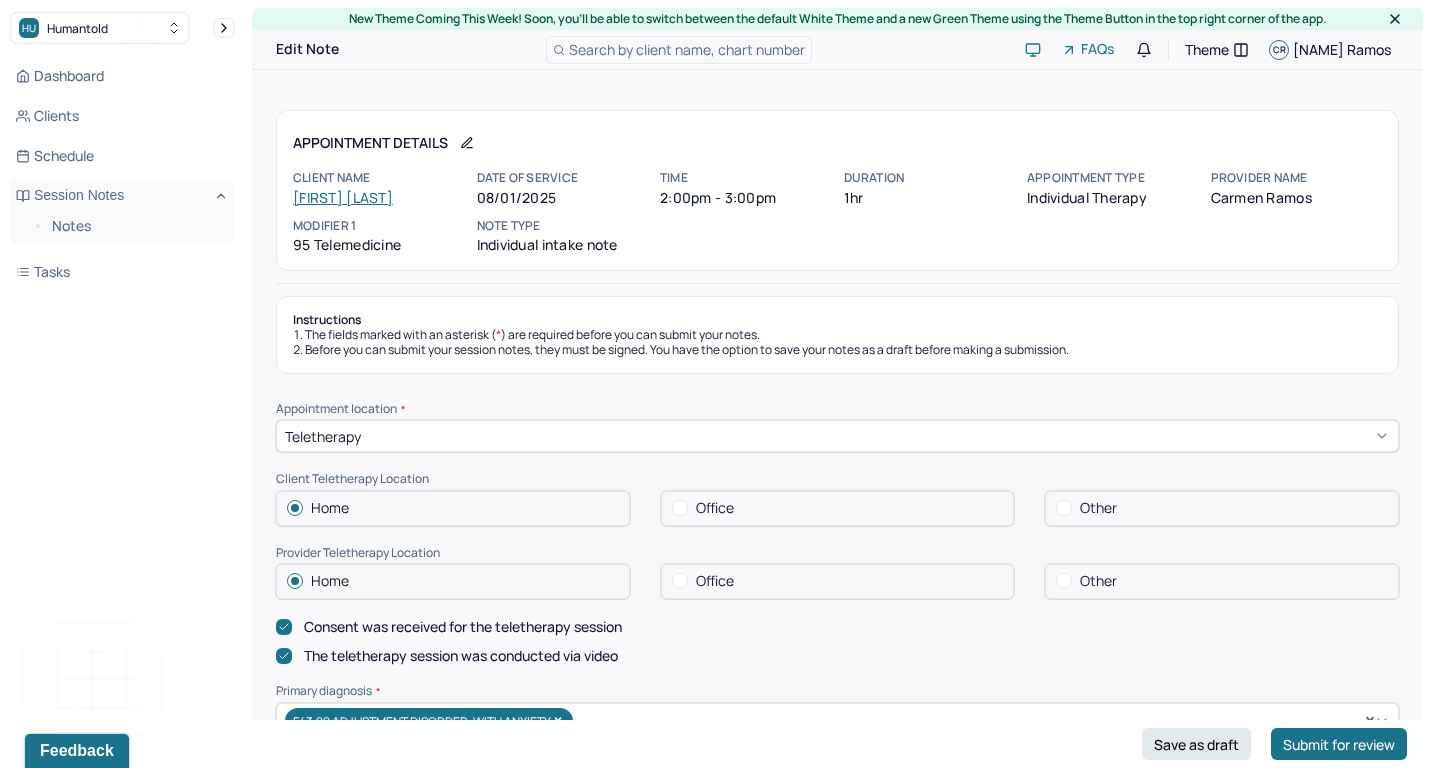 click on "Instructions" at bounding box center (837, 320) 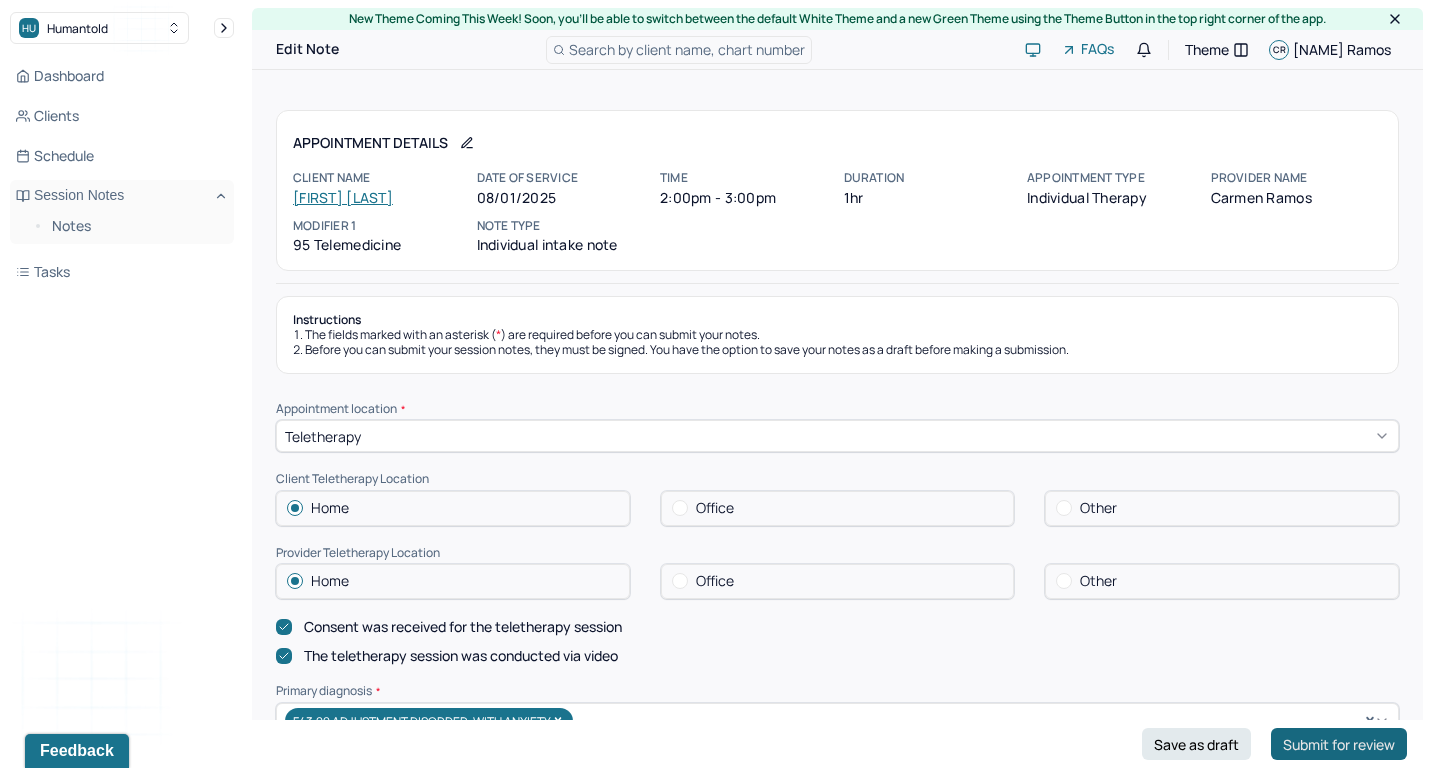 click on "Submit for review" at bounding box center [1339, 744] 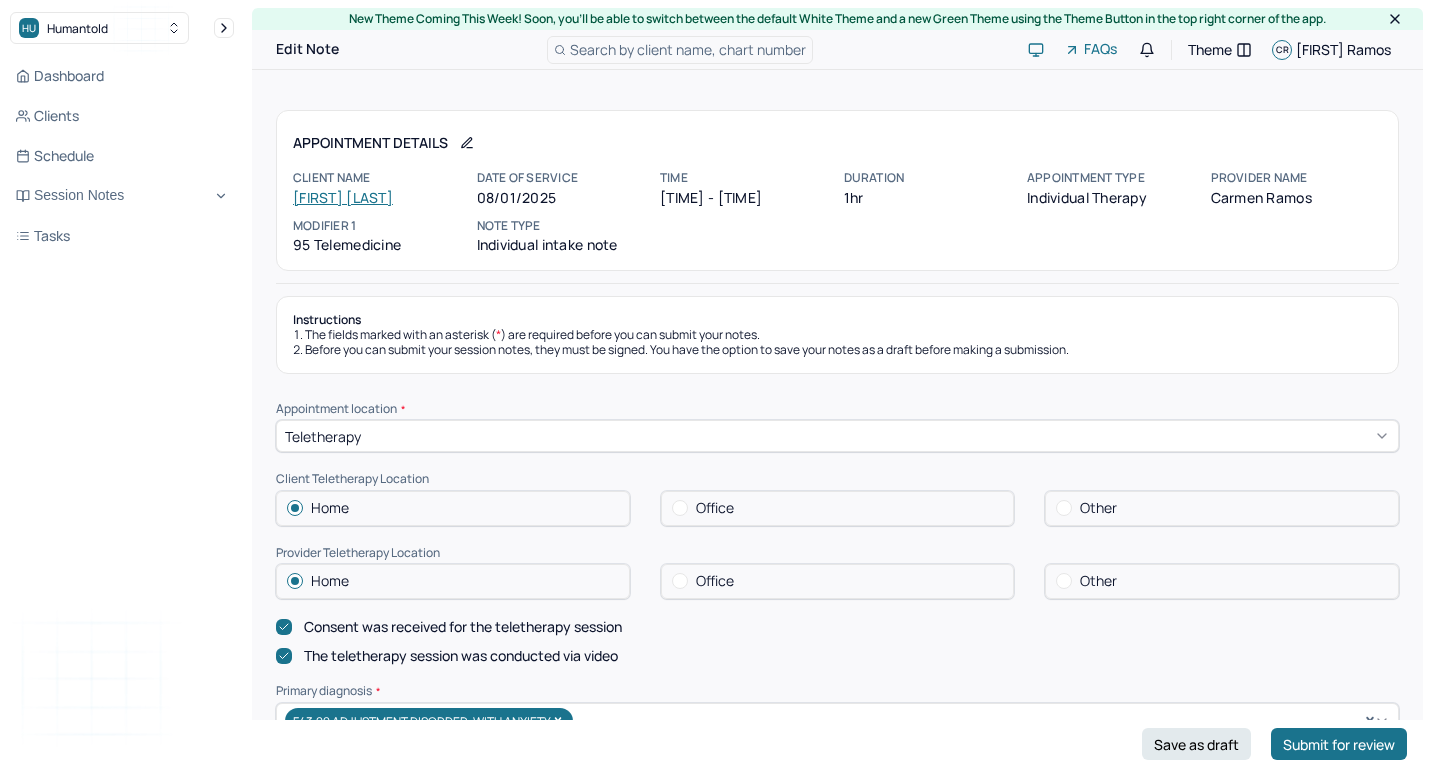 scroll, scrollTop: 0, scrollLeft: 0, axis: both 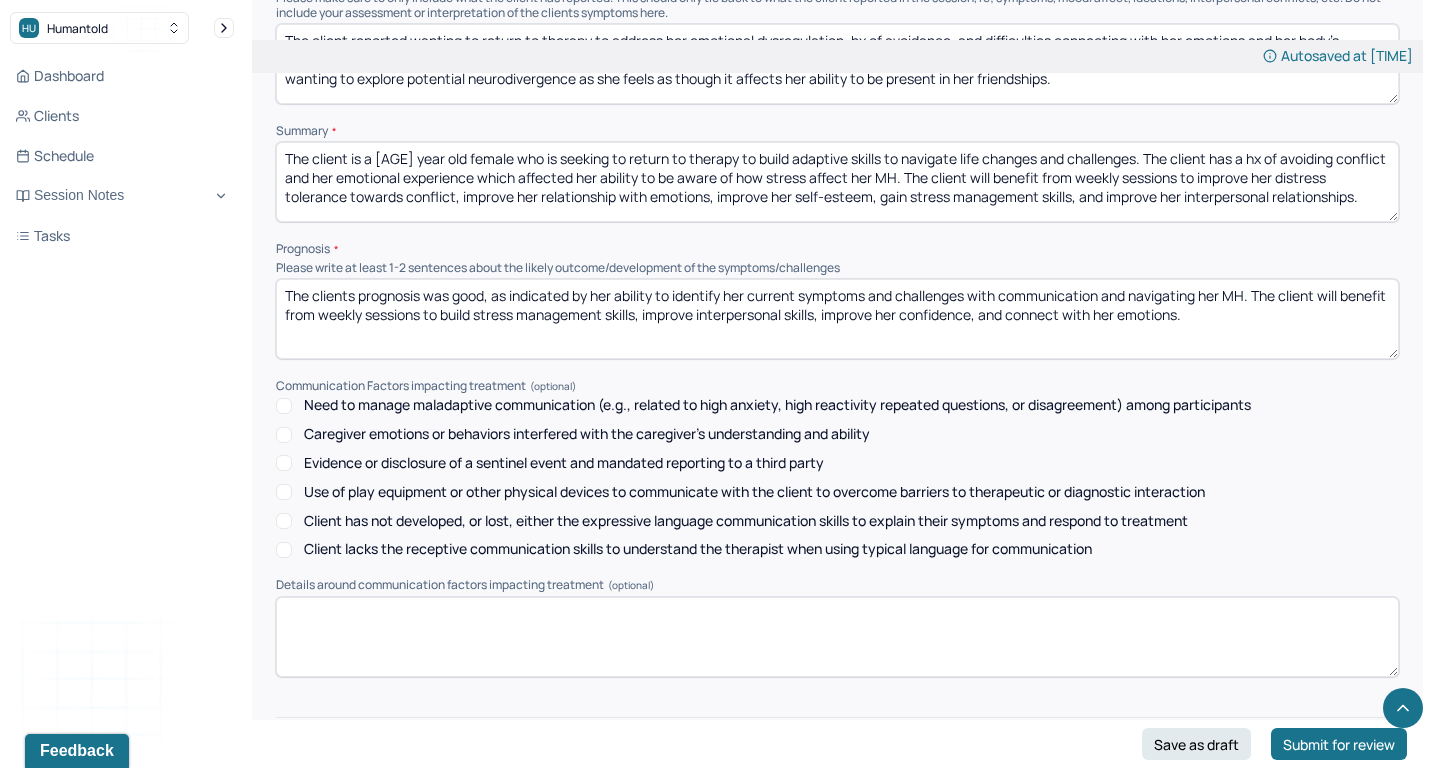 click at bounding box center [837, 801] 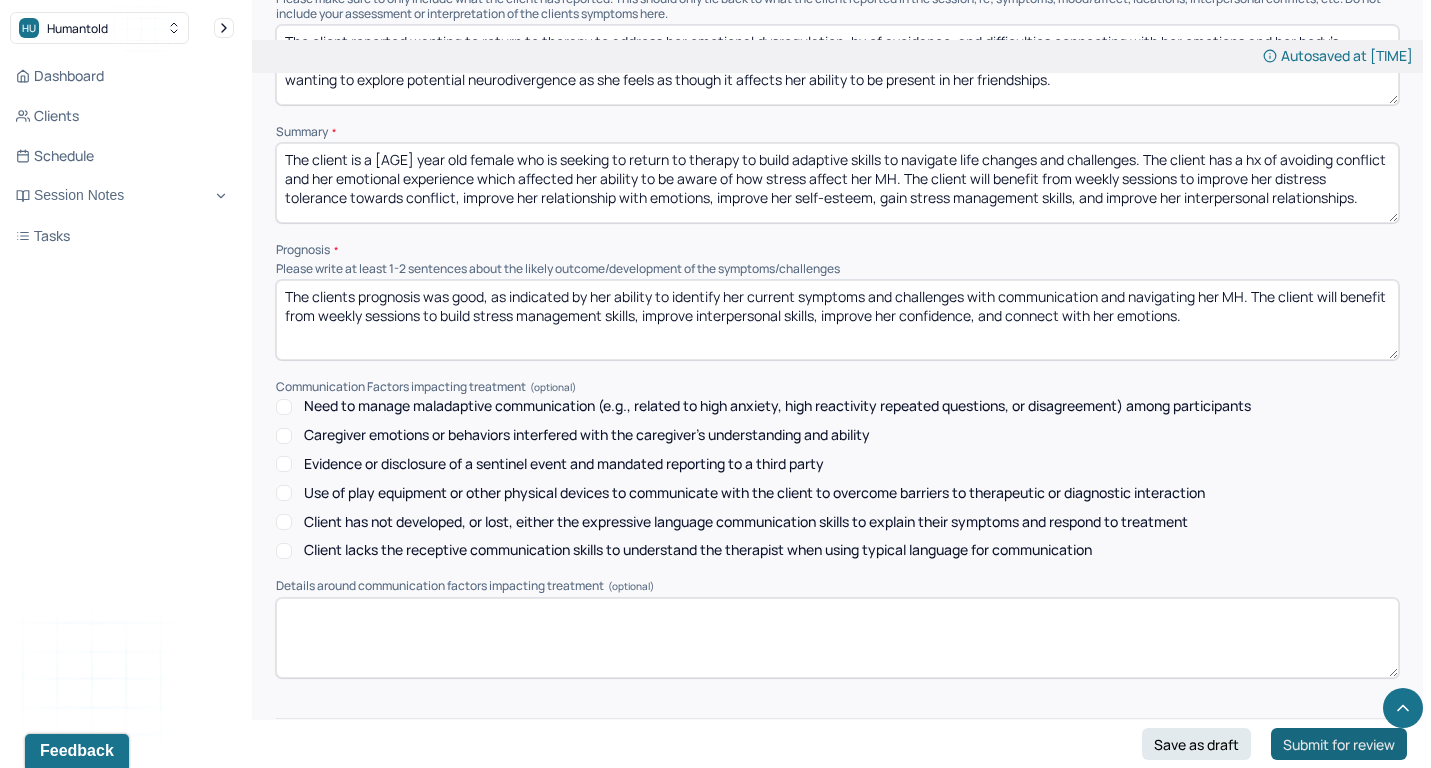 type on "cr" 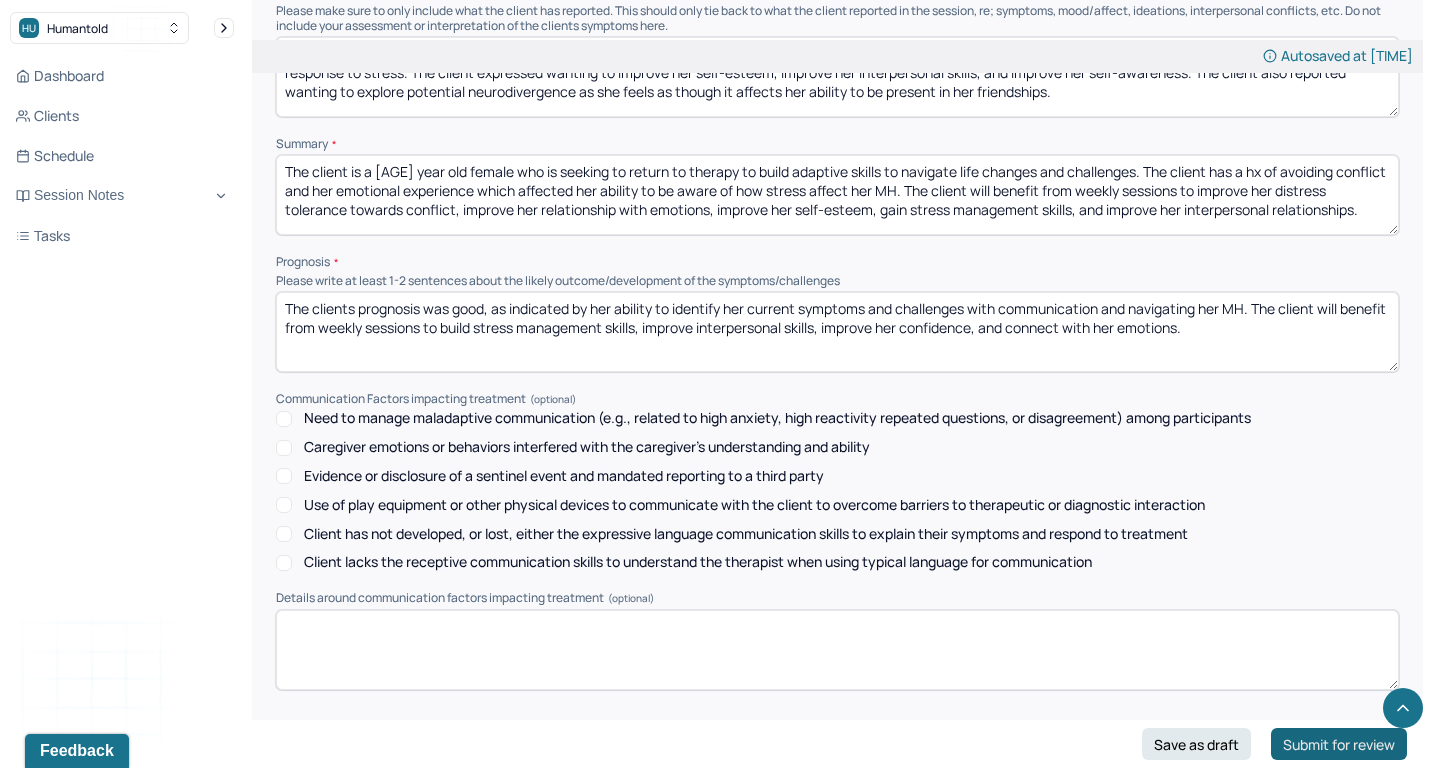 click on "Submit for review" at bounding box center [1339, 744] 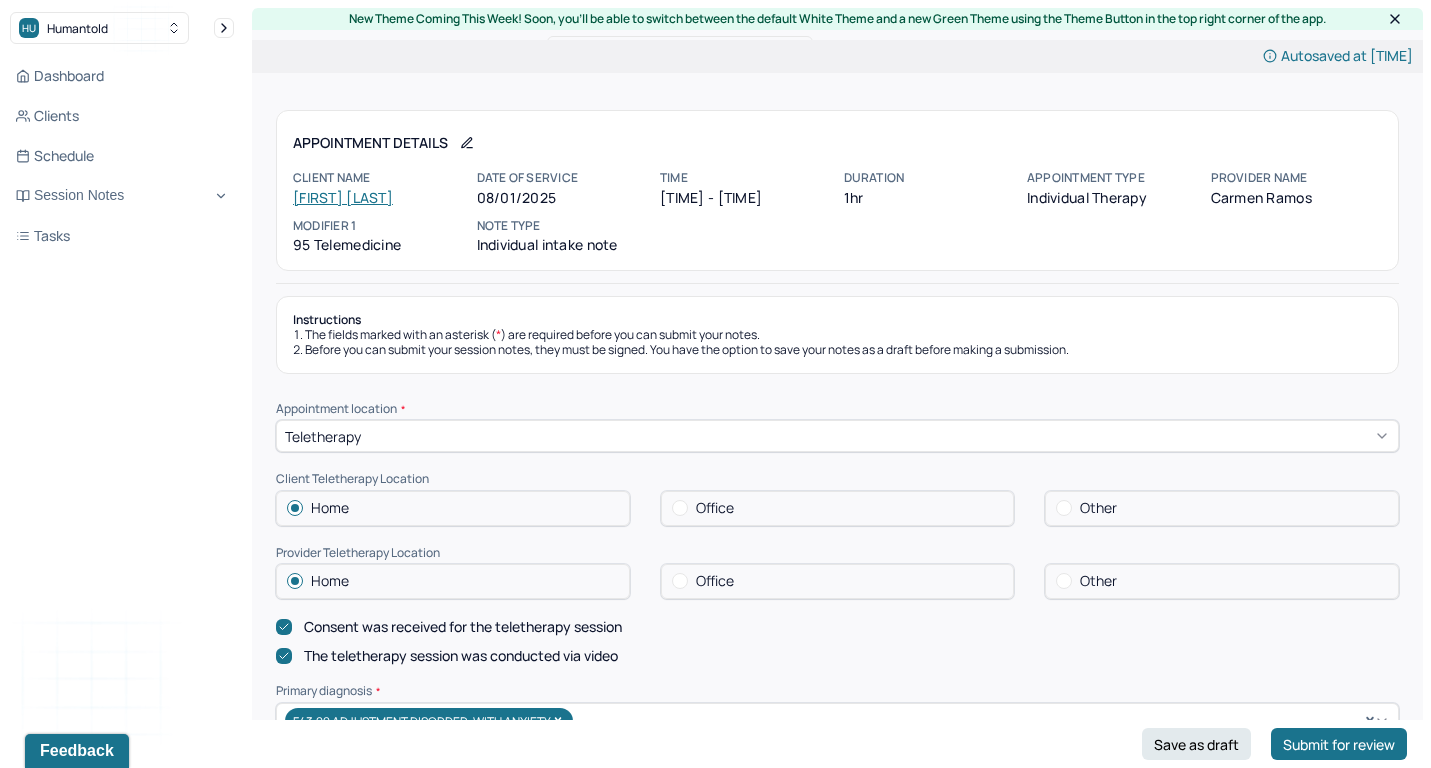 scroll, scrollTop: 0, scrollLeft: 0, axis: both 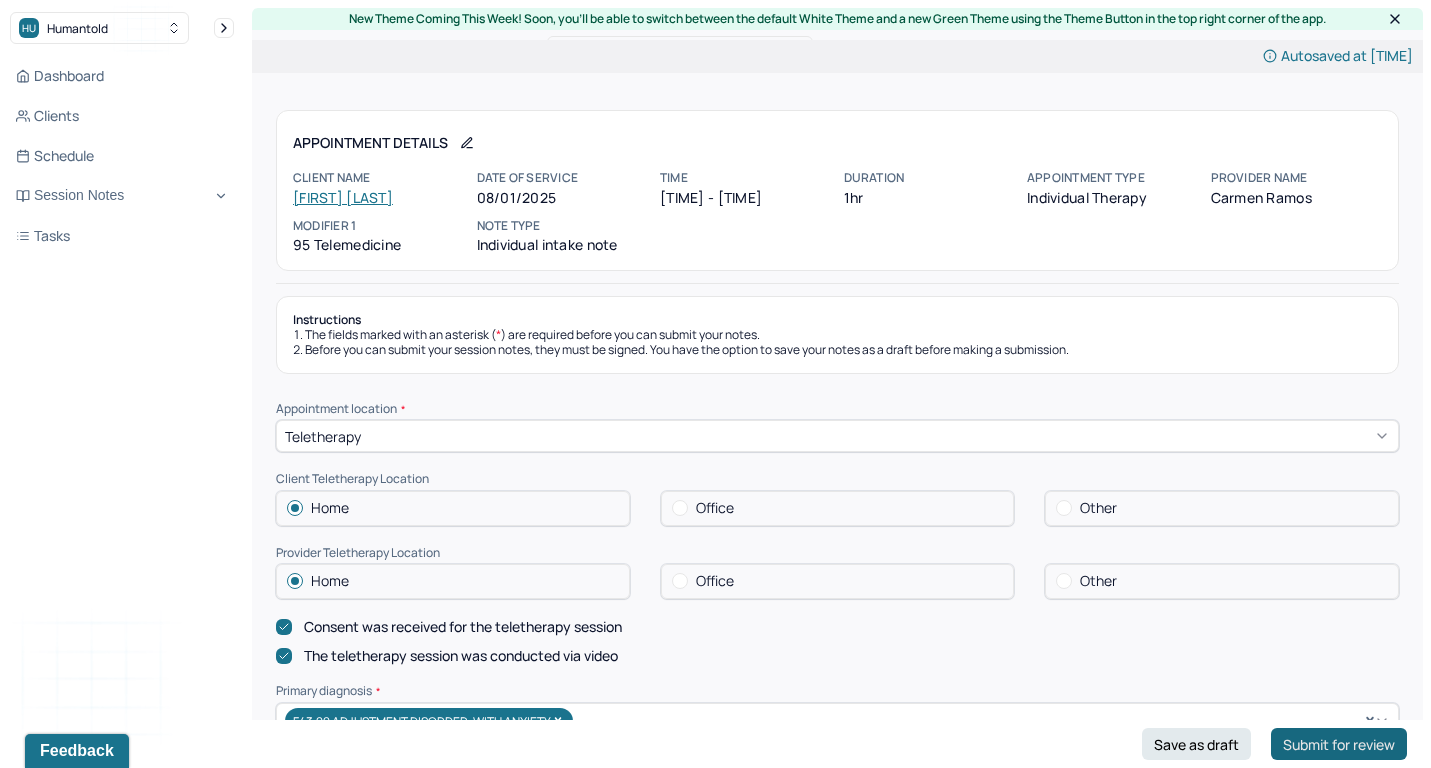 click on "Submit for review" at bounding box center (1339, 744) 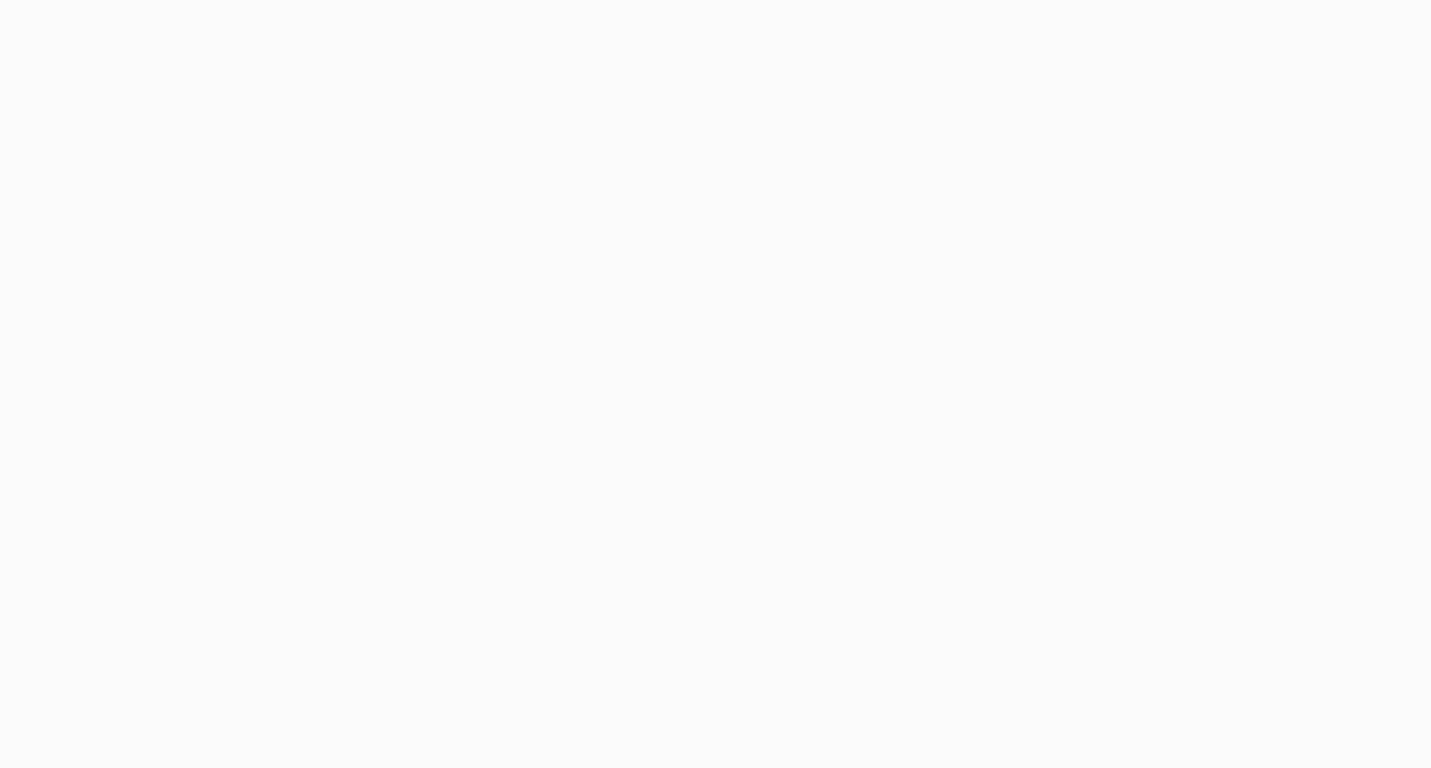 scroll, scrollTop: 0, scrollLeft: 0, axis: both 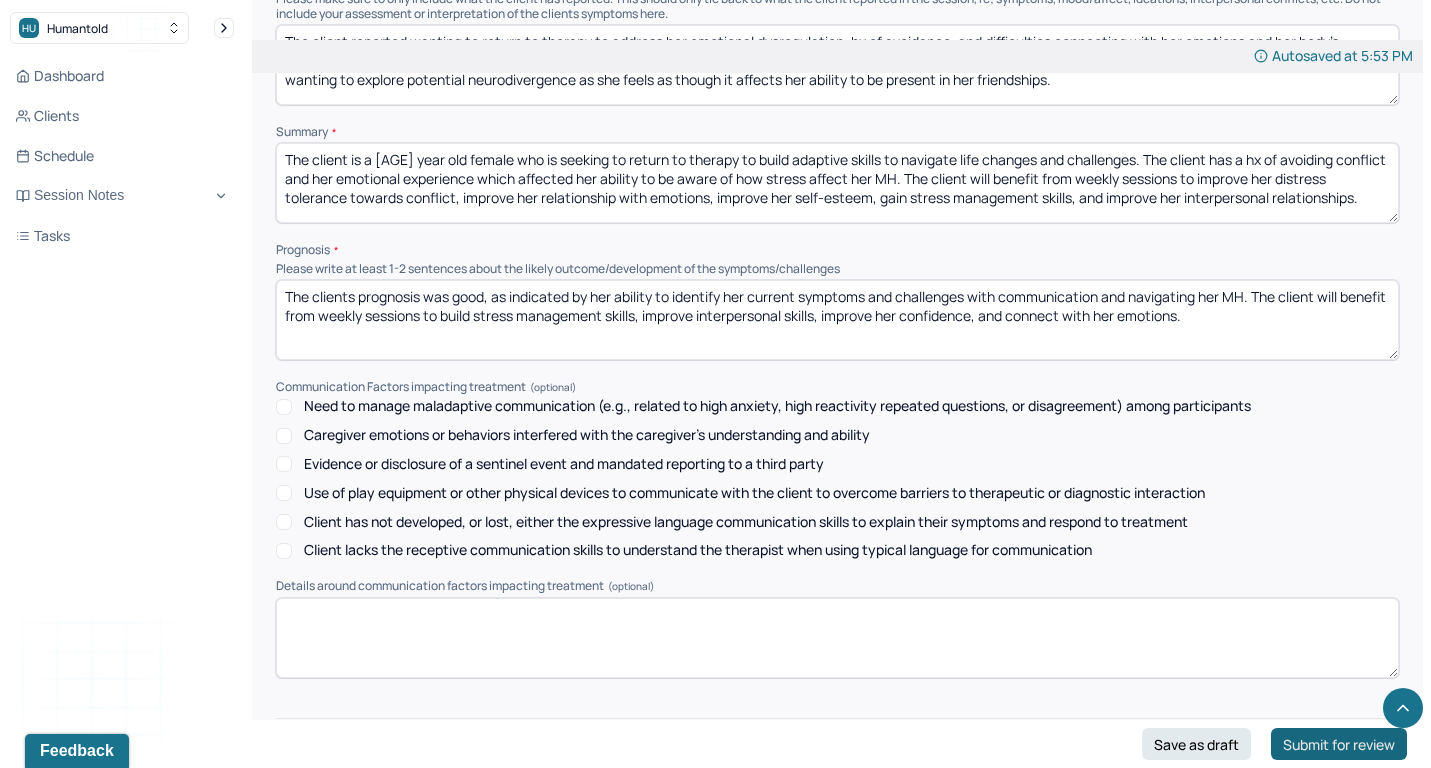 click on "Submit for review" at bounding box center [1339, 744] 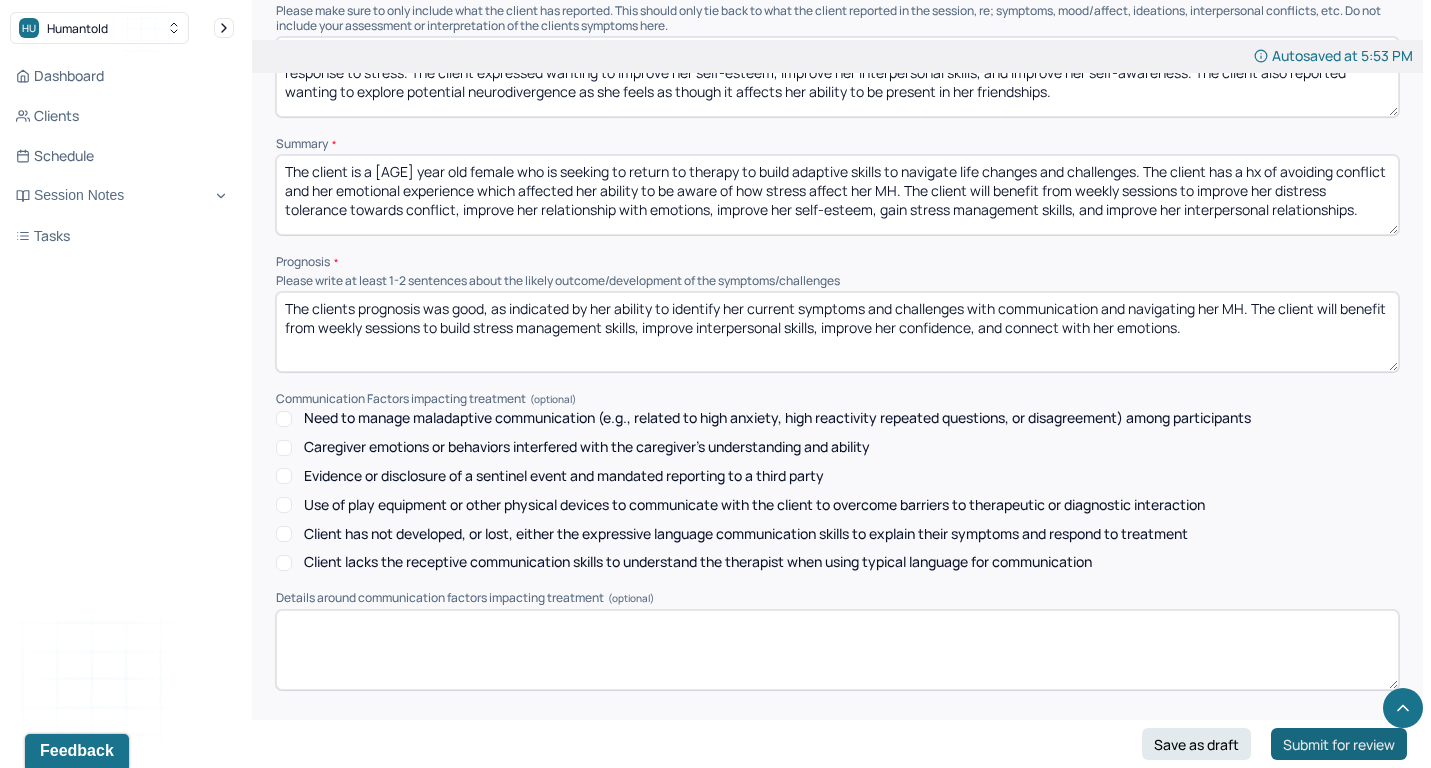 click on "Submit for review" at bounding box center (1339, 744) 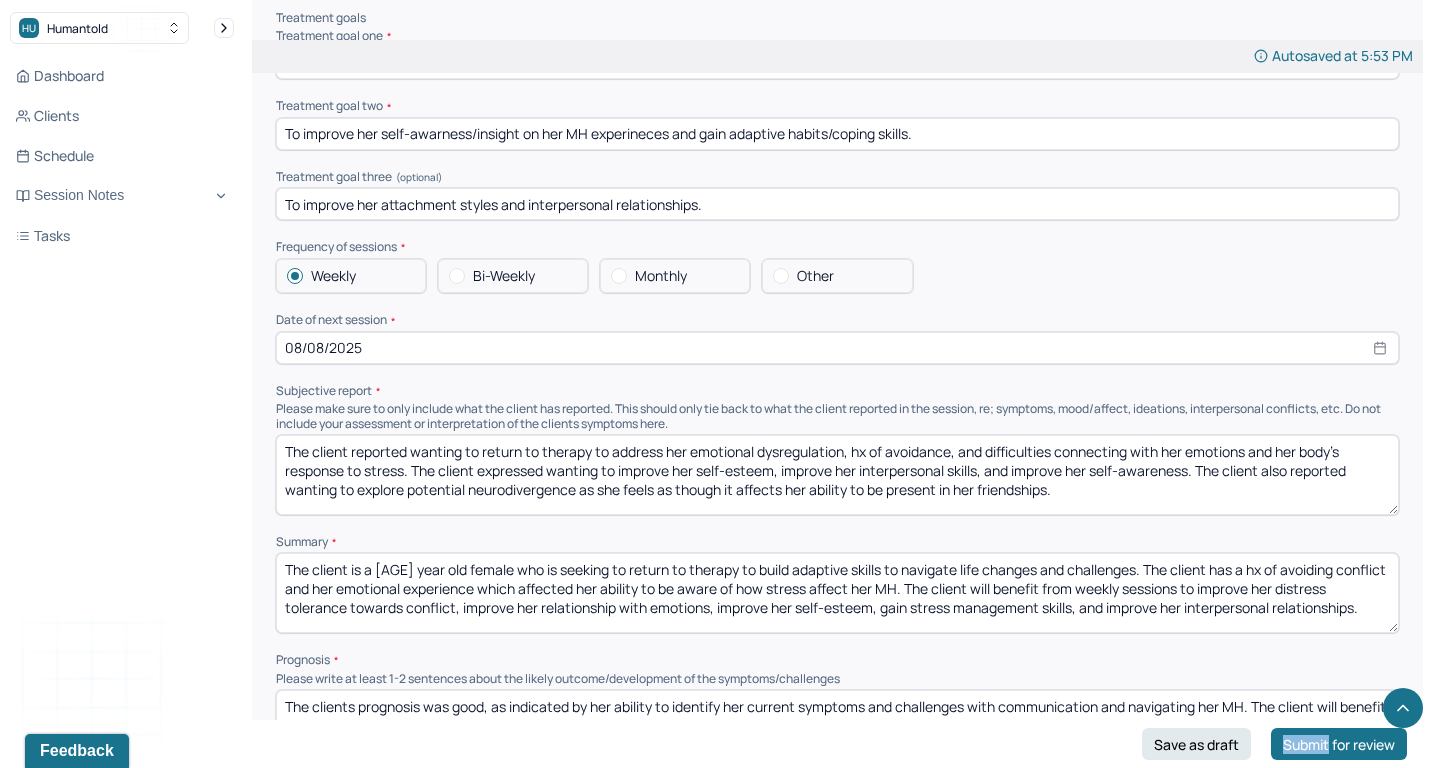 scroll, scrollTop: 7998, scrollLeft: 0, axis: vertical 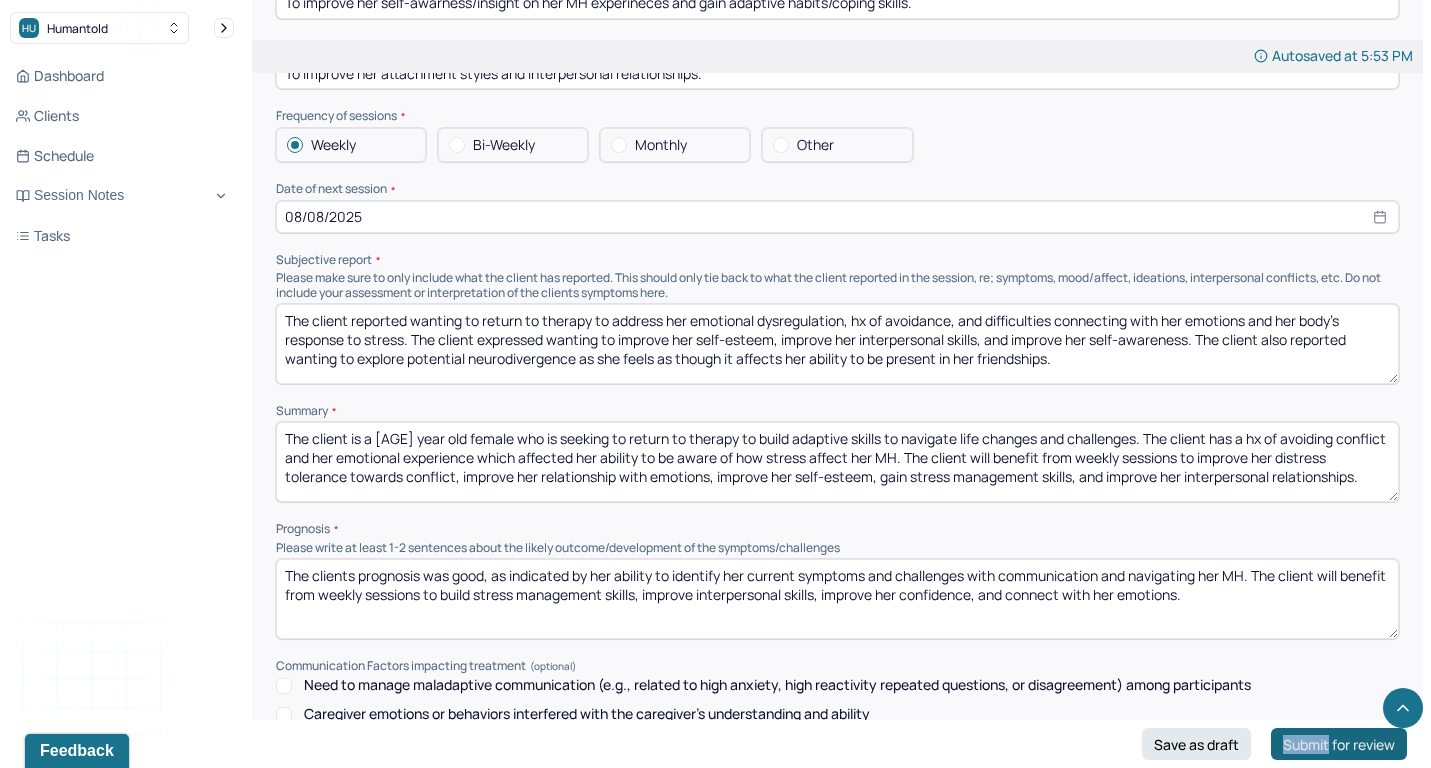 click on "Submit for review" at bounding box center [1339, 744] 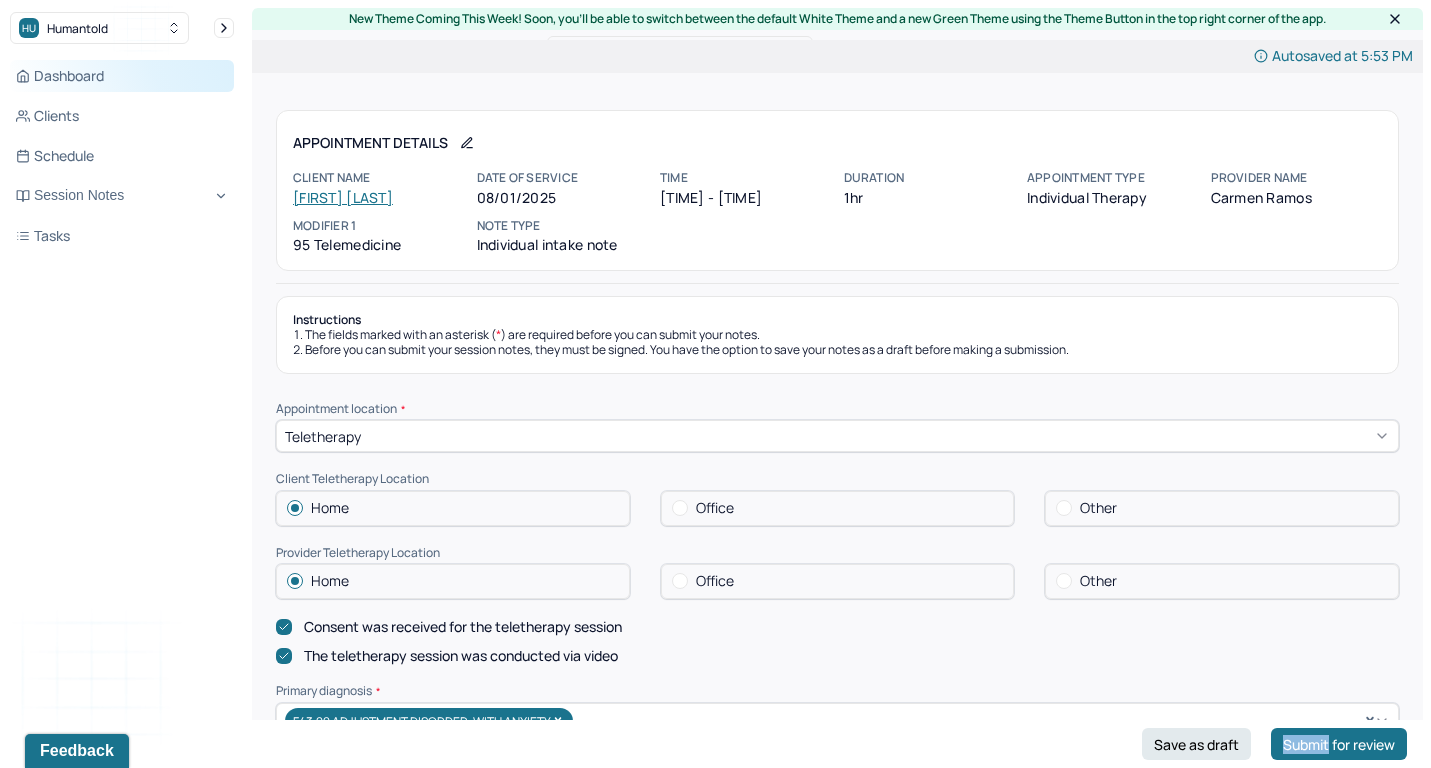 scroll, scrollTop: 0, scrollLeft: 0, axis: both 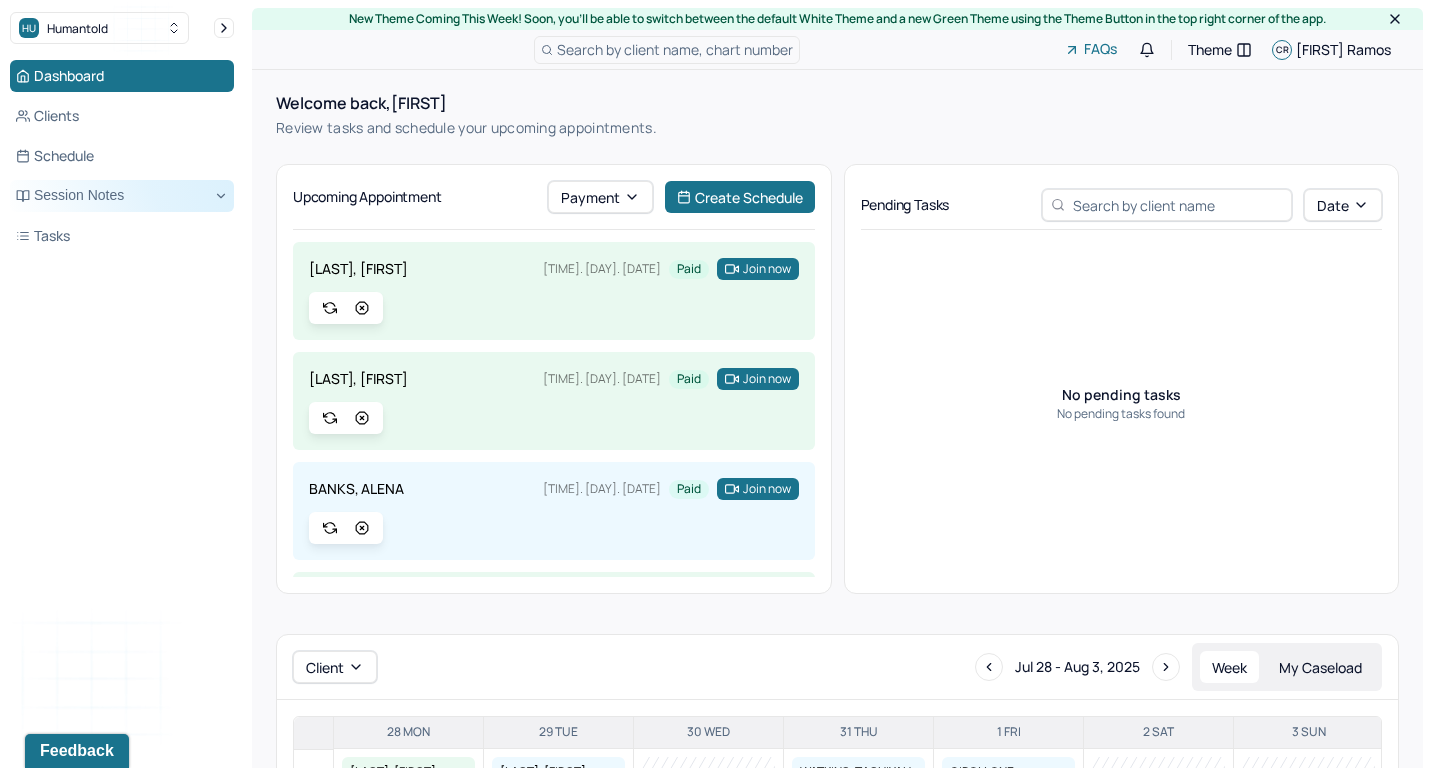click on "Session Notes" at bounding box center (122, 196) 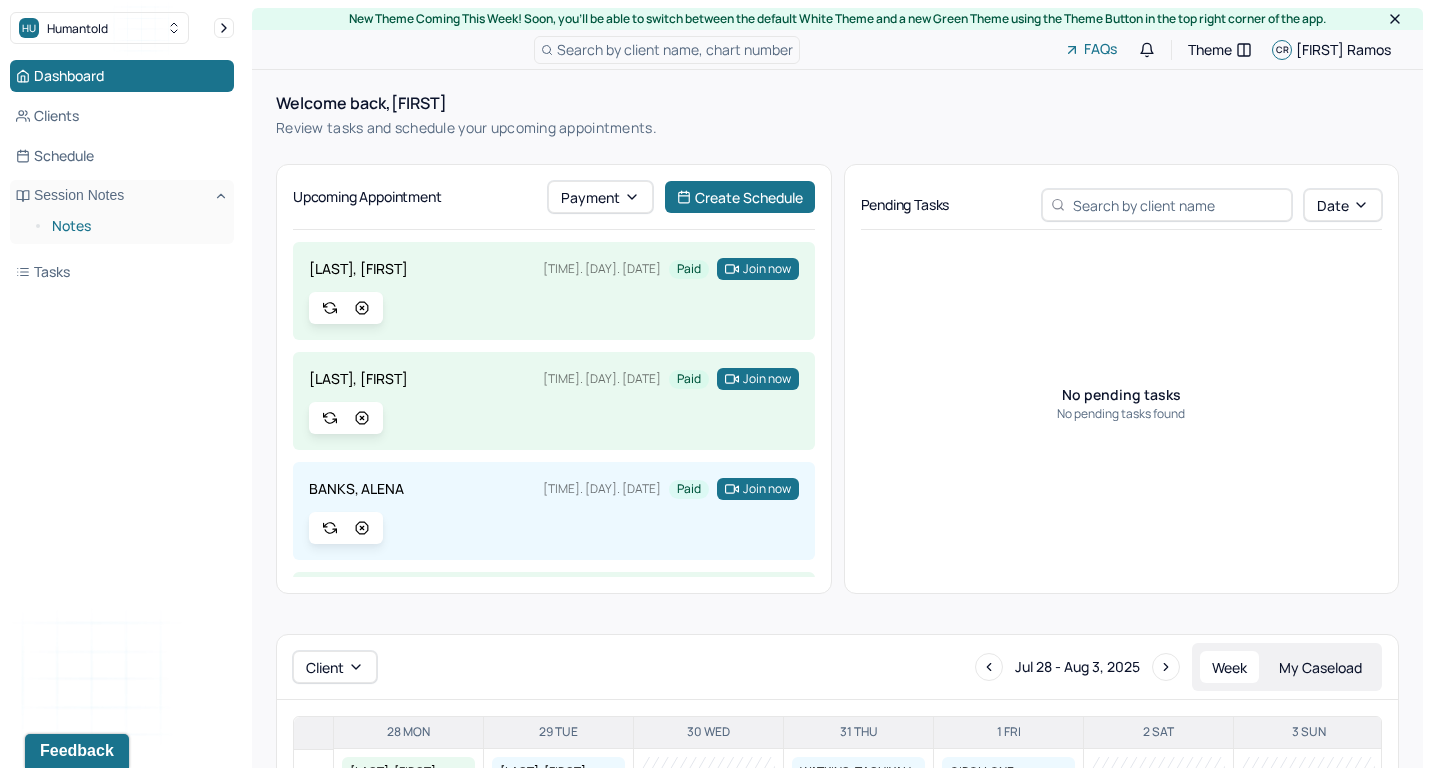 click on "Notes" at bounding box center [135, 226] 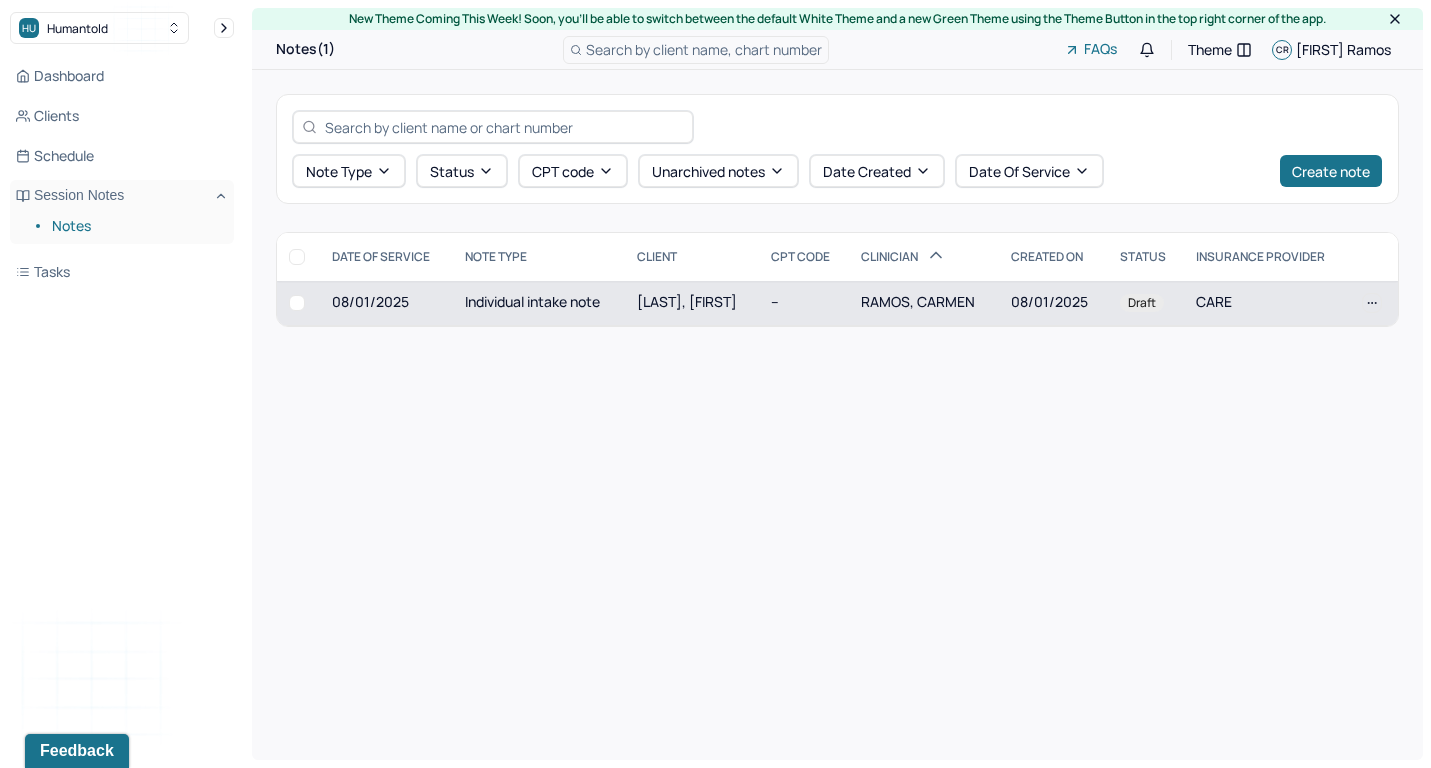 click on "RAMOS, CARMEN" at bounding box center (924, 303) 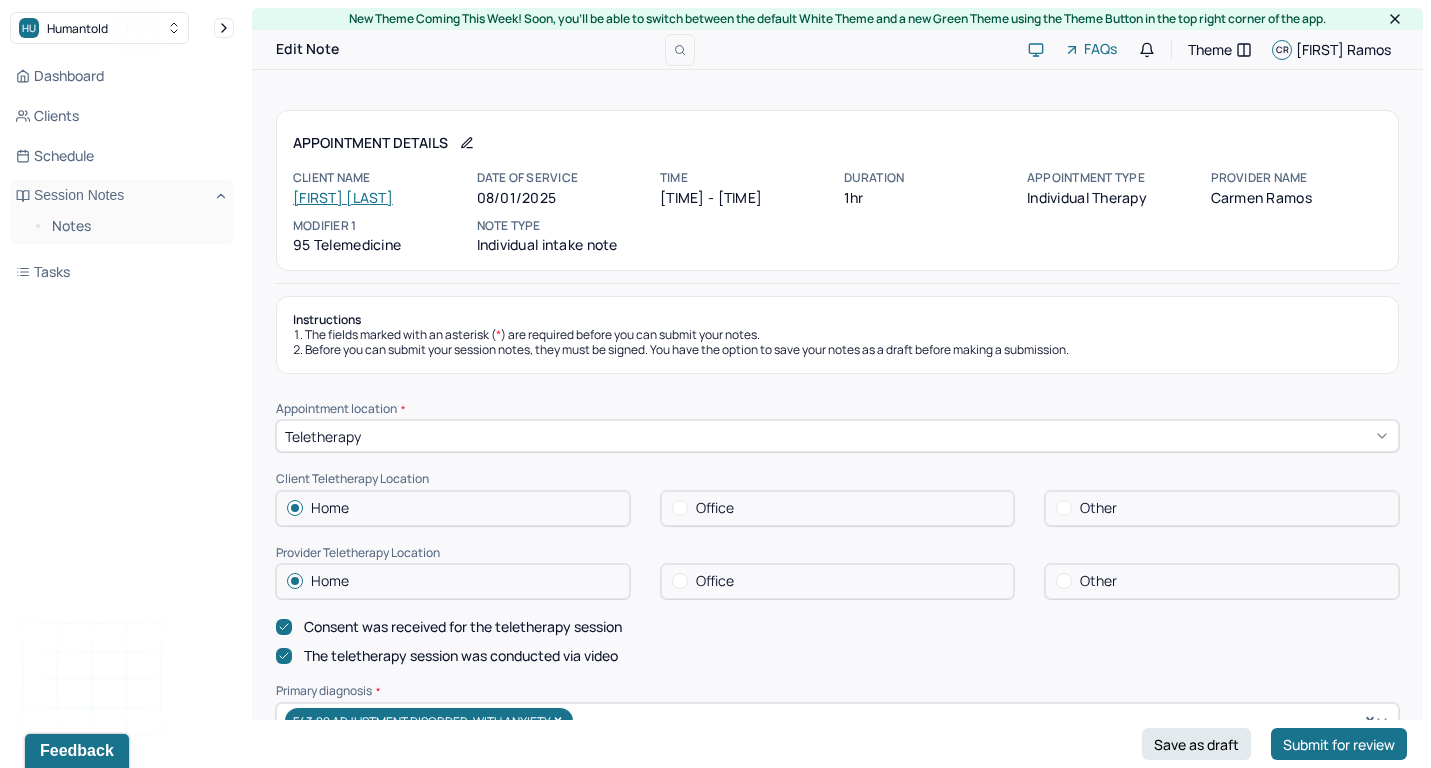click on "Instructions The fields marked with an asterisk ( * ) are required before you can submit your notes. Before you can submit your session notes, they must be signed. You have the option to save your notes as a draft before making a submission." at bounding box center [837, 335] 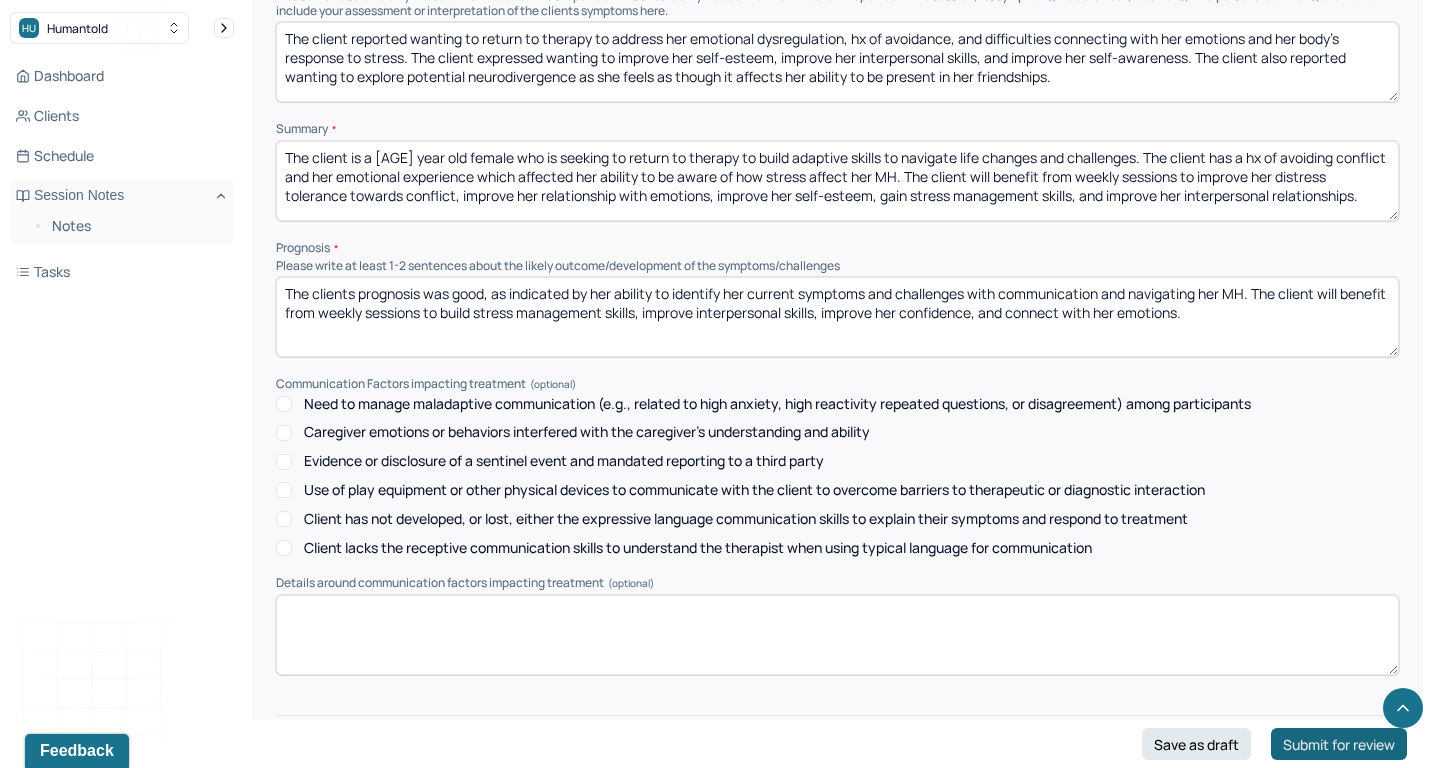 scroll, scrollTop: 8029, scrollLeft: 0, axis: vertical 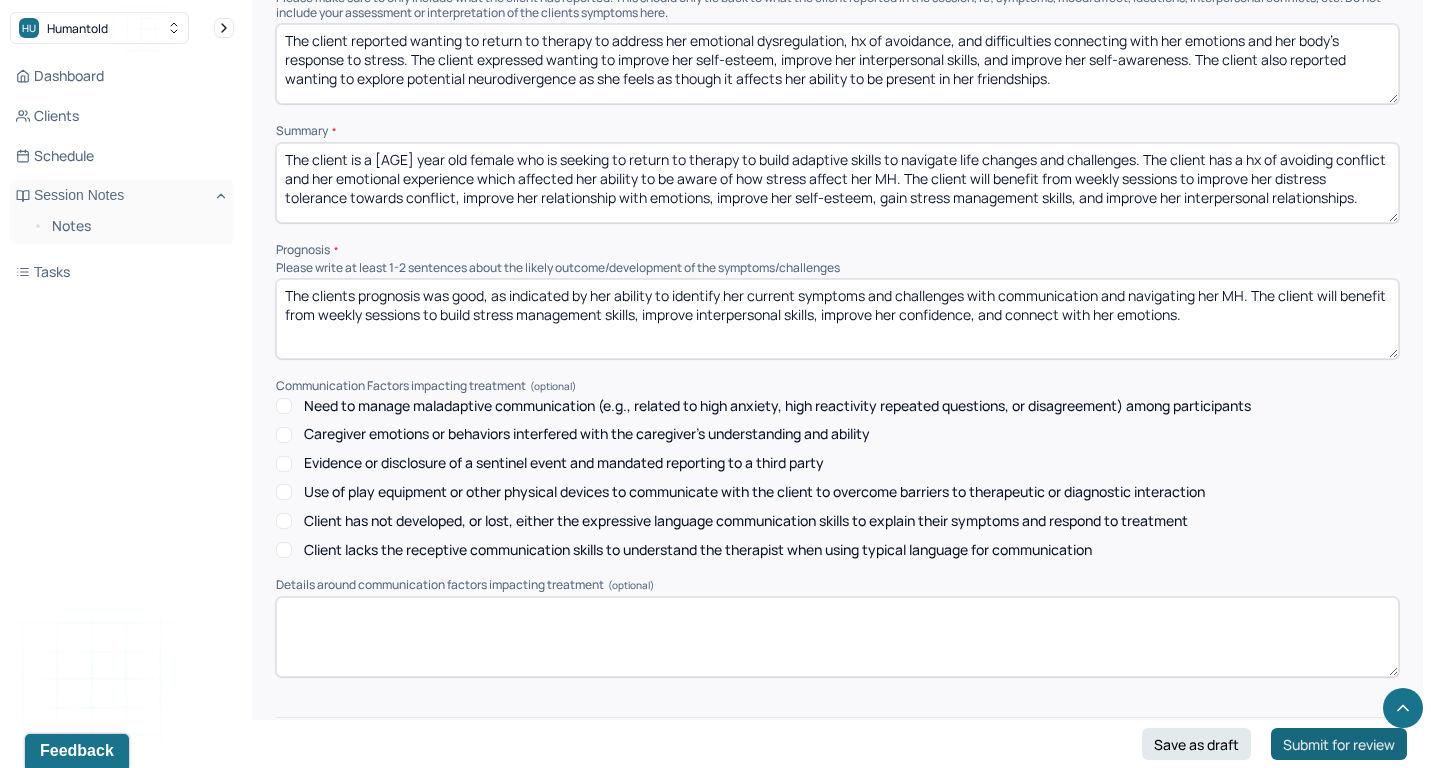 click on "Submit for review" at bounding box center (1339, 744) 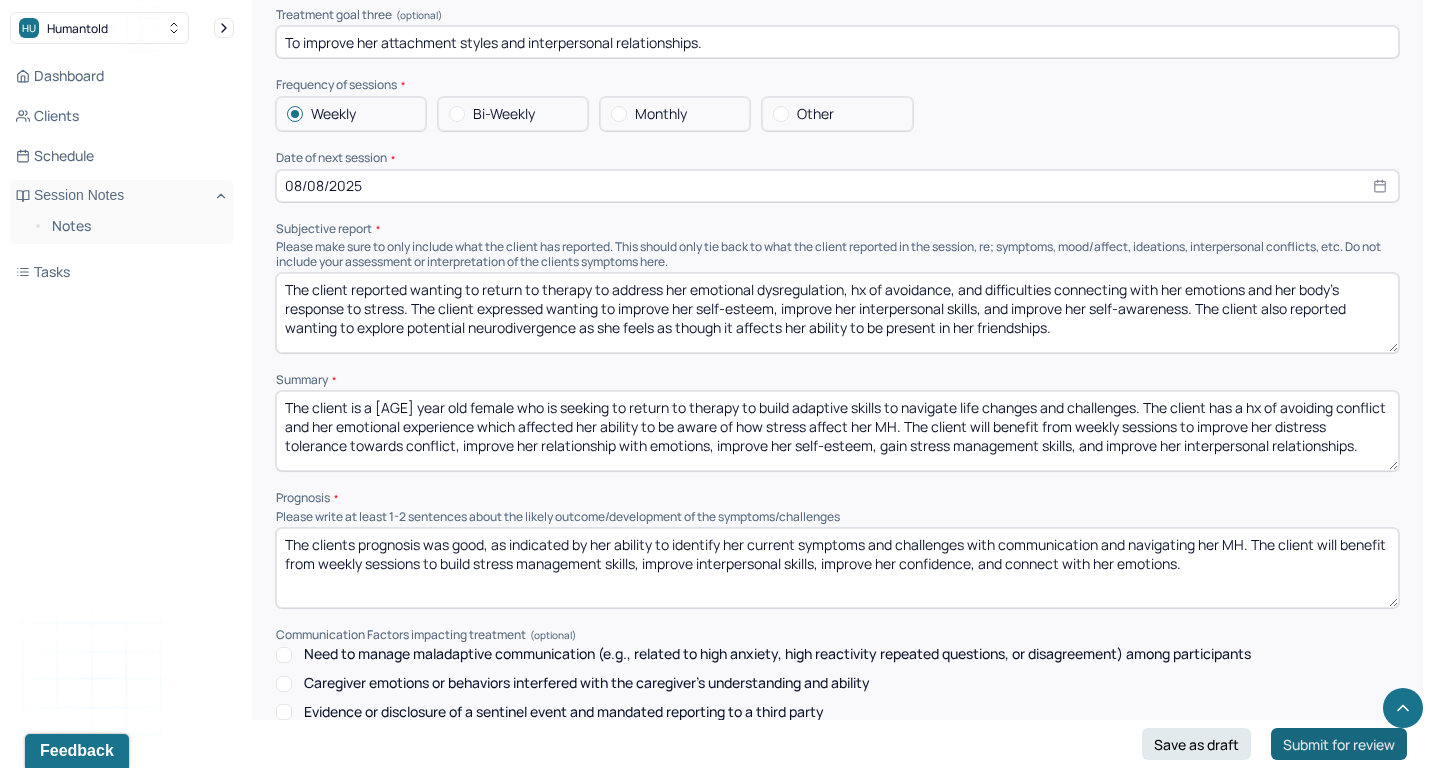 click on "Submit for review" at bounding box center [1339, 744] 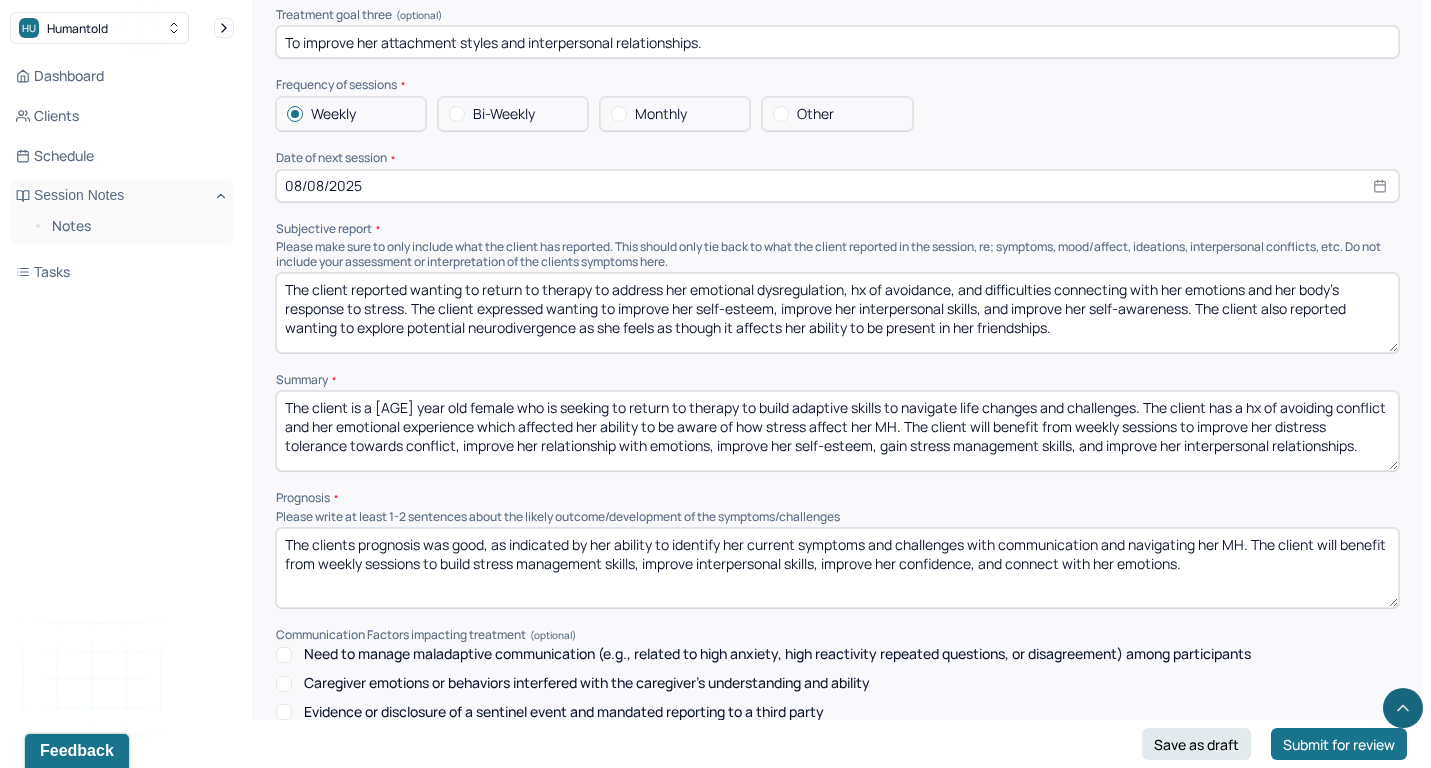 click 